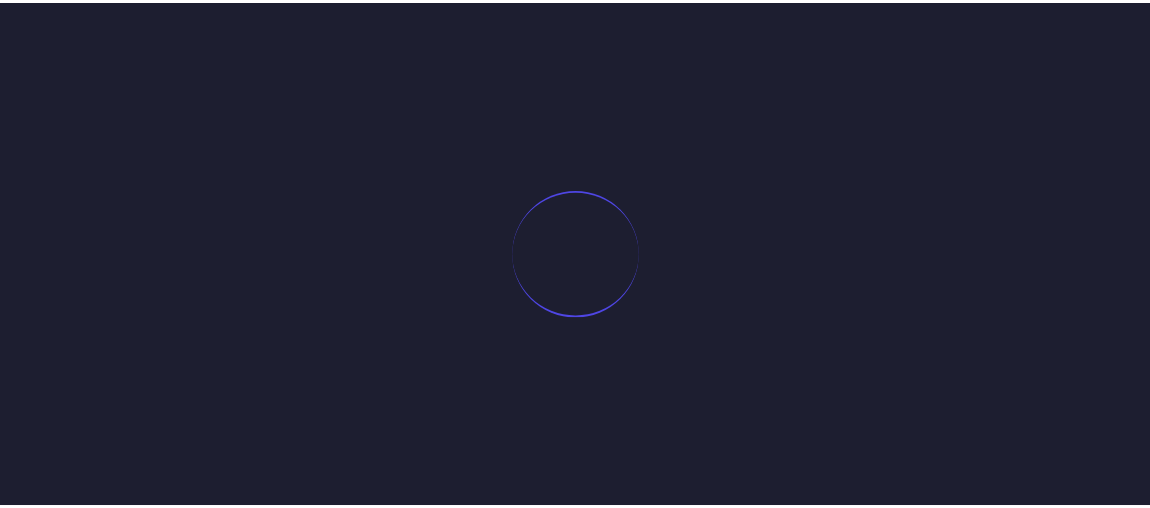 scroll, scrollTop: 0, scrollLeft: 0, axis: both 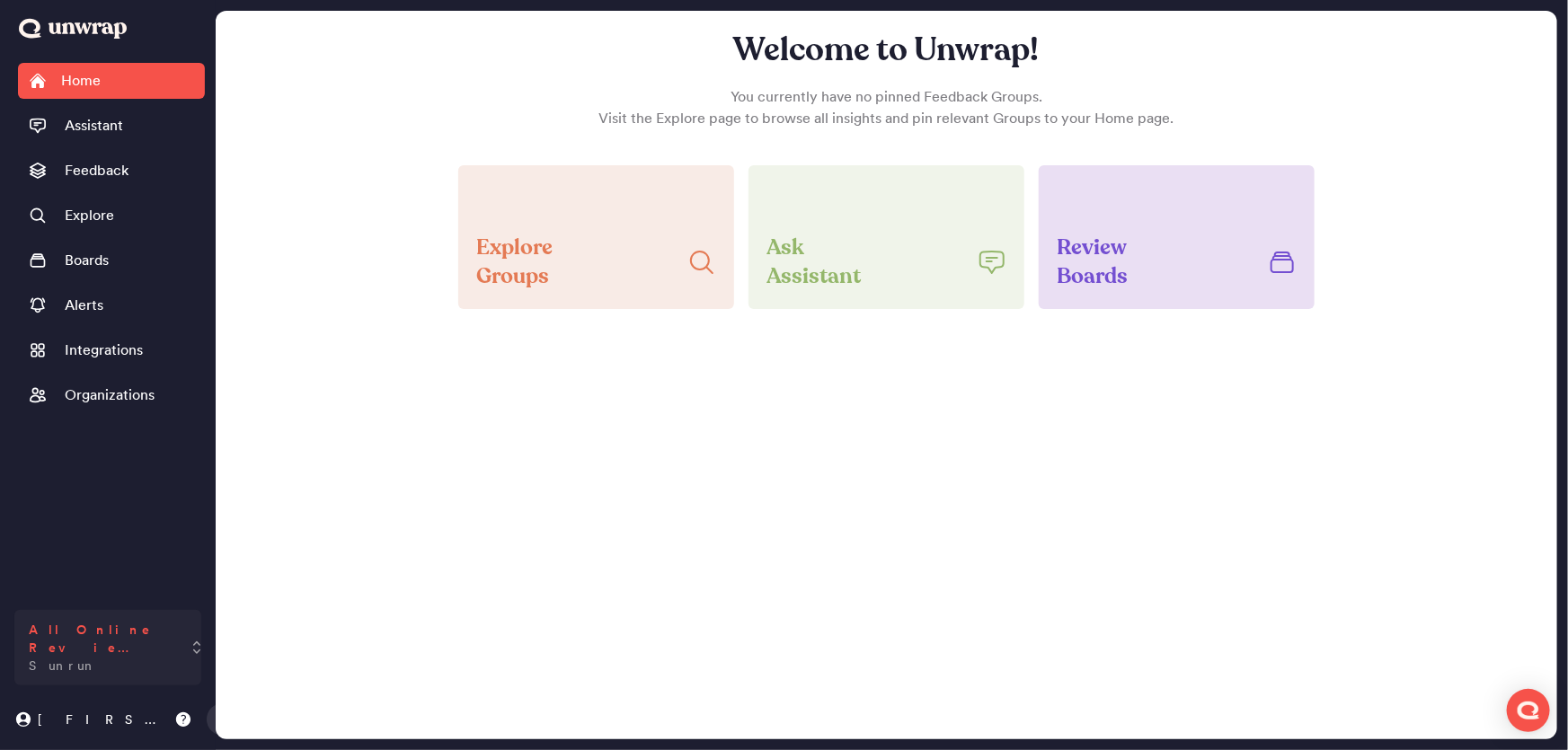 click on "All Online Review Feedback" at bounding box center (101, 639) 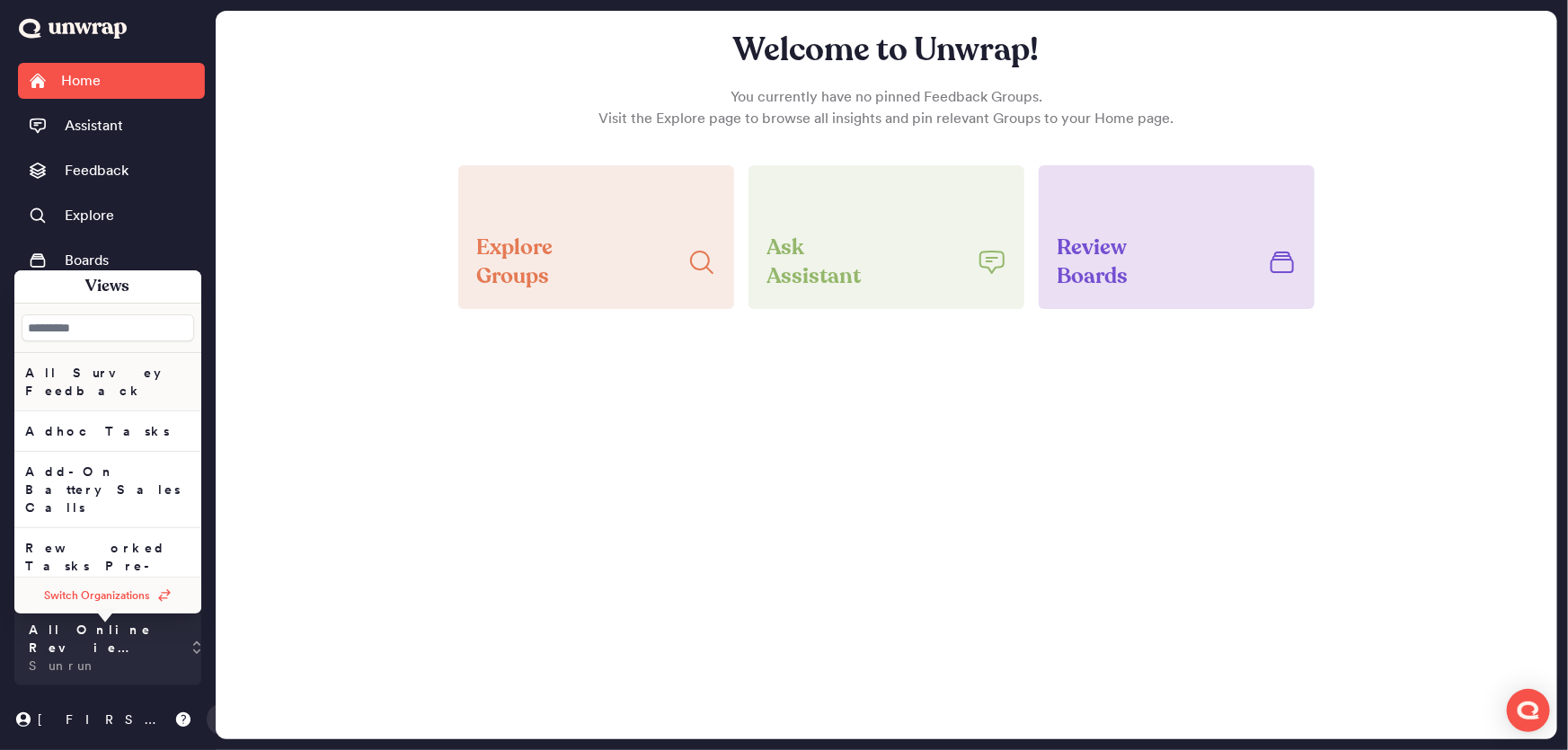 click on "All Survey Feedback" at bounding box center (108, 382) 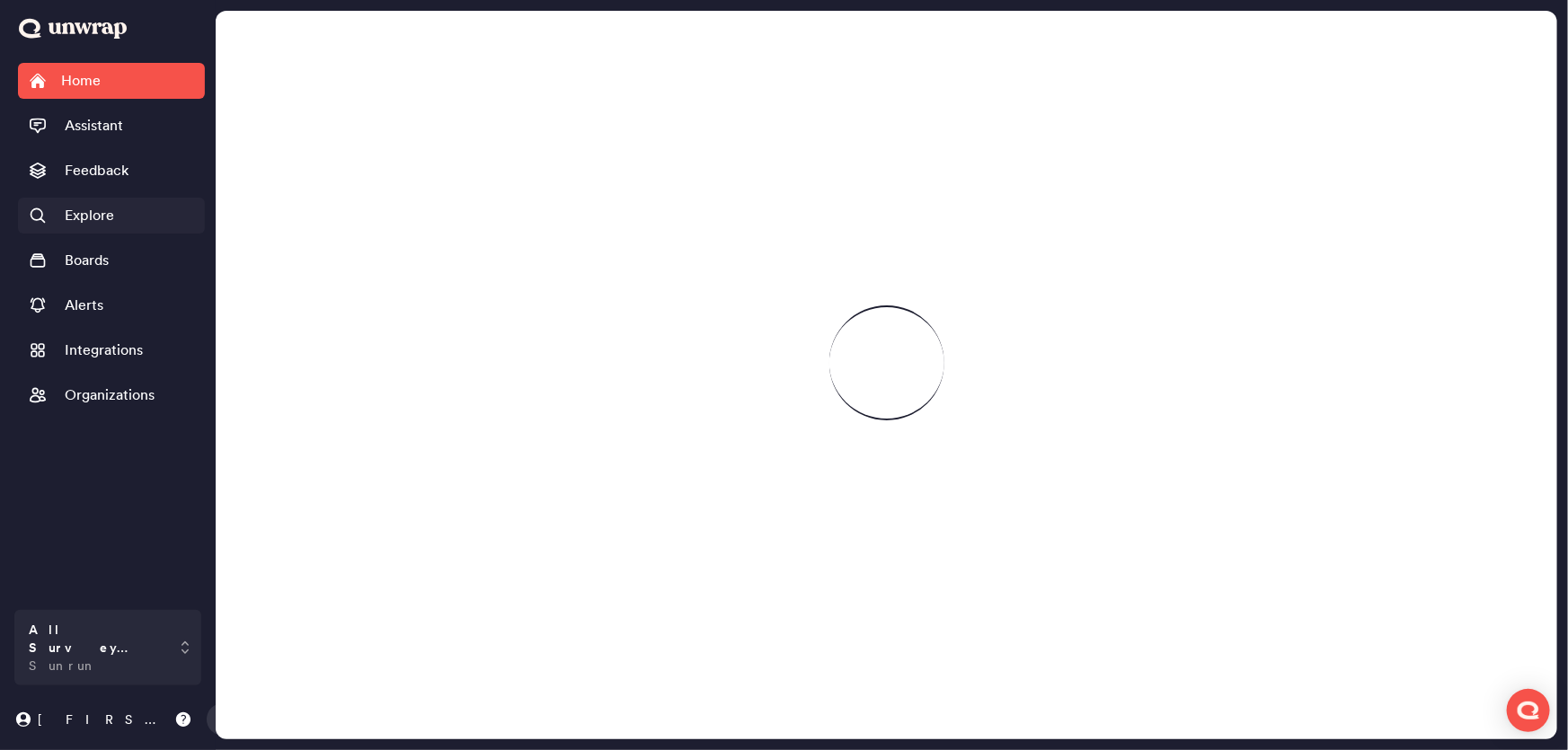 click on "Explore" at bounding box center (111, 216) 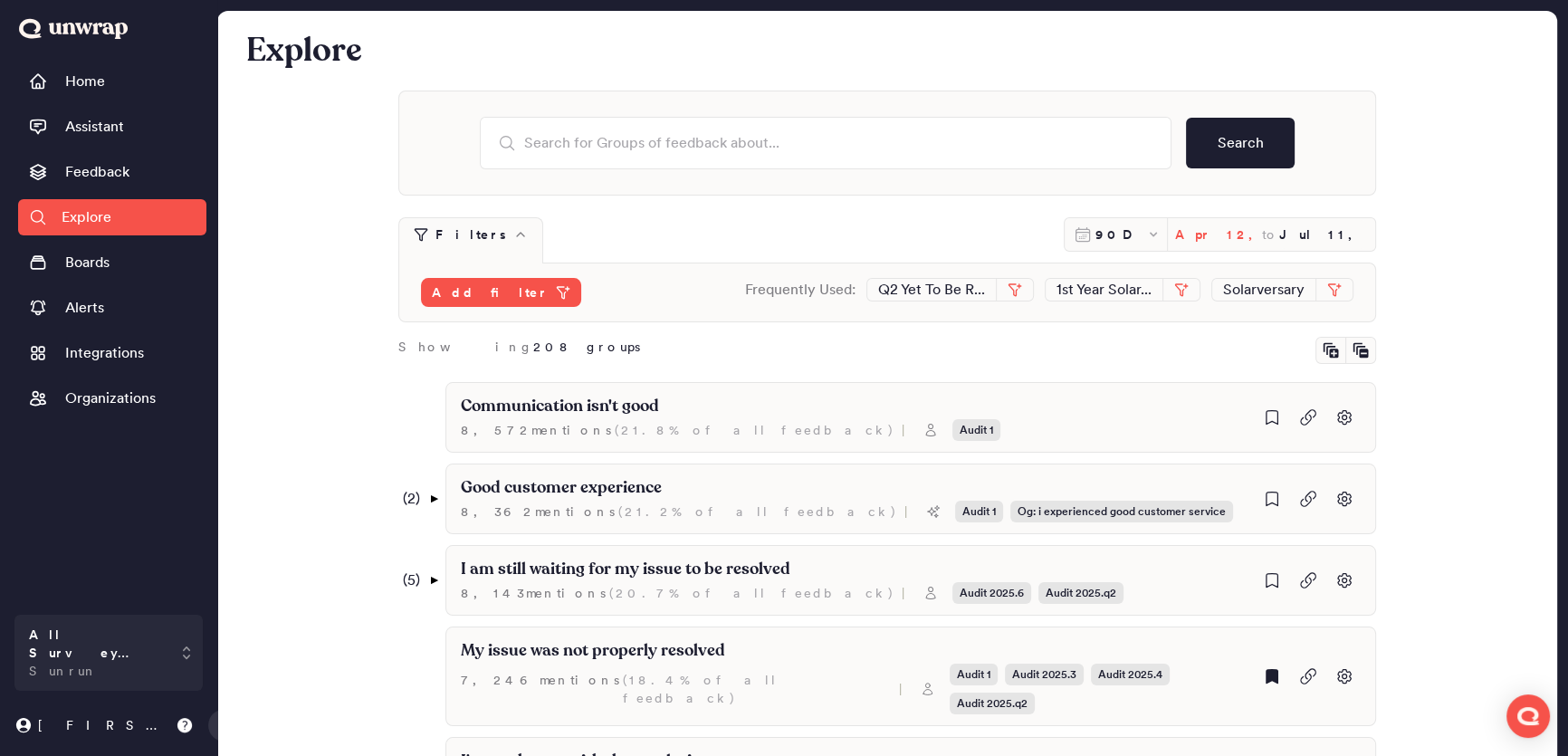 click on "Apr 12, 2025" at bounding box center [1219, 234] 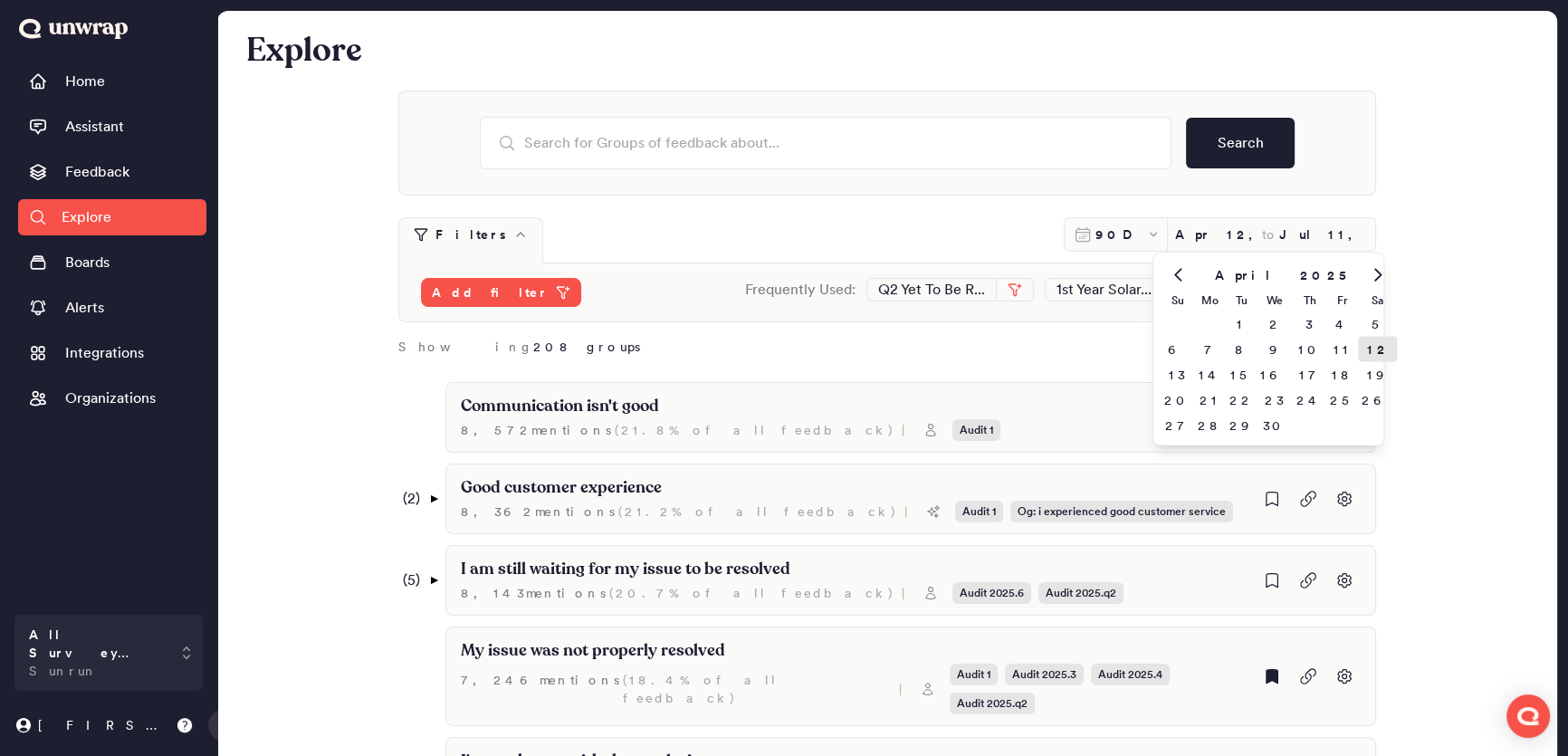 click 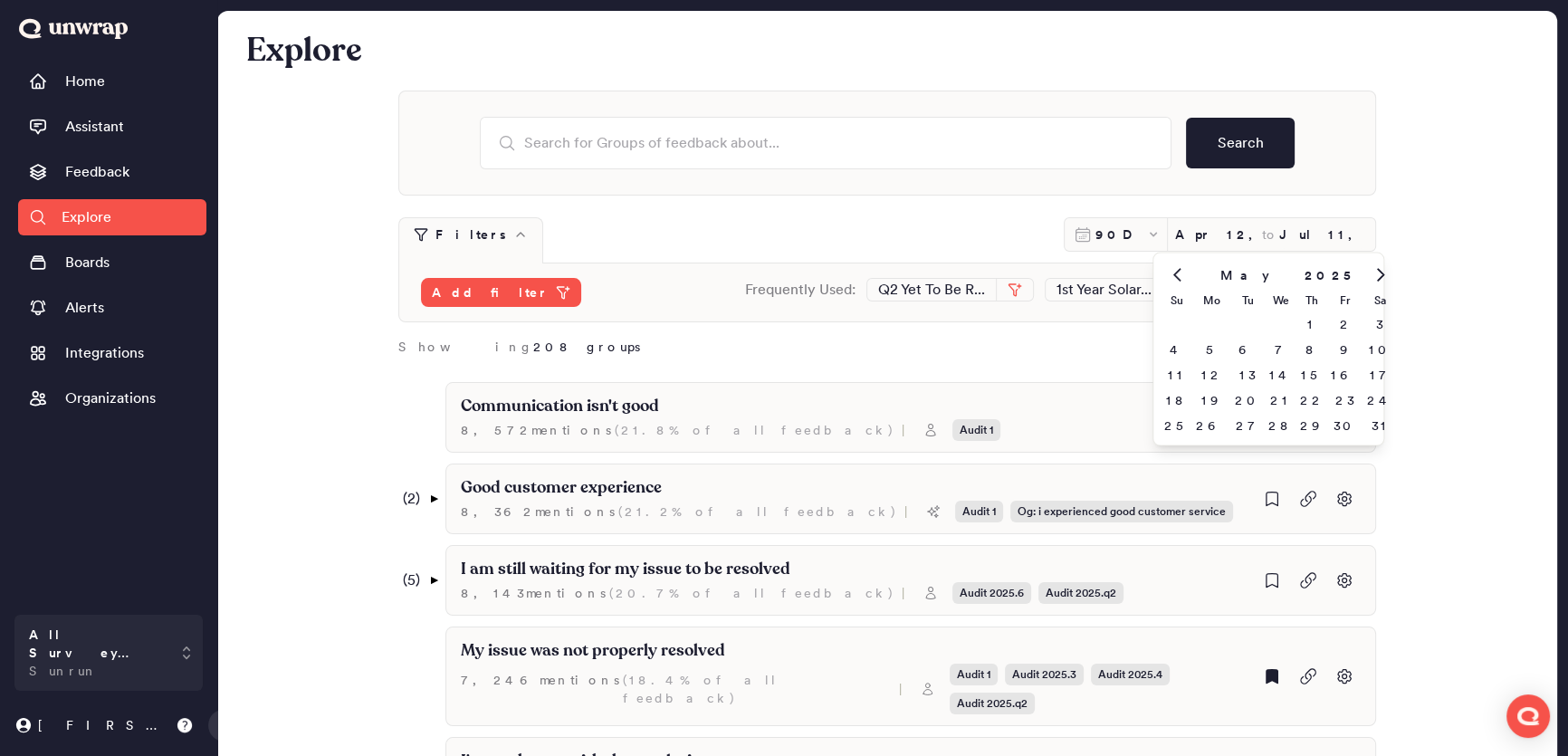 click 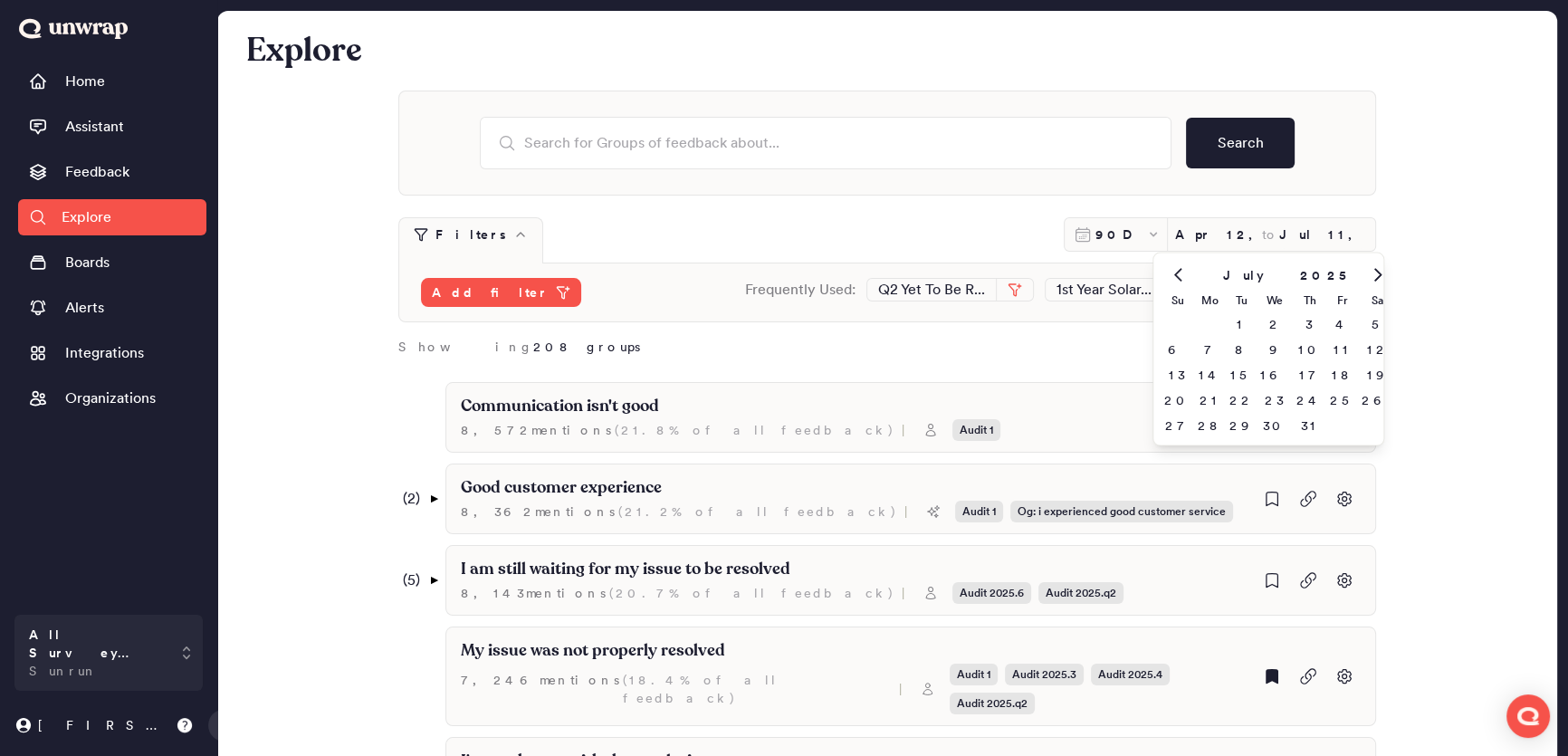 click 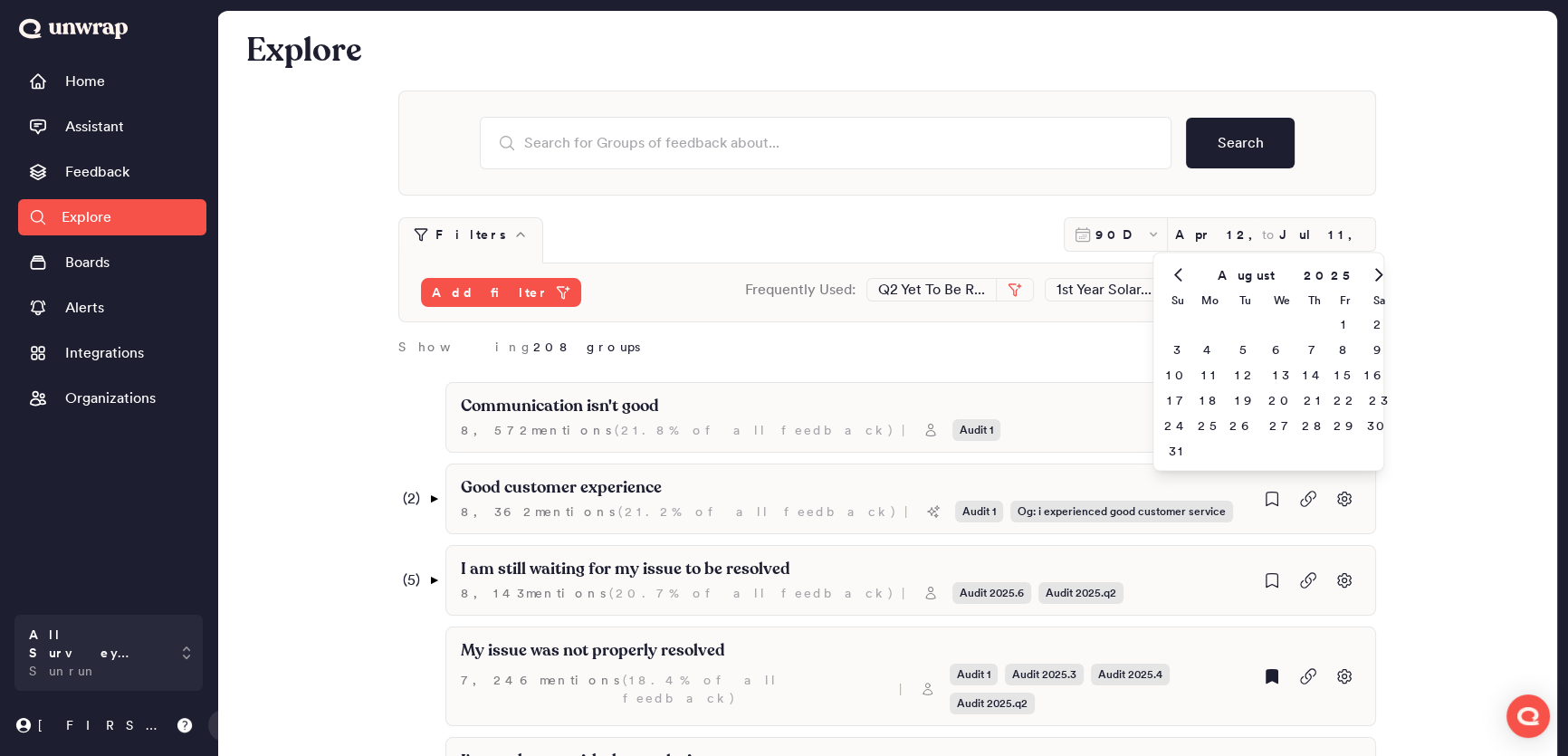 click 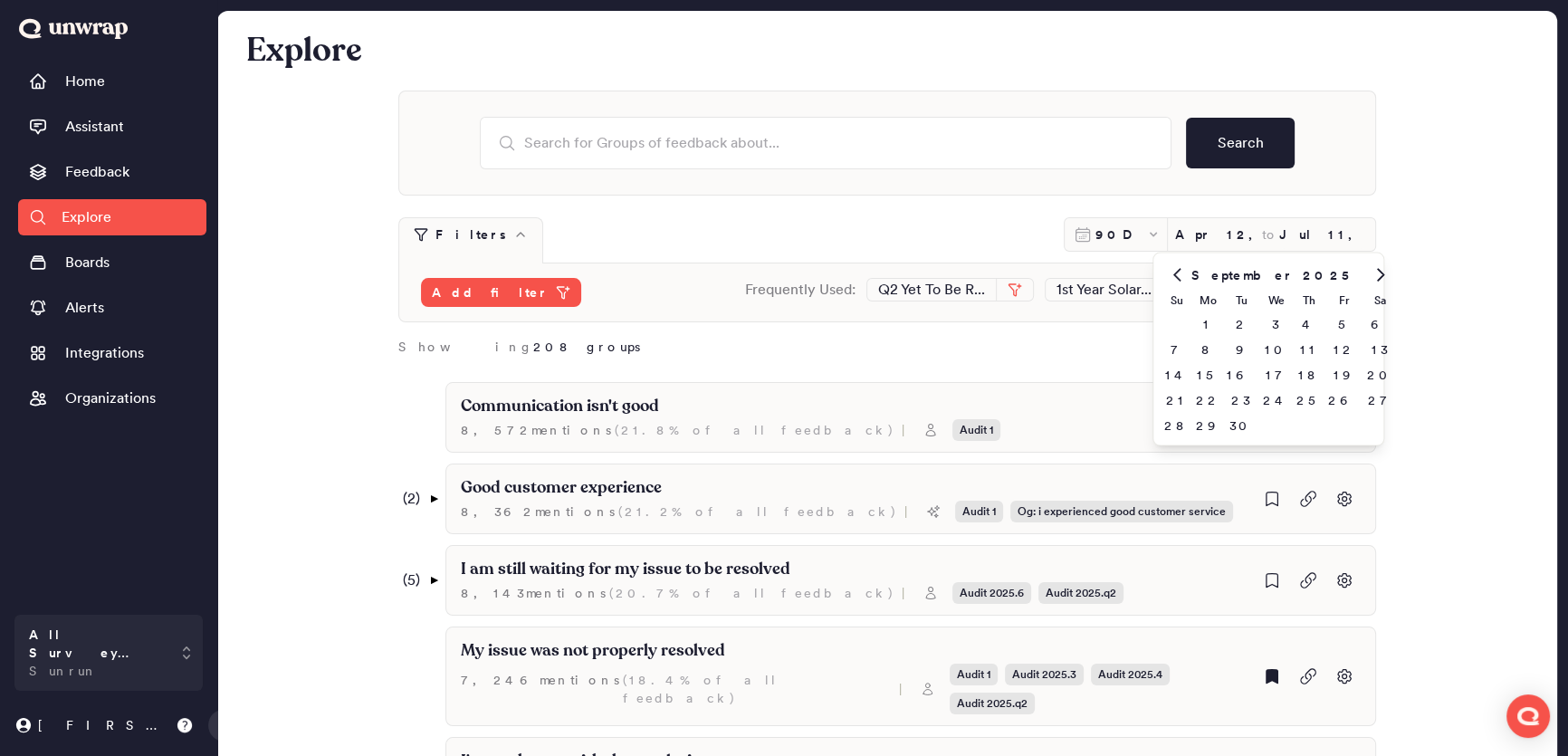 drag, startPoint x: 1385, startPoint y: 277, endPoint x: 1335, endPoint y: 280, distance: 50.089919 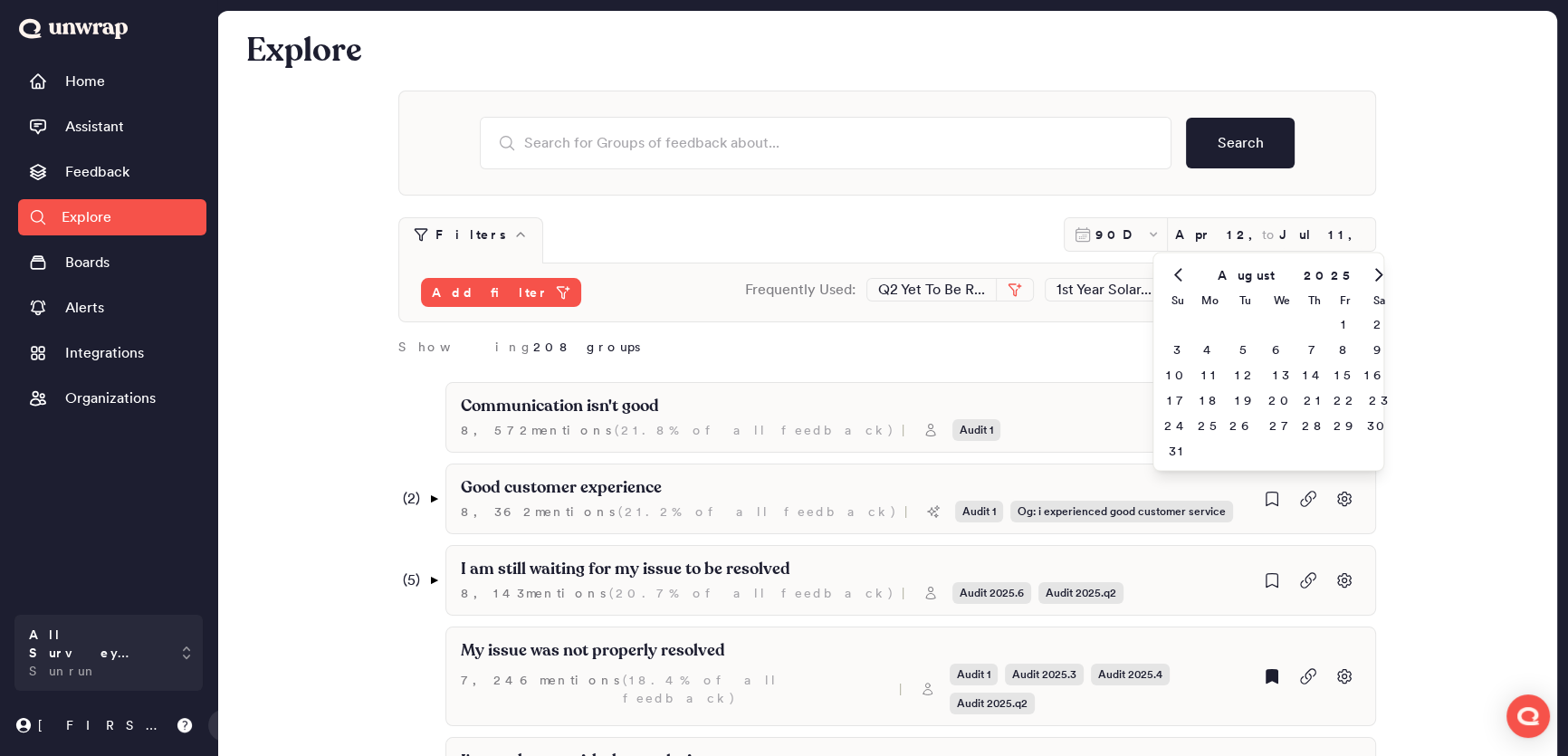 click 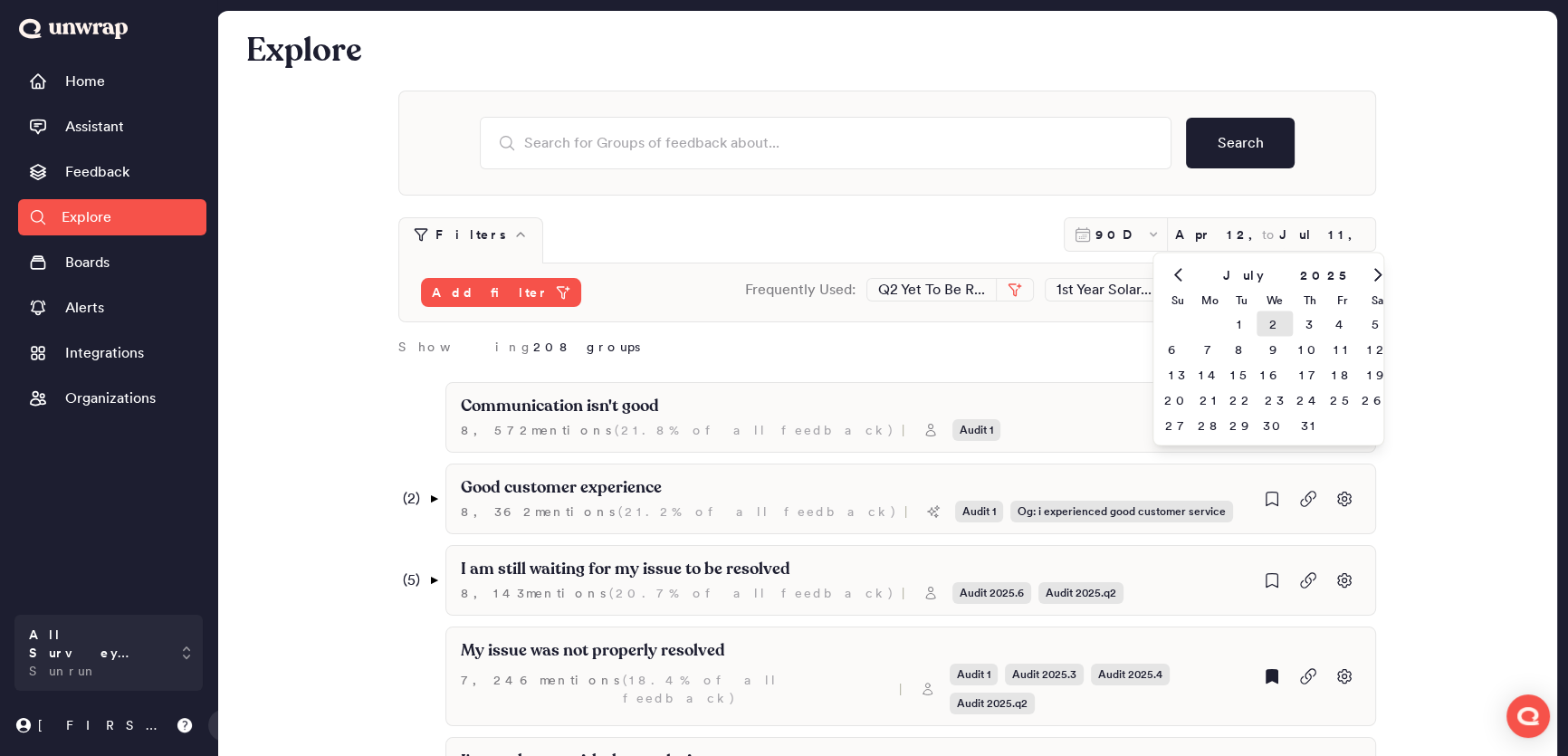 click on "2" at bounding box center [1275, 324] 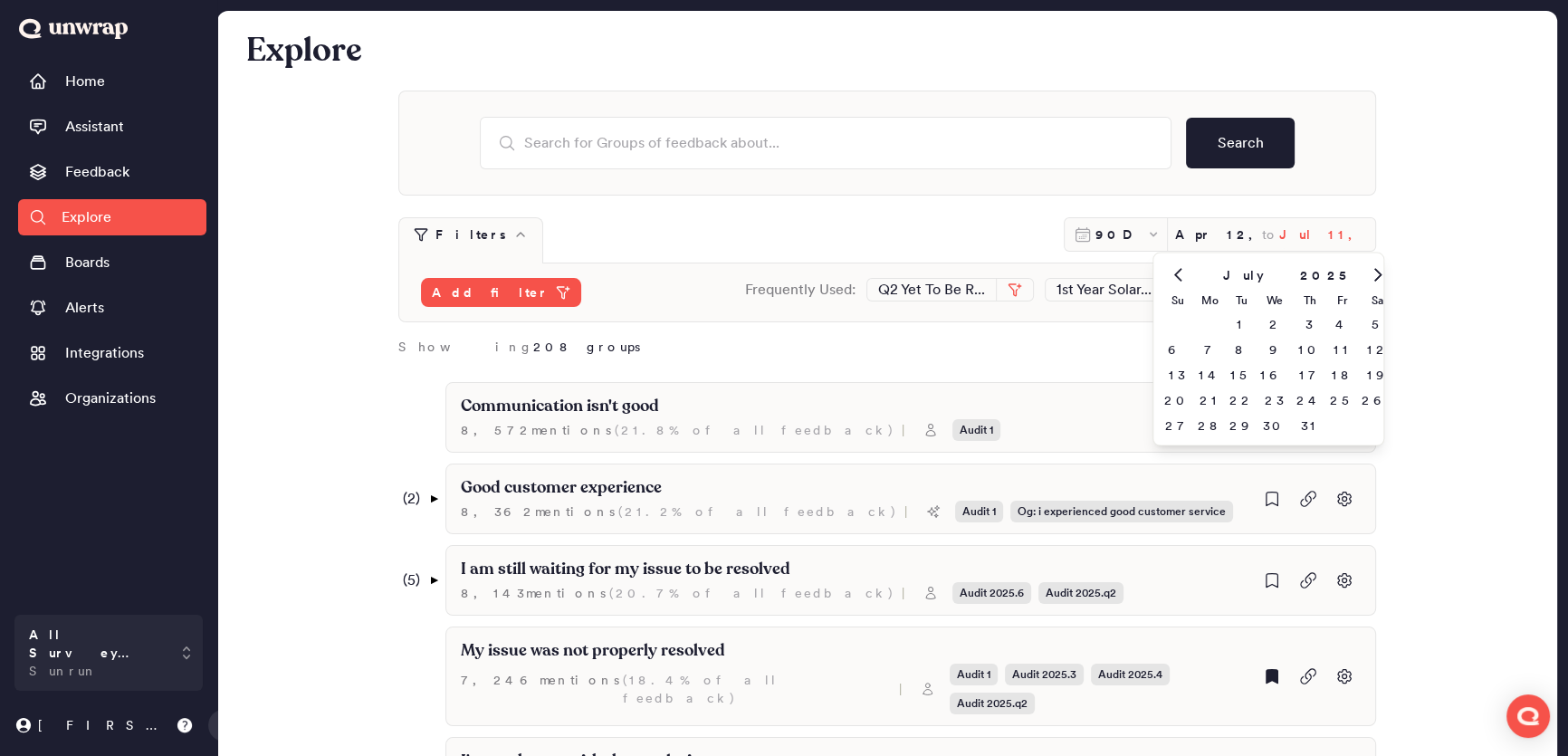 type on "Jul 2, 2025" 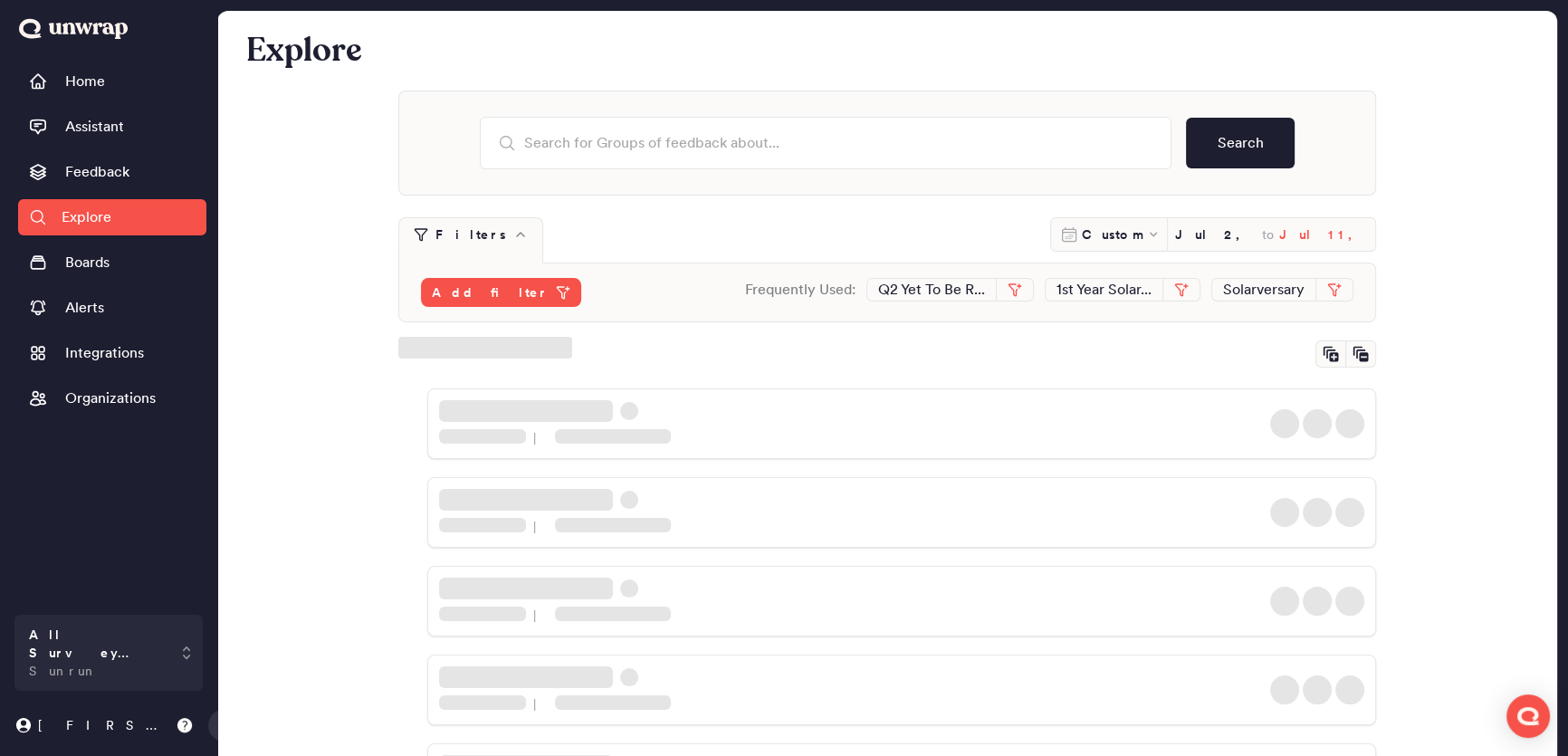 click on "Jul 11, 2025" at bounding box center [1323, 234] 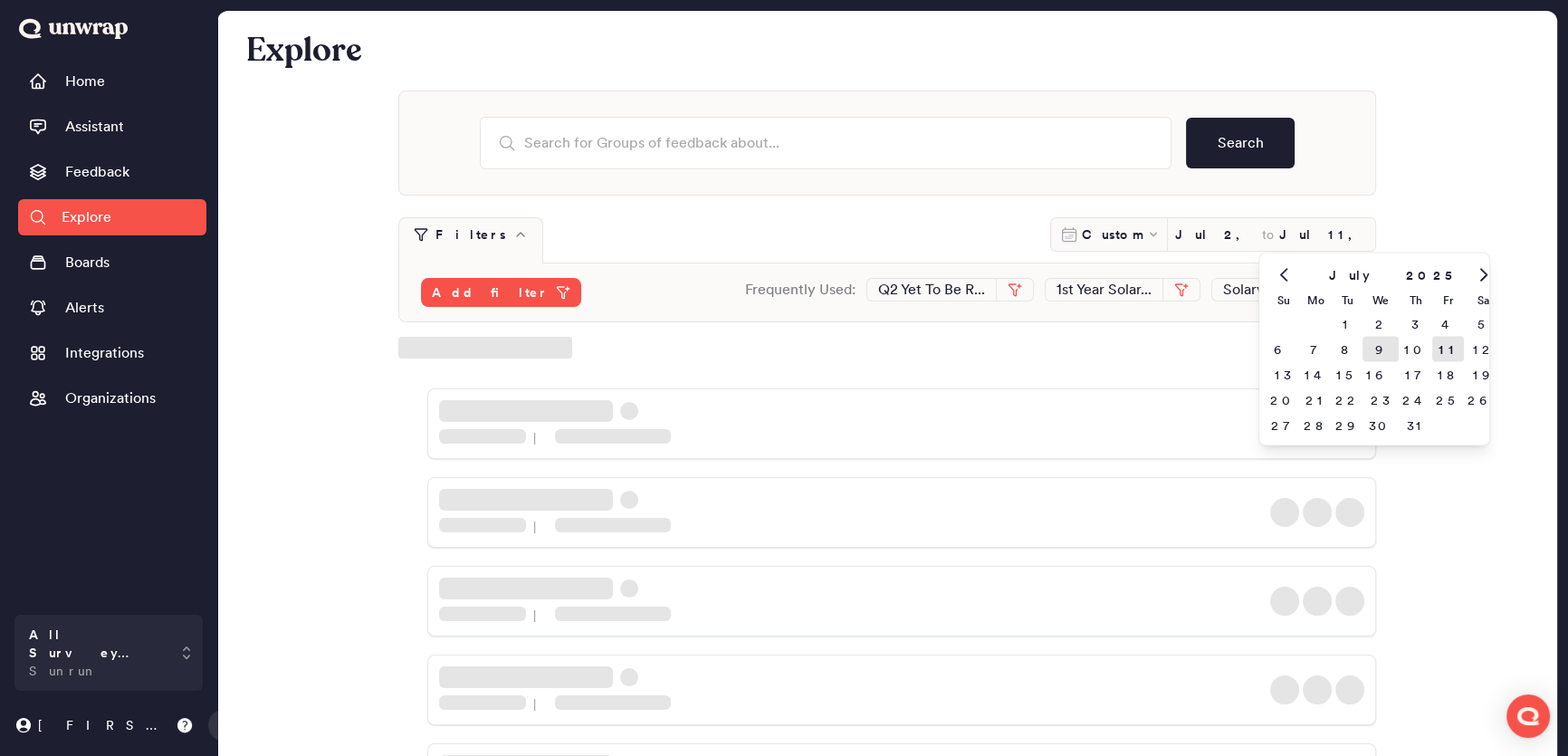 click on "9" at bounding box center (1381, 349) 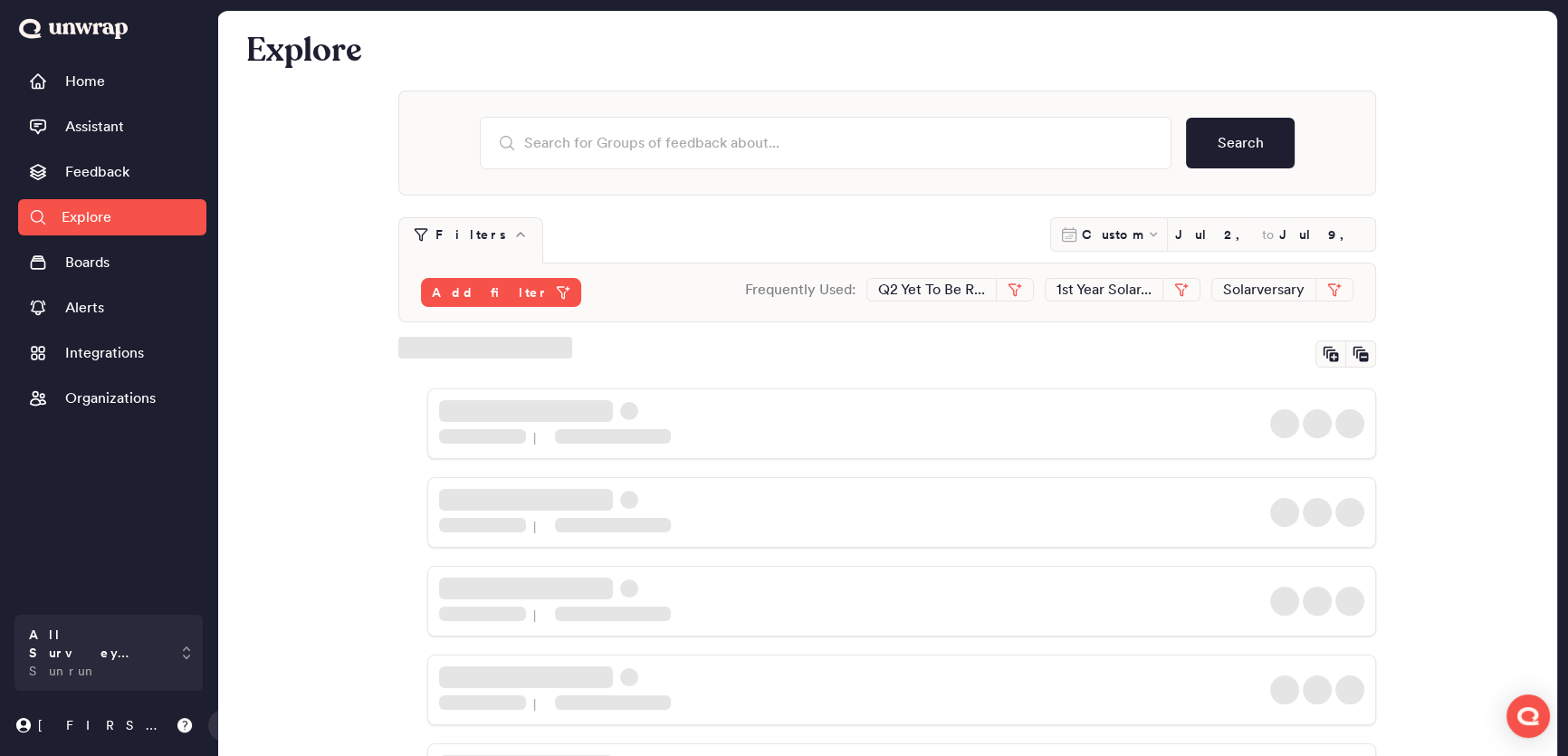 type on "Jul 9, 2025" 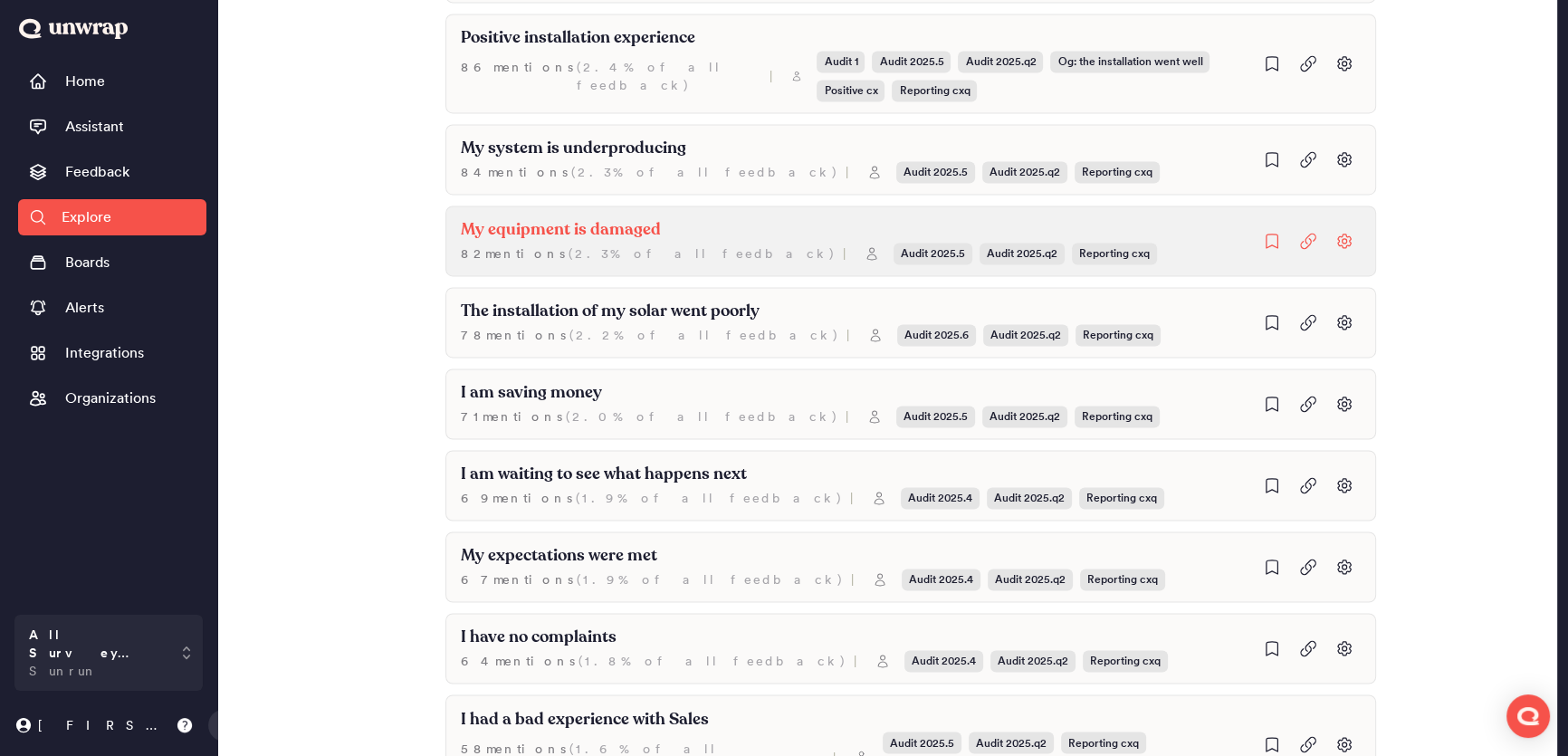 scroll, scrollTop: 3622, scrollLeft: 0, axis: vertical 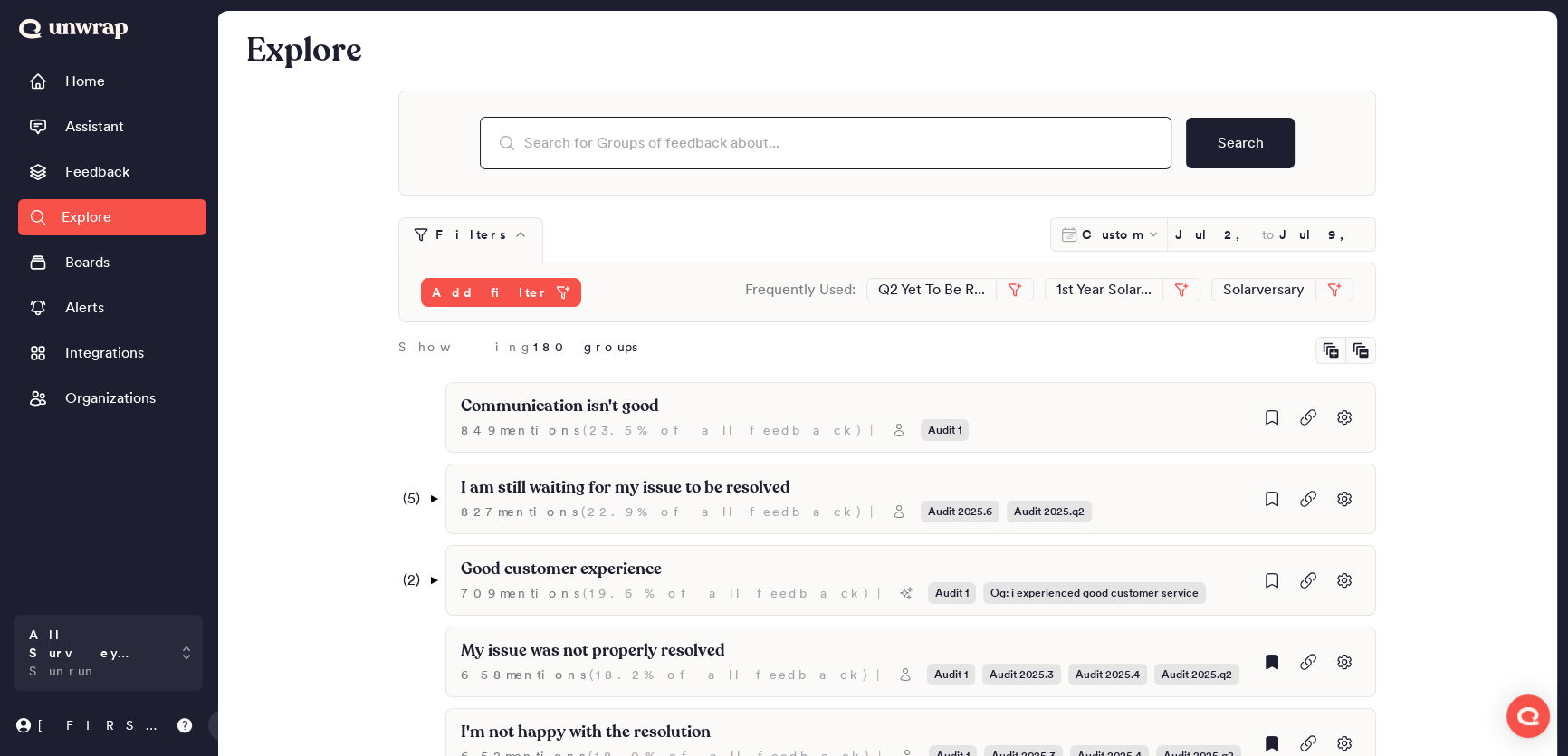 click at bounding box center [826, 143] 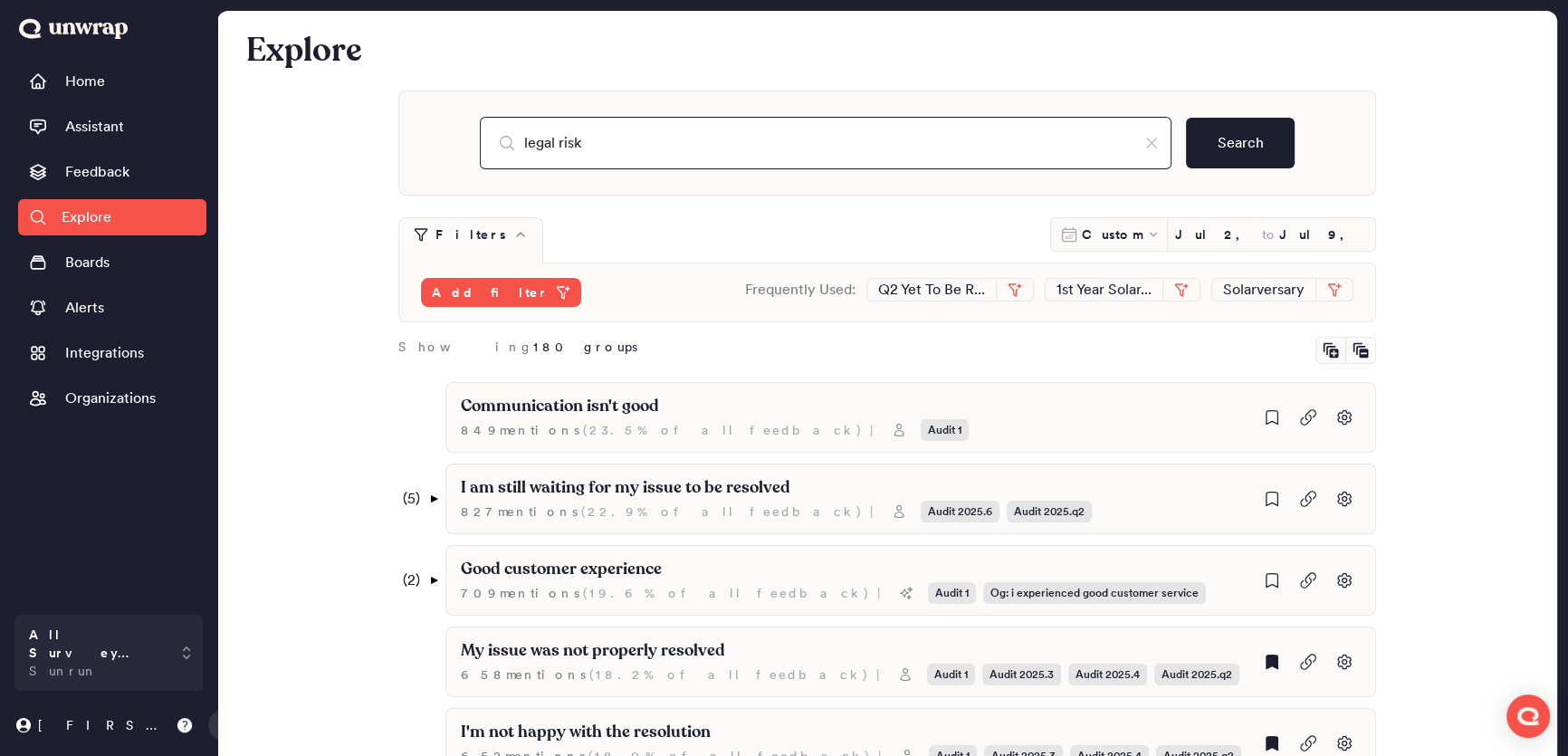 type on "legal risk" 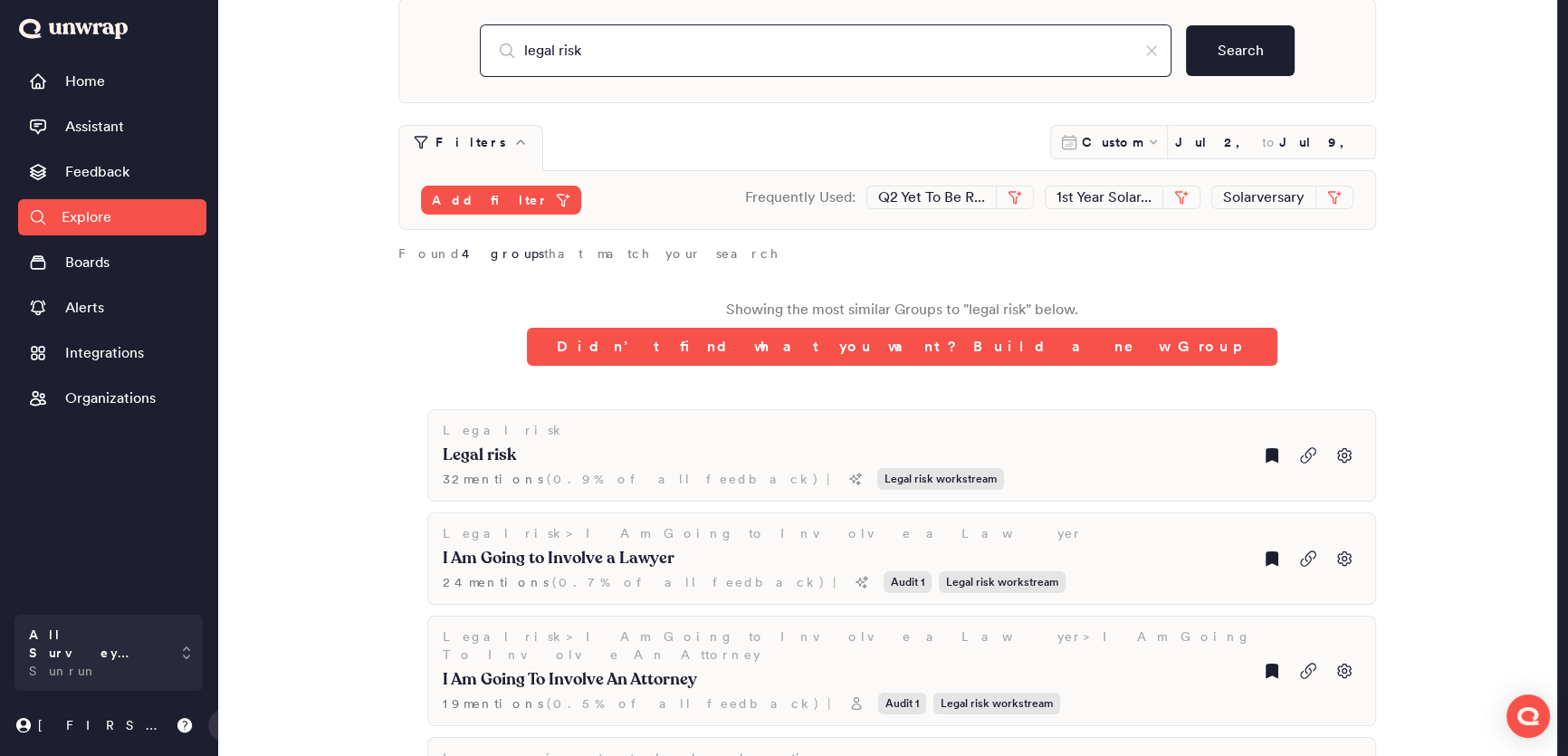 scroll, scrollTop: 167, scrollLeft: 0, axis: vertical 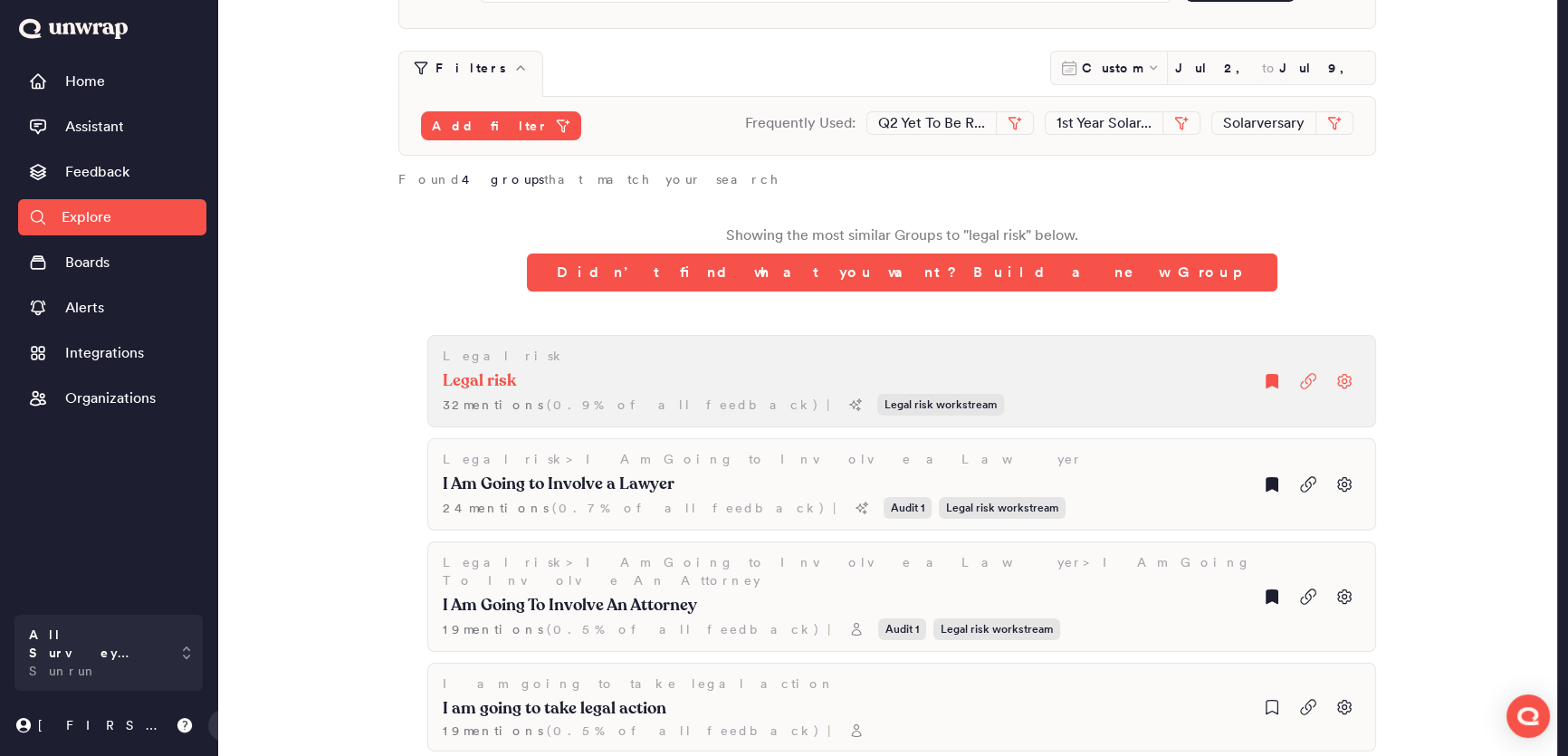 click on "Legal risk Legal risk 32  mention s   ( 0.9% of all feedback ) | Legal risk workstream" at bounding box center [902, 381] 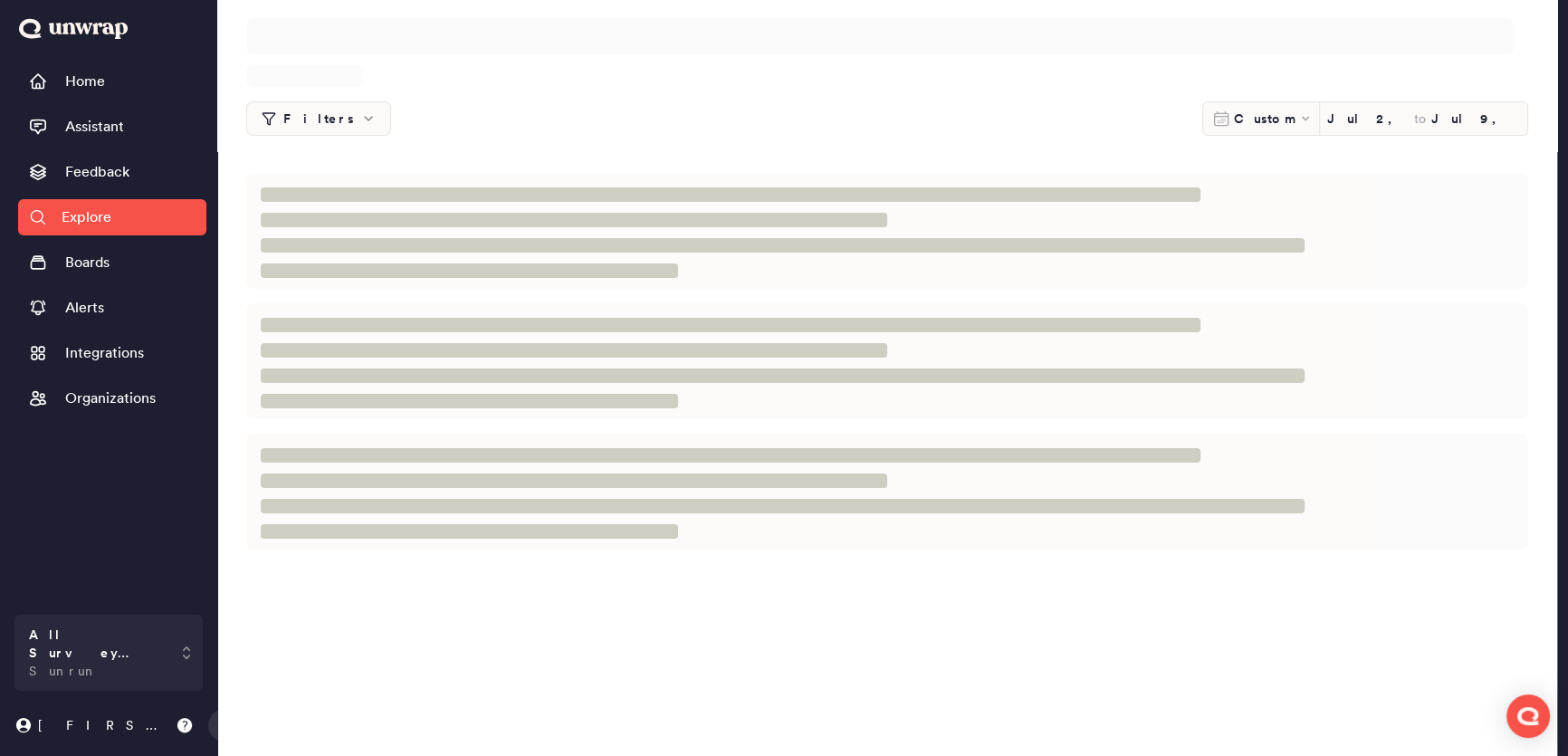 scroll, scrollTop: 0, scrollLeft: 0, axis: both 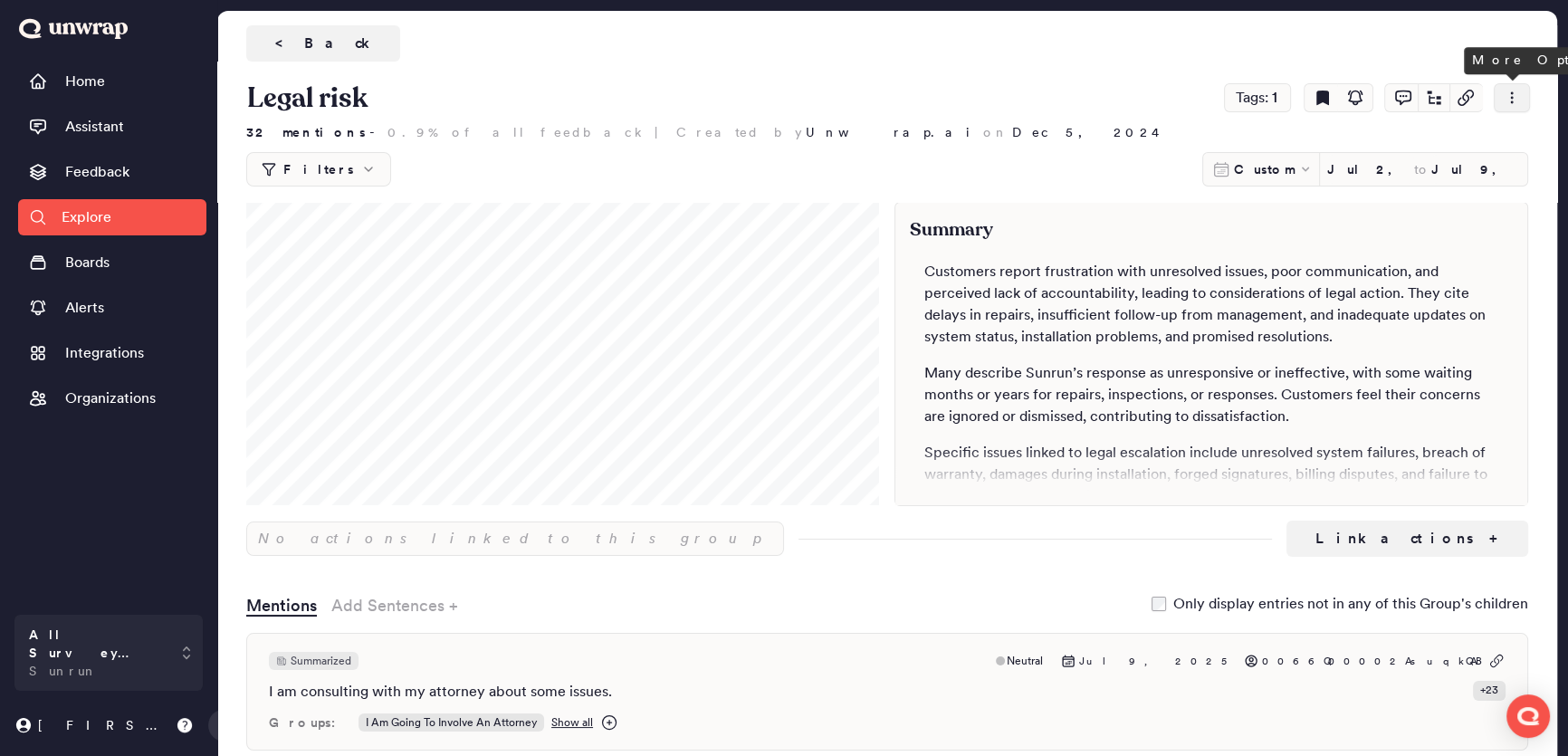 click at bounding box center (1512, 98) 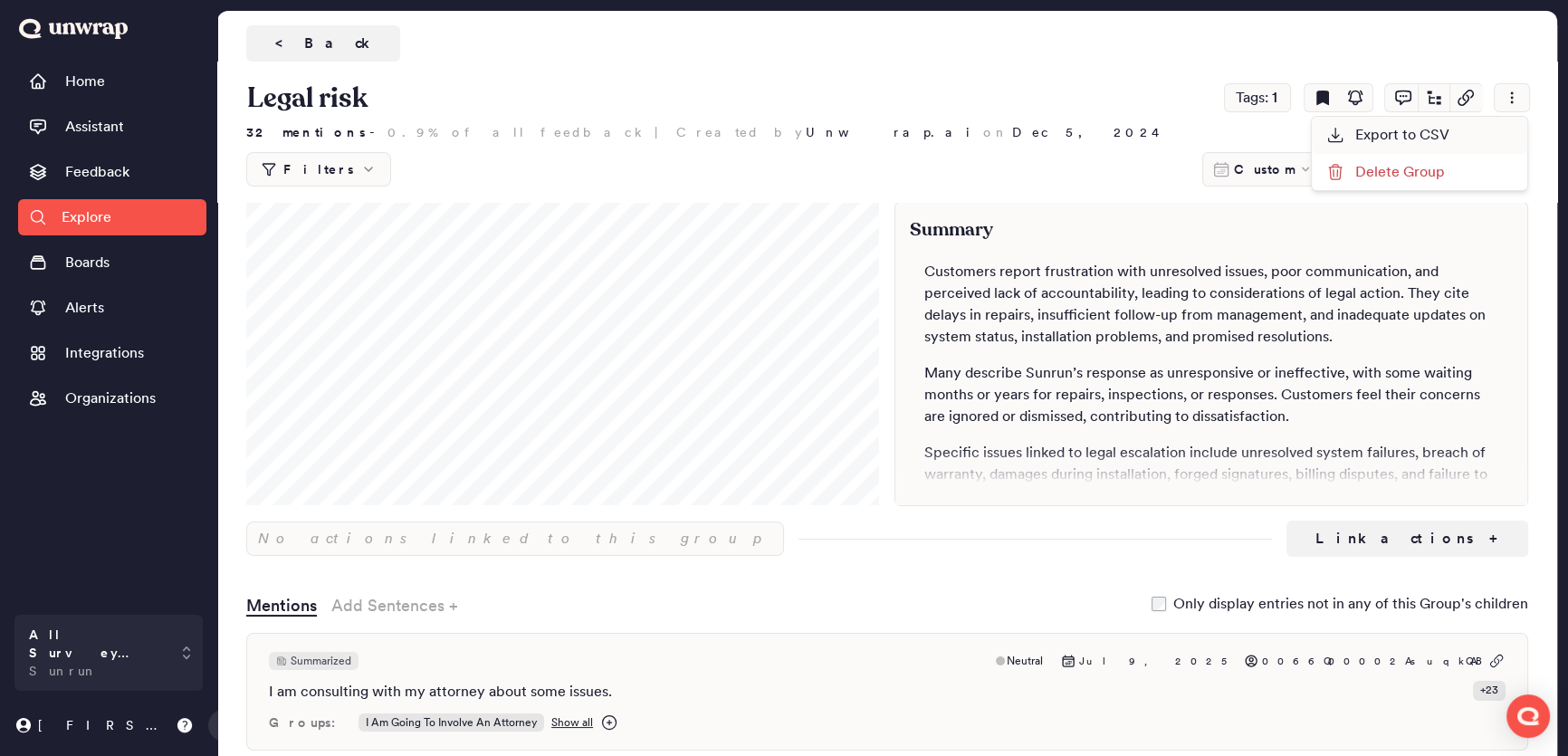 click on "Export to CSV" at bounding box center (1388, 135) 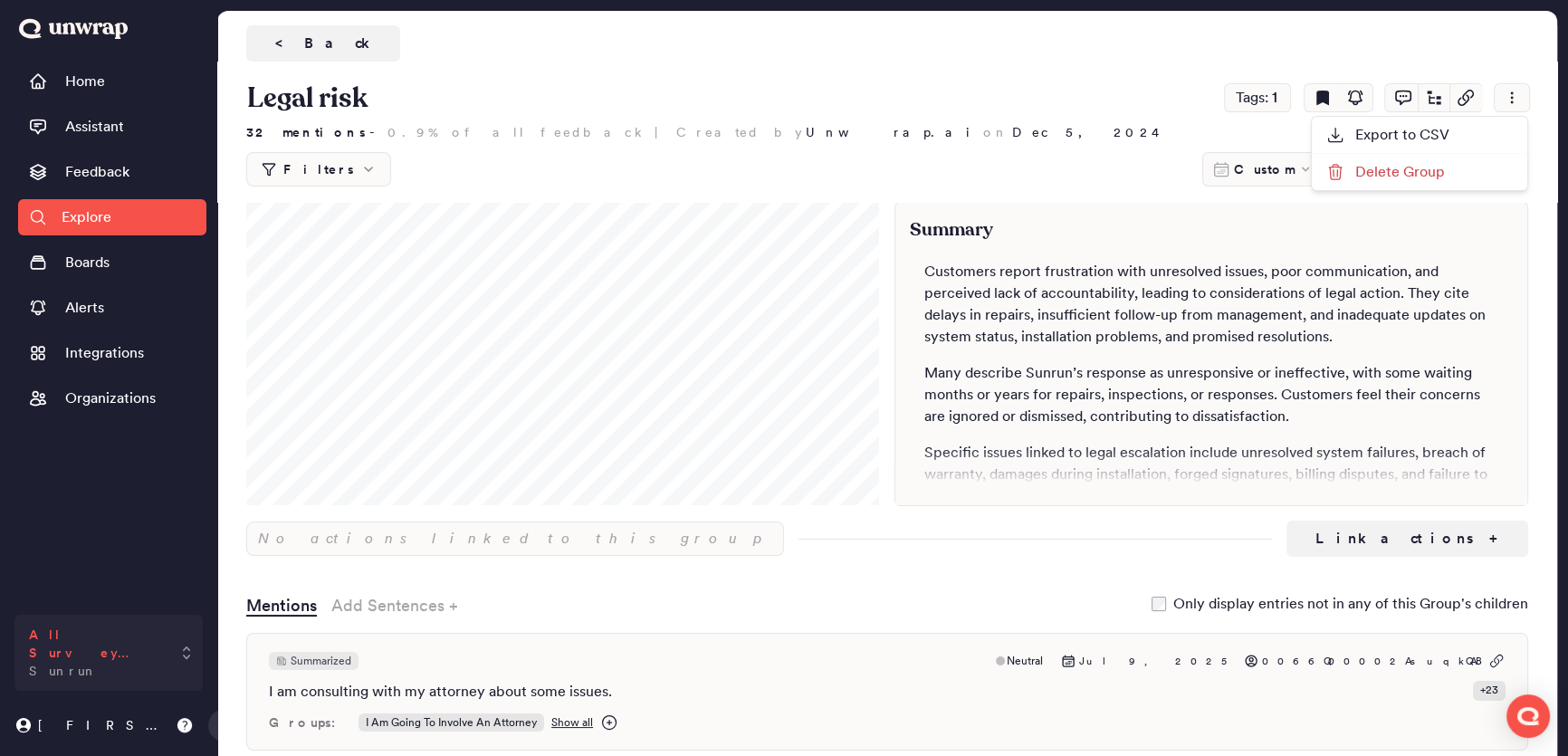 click on "All Survey Feedback Sunrun" at bounding box center (109, 653) 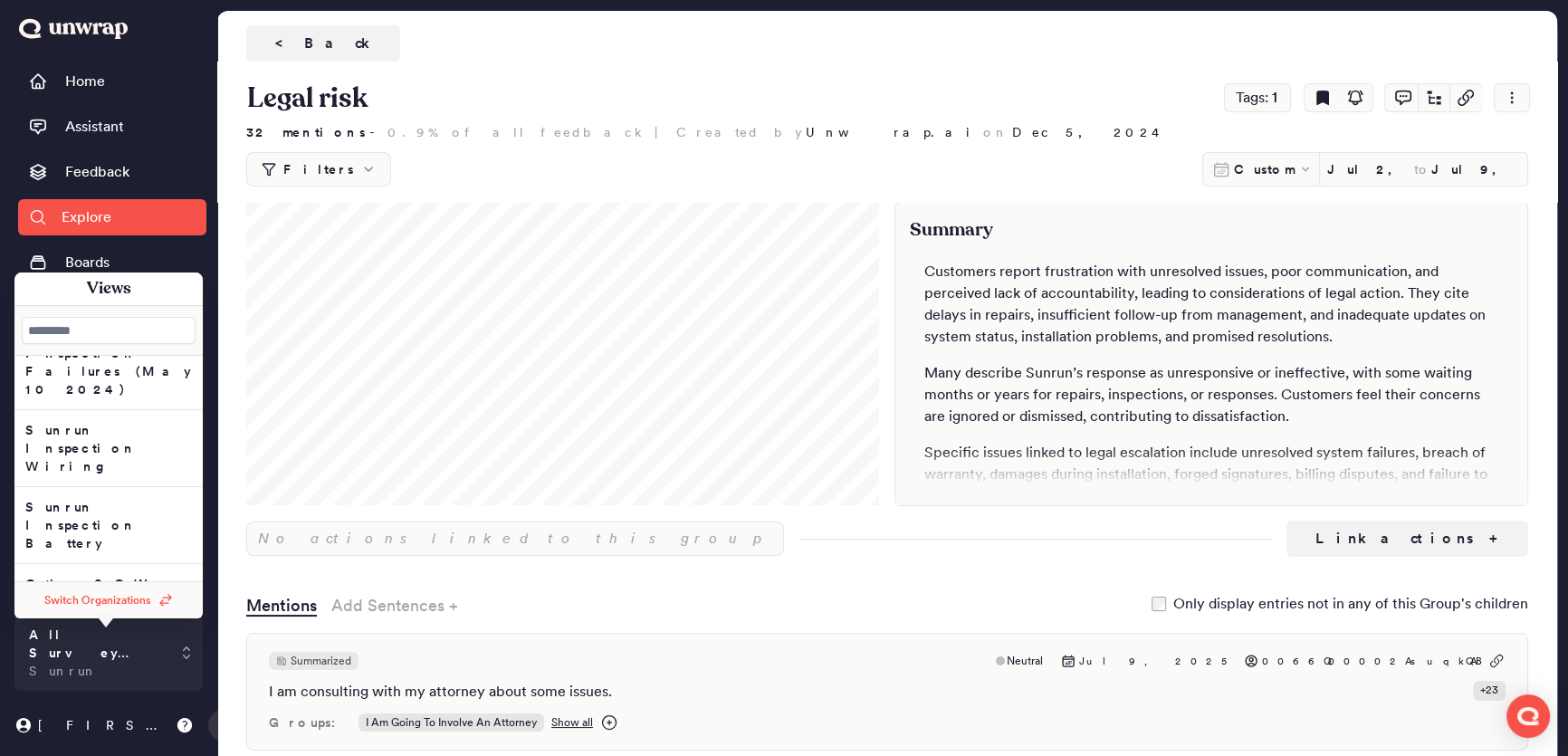 scroll, scrollTop: 554, scrollLeft: 0, axis: vertical 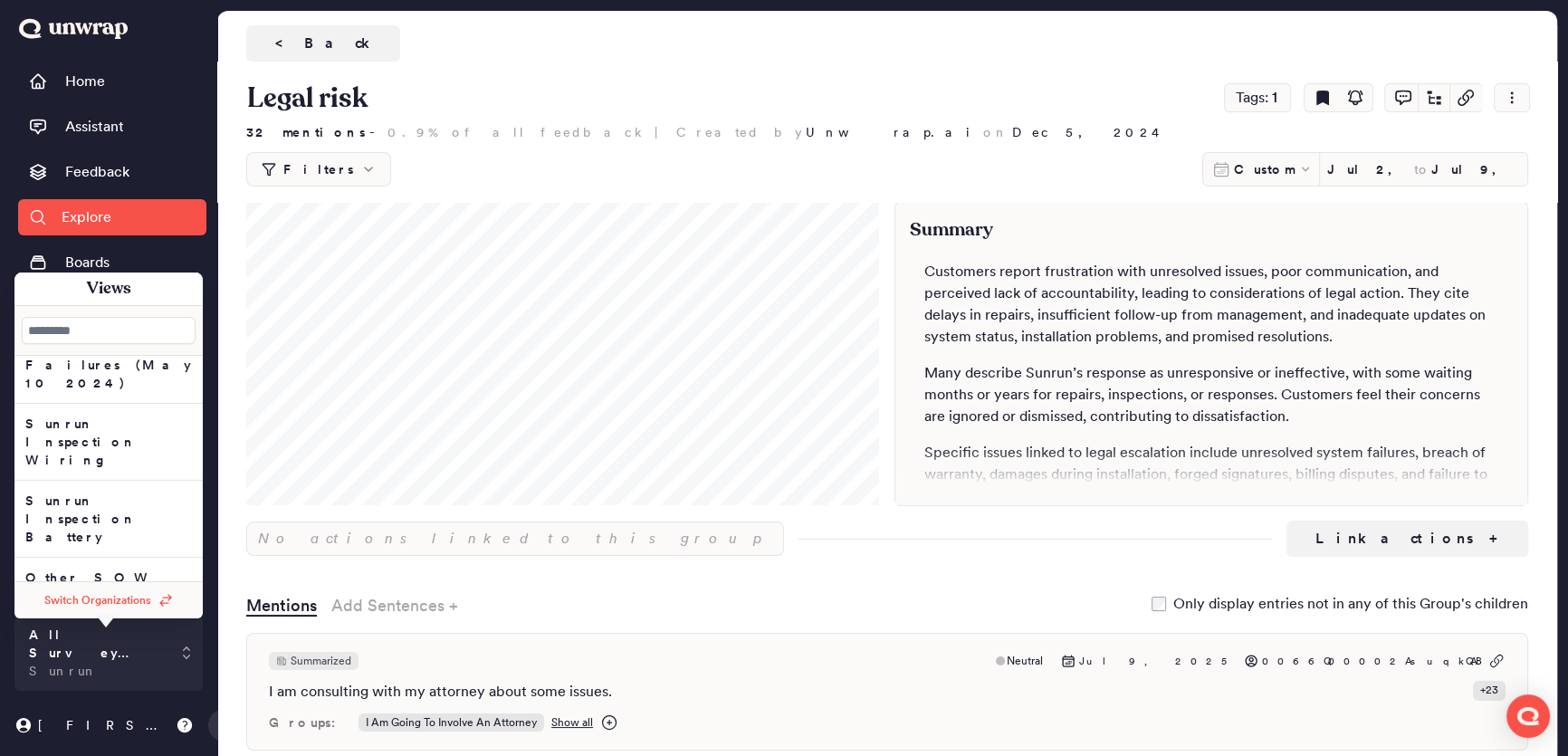click on "All Online Review Feedback" at bounding box center [98, -120] 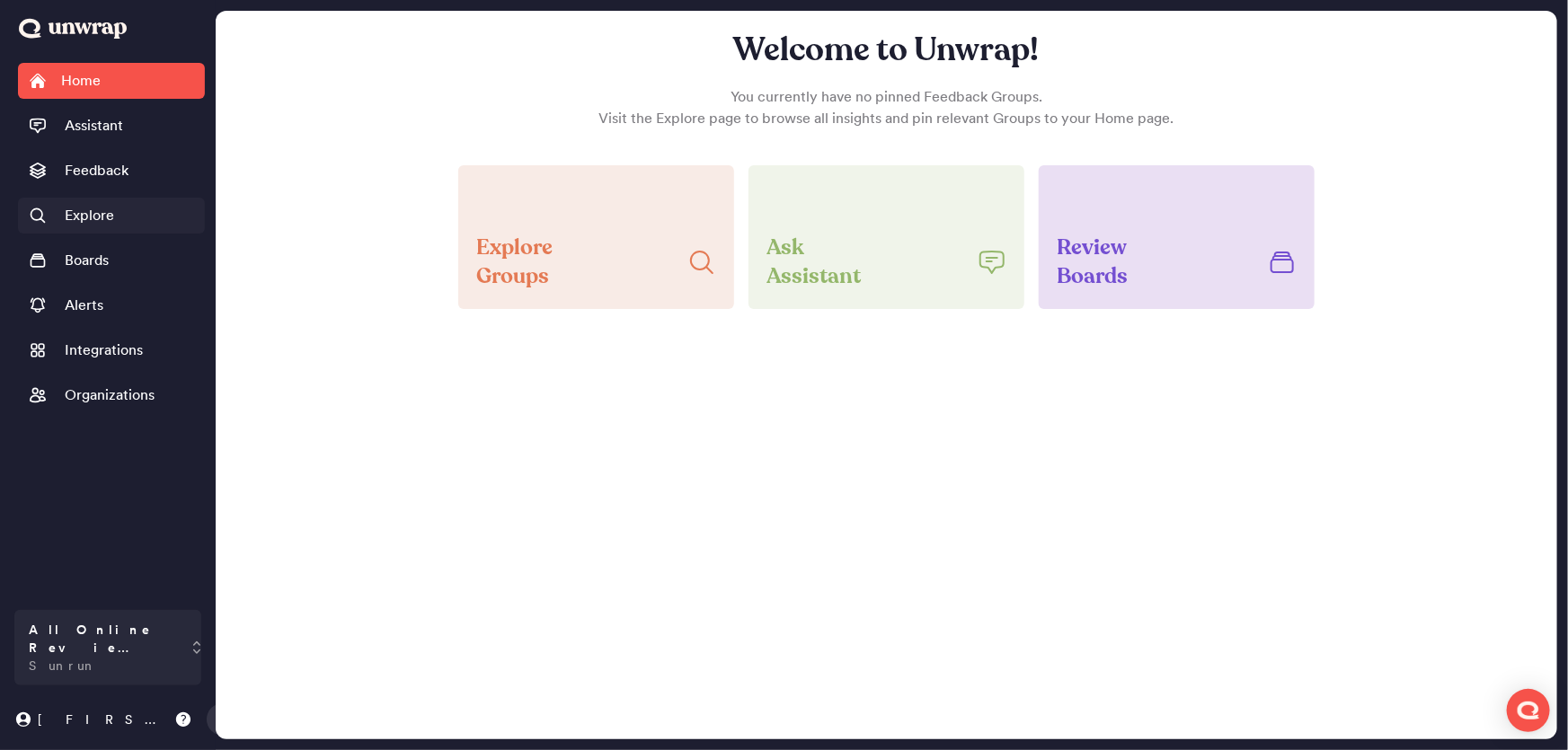 click on "Explore" at bounding box center [71, 216] 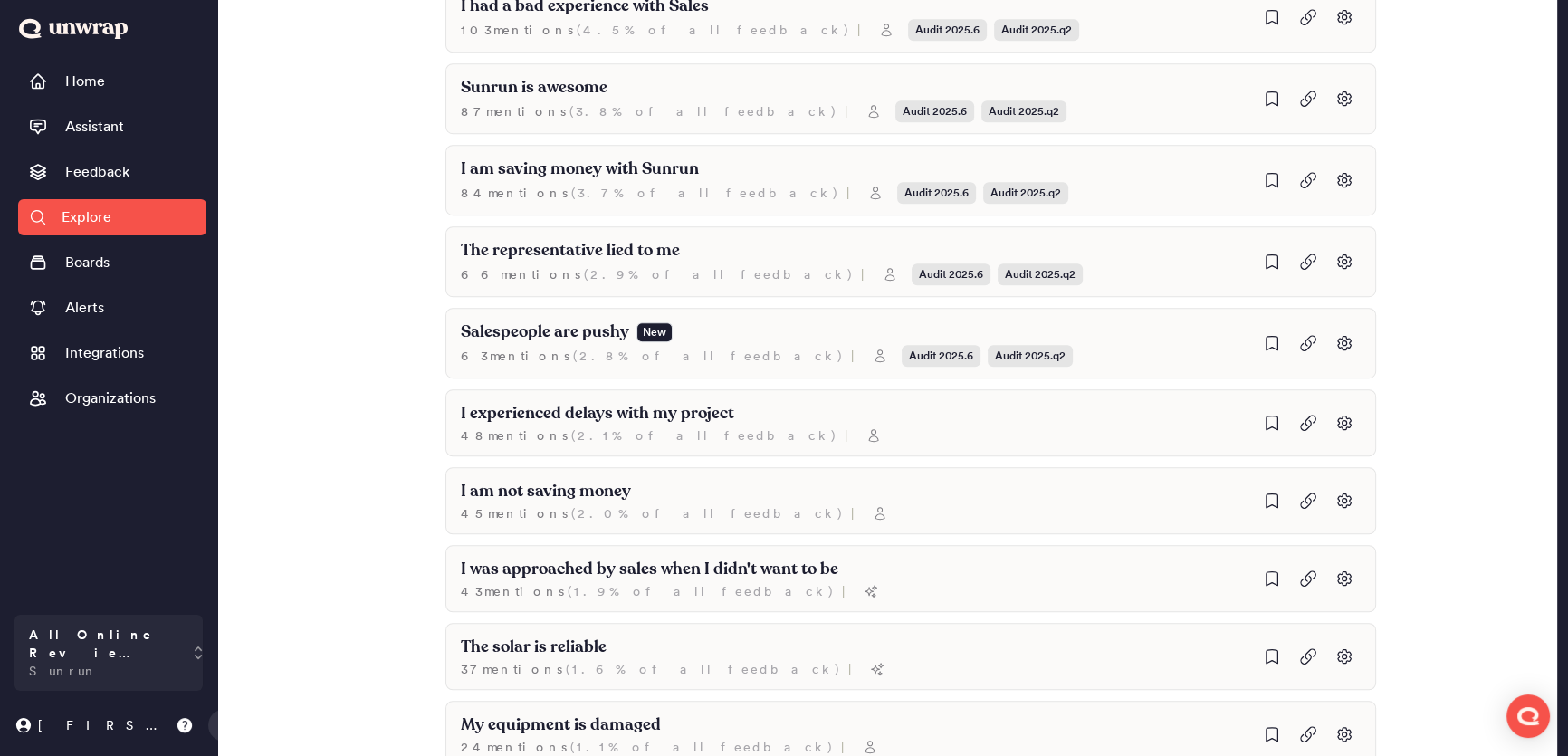 scroll, scrollTop: 1481, scrollLeft: 0, axis: vertical 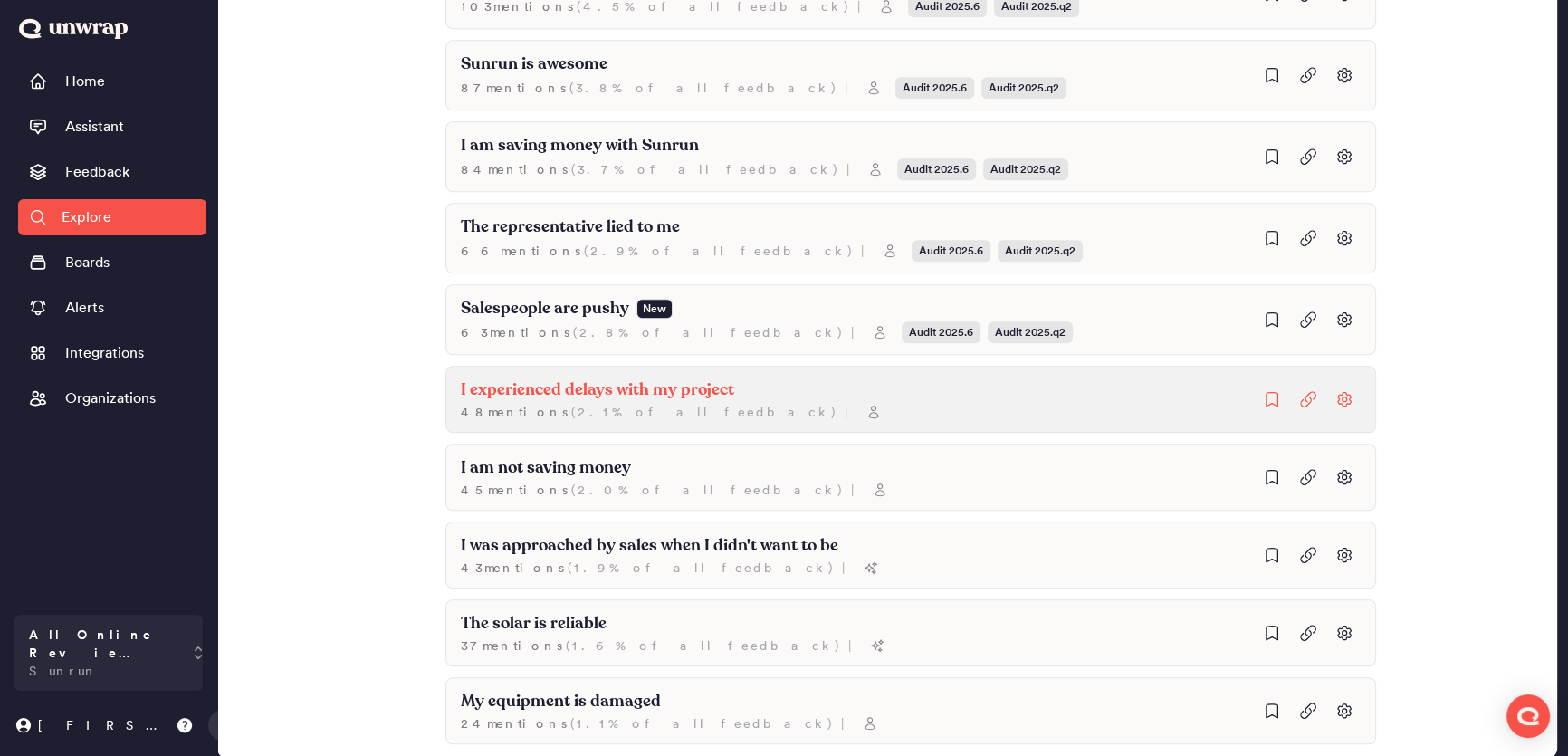 click on "I experienced delays with my project 48 mentions - 2.1% of all feedback |" at bounding box center (911, -1066) 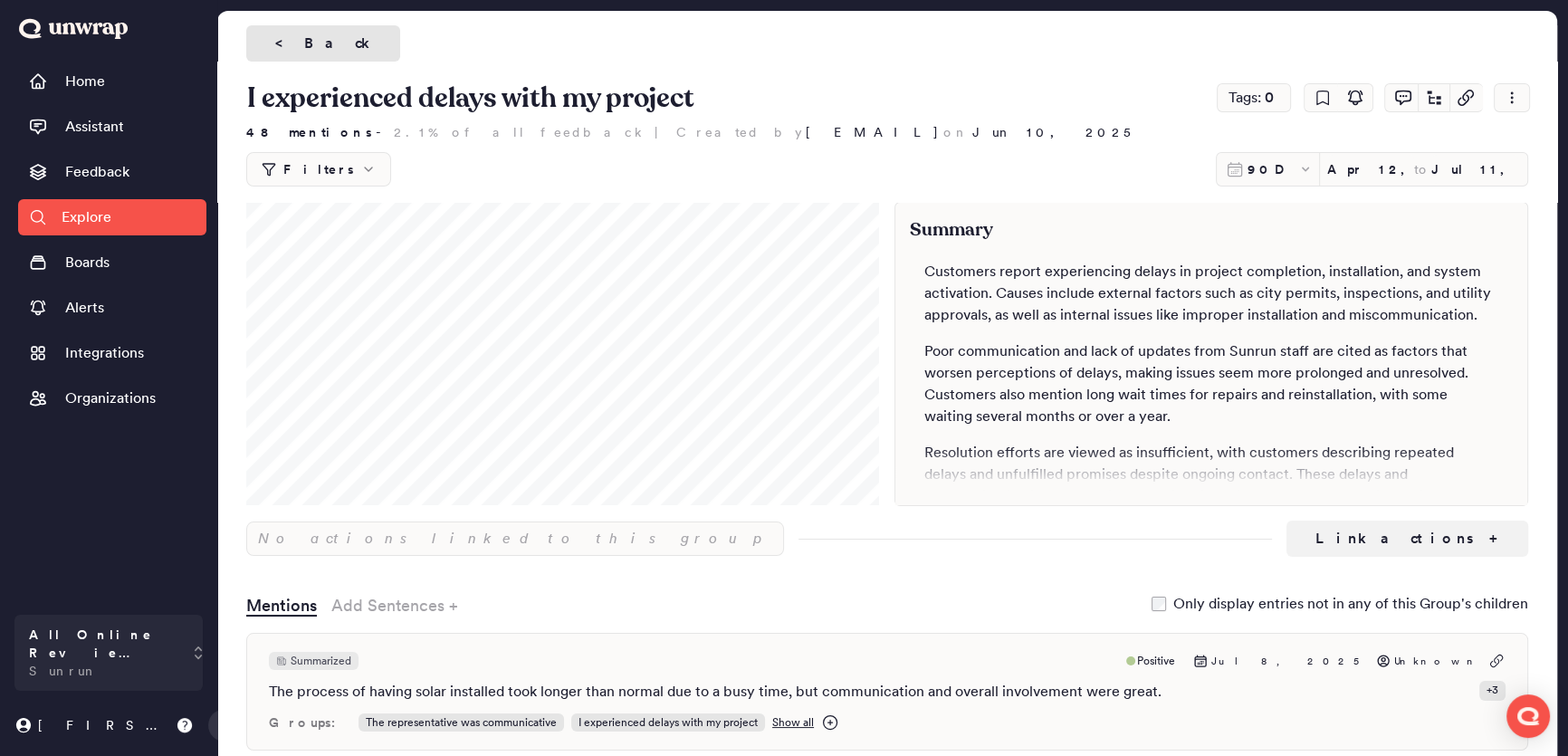 click on "< Back" at bounding box center (323, 43) 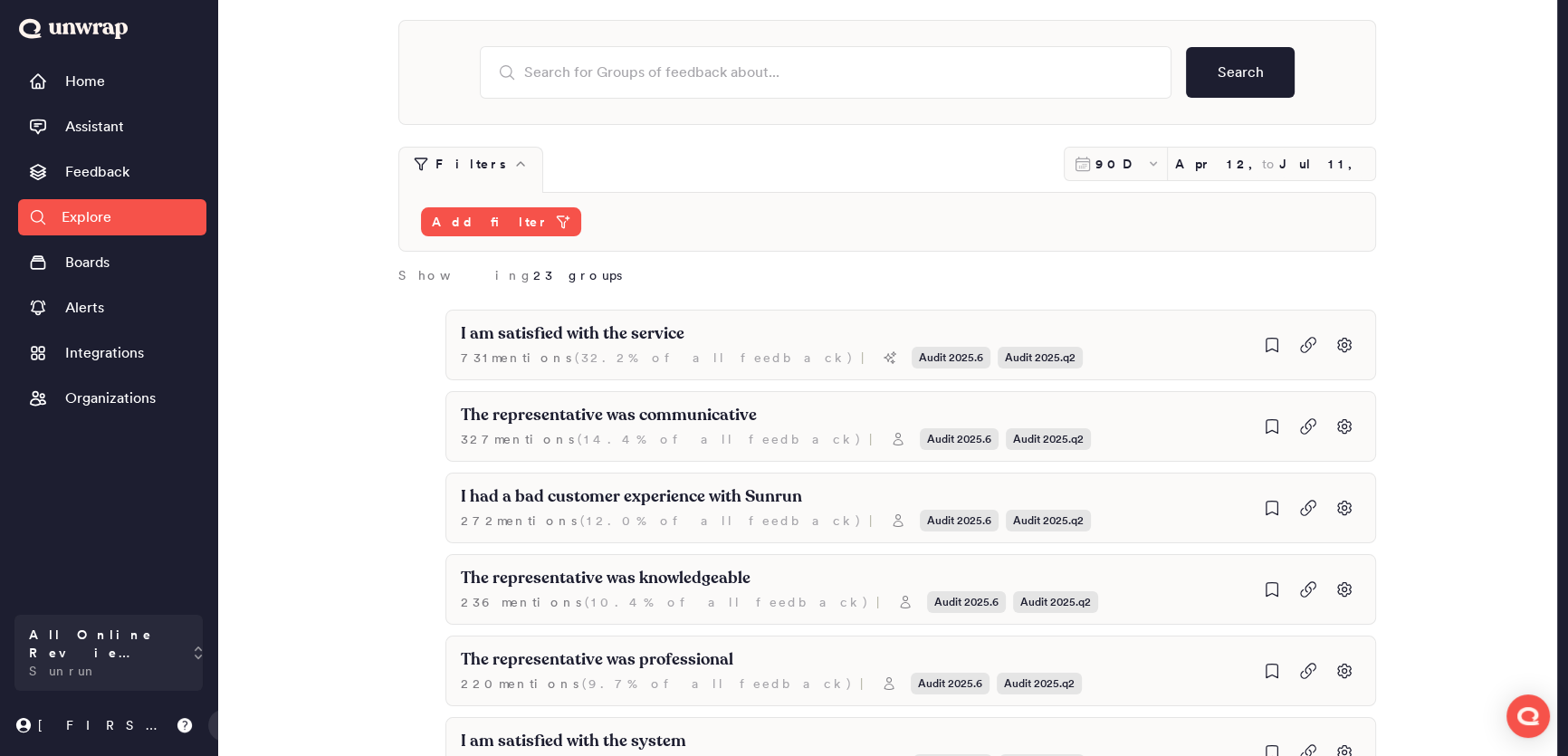 scroll, scrollTop: 0, scrollLeft: 0, axis: both 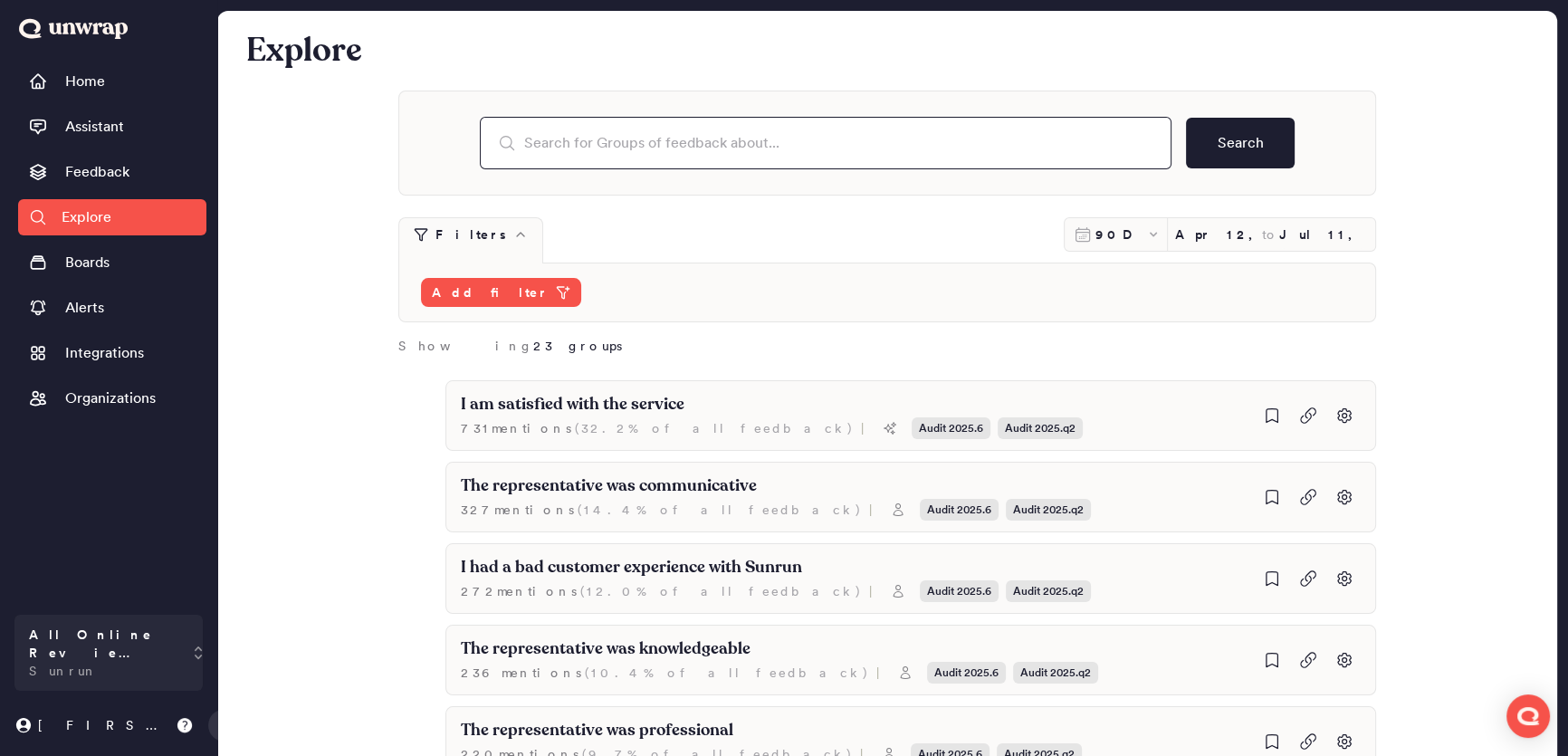click at bounding box center [826, 143] 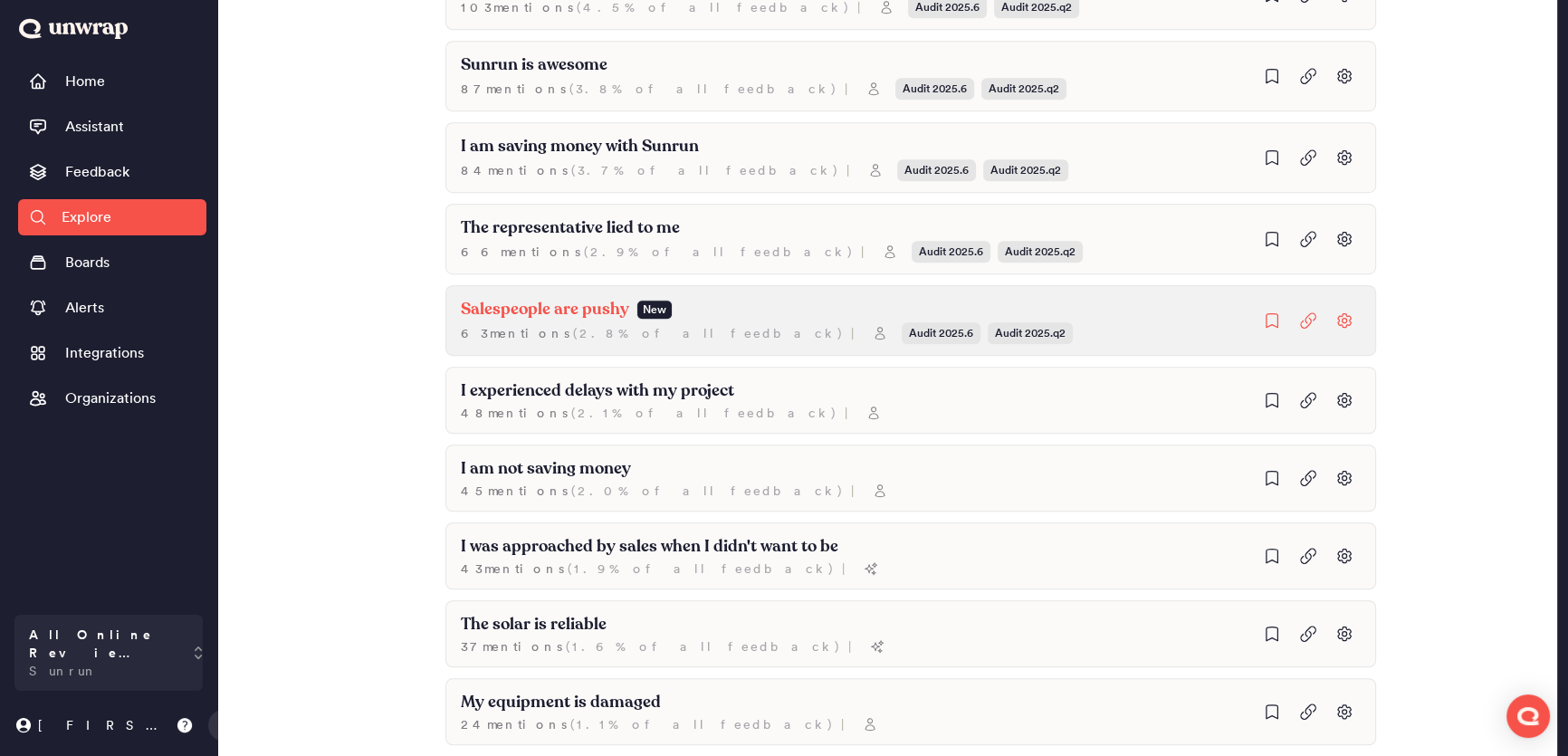 scroll, scrollTop: 1481, scrollLeft: 0, axis: vertical 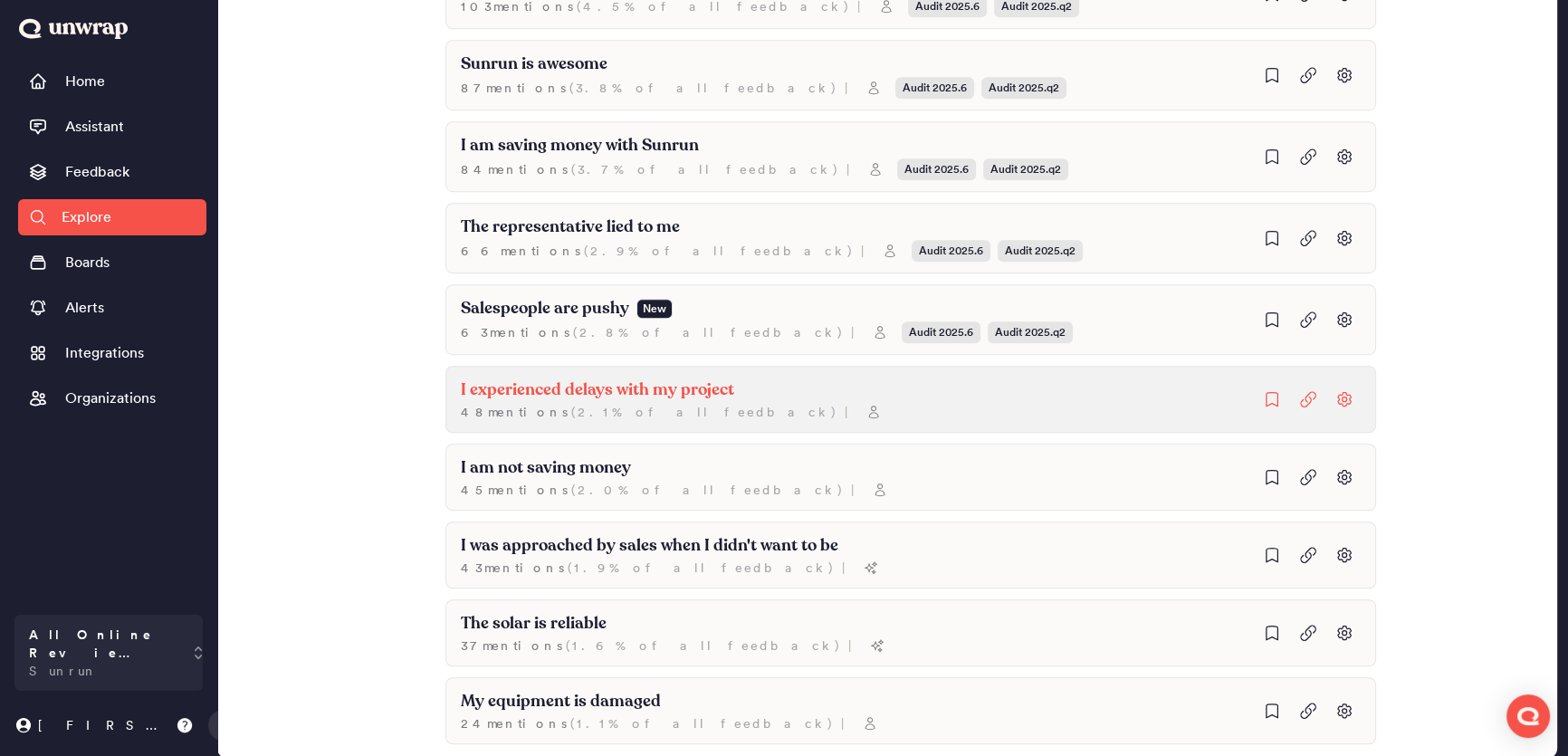 click on "I experienced delays with my project 48 mentions - 2.1% of all feedback |" at bounding box center (911, -1066) 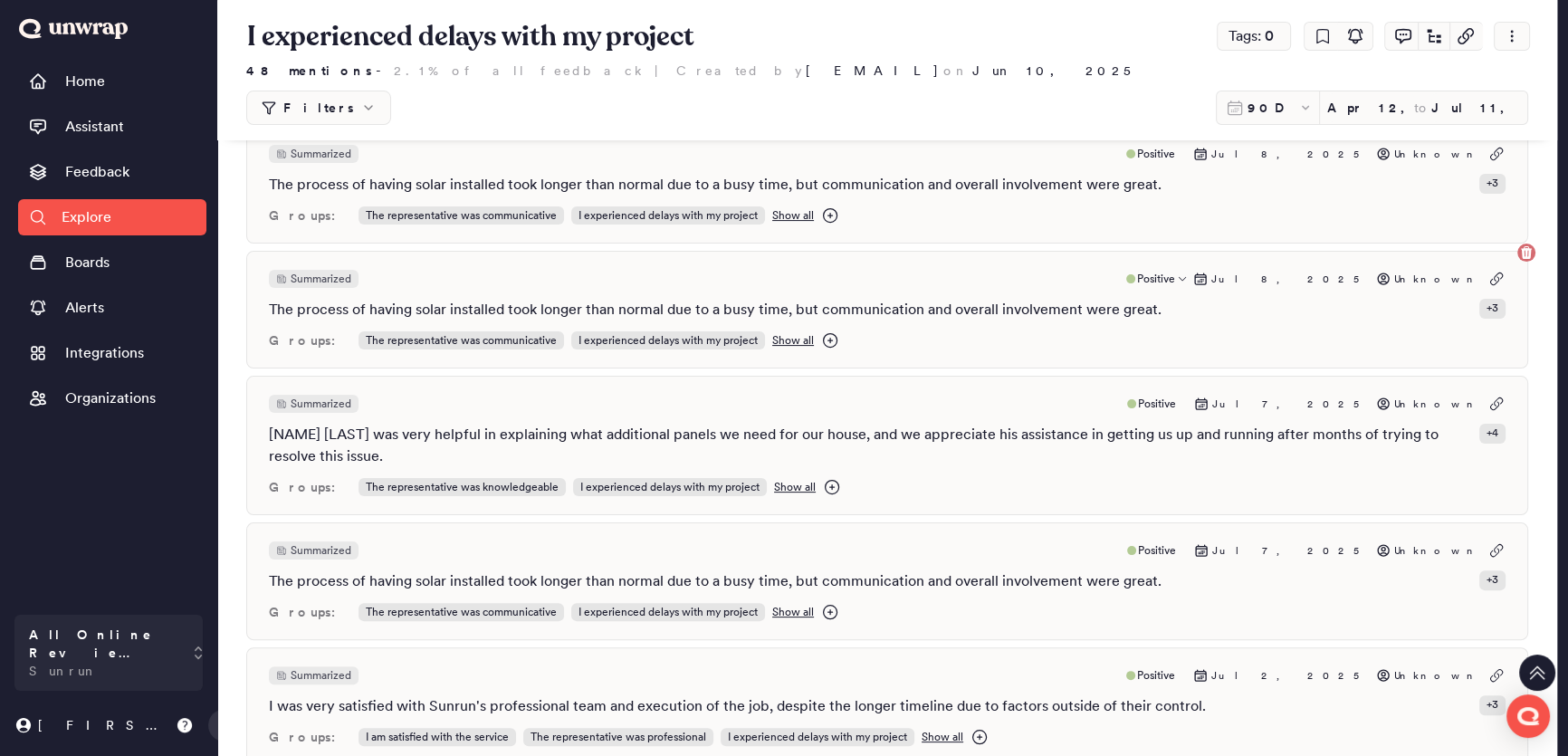 scroll, scrollTop: 658, scrollLeft: 0, axis: vertical 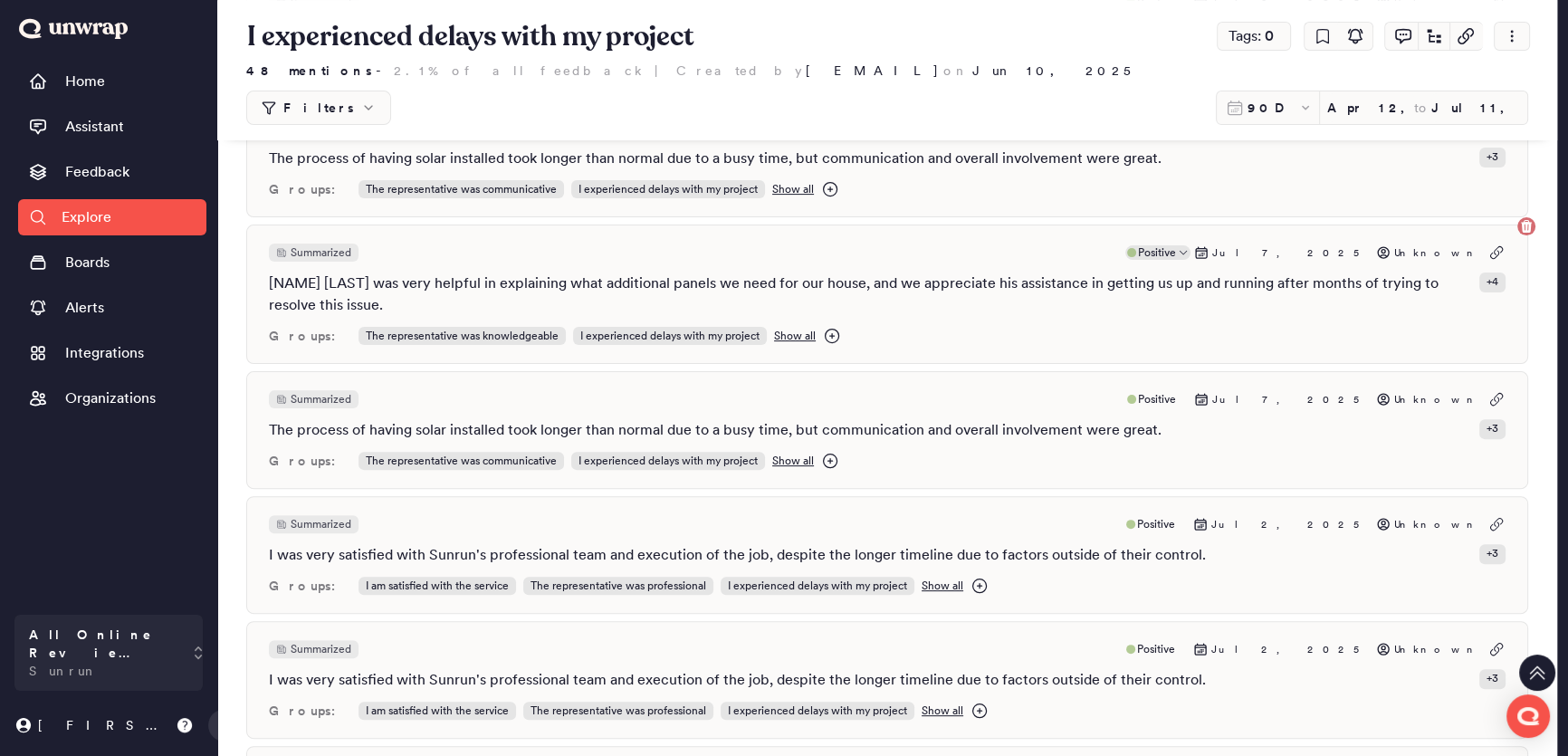 click on "Positive" at bounding box center (1157, 253) 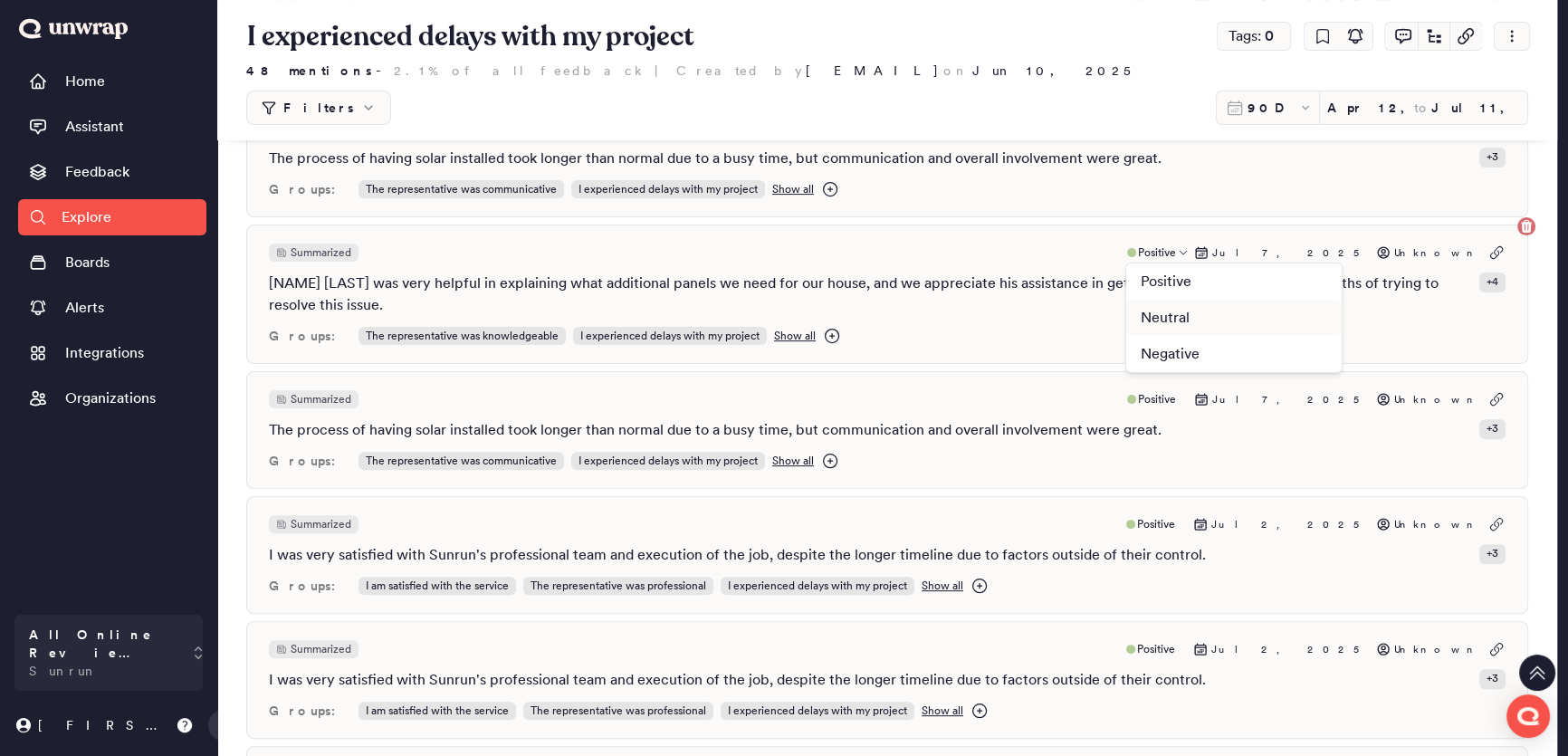 click on "Neutral" at bounding box center (1234, 318) 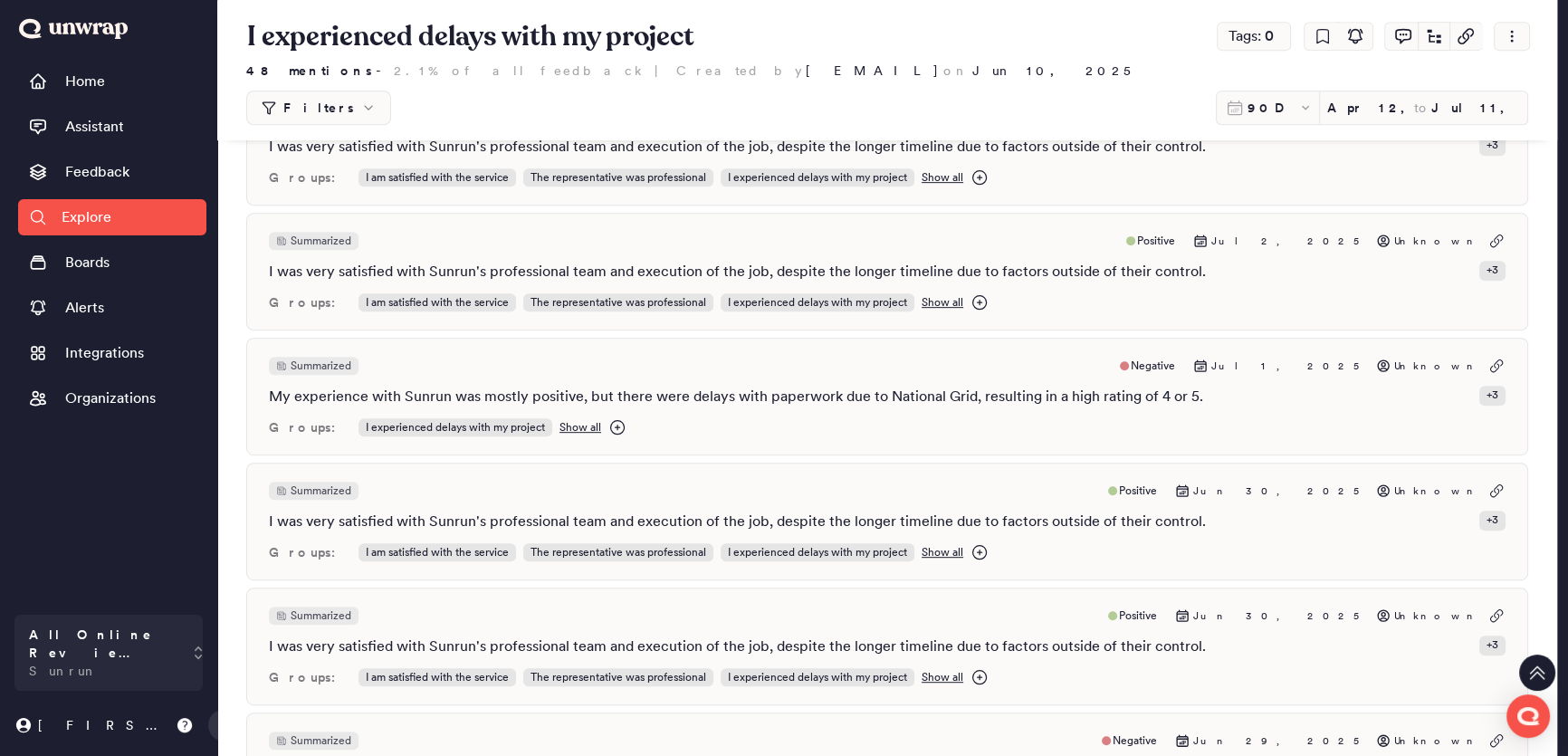 scroll, scrollTop: 1152, scrollLeft: 0, axis: vertical 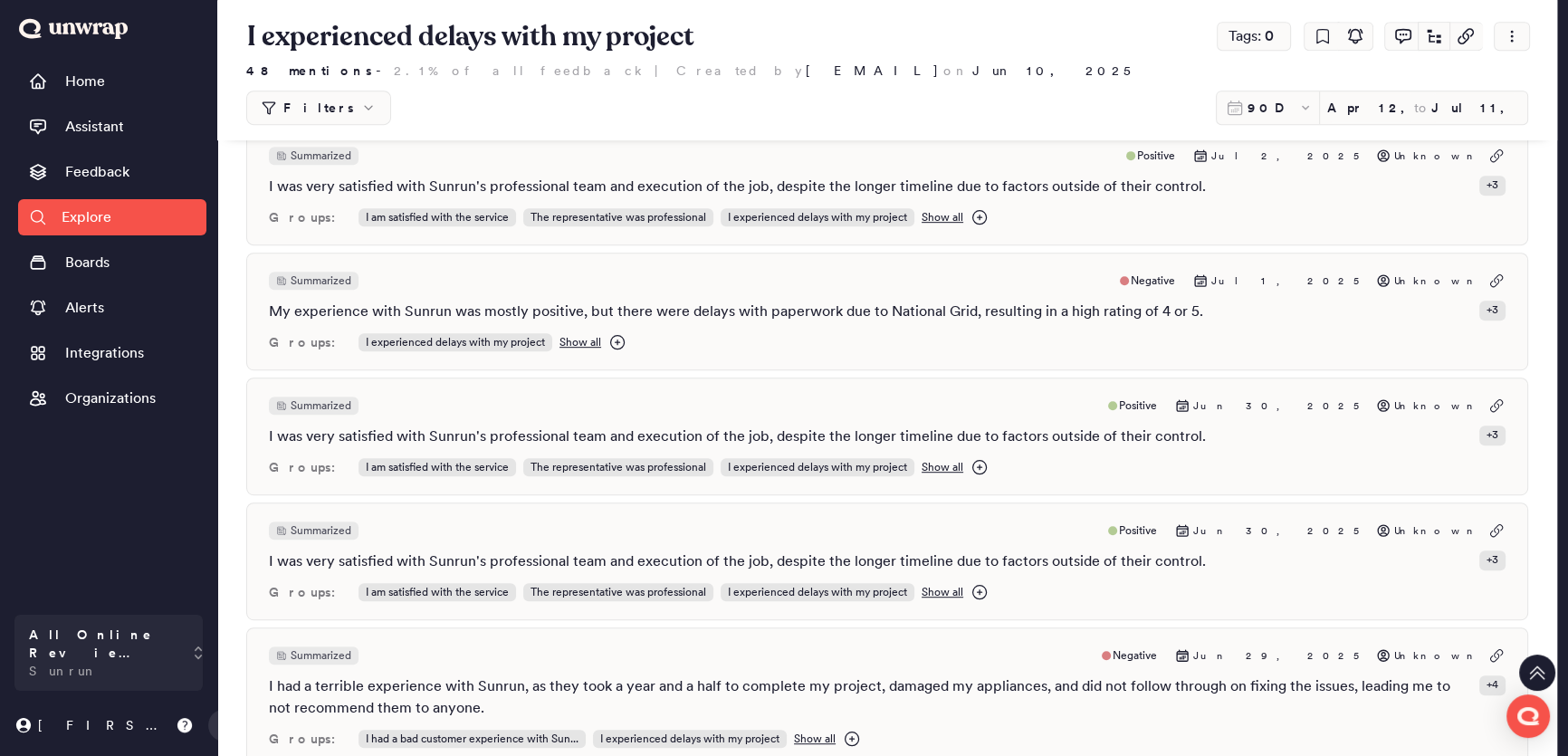 click on "Filters" at bounding box center (319, 108) 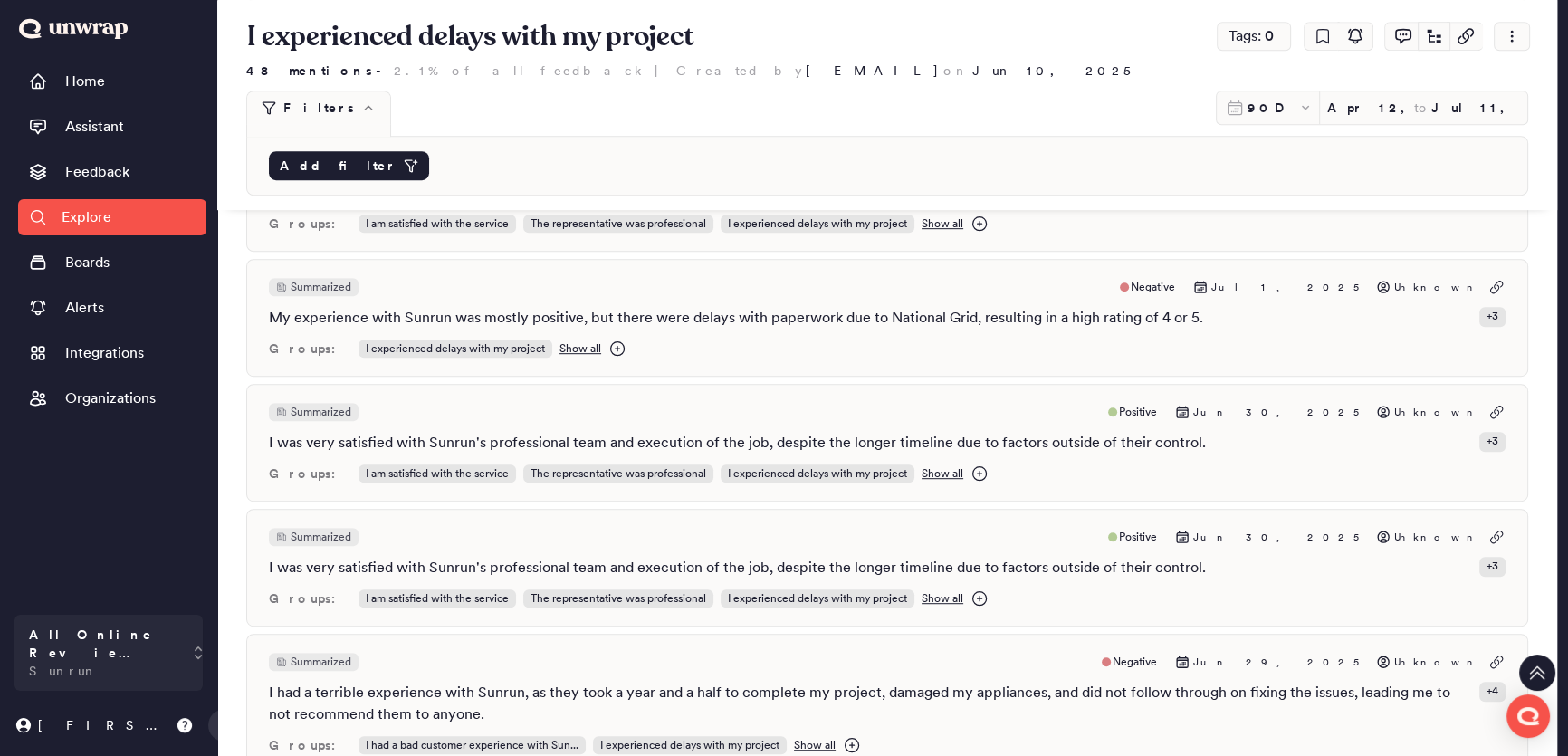 scroll, scrollTop: 1222, scrollLeft: 0, axis: vertical 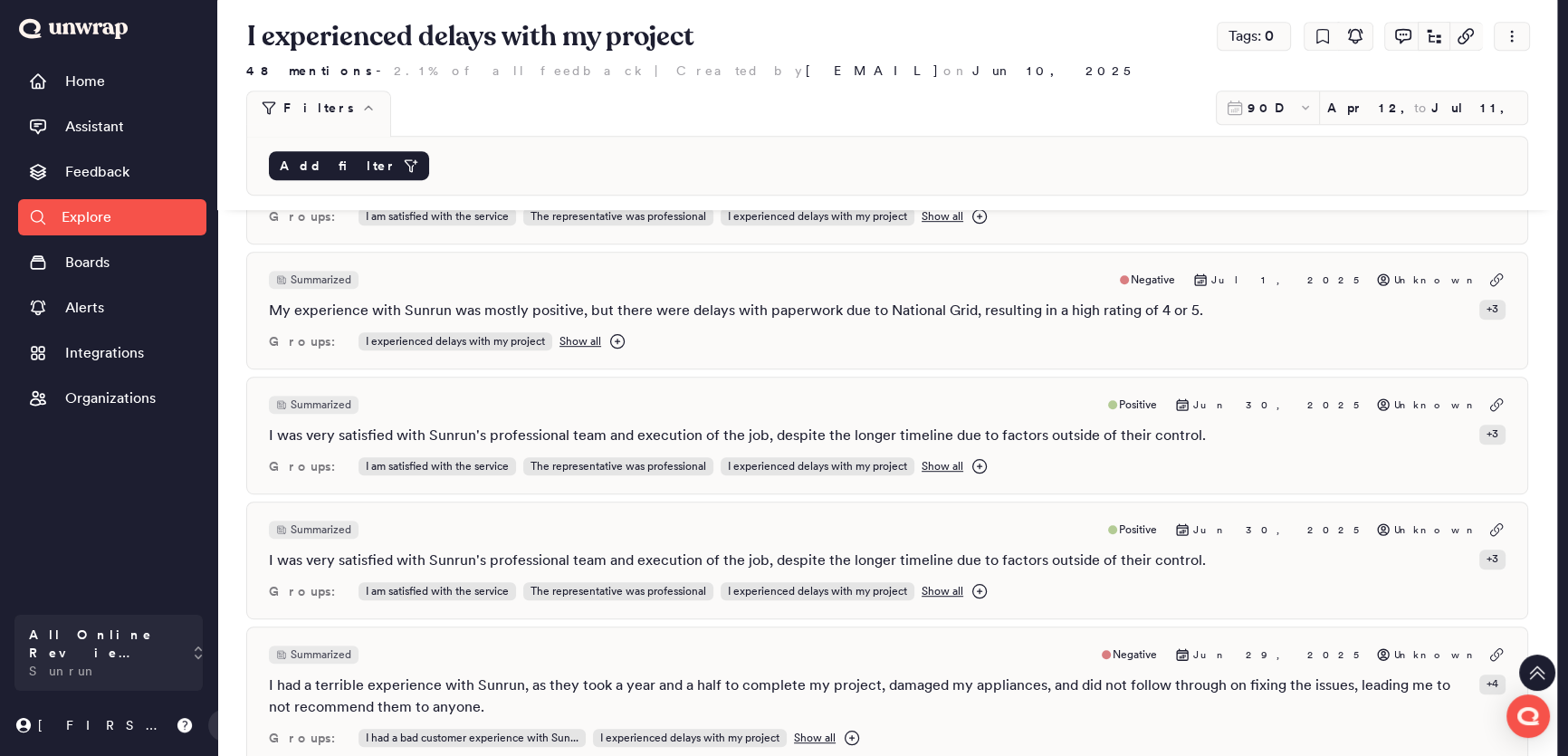 click on "Add filter" at bounding box center (349, 166) 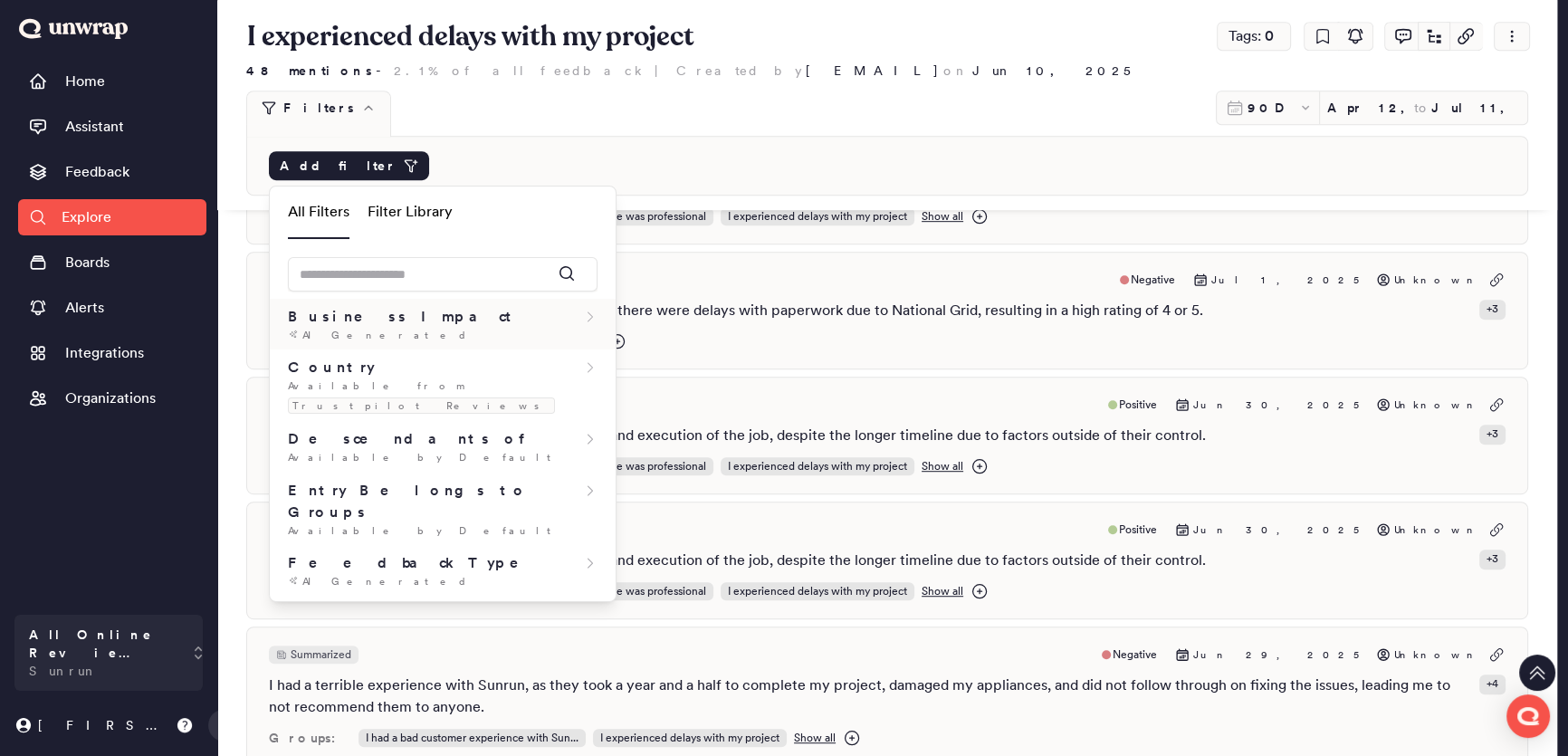 scroll, scrollTop: 576, scrollLeft: 0, axis: vertical 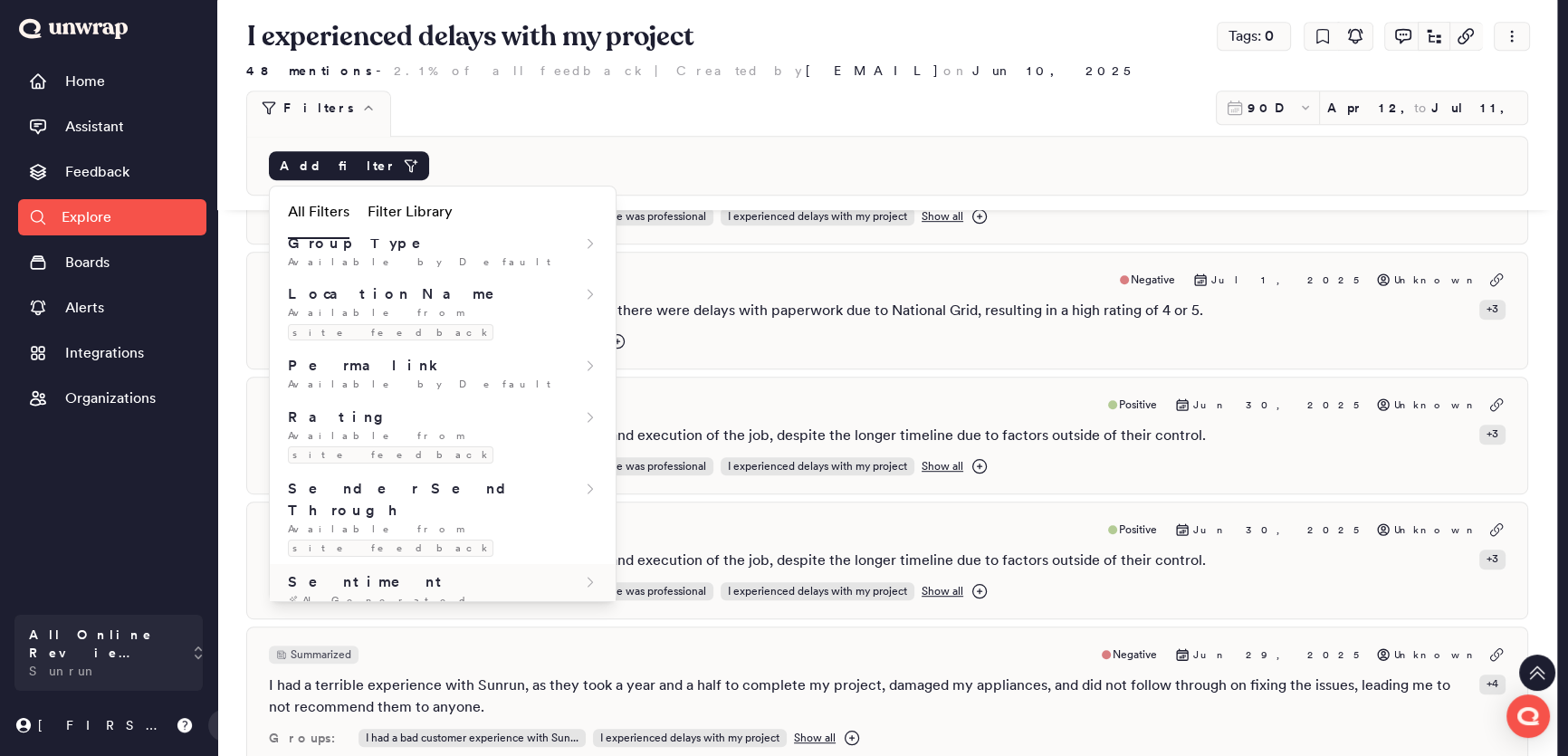 click on "AI Generated" at bounding box center [443, 600] 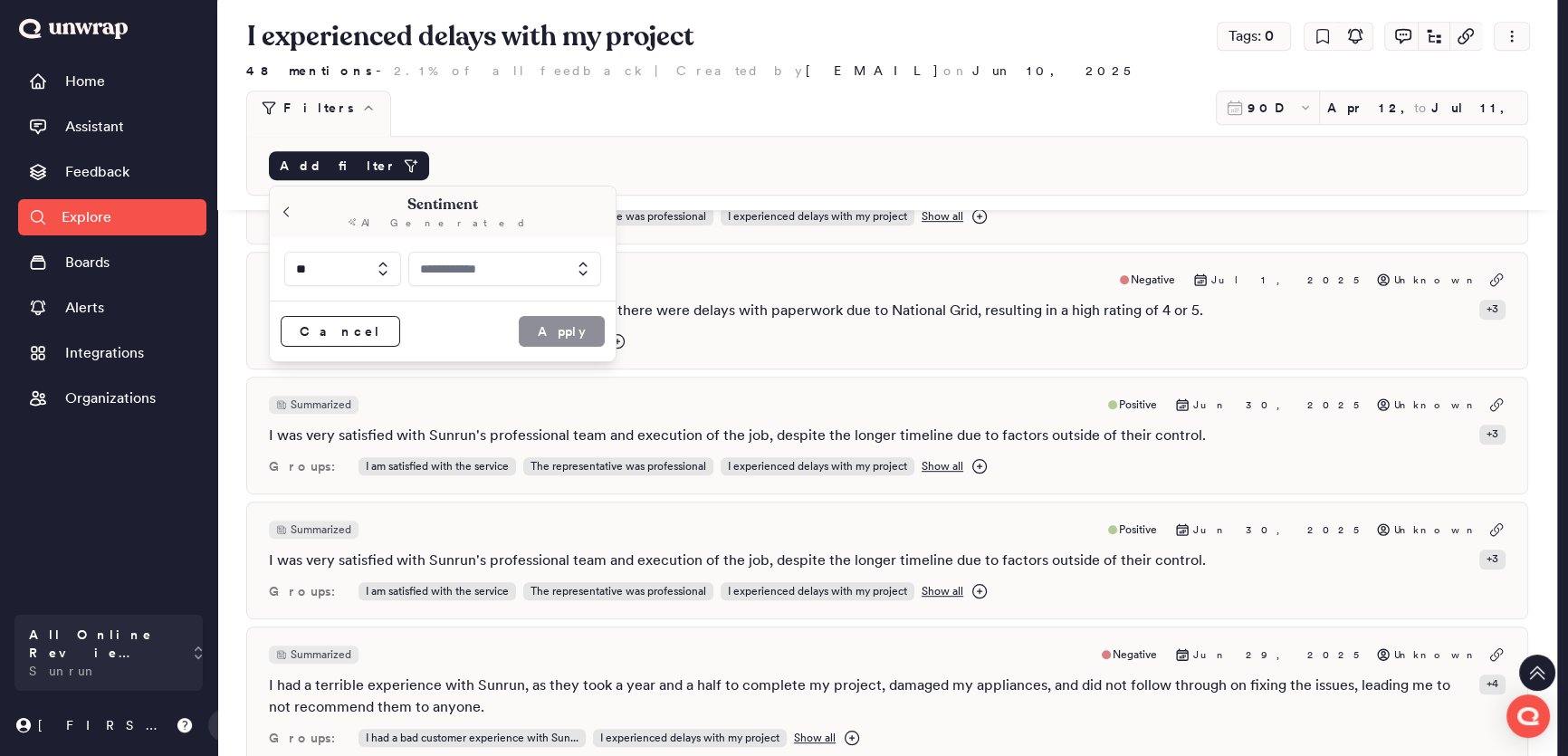 click at bounding box center (505, 269) 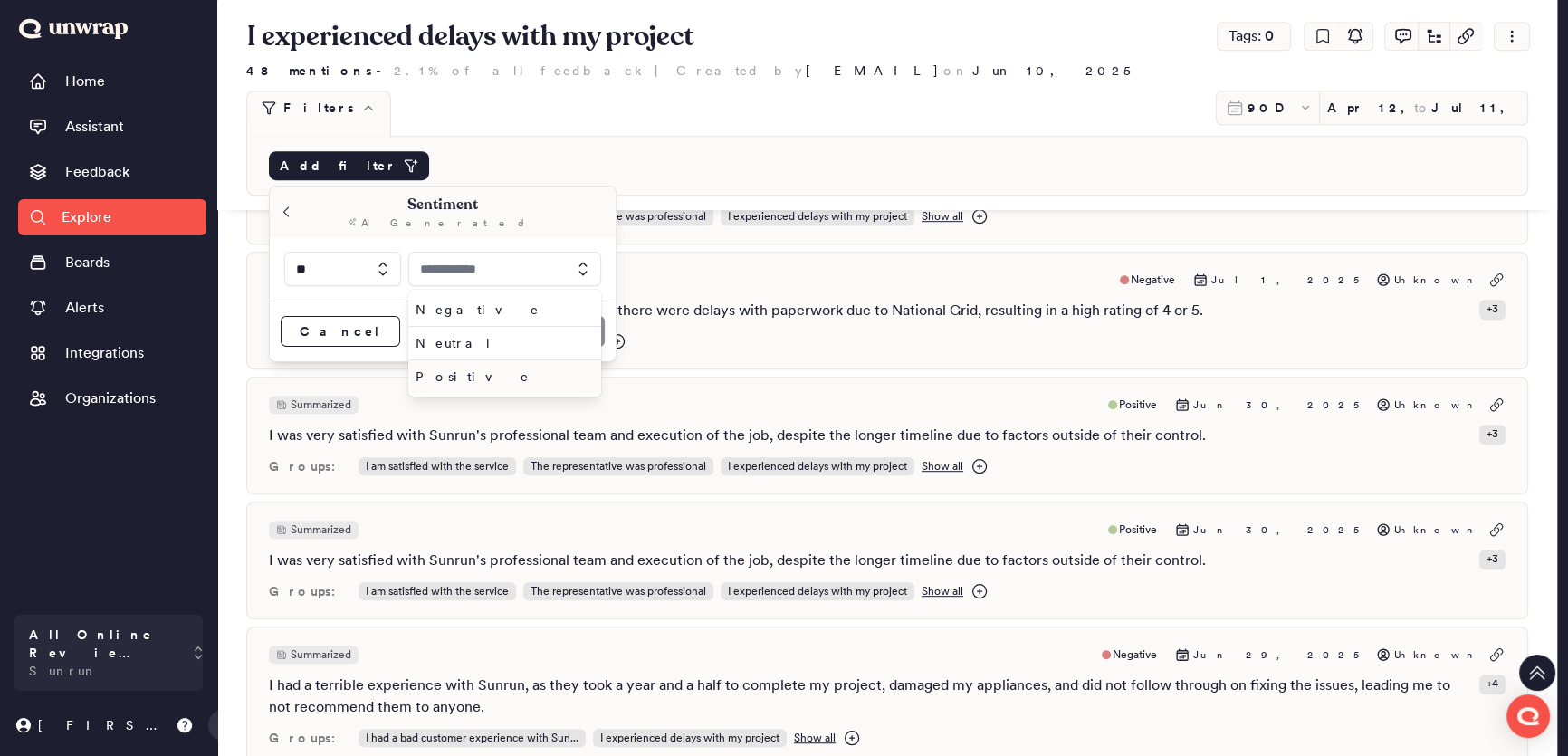 click on "Positive" at bounding box center [502, 377] 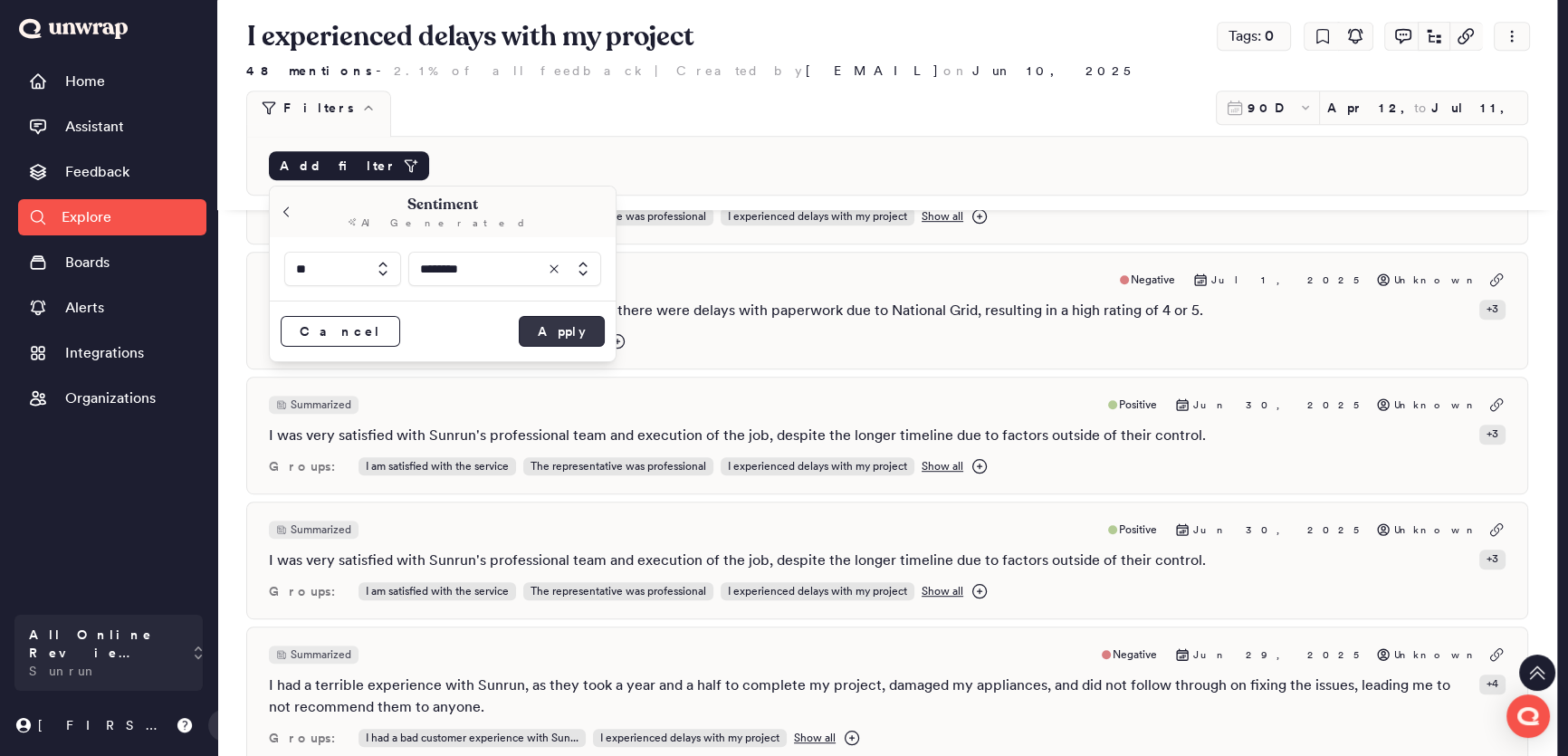 click on "Apply" at bounding box center (561, 331) 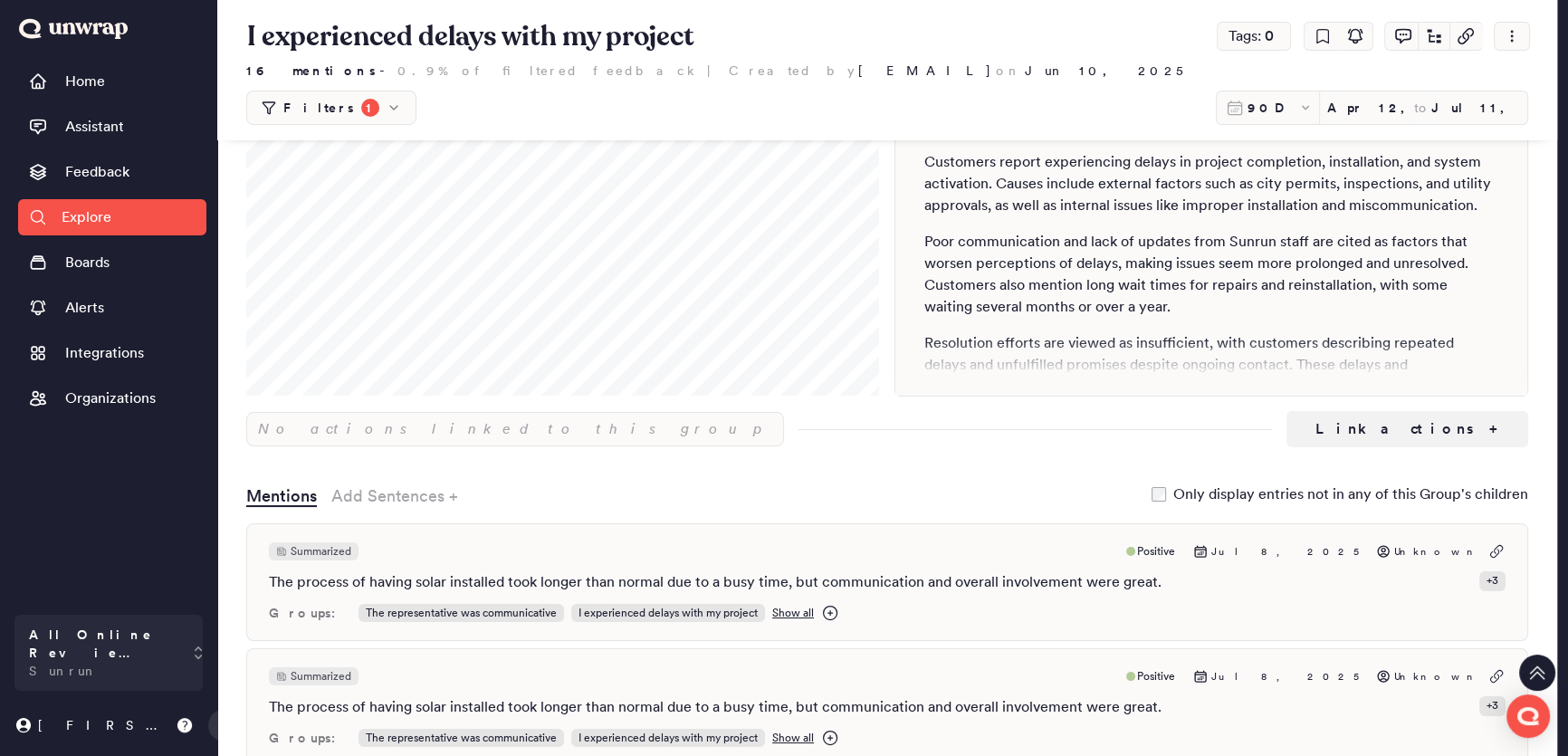 scroll, scrollTop: 329, scrollLeft: 0, axis: vertical 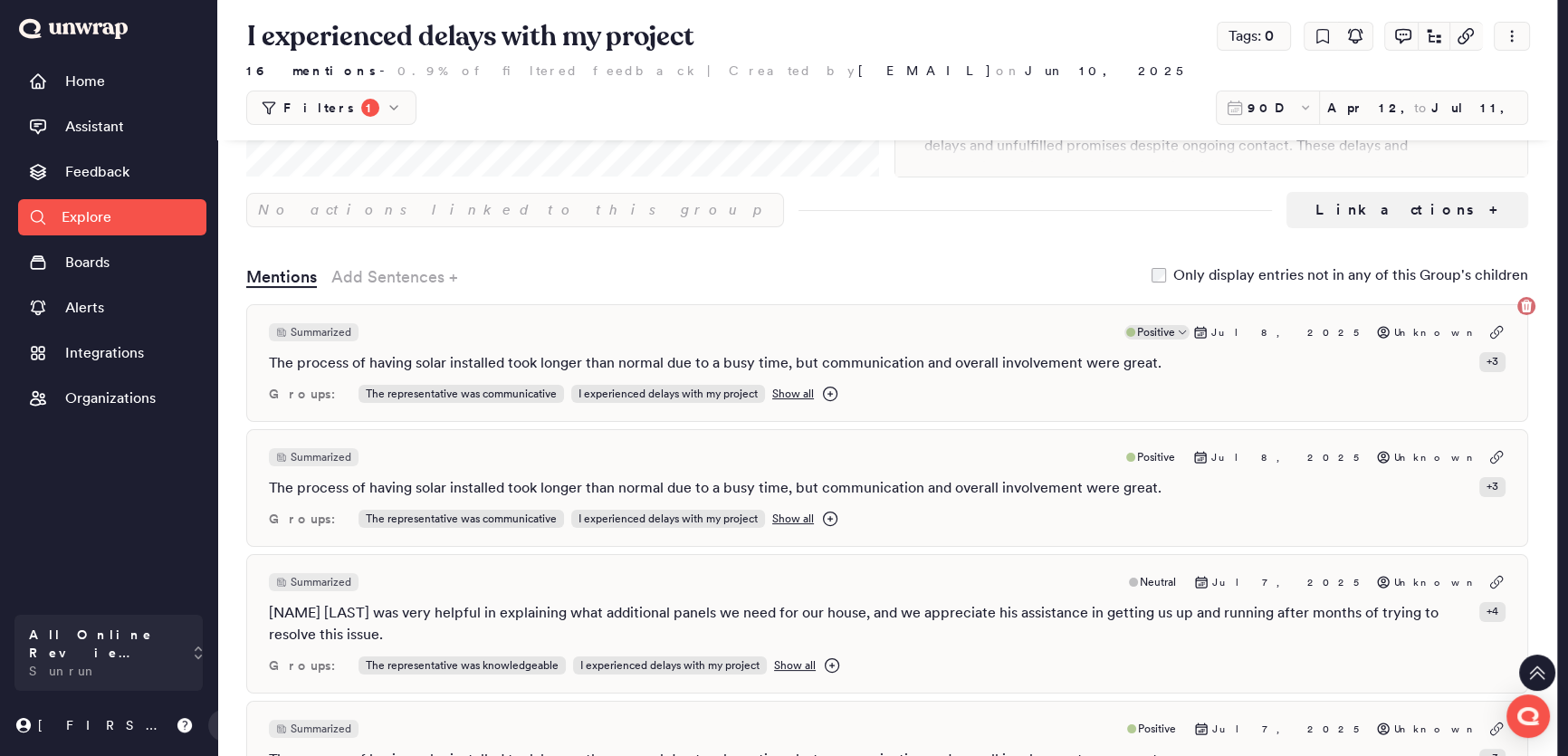 click 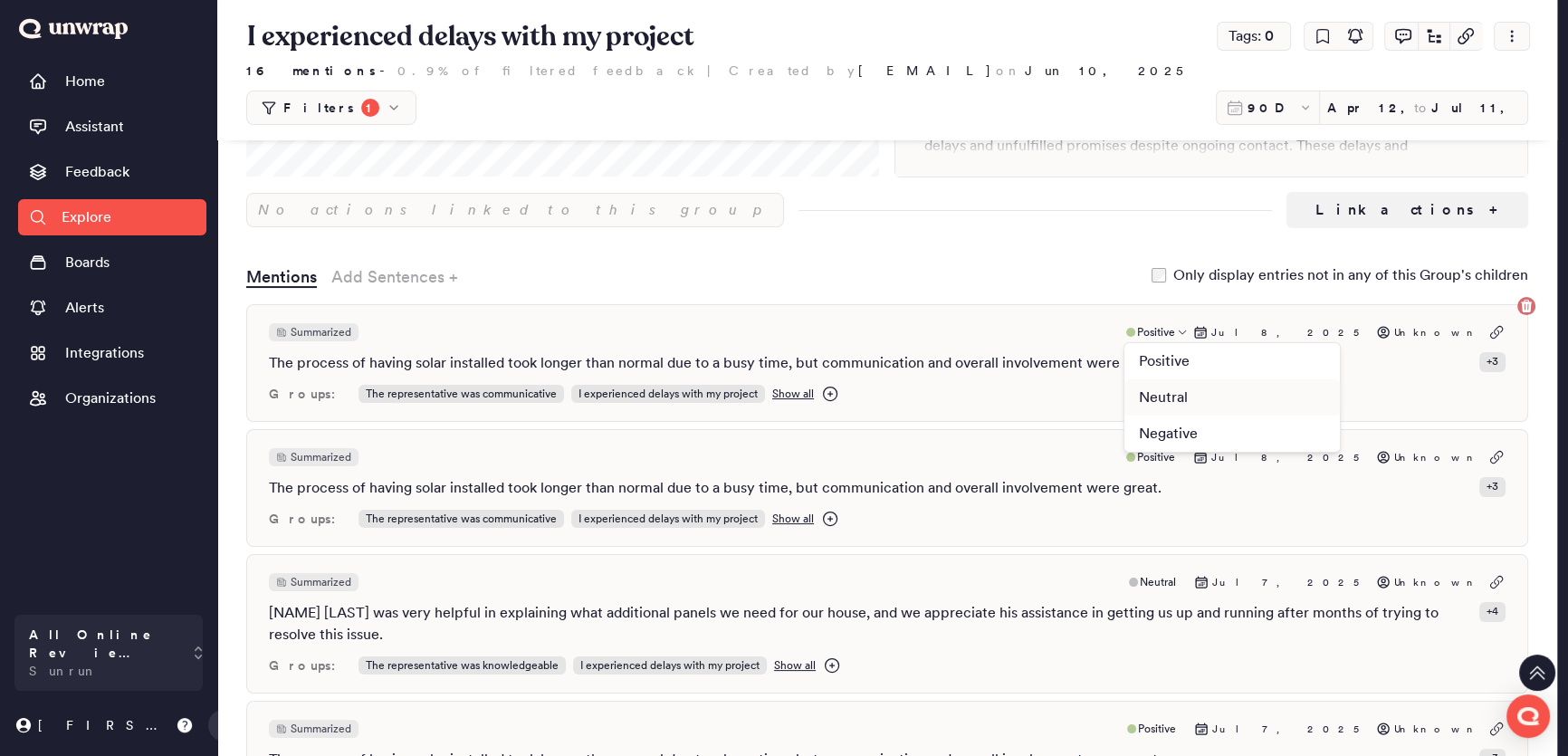 click on "Neutral" at bounding box center [1232, 397] 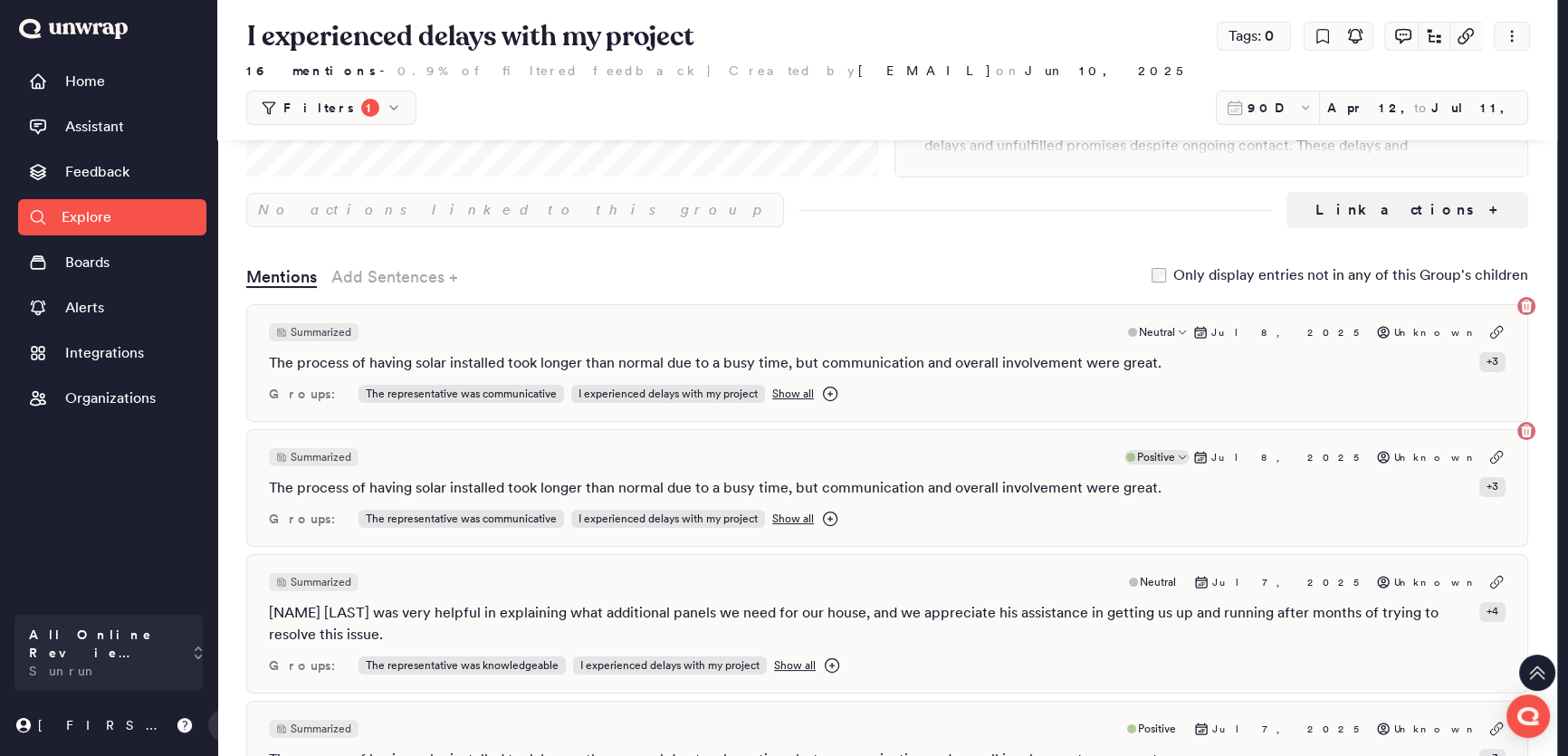 click at bounding box center [1131, 457] 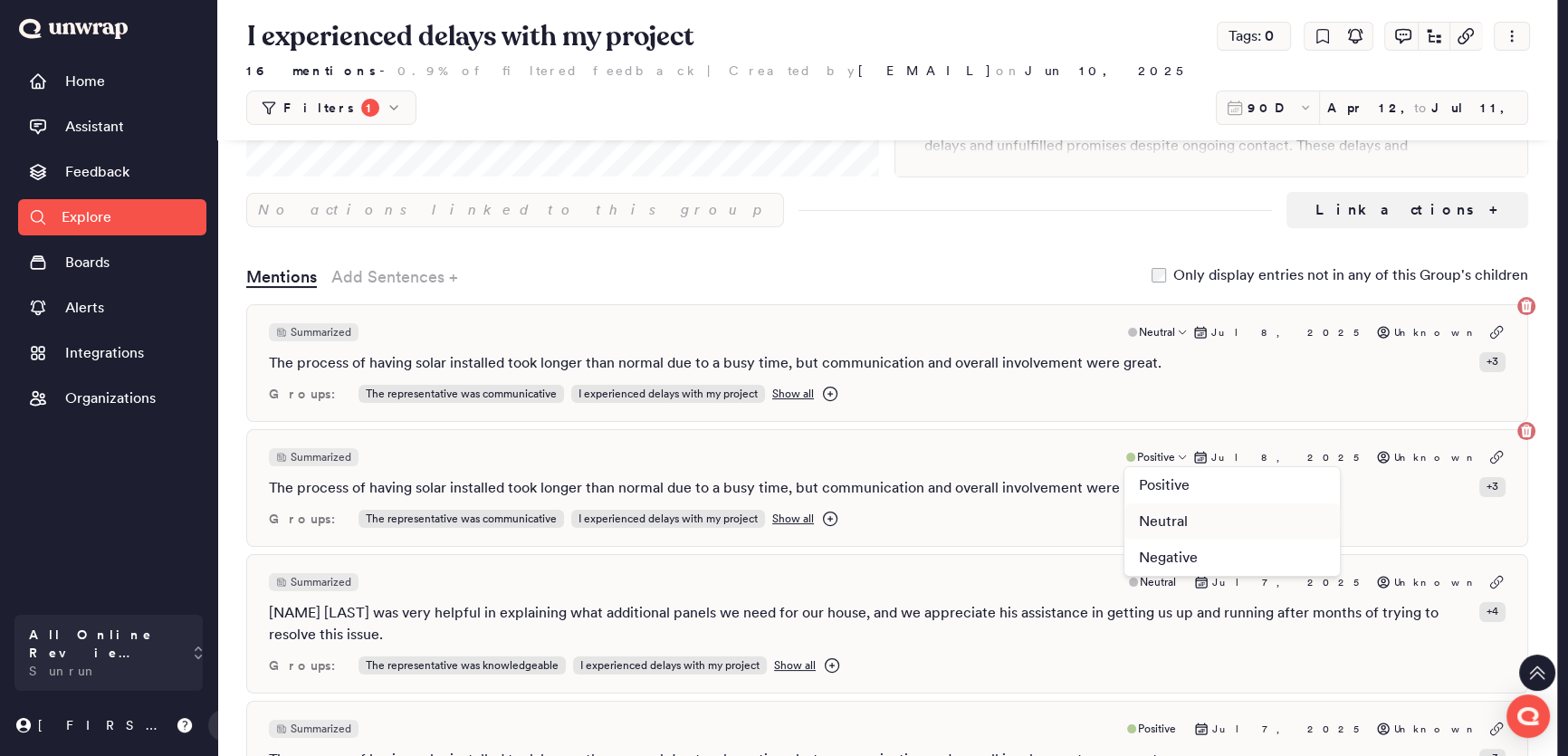 click on "Neutral" at bounding box center (1232, 522) 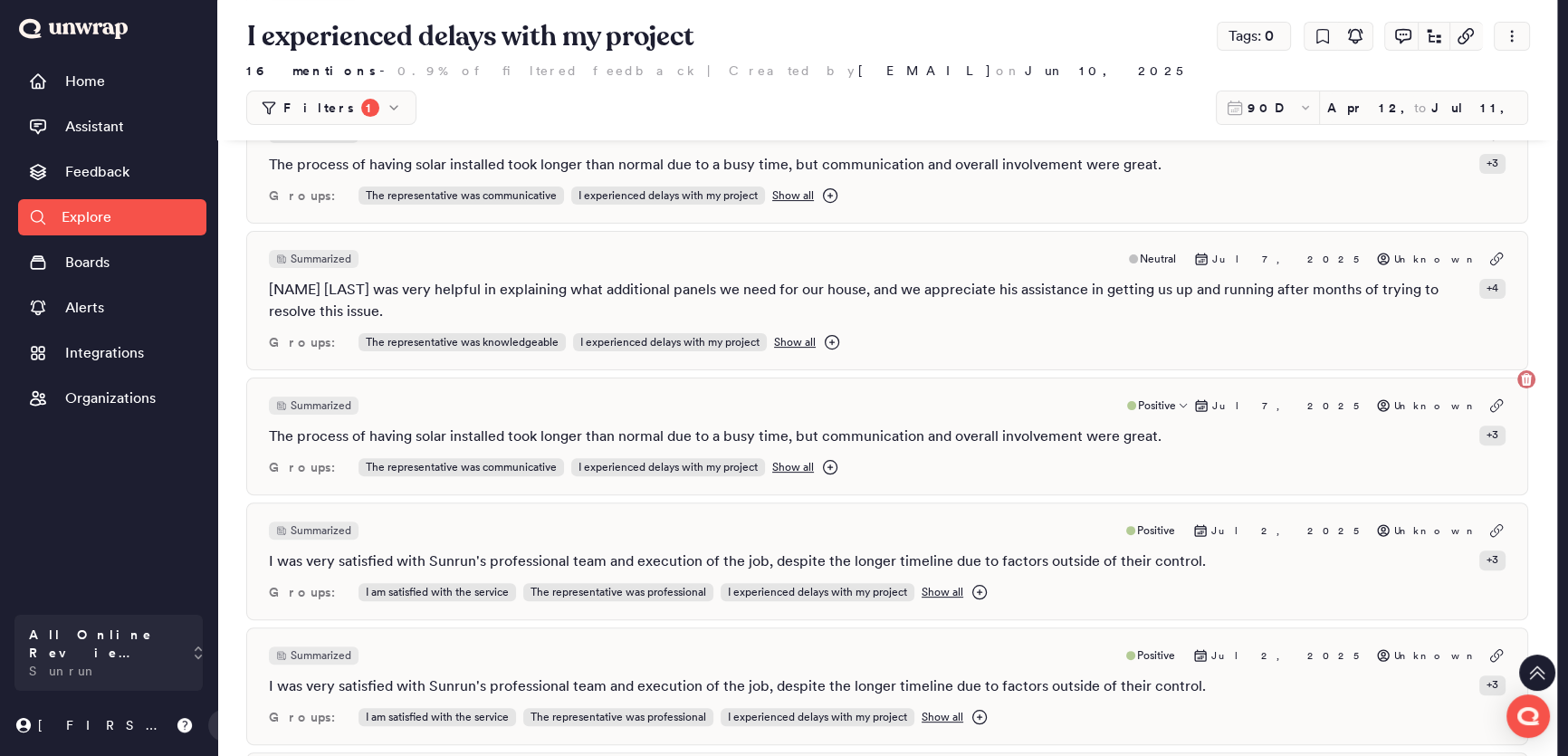 scroll, scrollTop: 658, scrollLeft: 0, axis: vertical 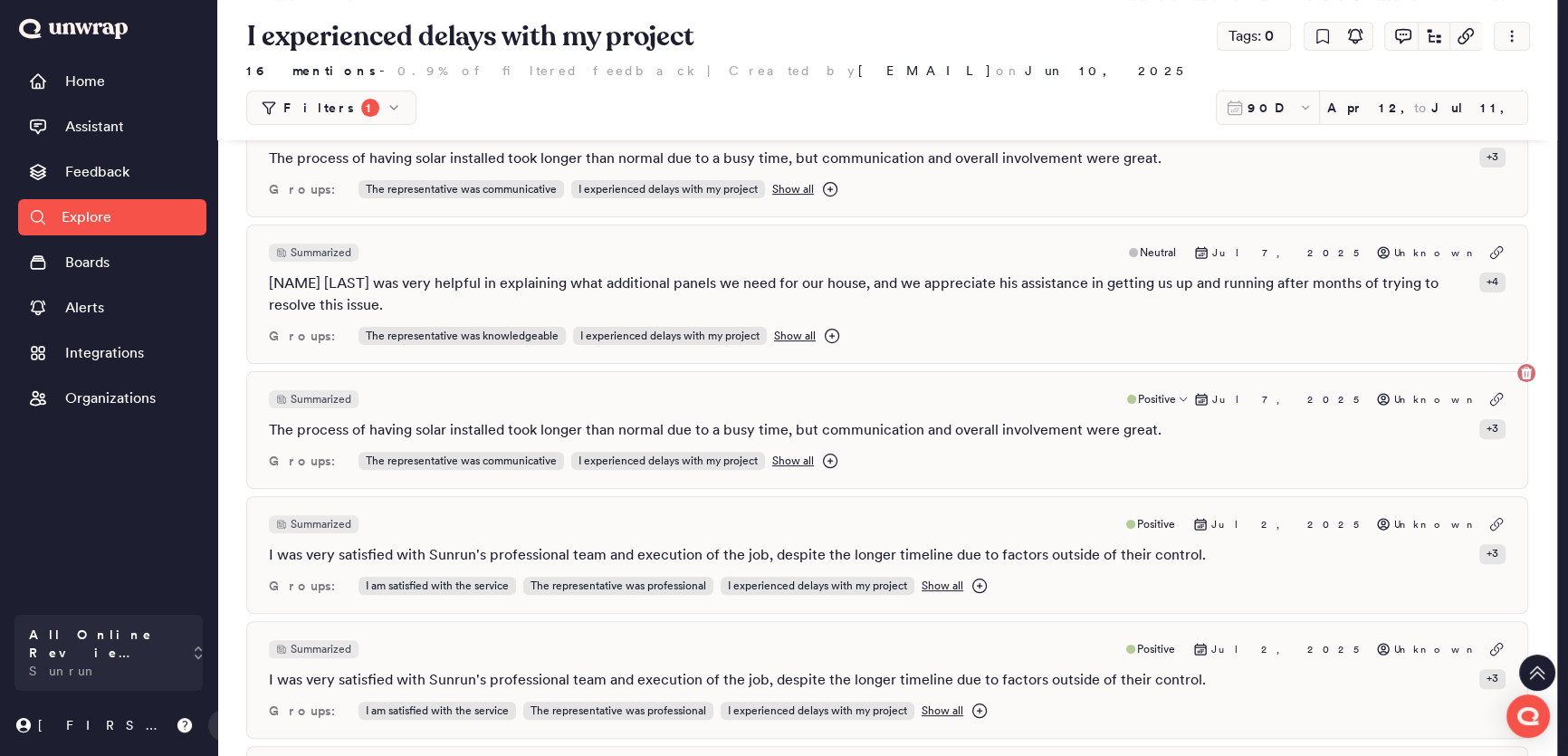 click on "Positive" at bounding box center (1158, 399) 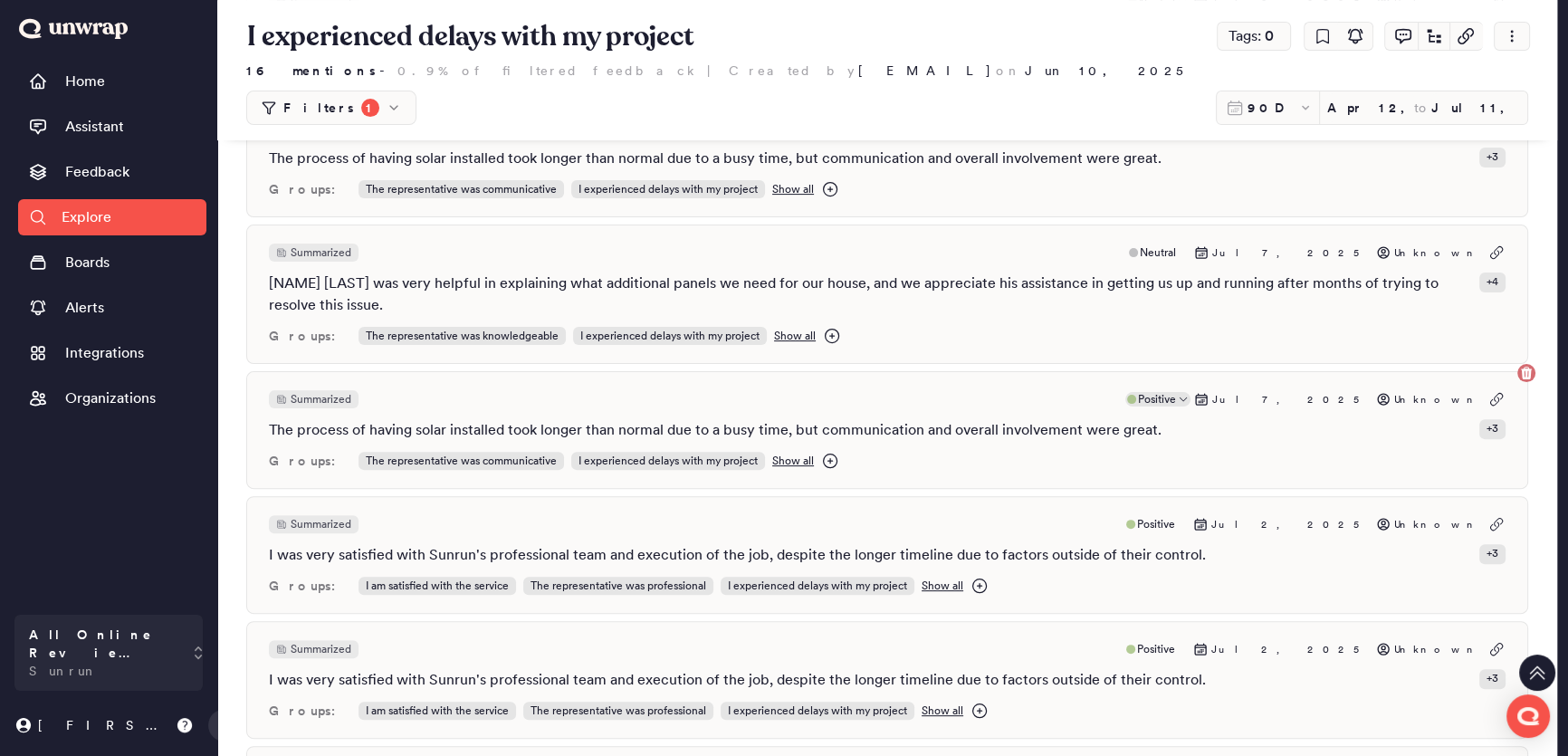 click on "Positive" at bounding box center (1157, 399) 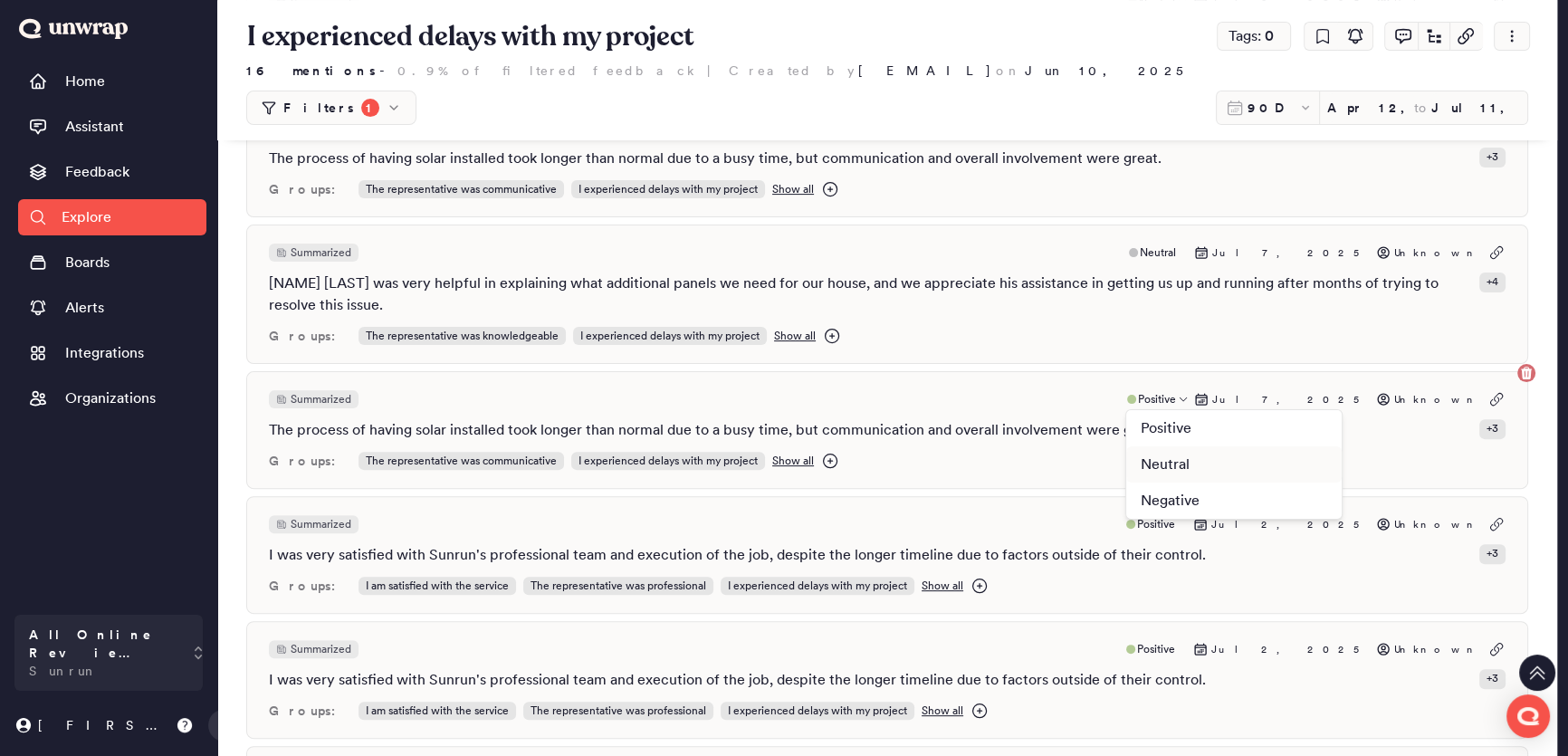 drag, startPoint x: 1248, startPoint y: 482, endPoint x: 1260, endPoint y: 459, distance: 25.942244 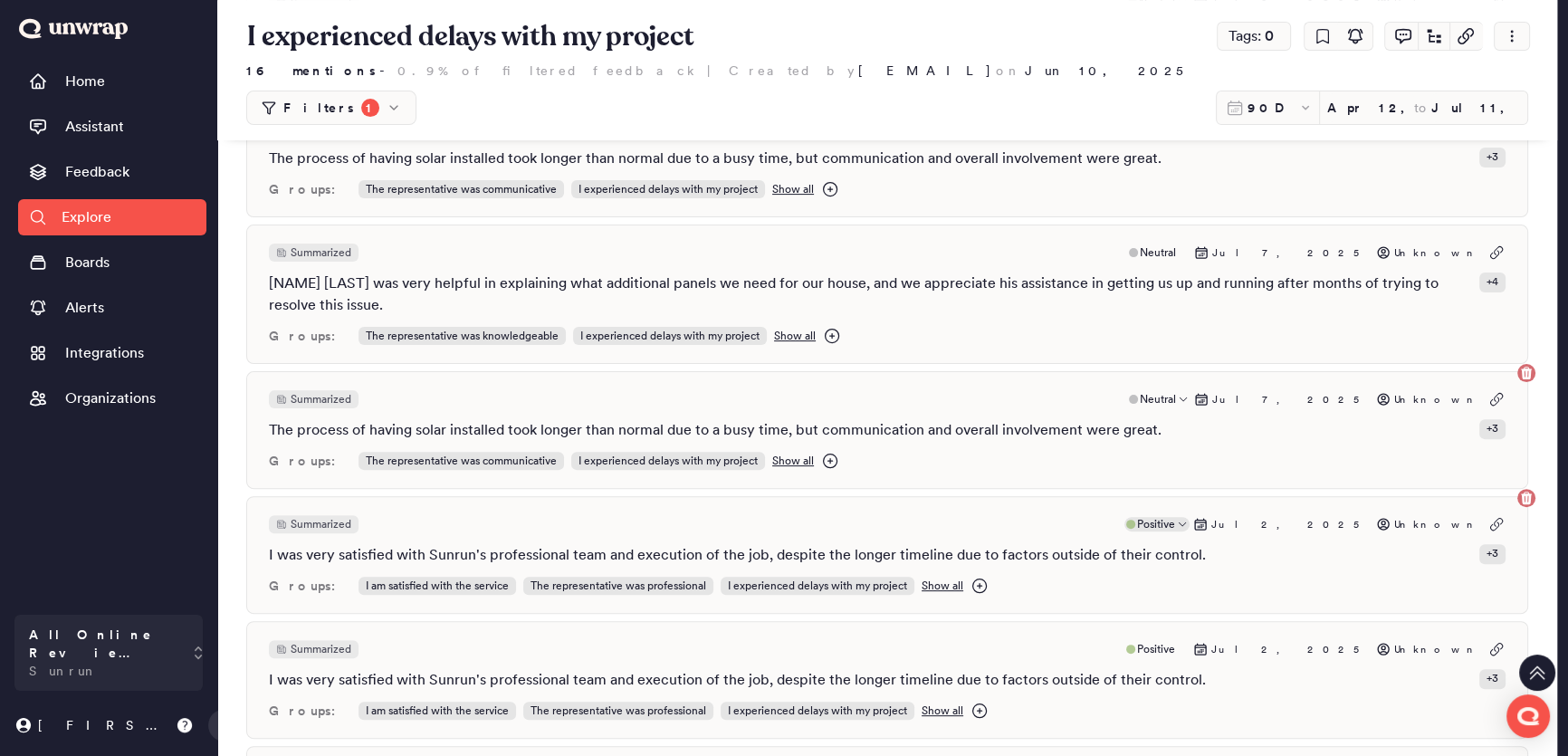 click on "Positive" at bounding box center (1156, 524) 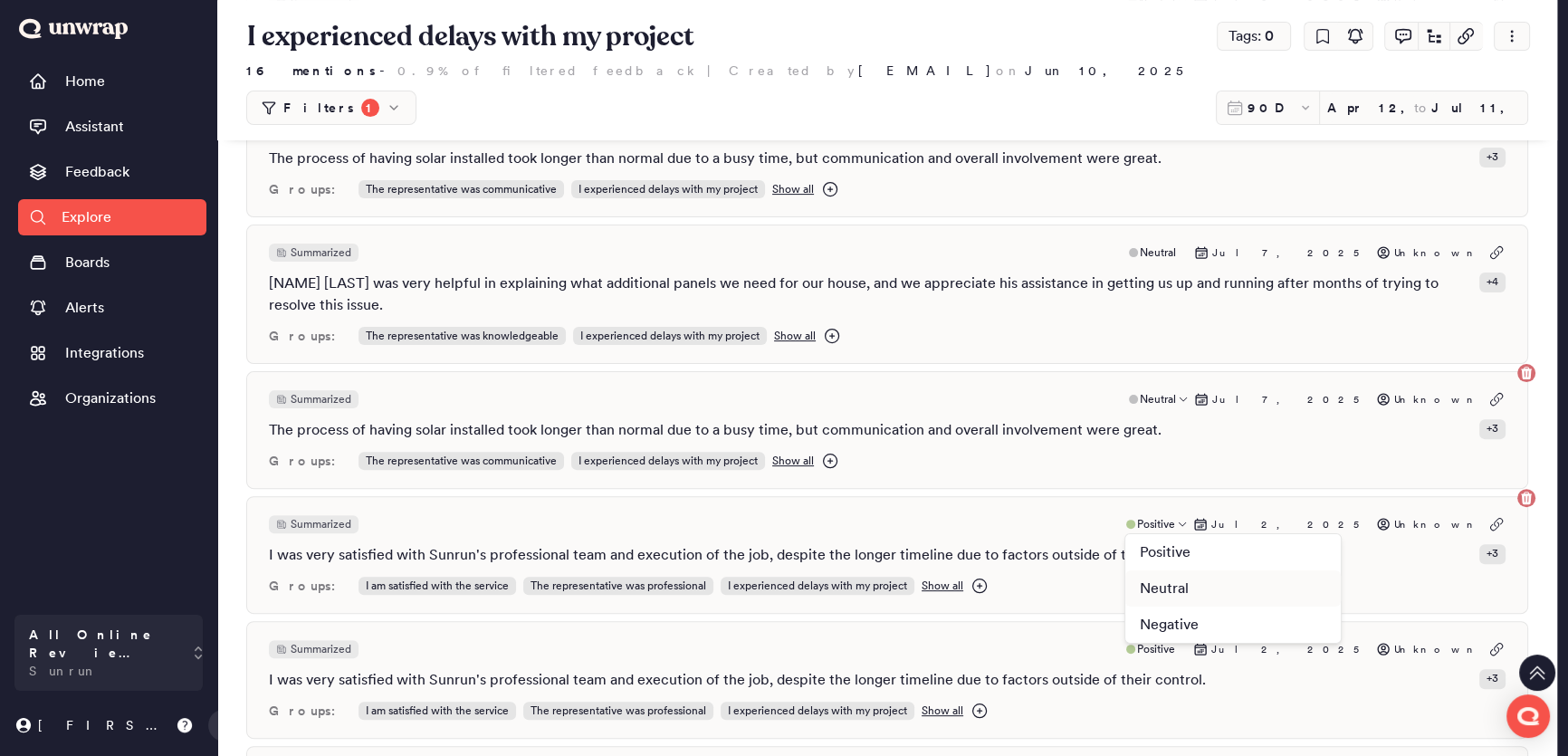 click on "Neutral" at bounding box center [1233, 589] 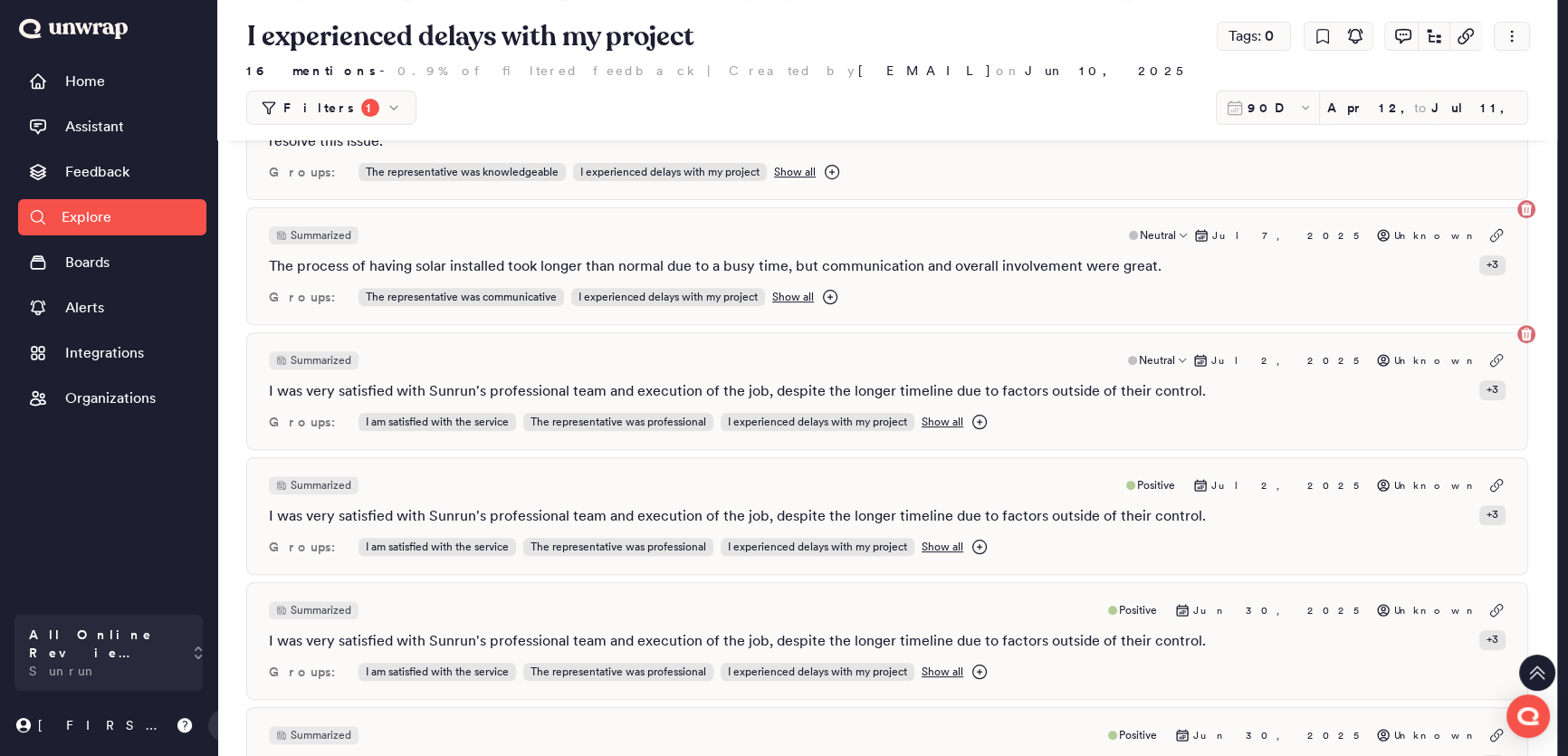 scroll, scrollTop: 823, scrollLeft: 0, axis: vertical 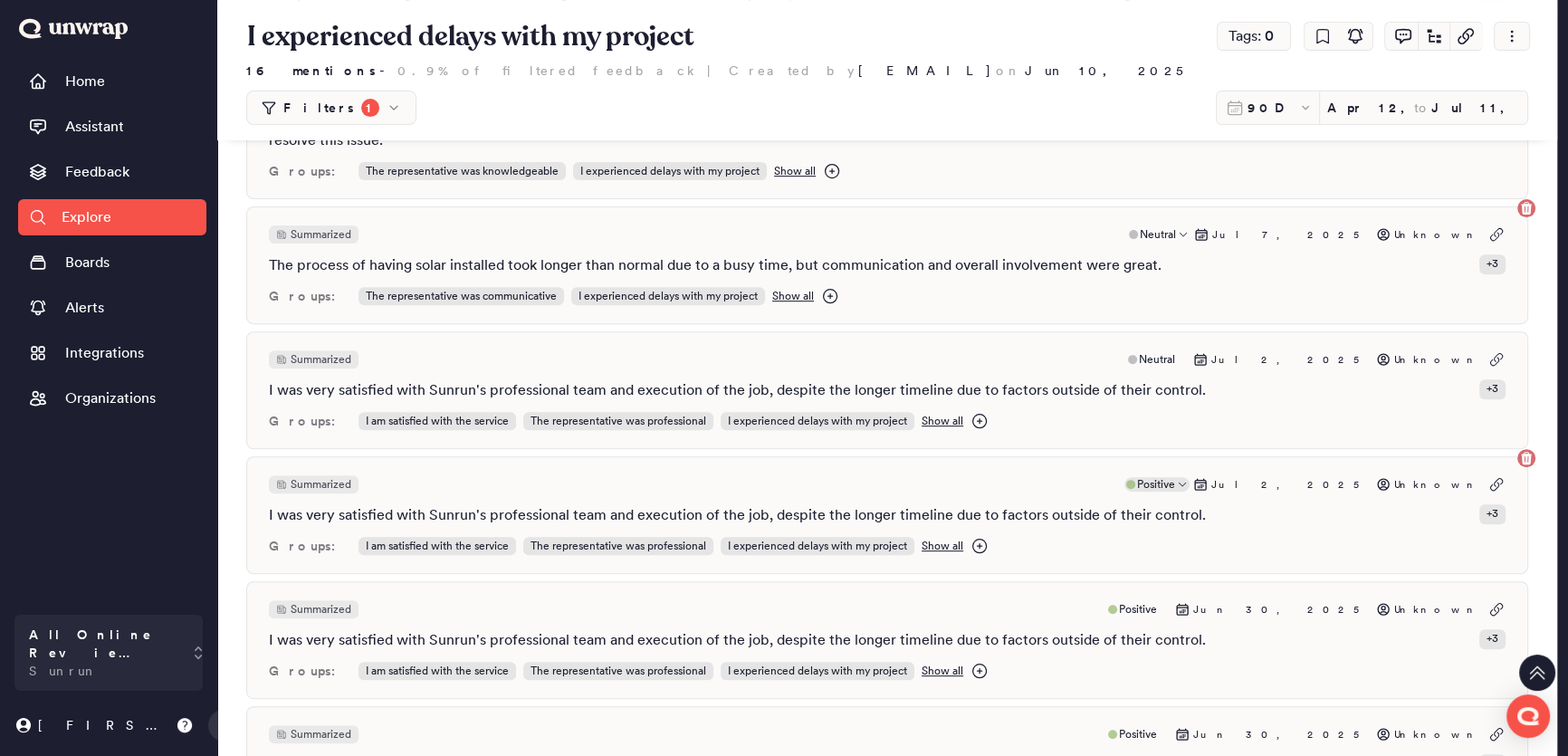 click on "Positive" at bounding box center [1156, 484] 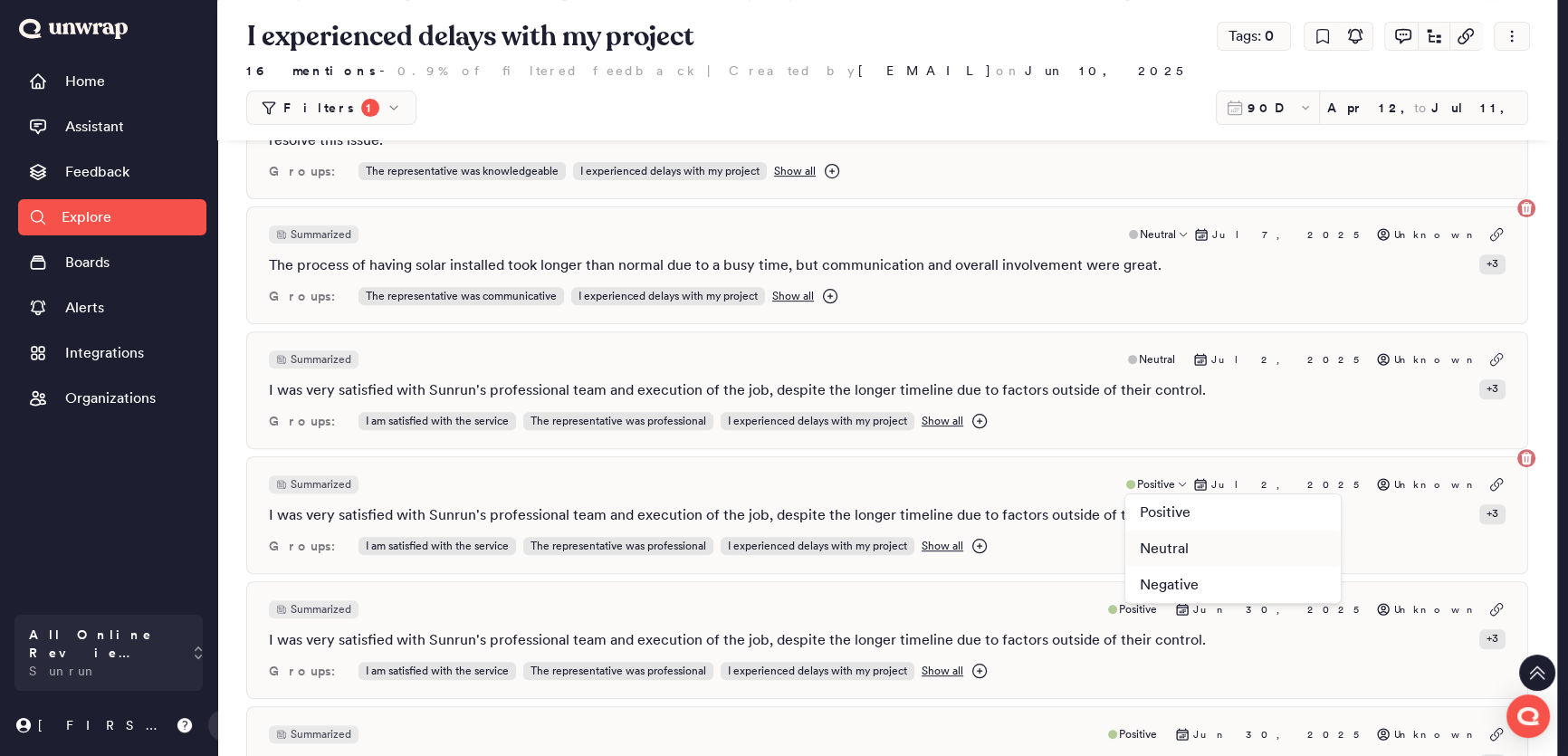 click on "Neutral" at bounding box center [1233, 549] 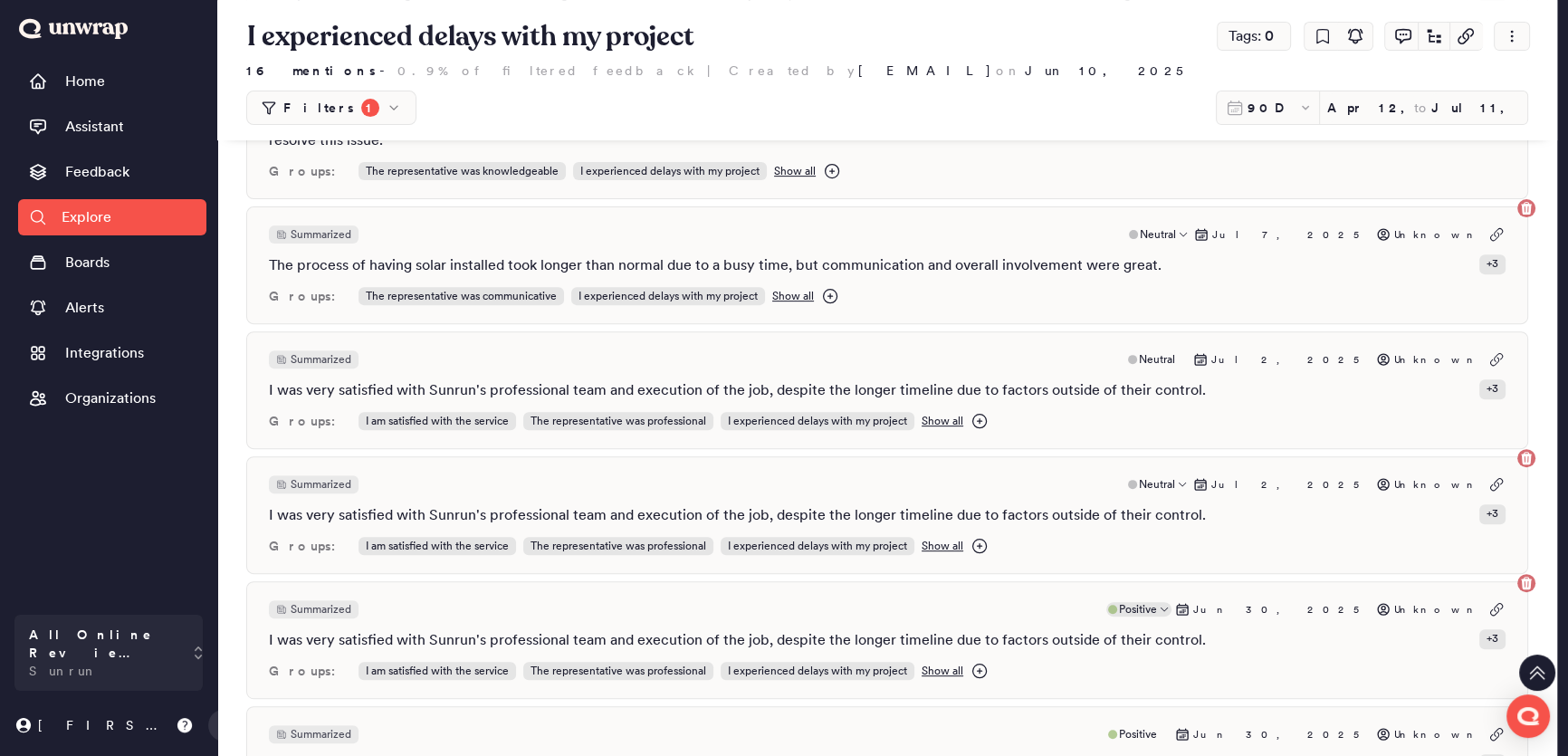 click on "Positive" at bounding box center (1138, 609) 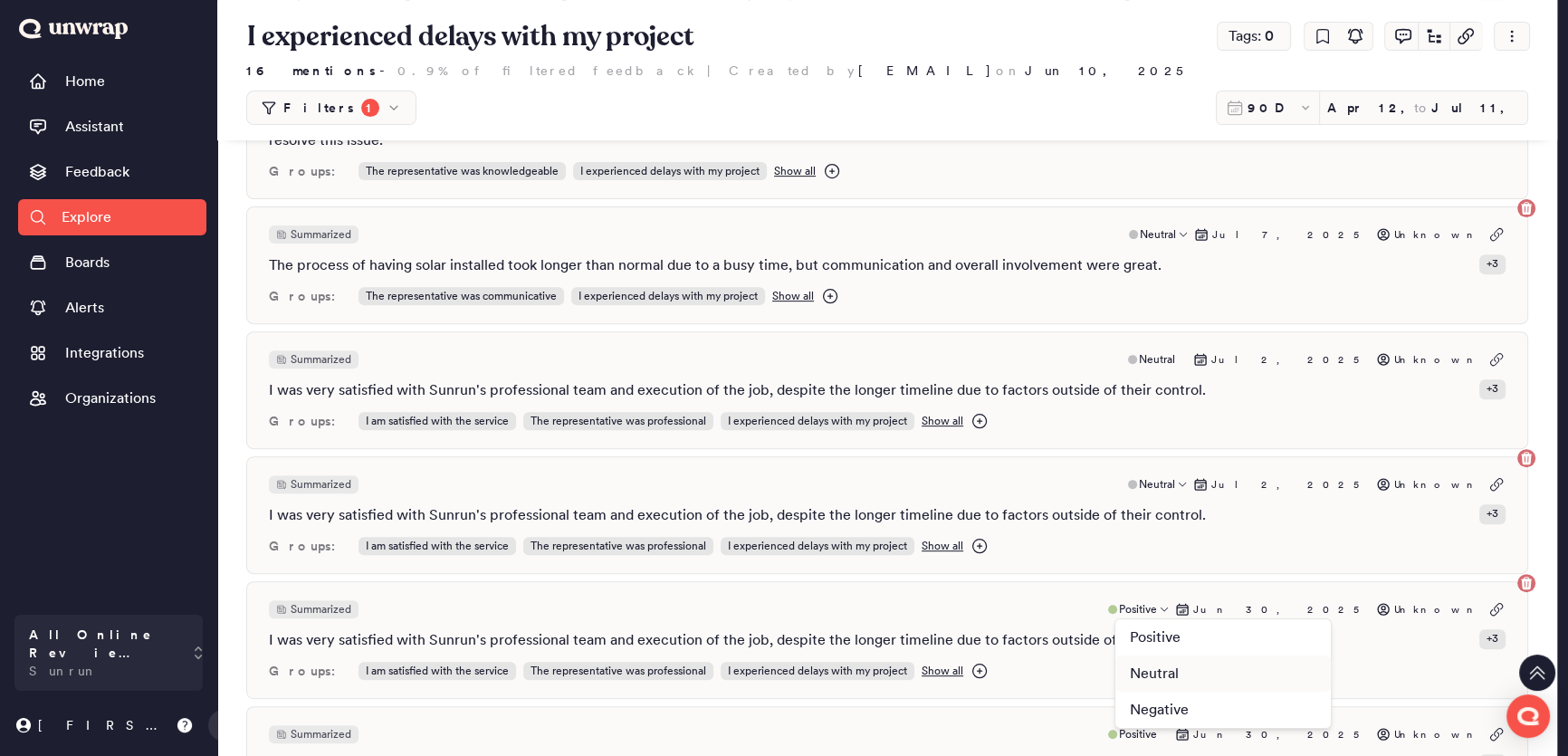 click on "Neutral" at bounding box center (1223, 674) 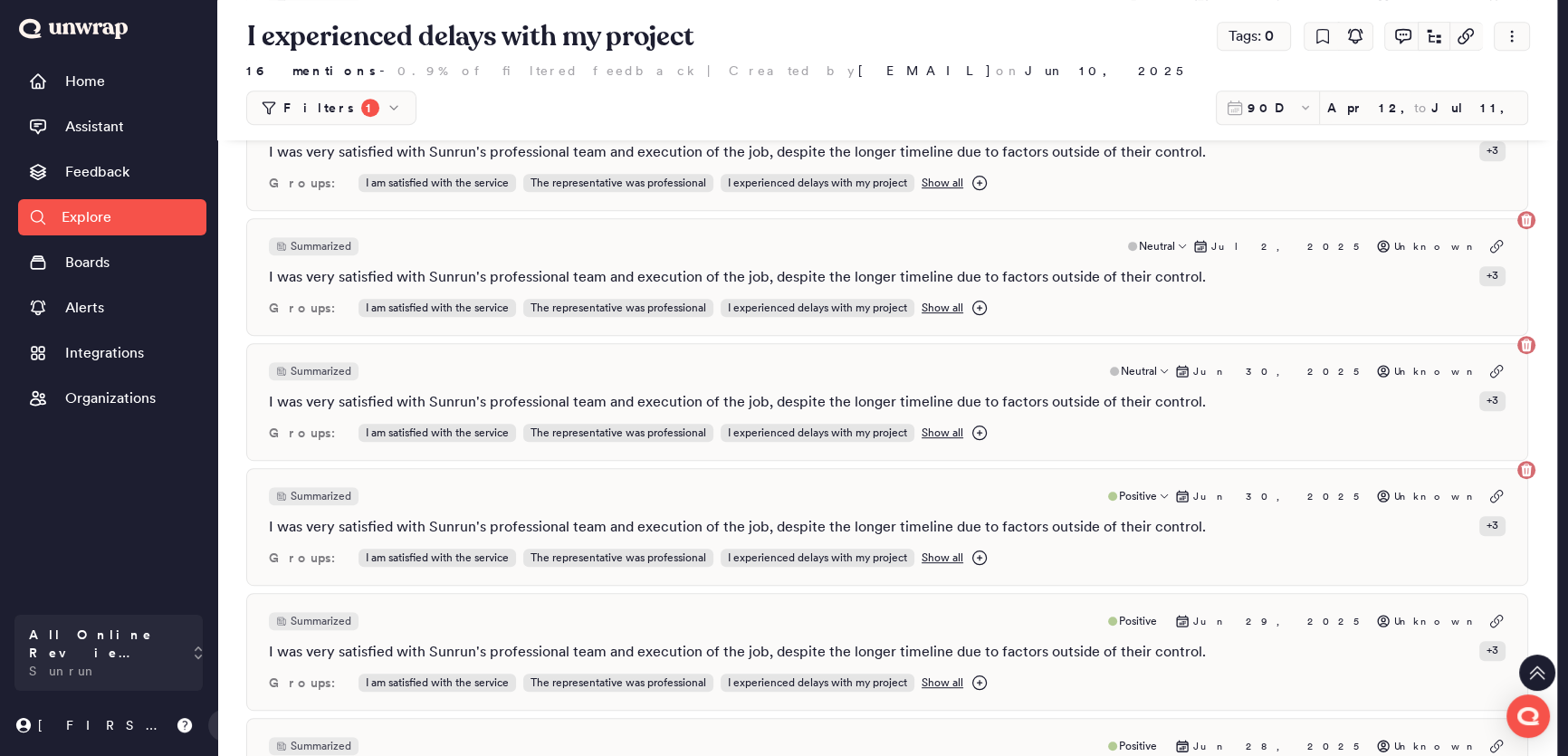 scroll, scrollTop: 1069, scrollLeft: 0, axis: vertical 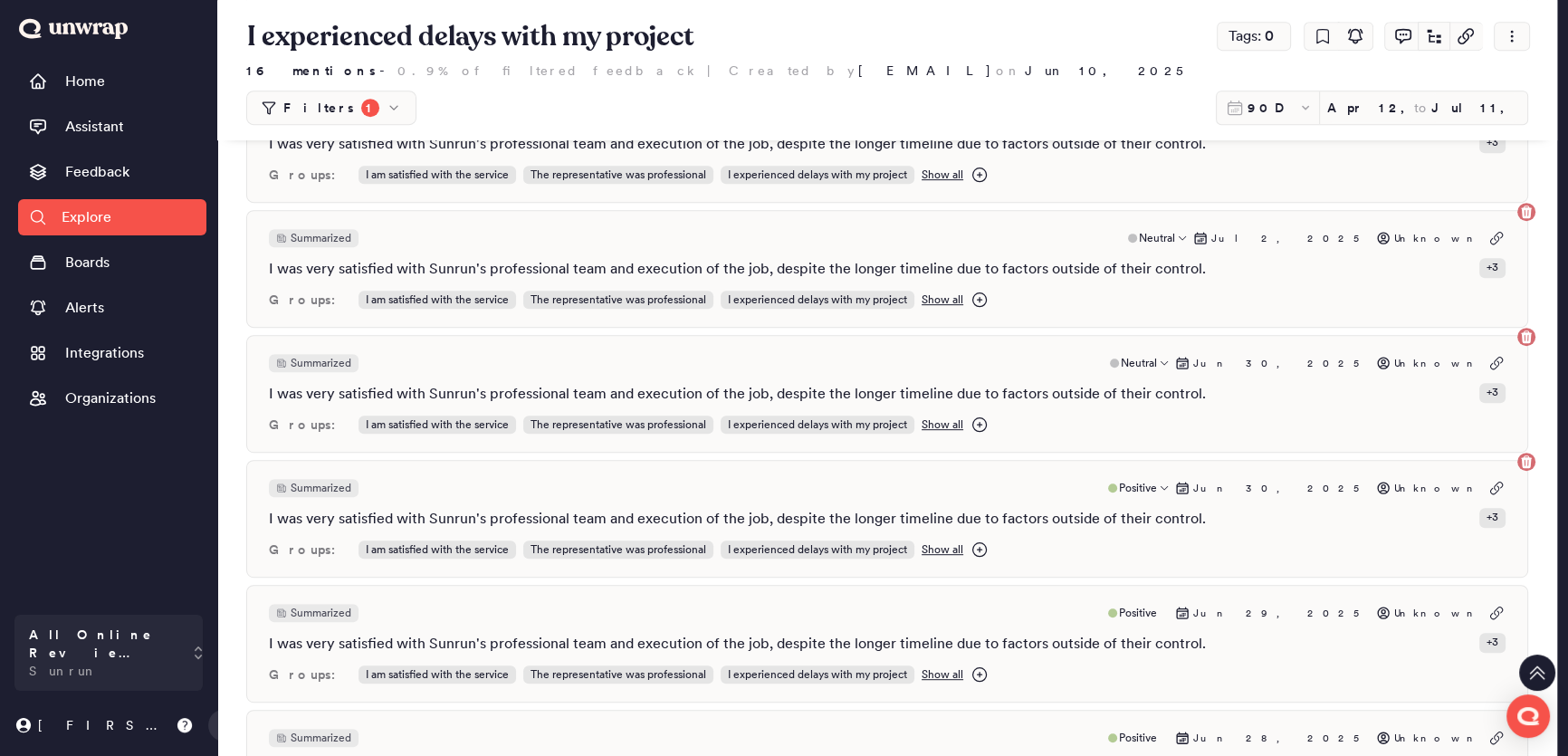 click on "Summarized Positive Jun 30, 2025 Unknown I was very satisfied with Sunrun's professional team and execution of the job, despite the longer timeline due to factors outside of their control.    + 3 Groups: I am satisfied with the service The representative was professional I experienced delays with my project Show all" at bounding box center [887, 519] 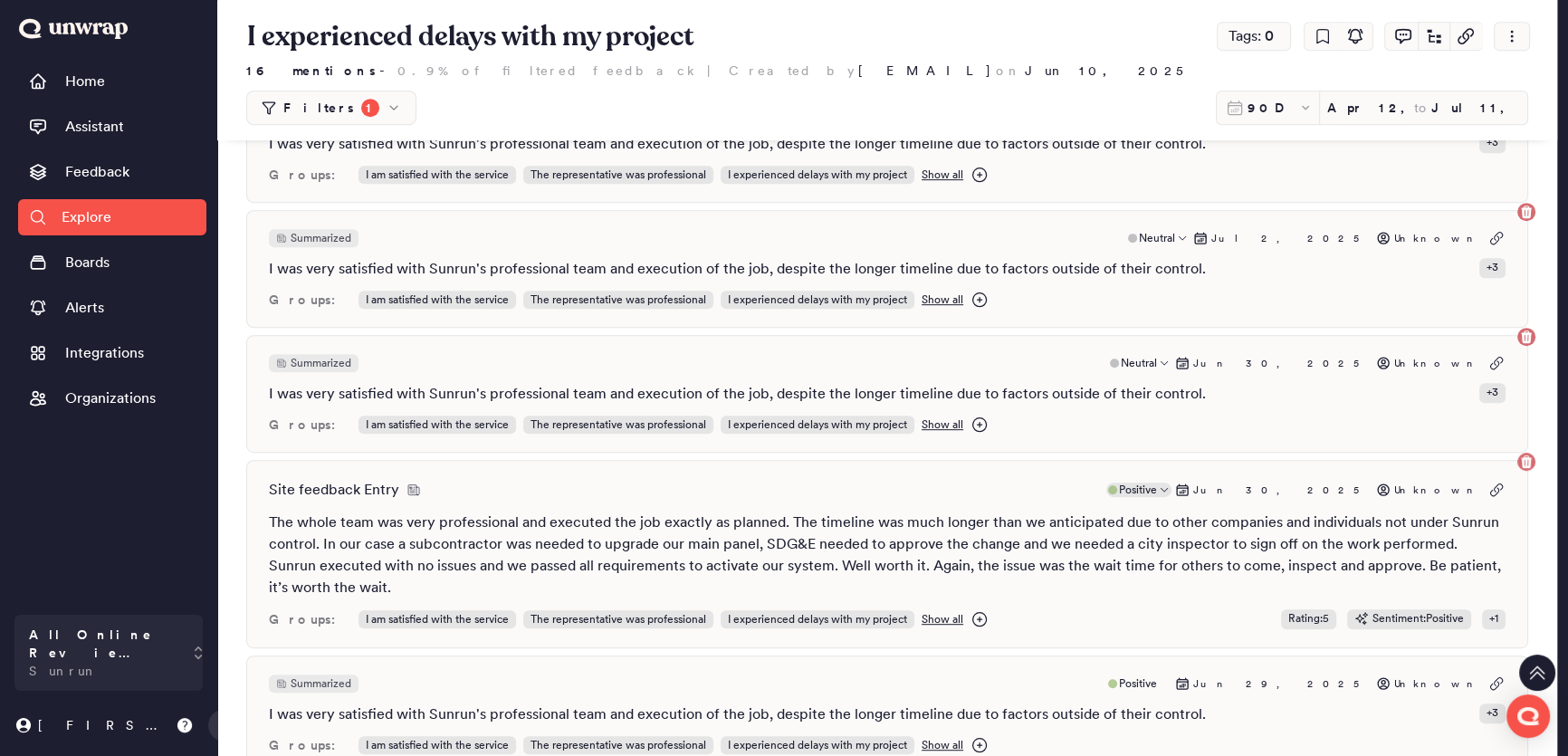 click on "Positive" at bounding box center [1138, 490] 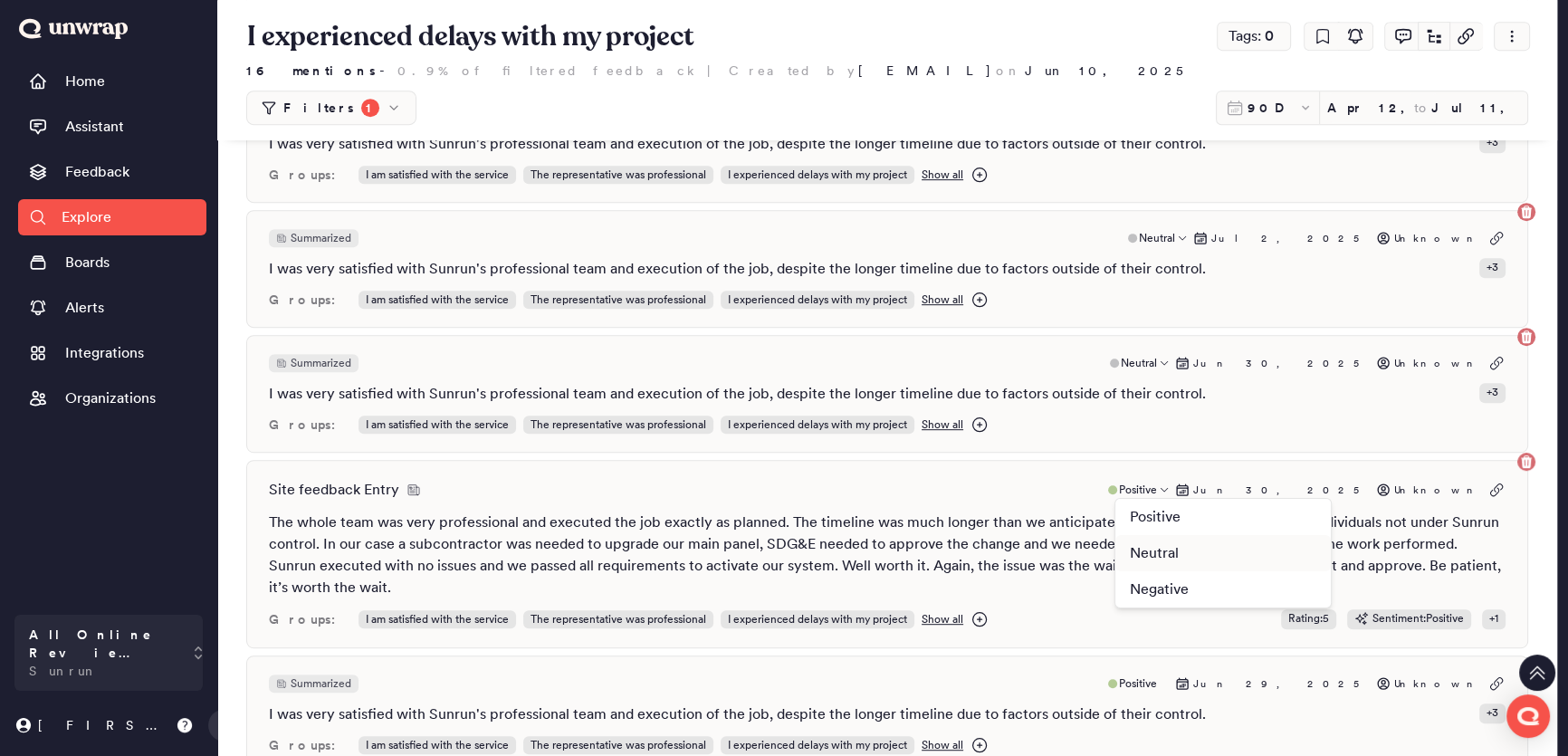 click on "Neutral" at bounding box center (1223, 553) 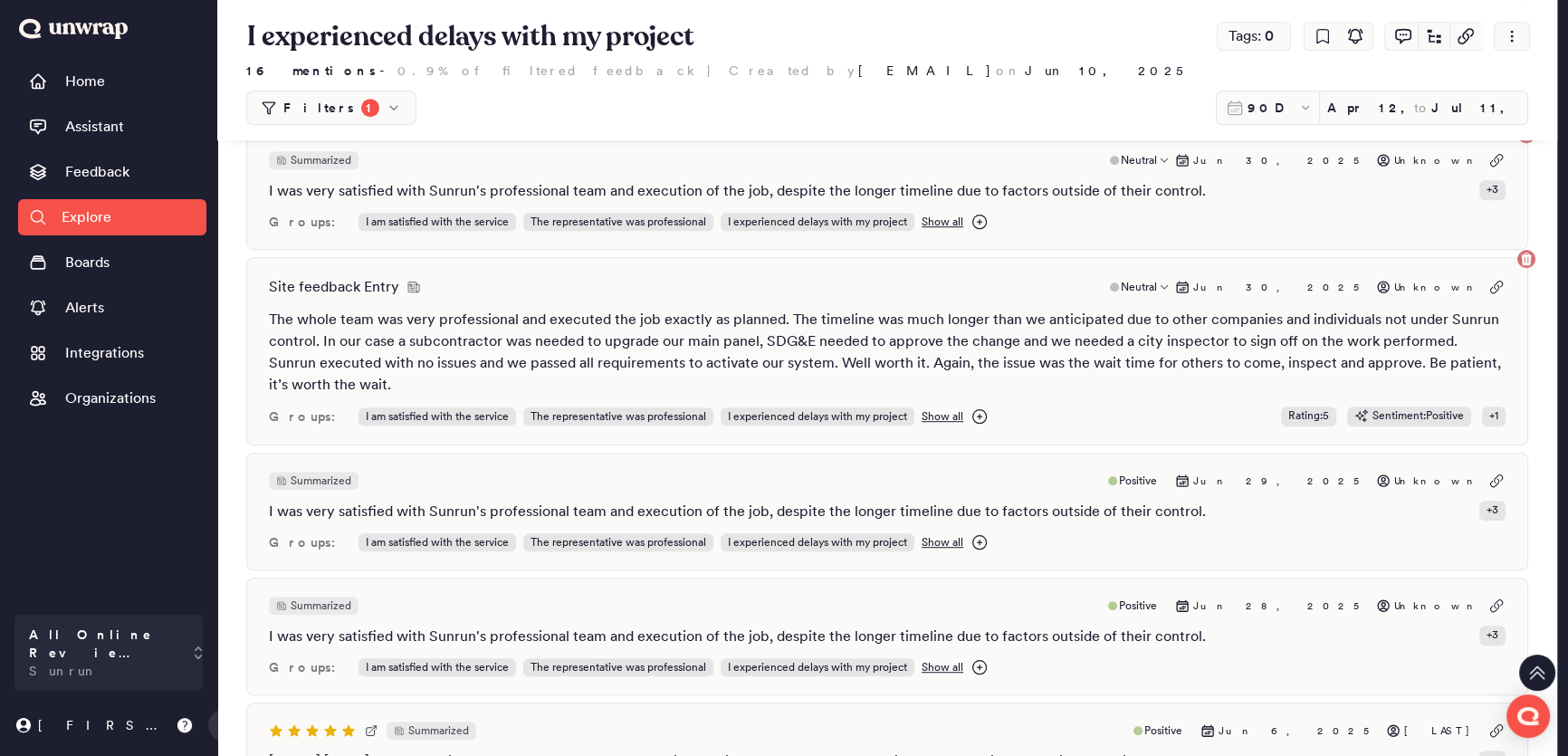 scroll, scrollTop: 1316, scrollLeft: 0, axis: vertical 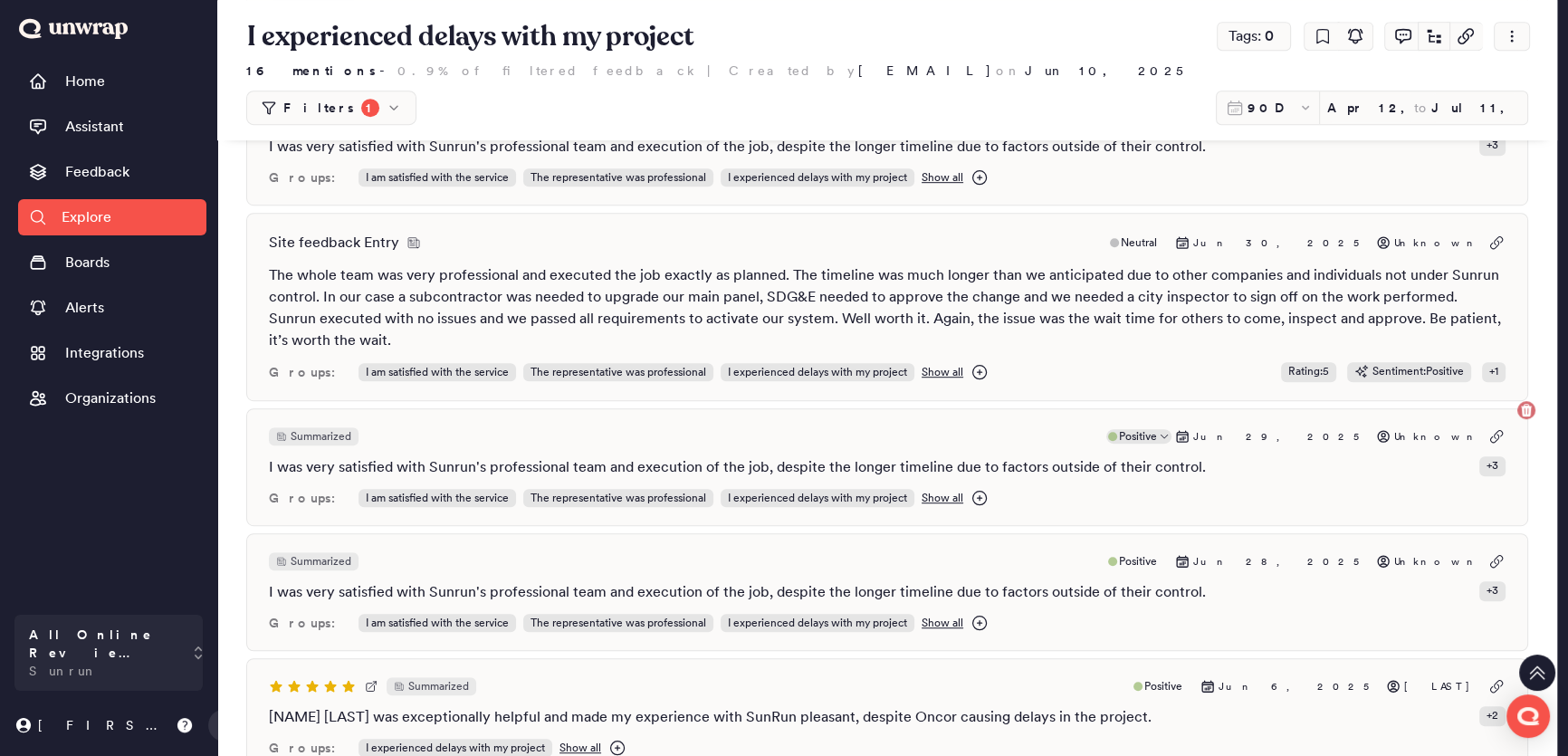 click 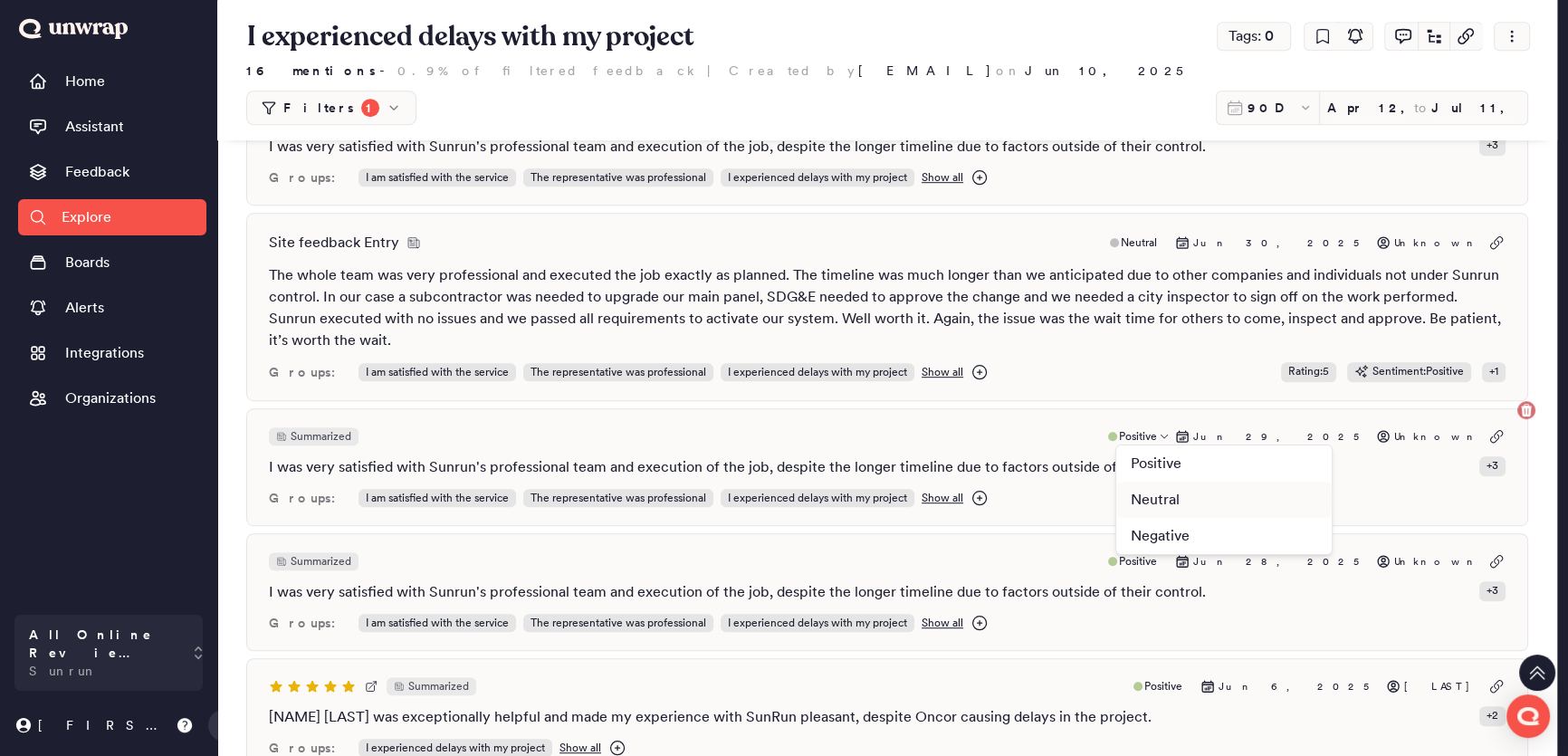 click on "Neutral" at bounding box center [1224, 500] 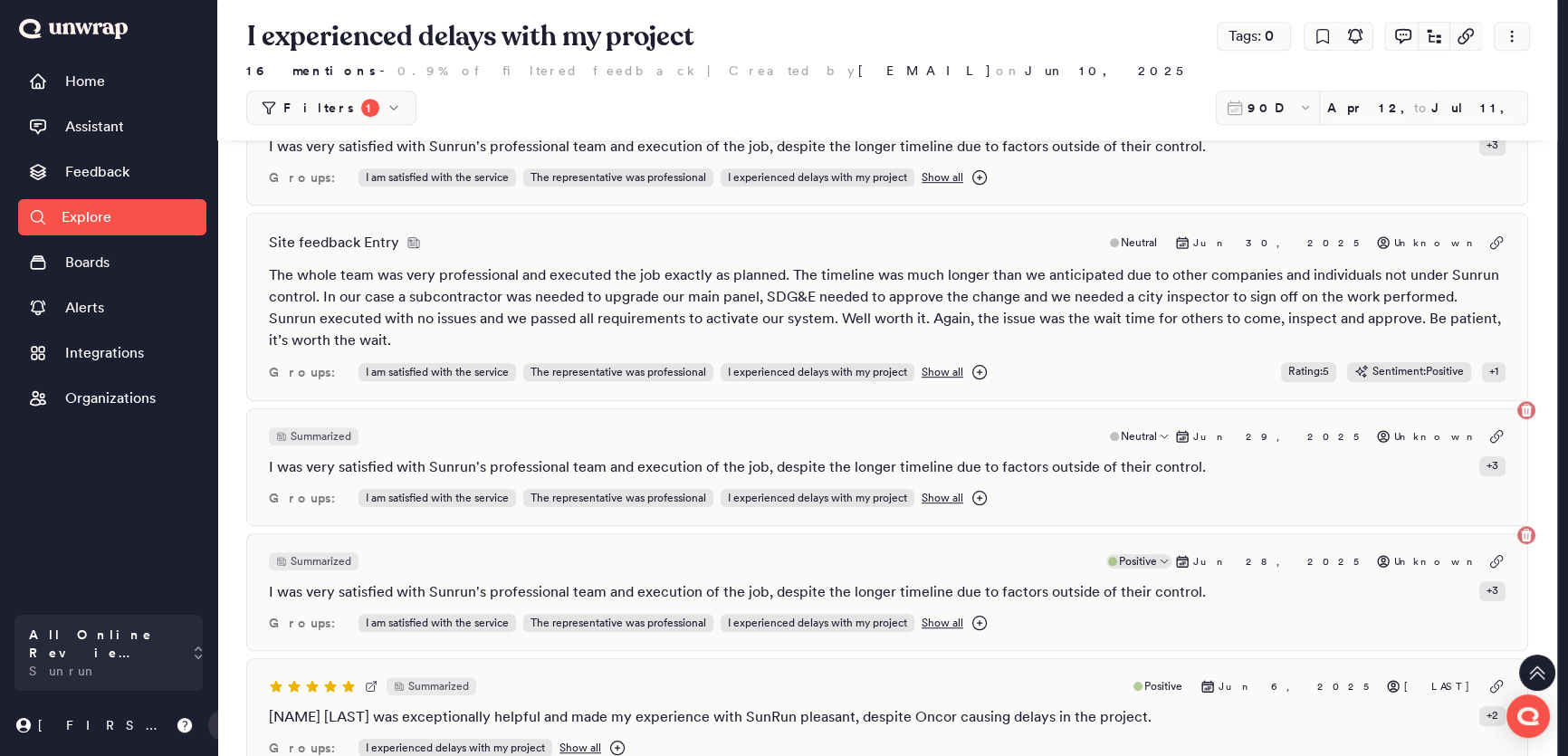 click on "Positive" at bounding box center (1138, 561) 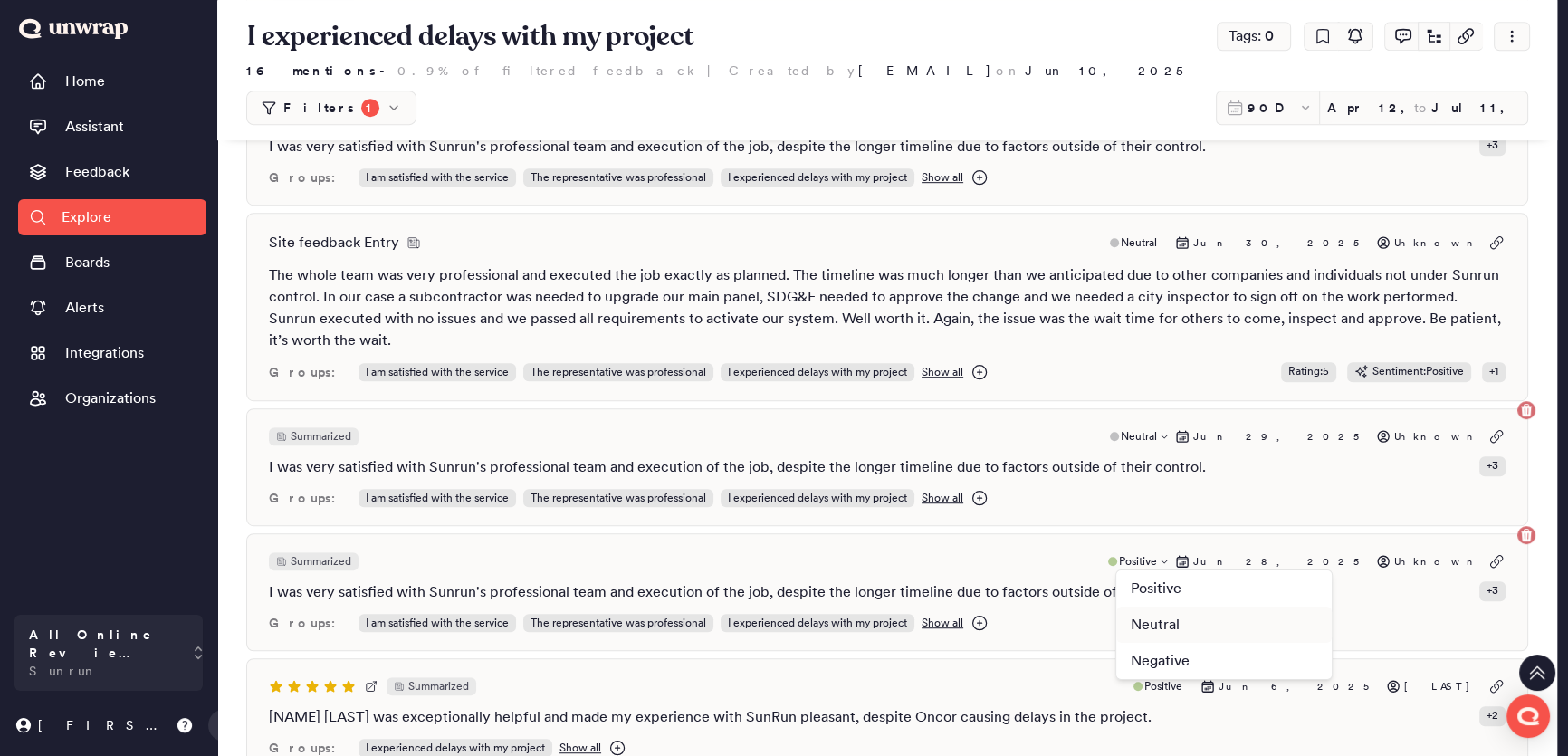 click on "Neutral" at bounding box center [1224, 625] 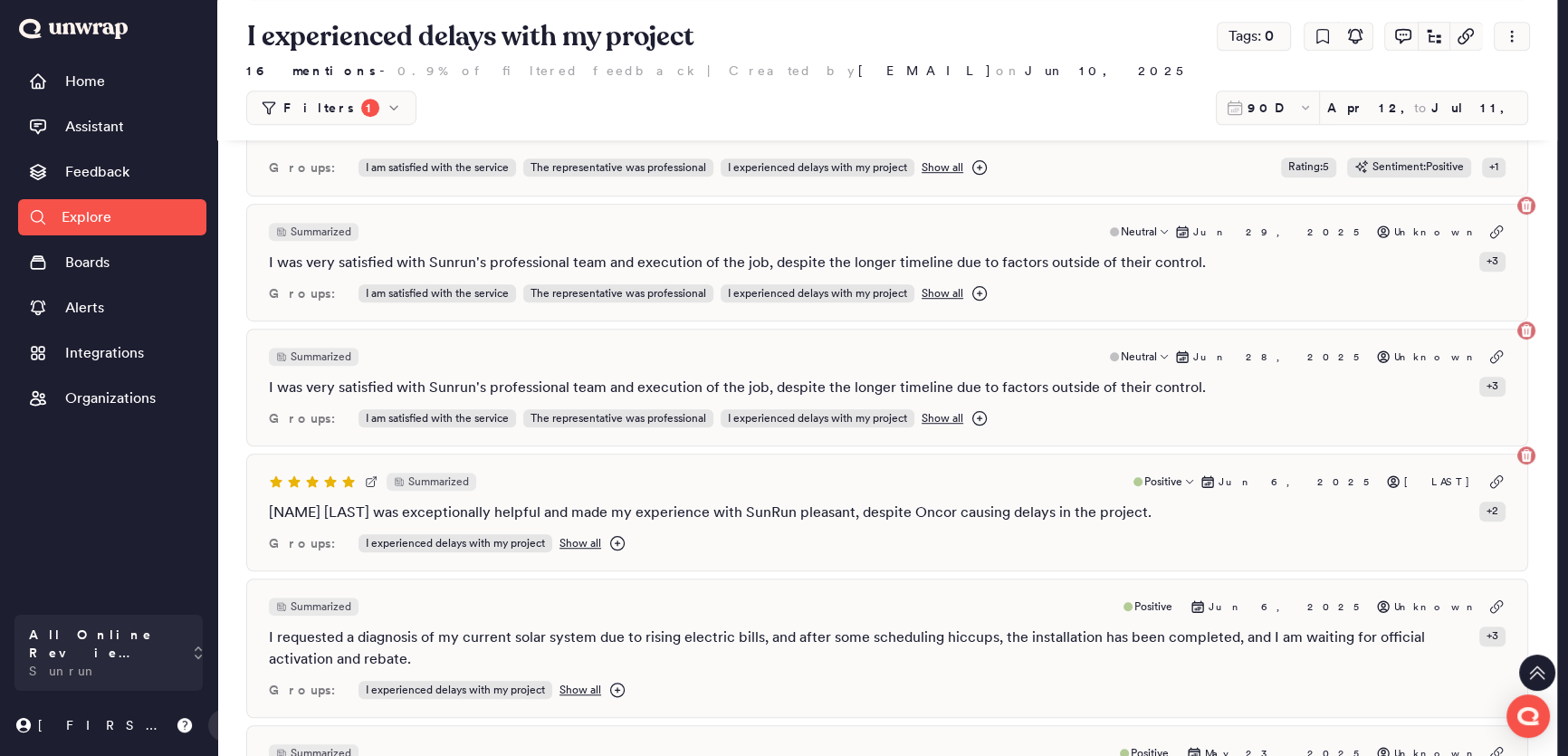 scroll, scrollTop: 1564, scrollLeft: 0, axis: vertical 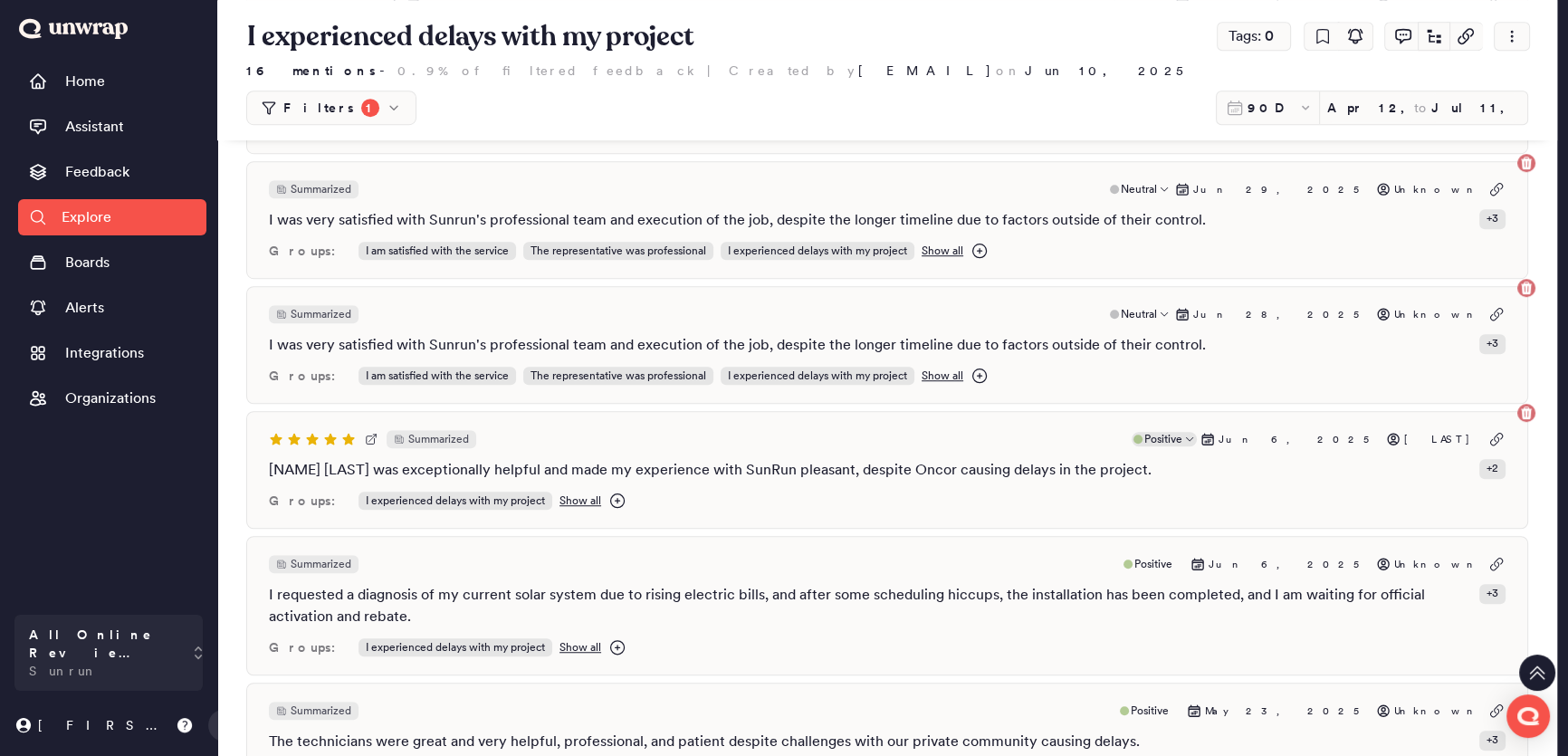 click 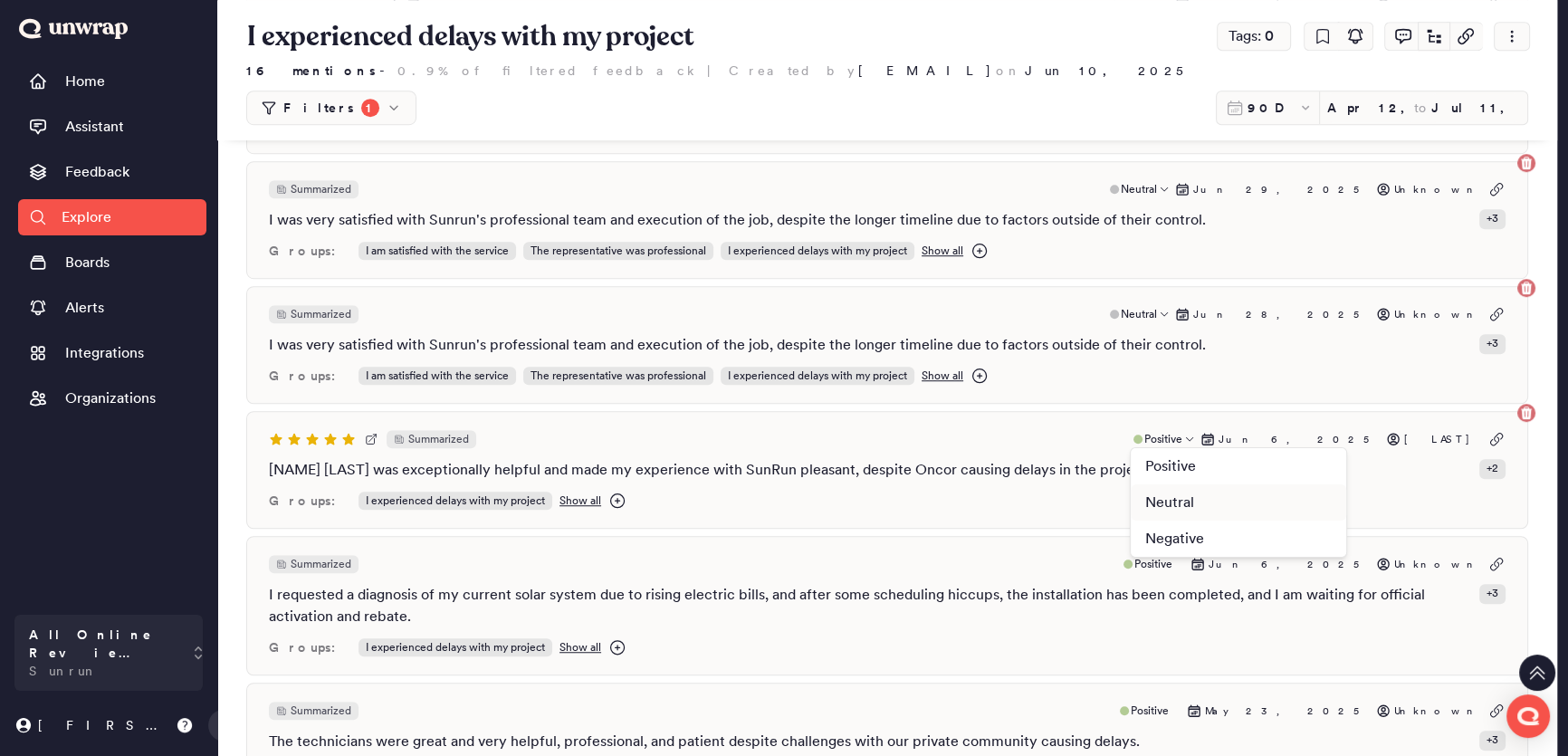 click on "Neutral" at bounding box center (1238, 502) 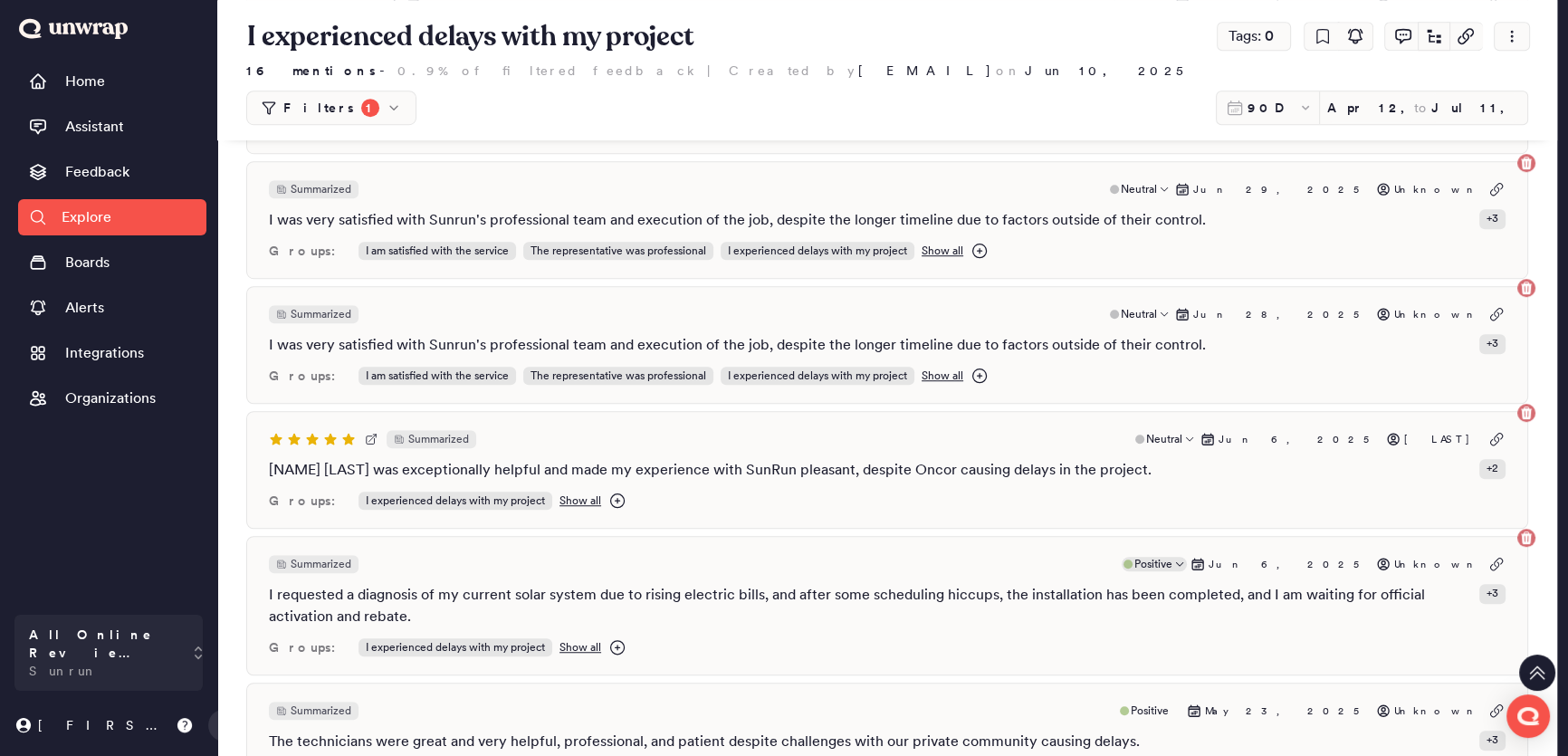 click on "Positive" at bounding box center (1153, 564) 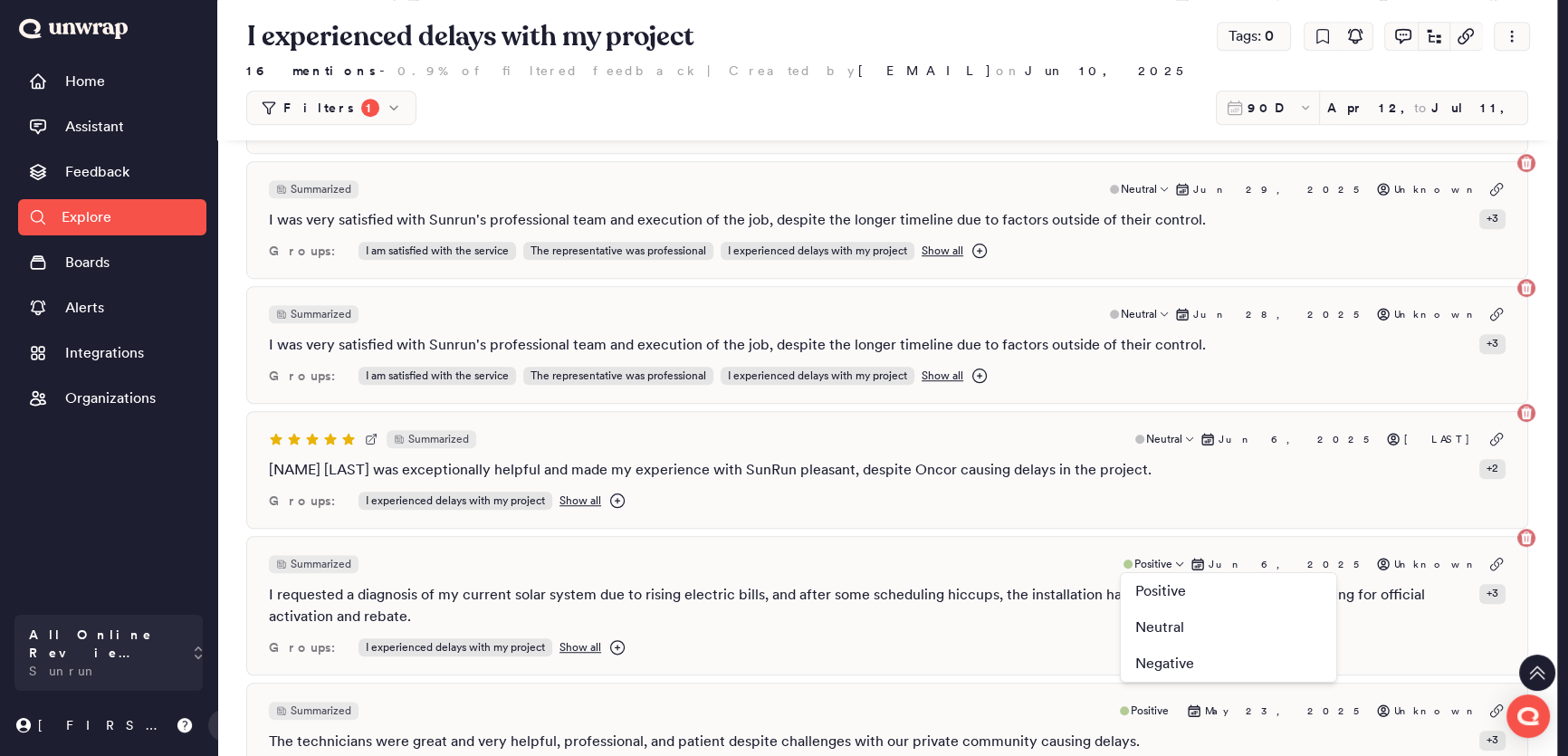 click on "Summarized Positive Positive Neutral Negative Jun 6, 2025 Unknown I requested a diagnosis of my current solar system due to rising electric bills, and after some scheduling hiccups, the installation has been completed, and I am waiting for official activation and rebate.    + 3 Groups: I experienced delays with my project Show all" at bounding box center [887, 606] 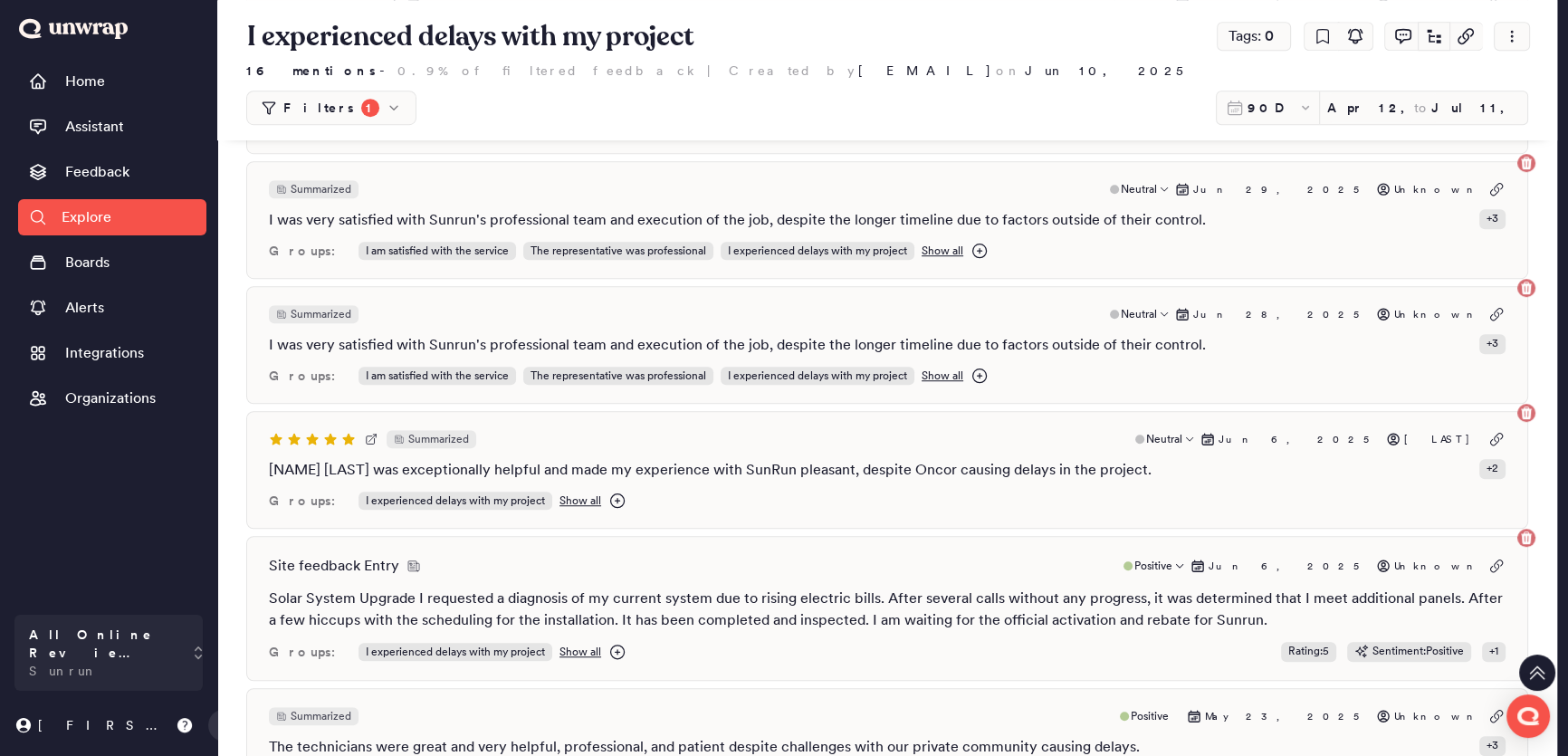 click on "Groups: I experienced delays with my project Show all Rating :  5 Sentiment :  Positive  + 1" at bounding box center [887, 652] 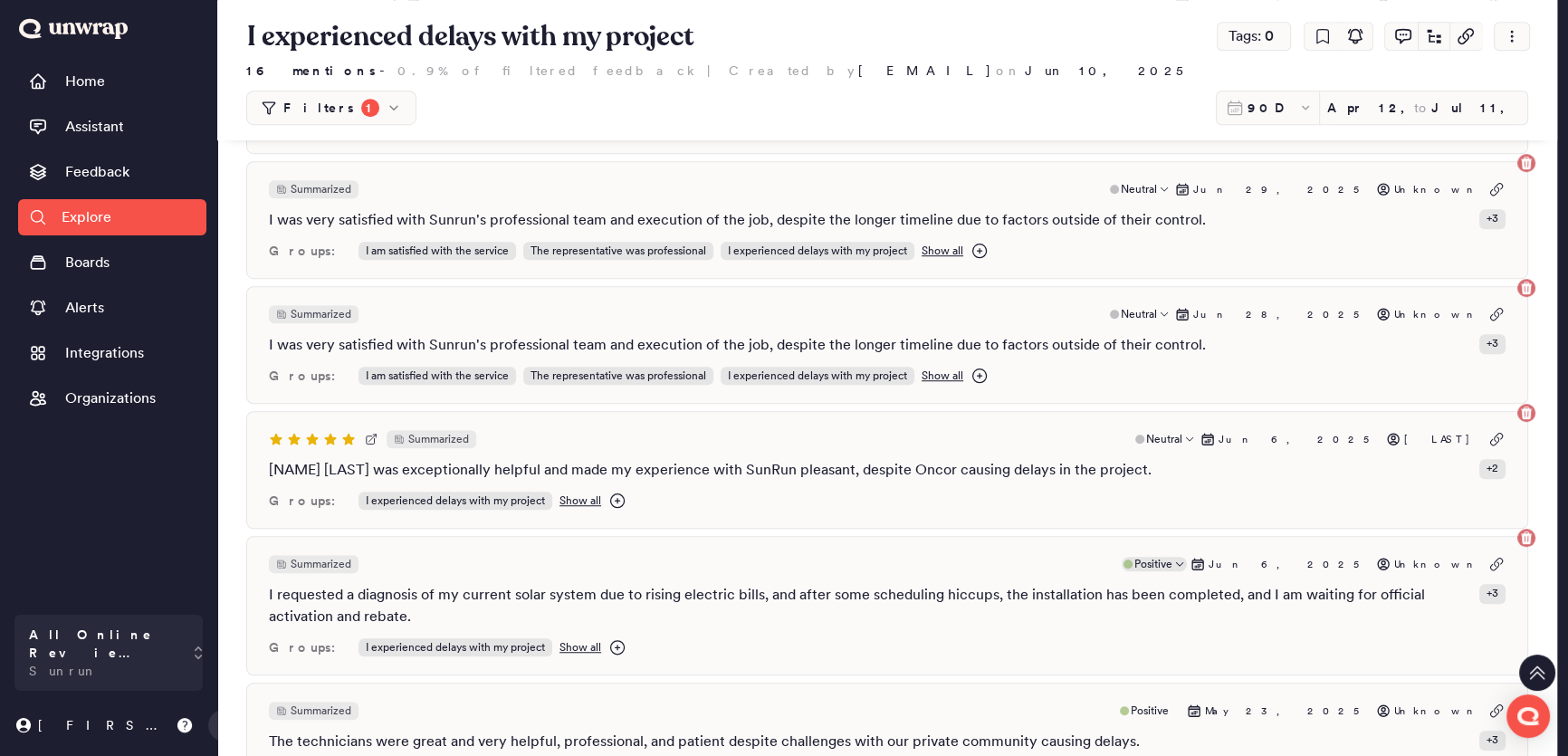 click on "Positive" at bounding box center [1153, 564] 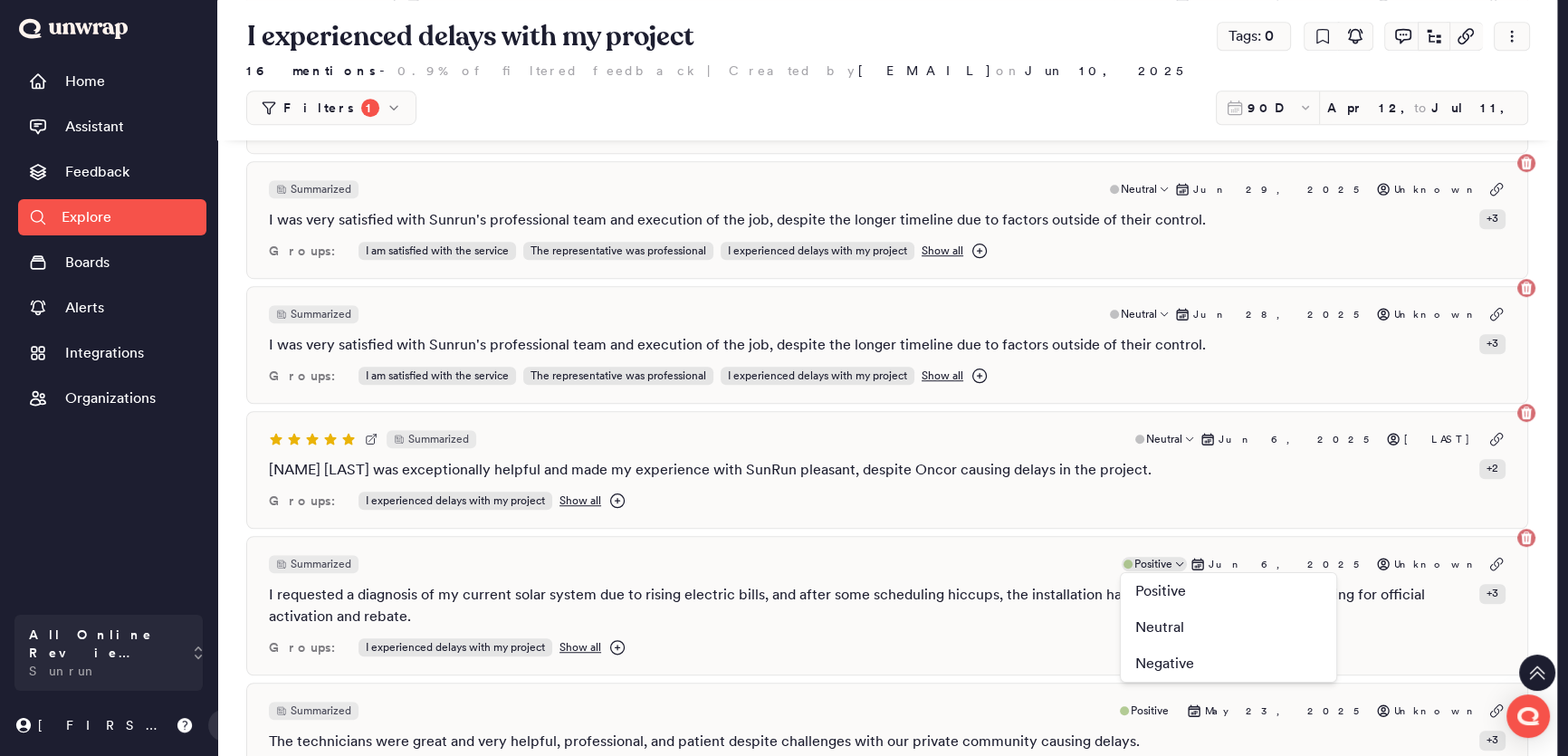 click on "Positive" at bounding box center (1153, 564) 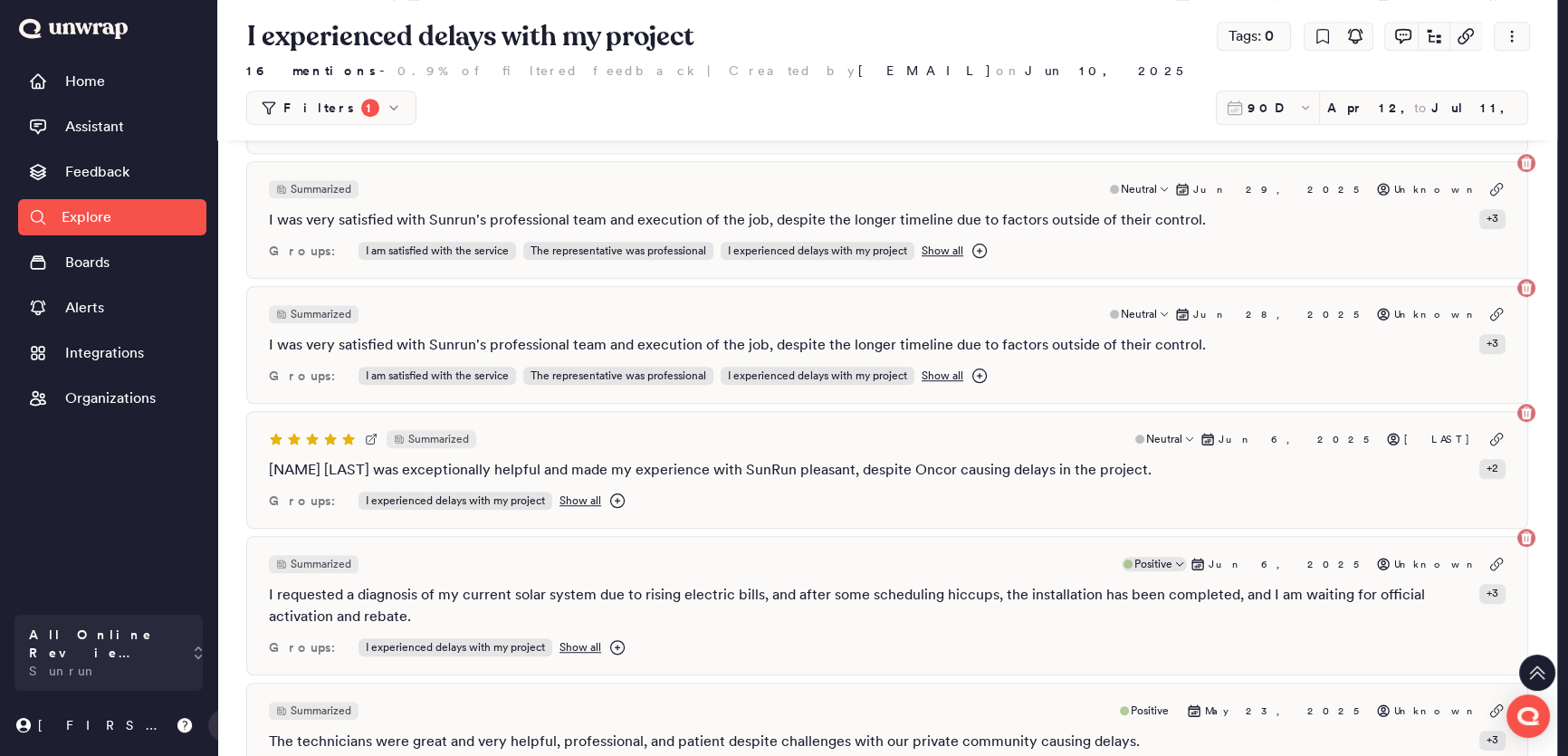 click on "Positive" at bounding box center (1153, 564) 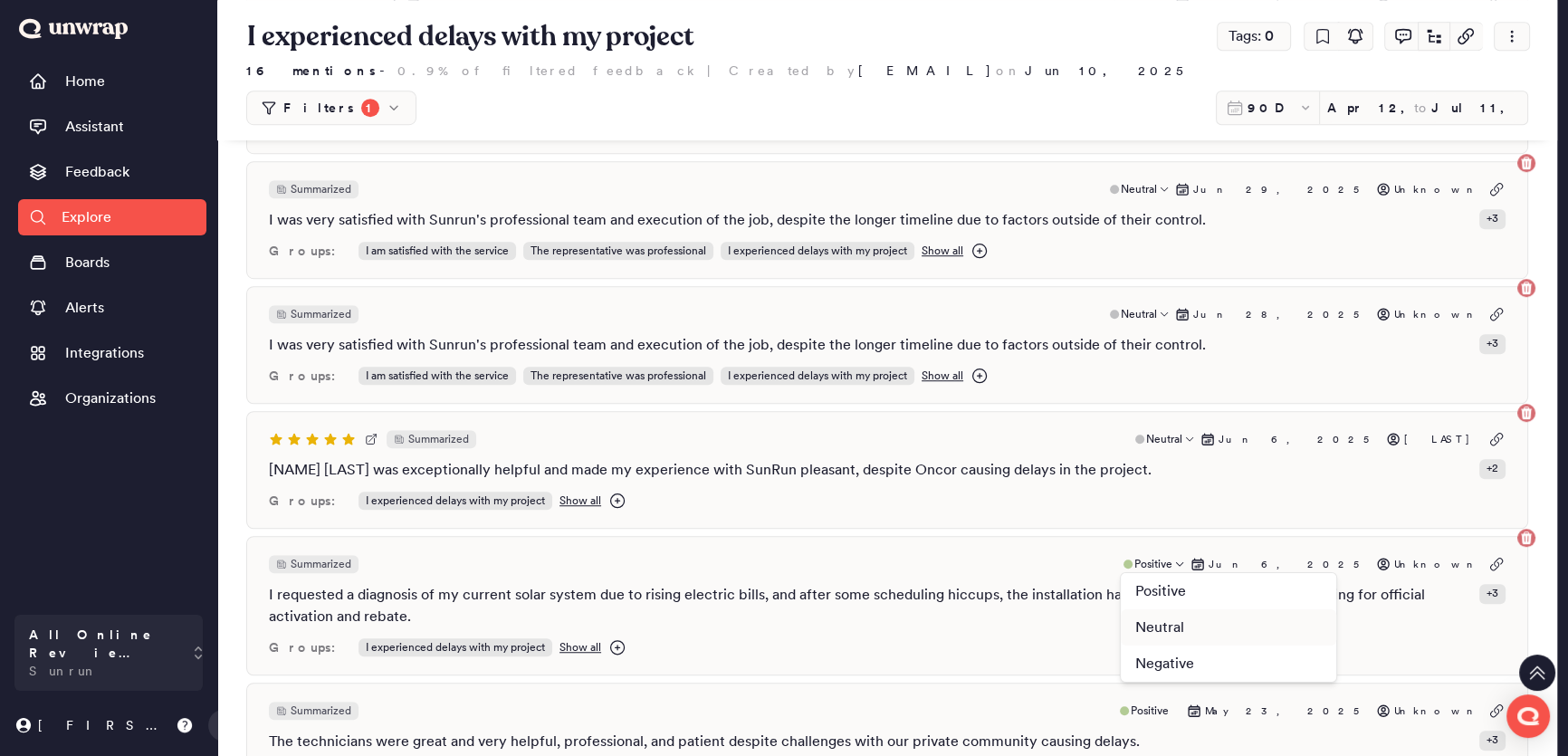 click on "Neutral" at bounding box center (1160, 627) 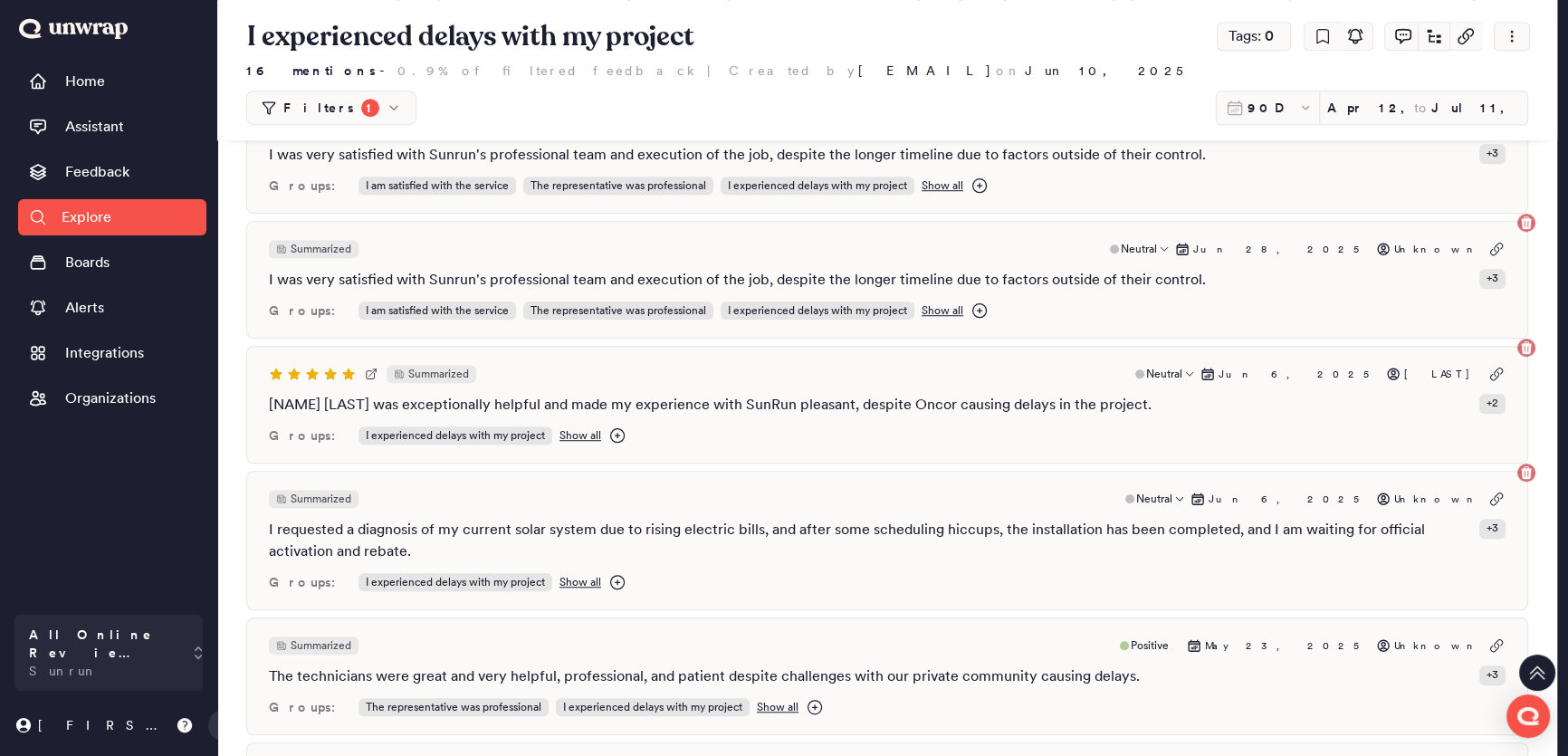 scroll, scrollTop: 1728, scrollLeft: 0, axis: vertical 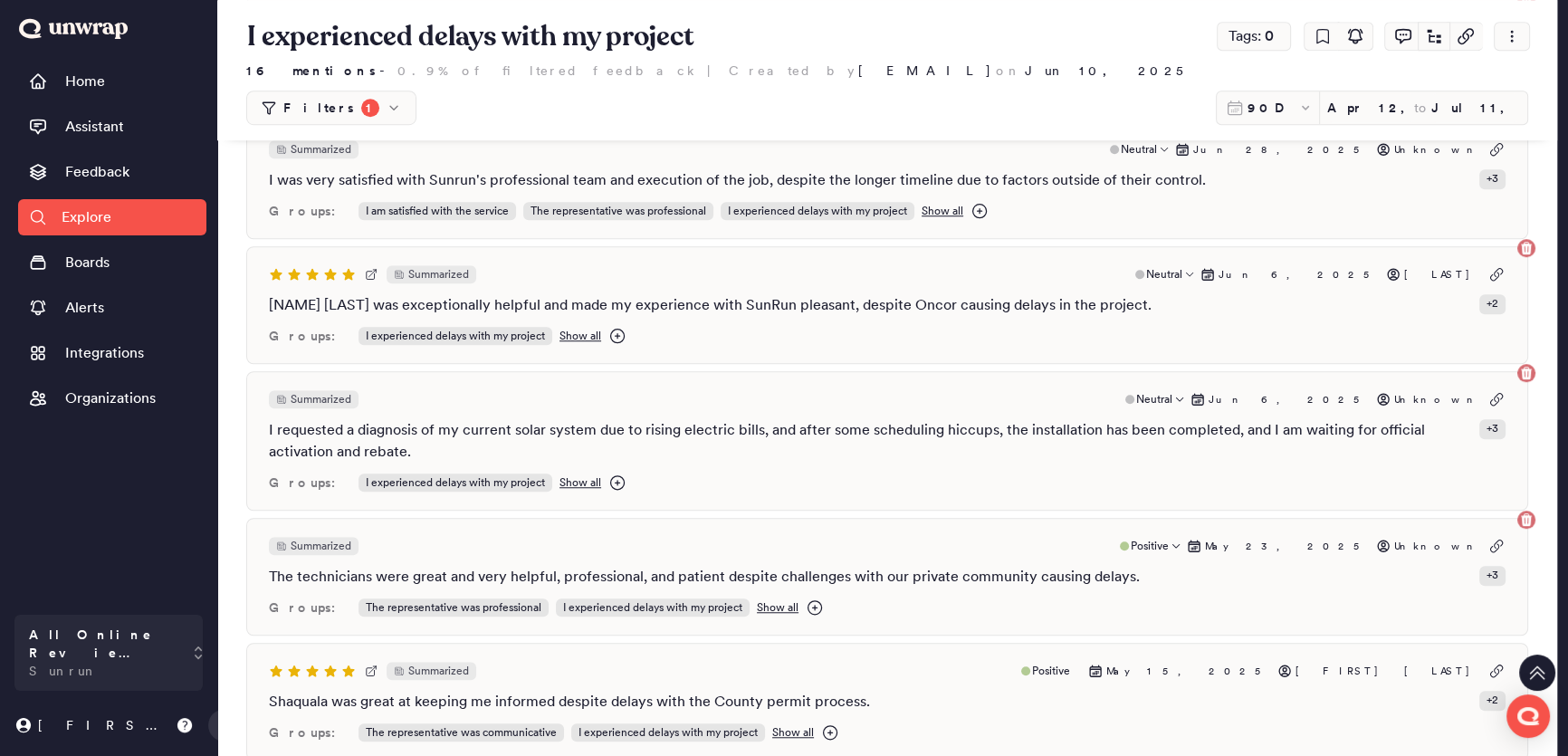 click on "Summarized Positive May 23, 2025 Unknown The technicians were great and very helpful, professional, and patient despite challenges with our private community causing delays.    + 3 Groups: The representative was professional I experienced delays with my project Show all" at bounding box center [887, 577] 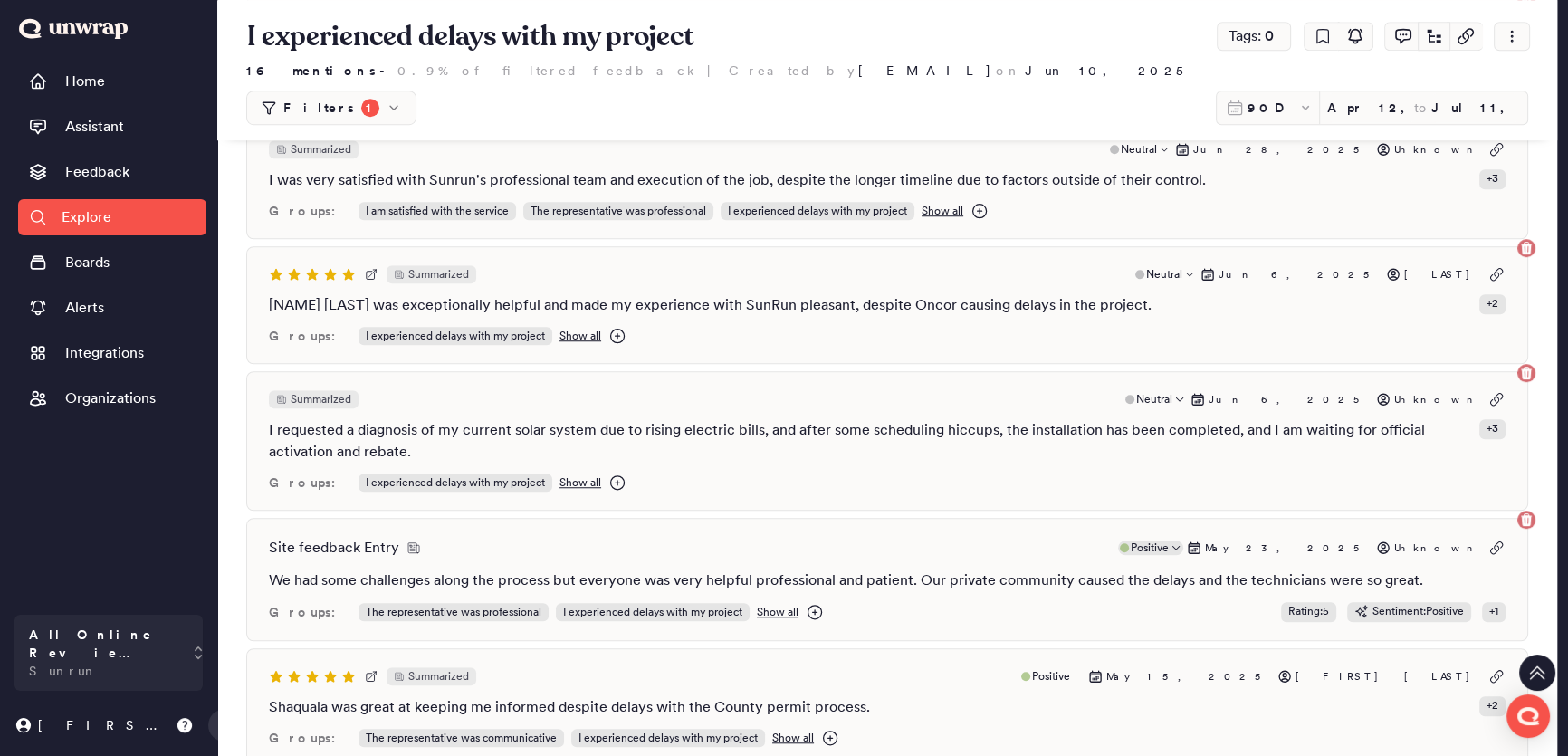 click on "Positive" at bounding box center (1150, 548) 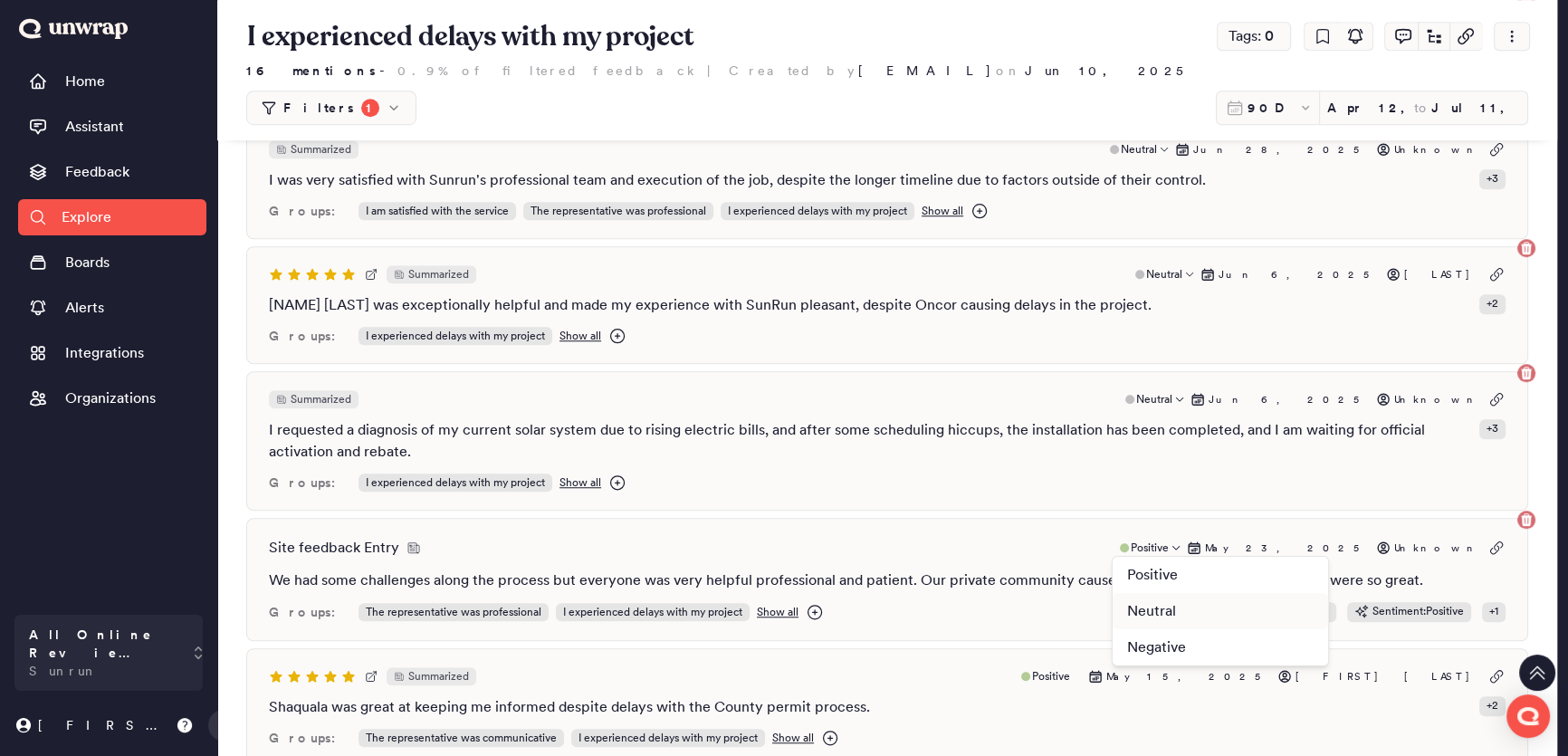 click on "Neutral" at bounding box center [1220, 611] 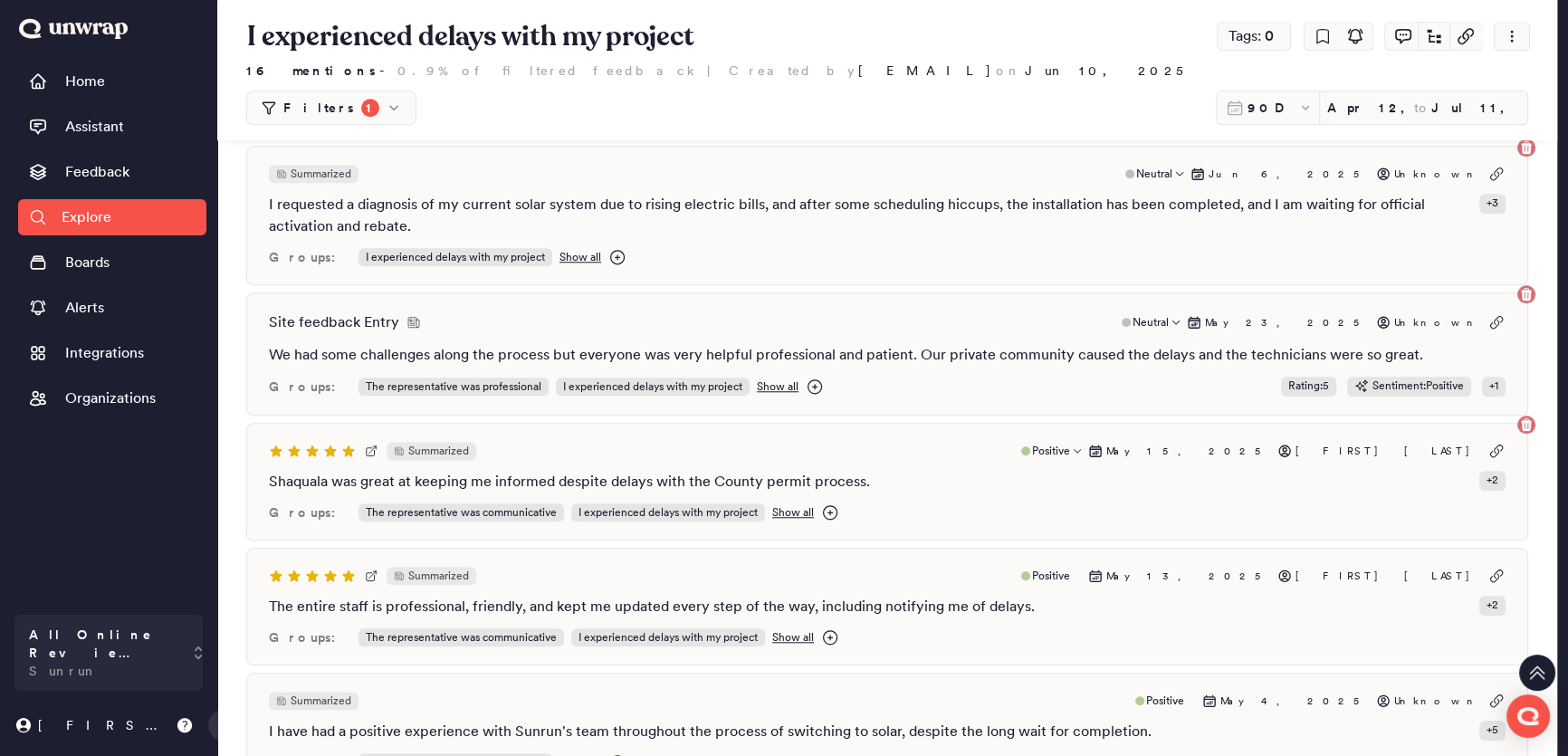 scroll, scrollTop: 1975, scrollLeft: 0, axis: vertical 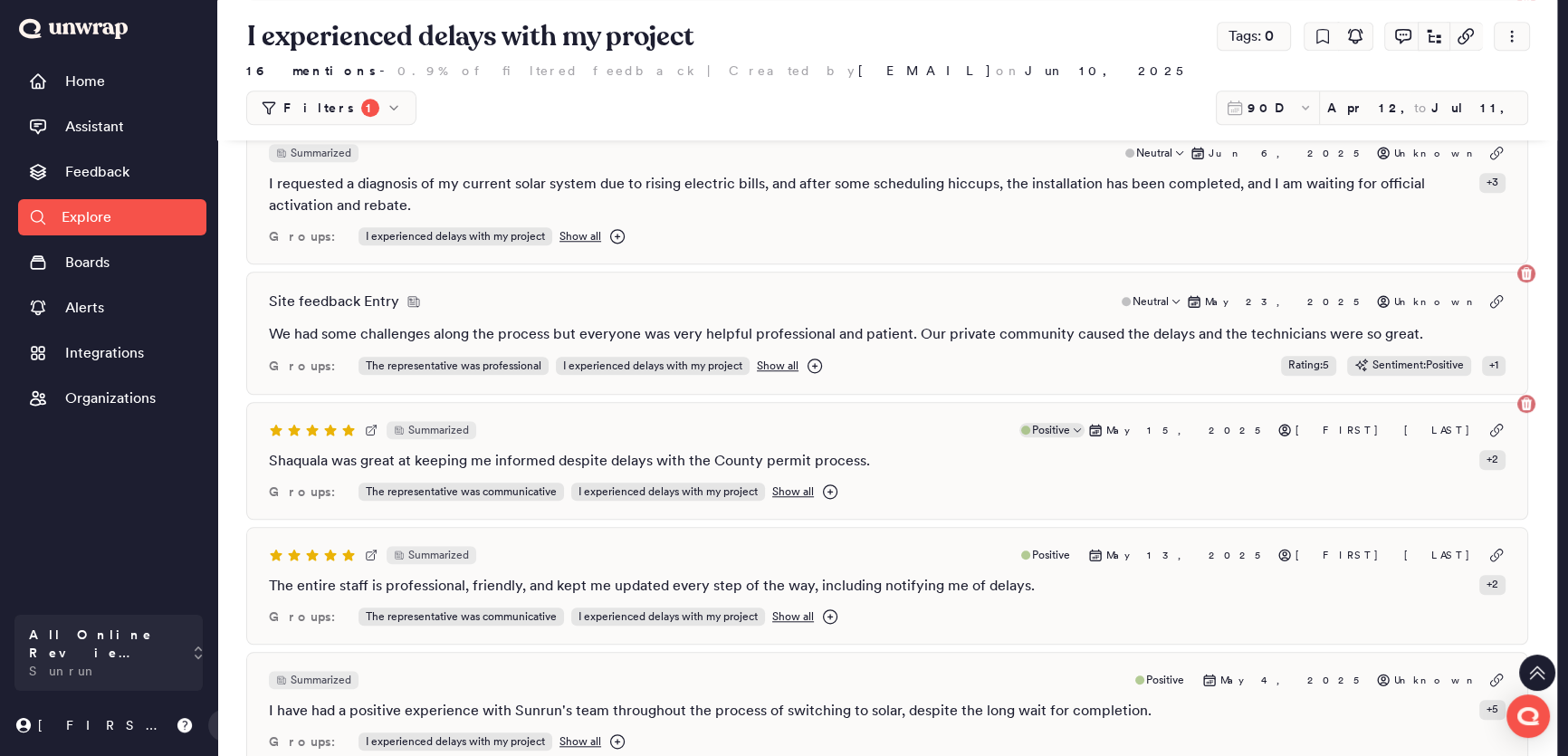 click on "Positive" at bounding box center (1051, 430) 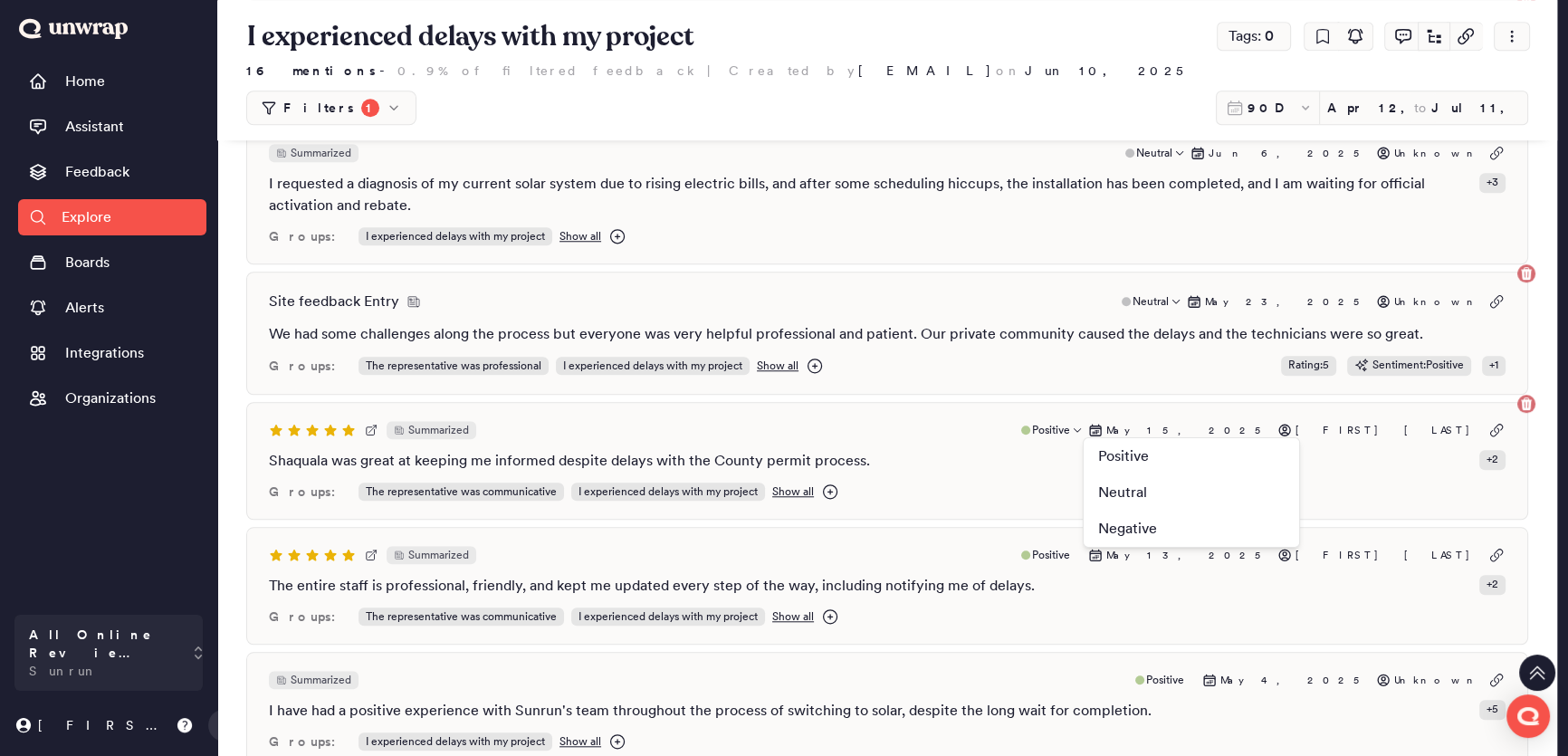 click on "Summarized Positive Positive Neutral Negative May 15, 2025 [NAME] [LAST] was great at keeping me informed despite delays with the County permit process.    + 2 Groups: The representative was communicative I experienced delays with my project Show all" at bounding box center (887, 461) 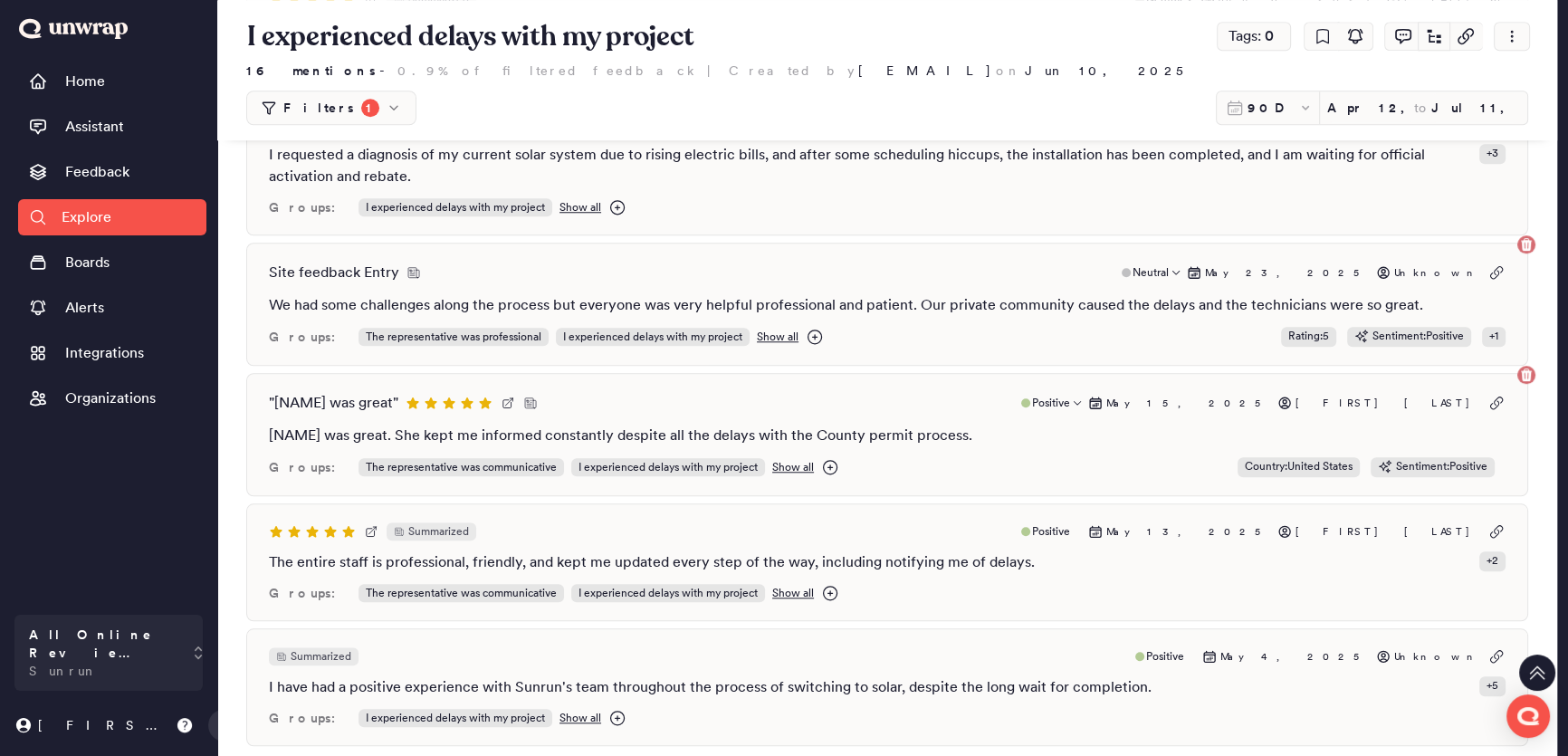 scroll, scrollTop: 2028, scrollLeft: 0, axis: vertical 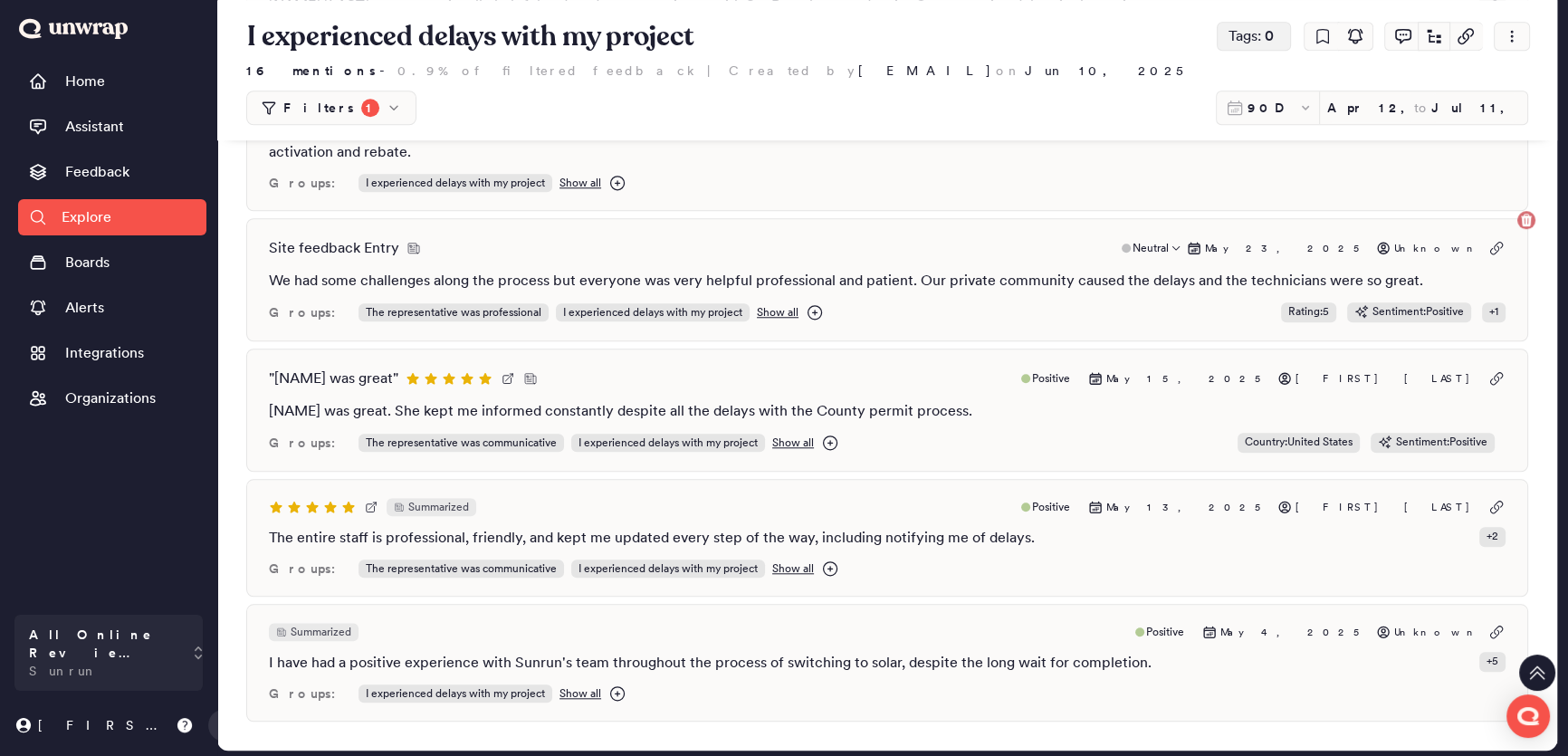 click on "Tags:  0" at bounding box center (1254, 36) 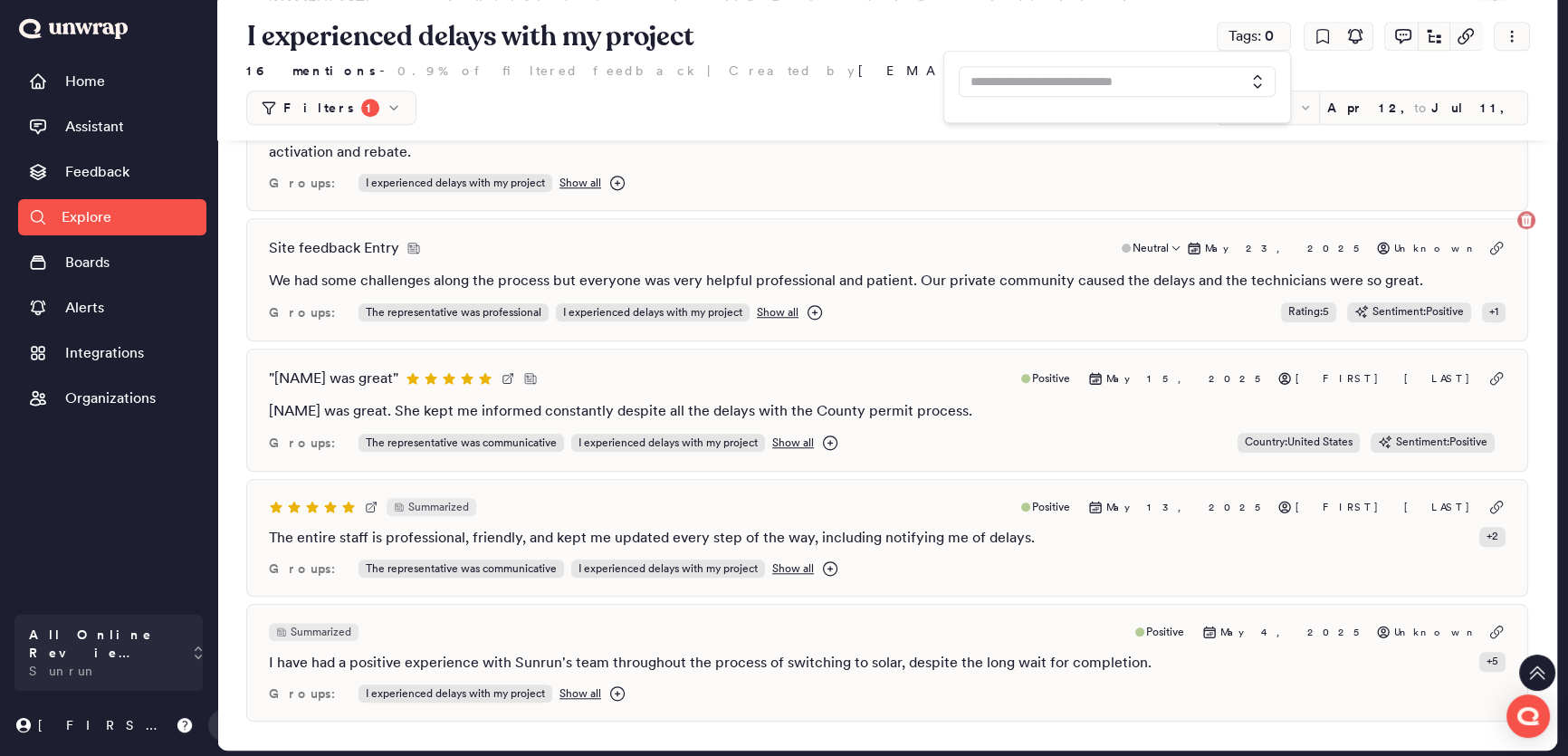 click at bounding box center [1103, 81] 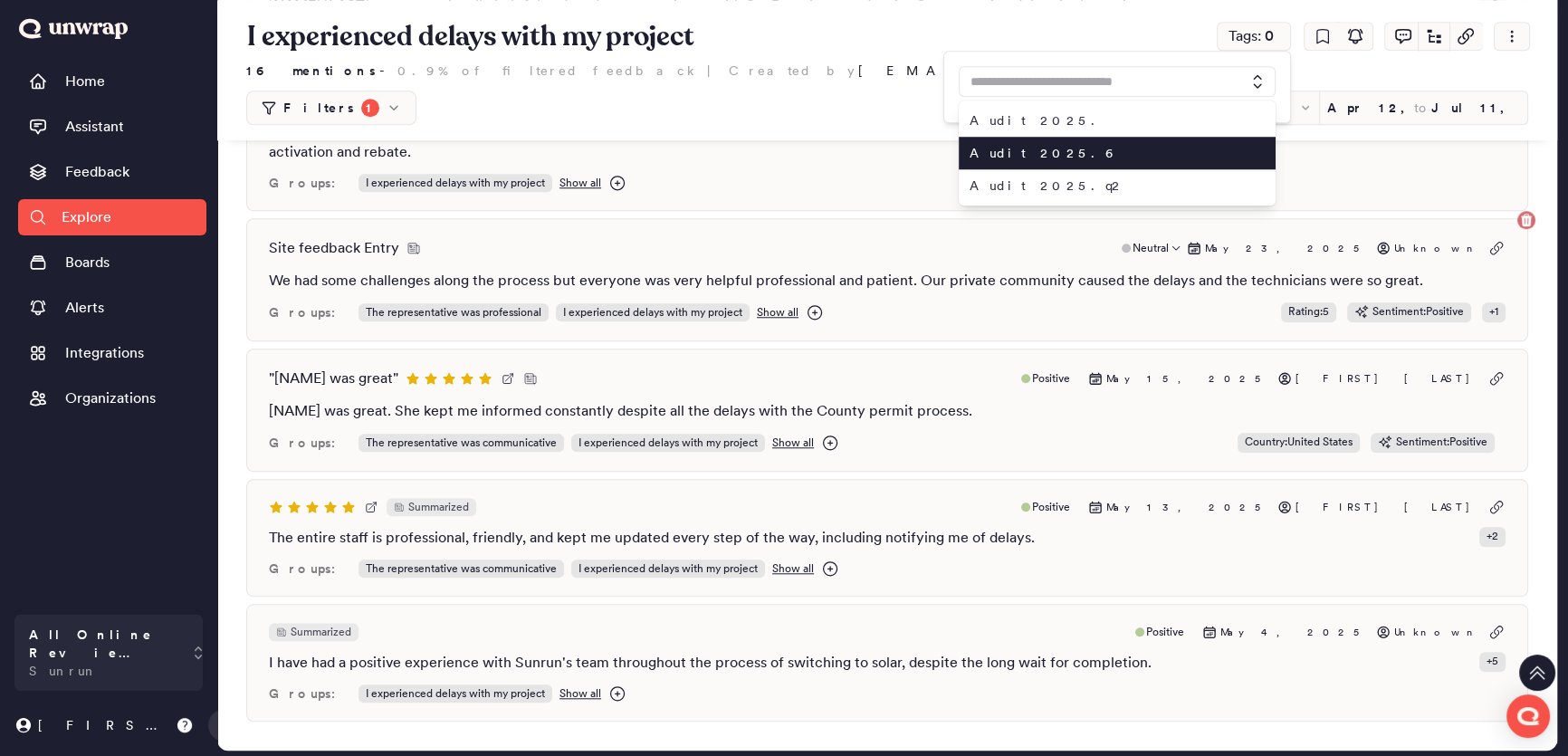 click on "Audit 2025.6" at bounding box center [1106, 153] 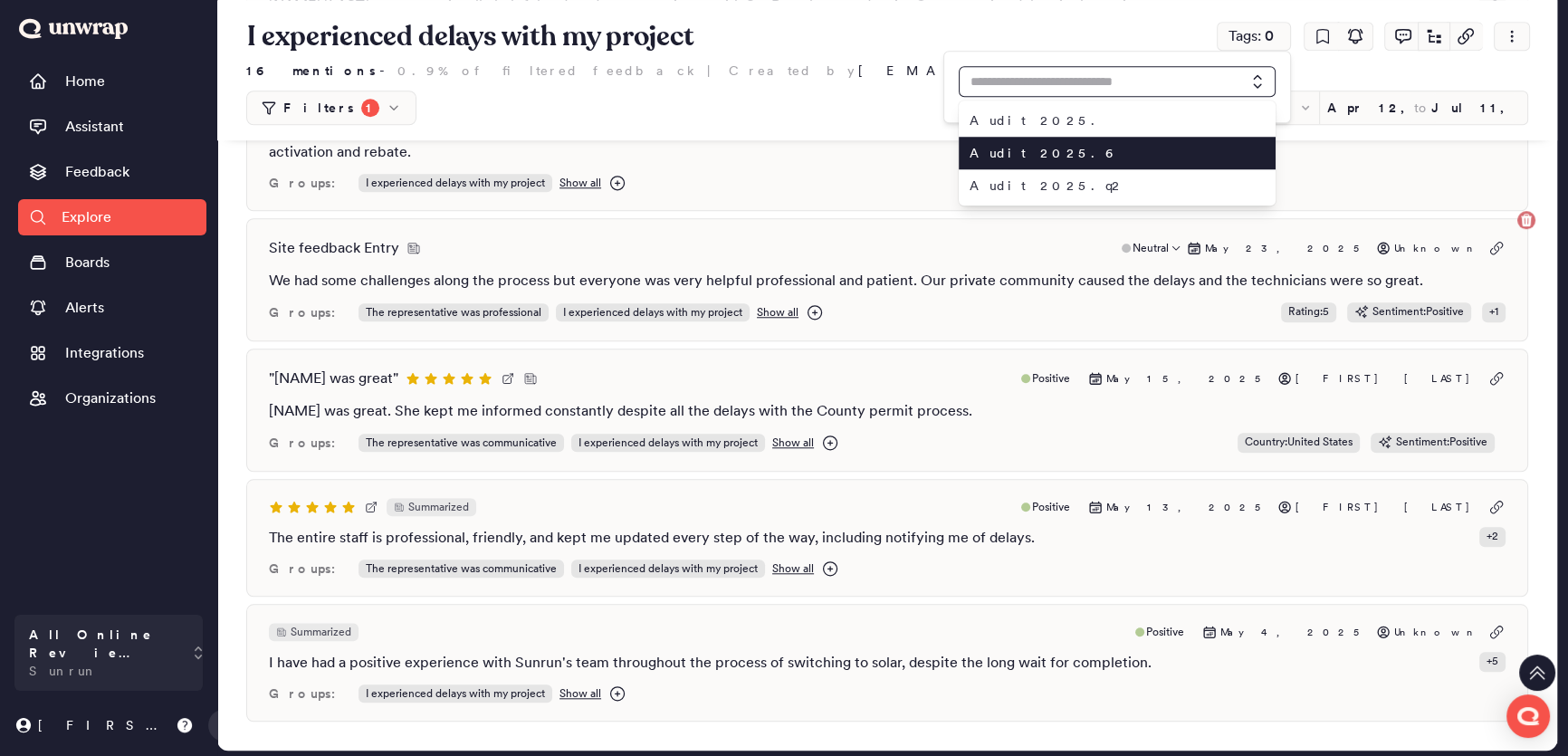 type on "**********" 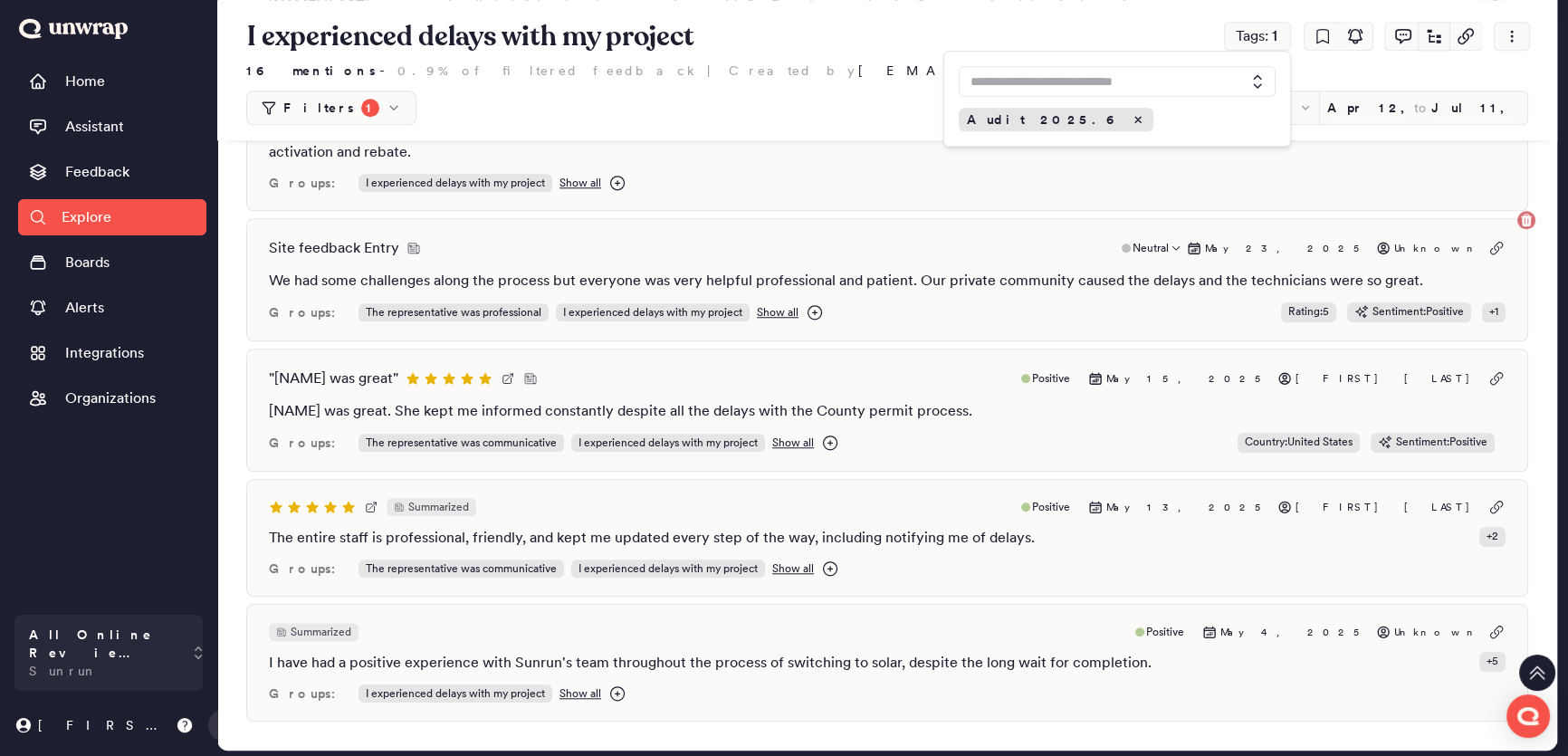 click at bounding box center (1103, 81) 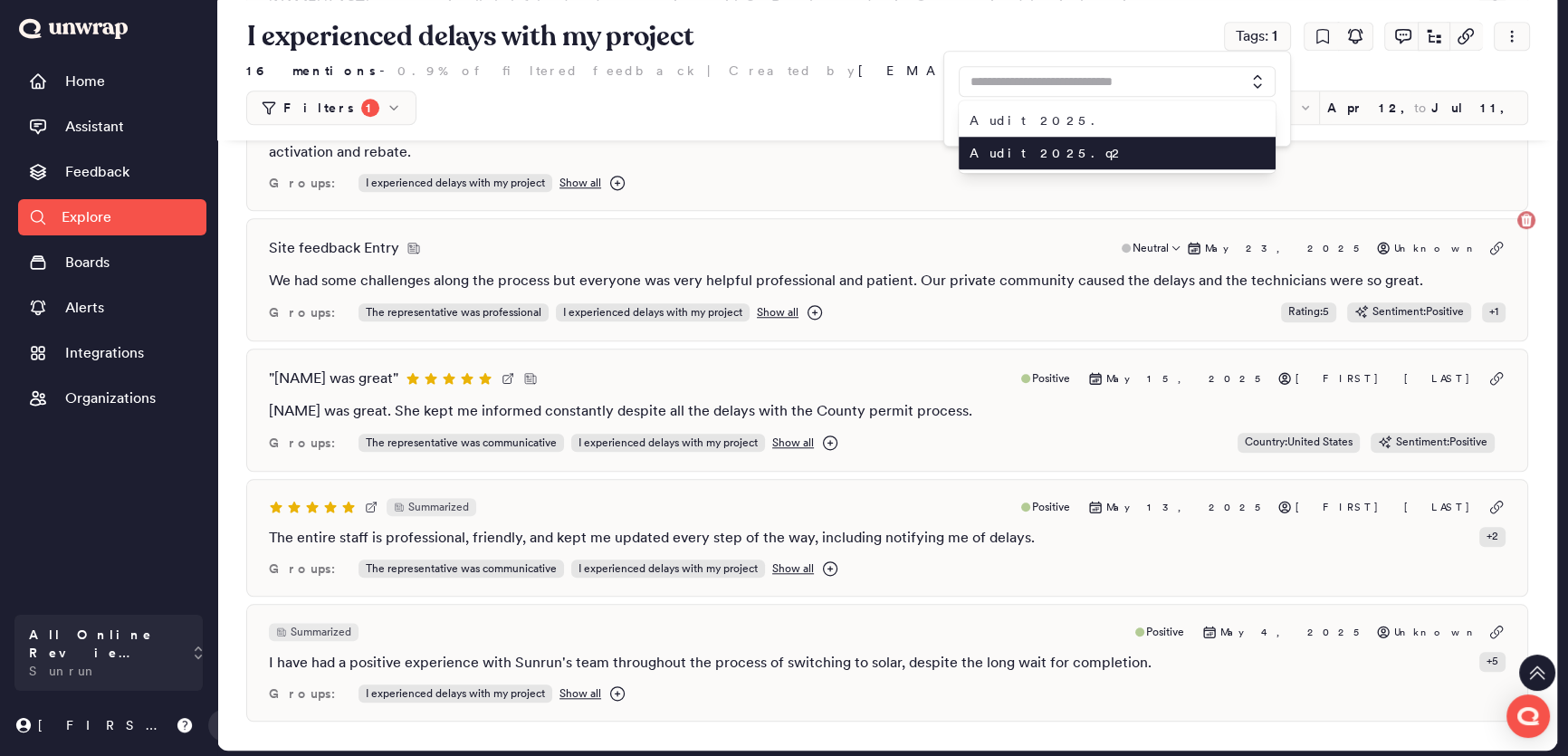 click on "Audit 2025.q2" at bounding box center [1106, 153] 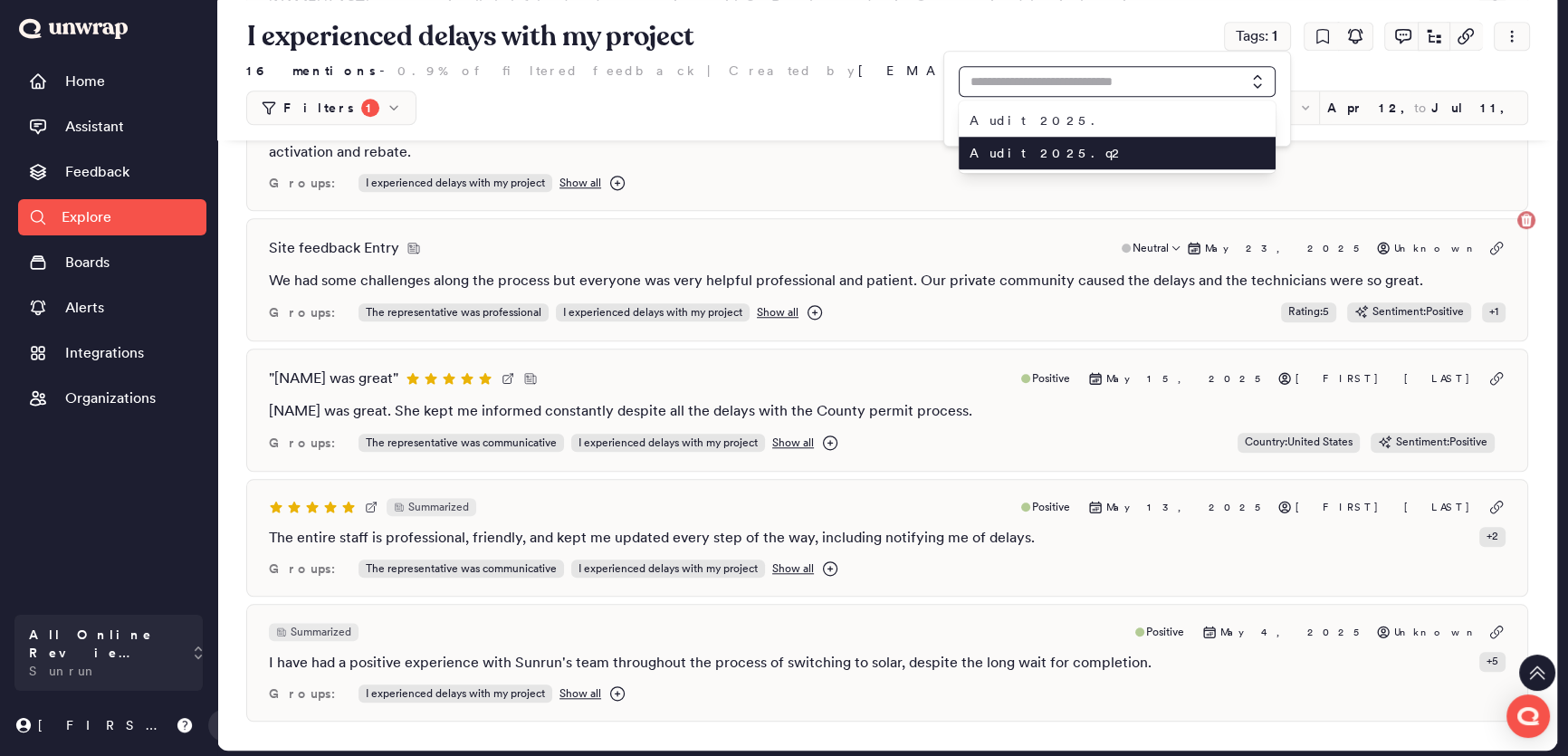 type on "**********" 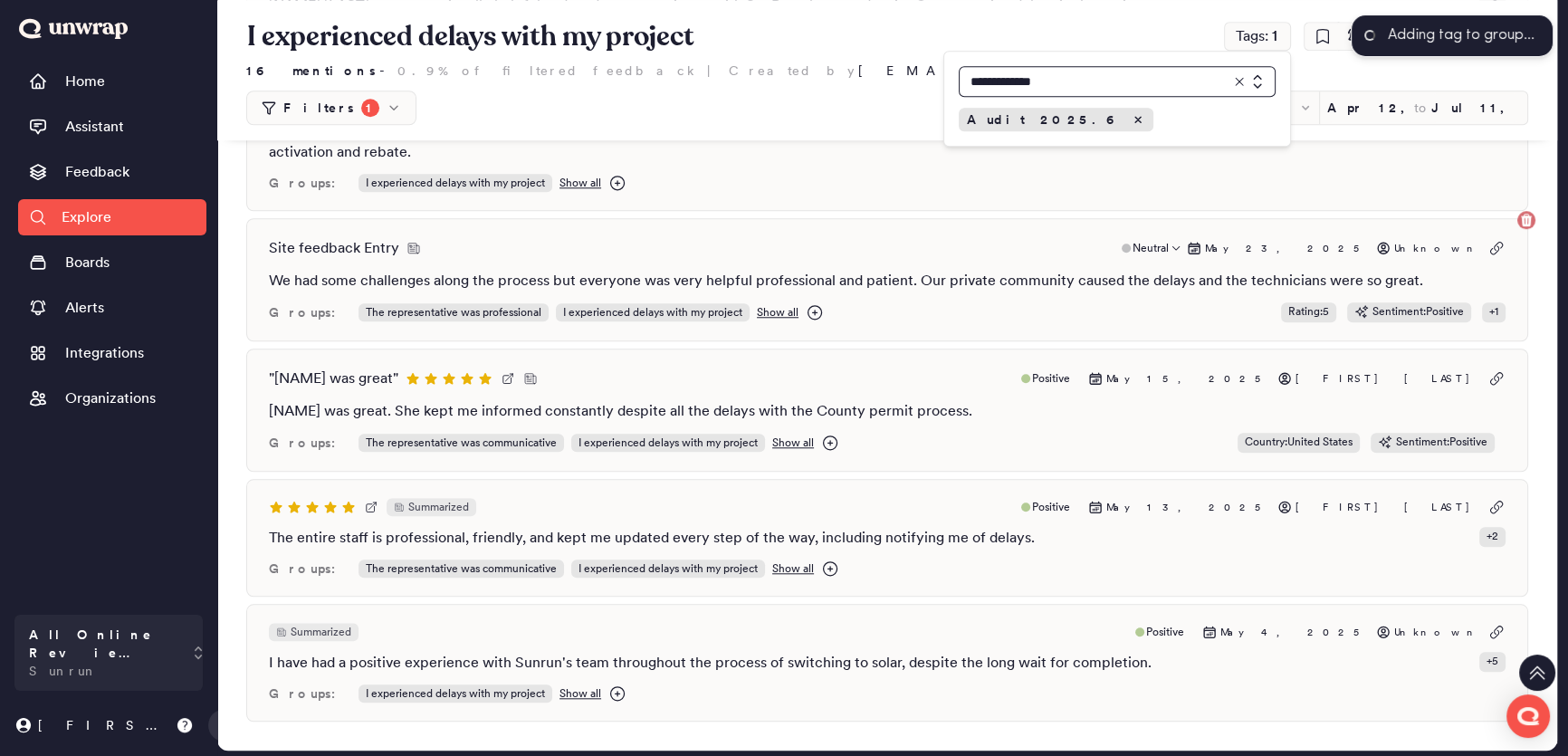 type 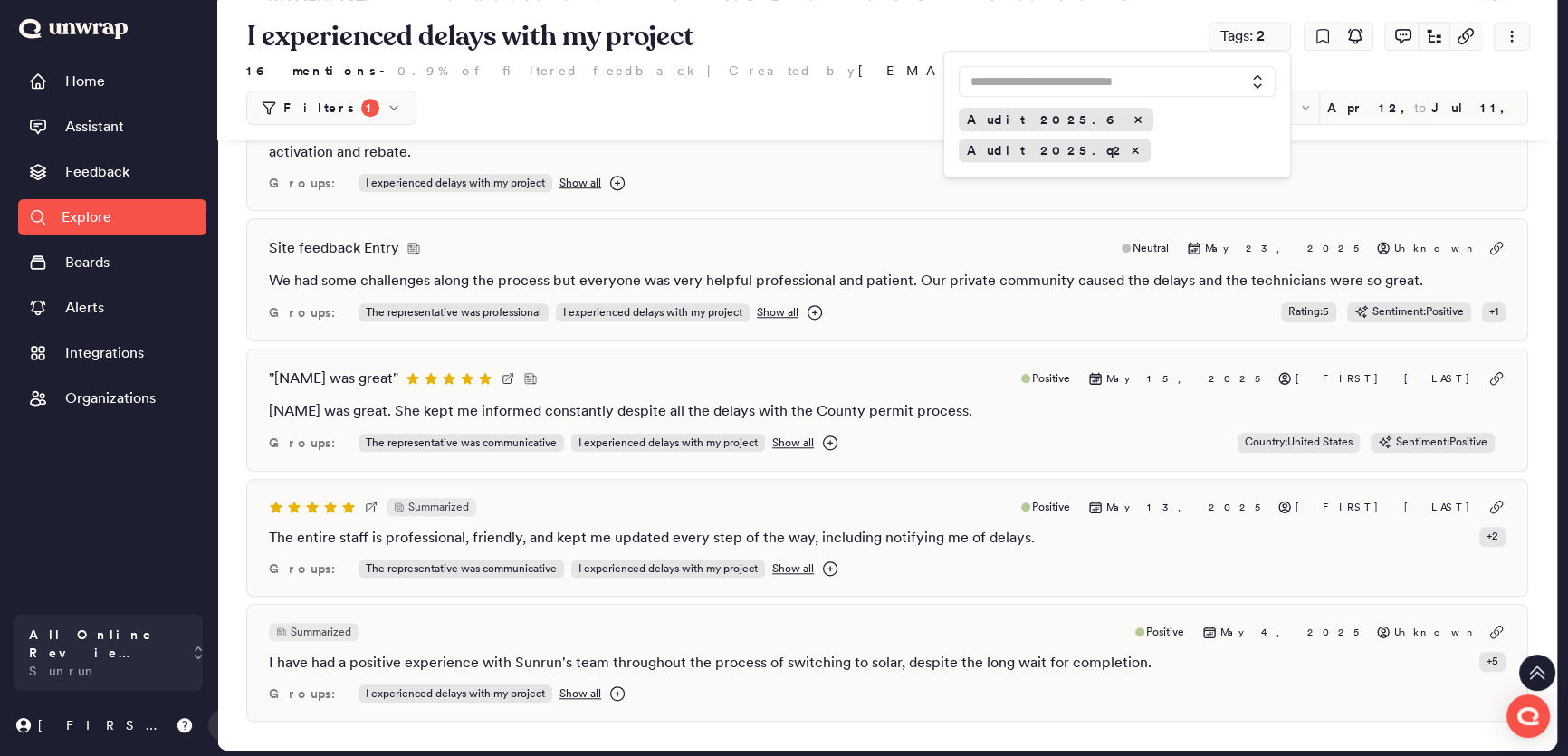 click on "Filters 1 90D Apr 12, 2025 to Jul 11, 2025" at bounding box center [887, 108] 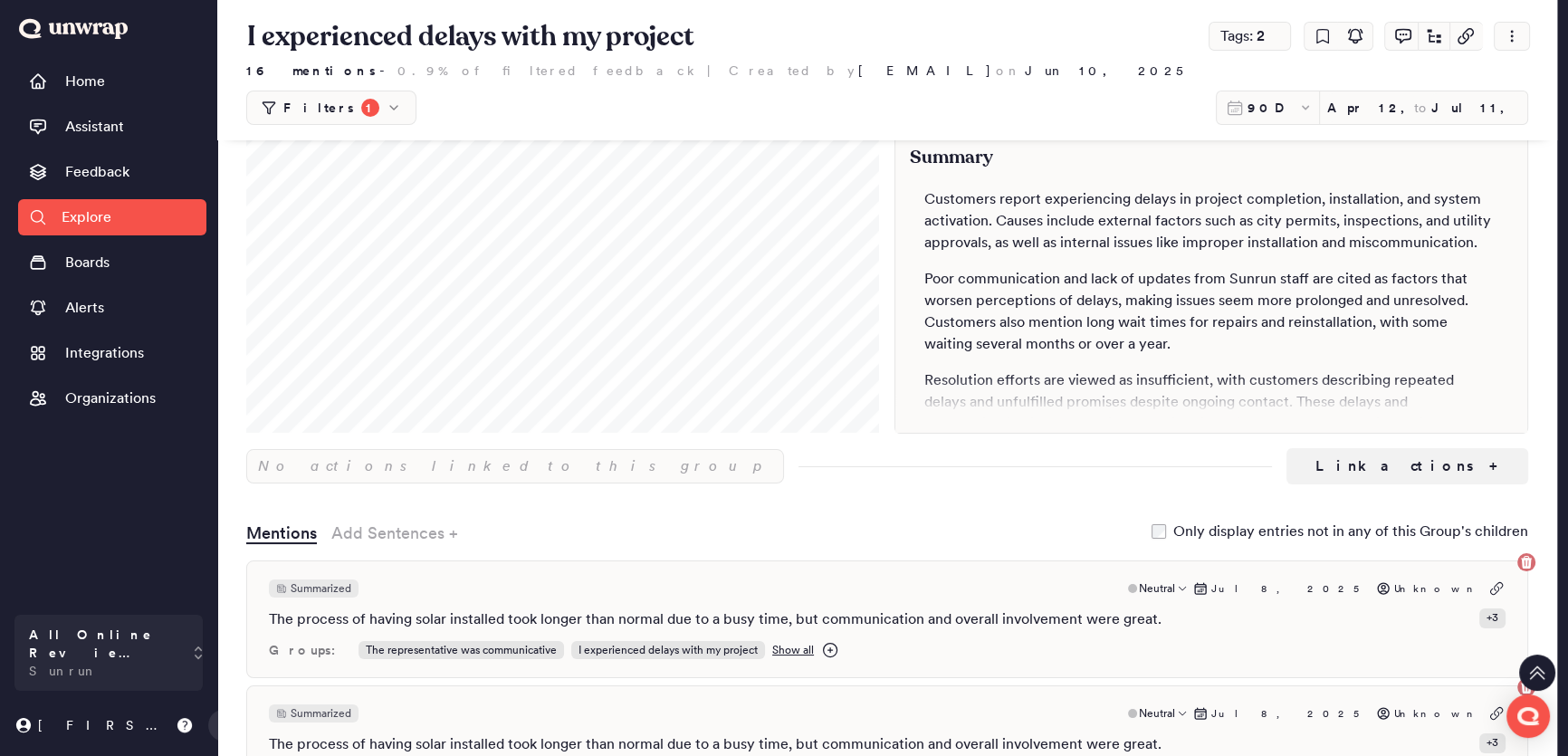 scroll, scrollTop: 0, scrollLeft: 0, axis: both 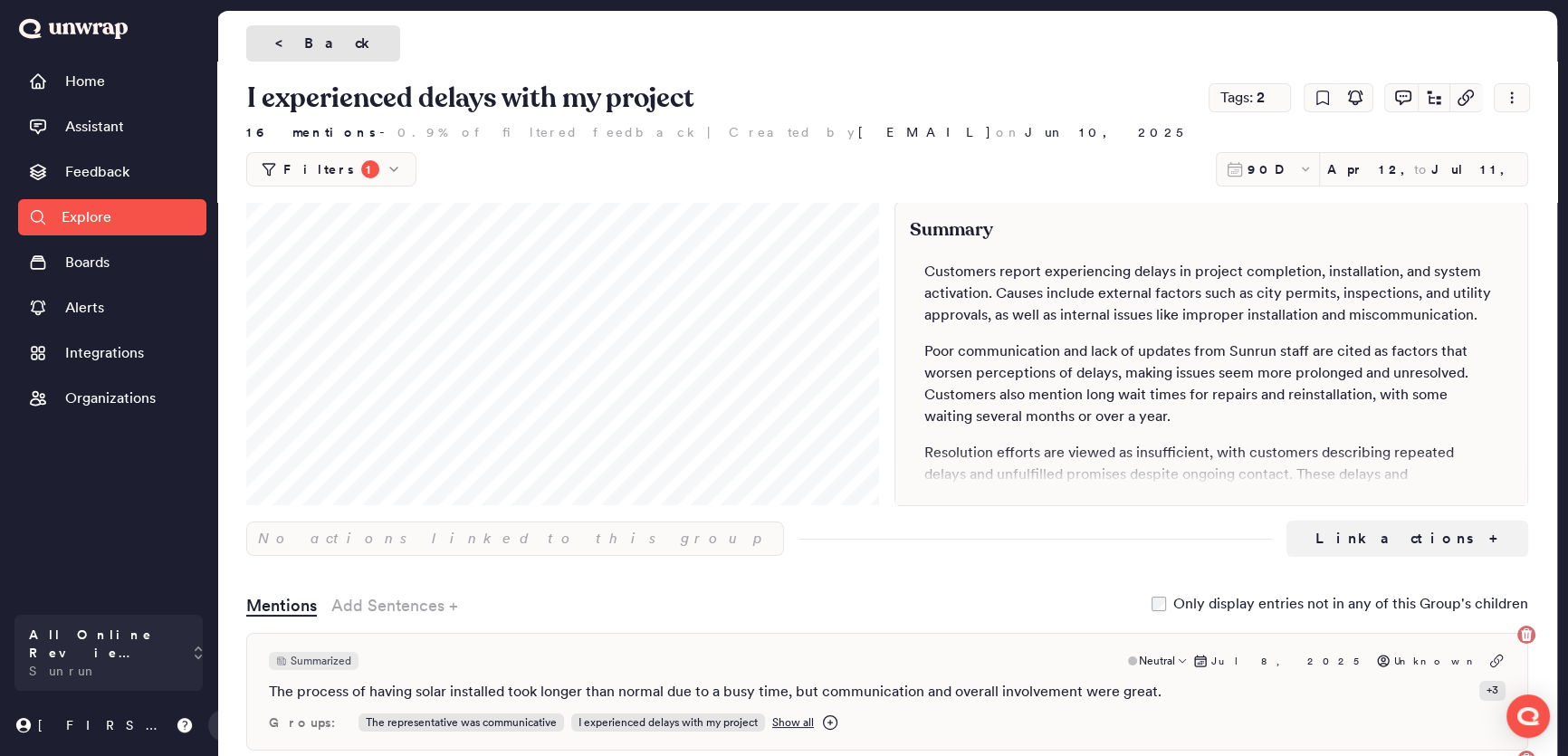 click on "< Back" at bounding box center (323, 43) 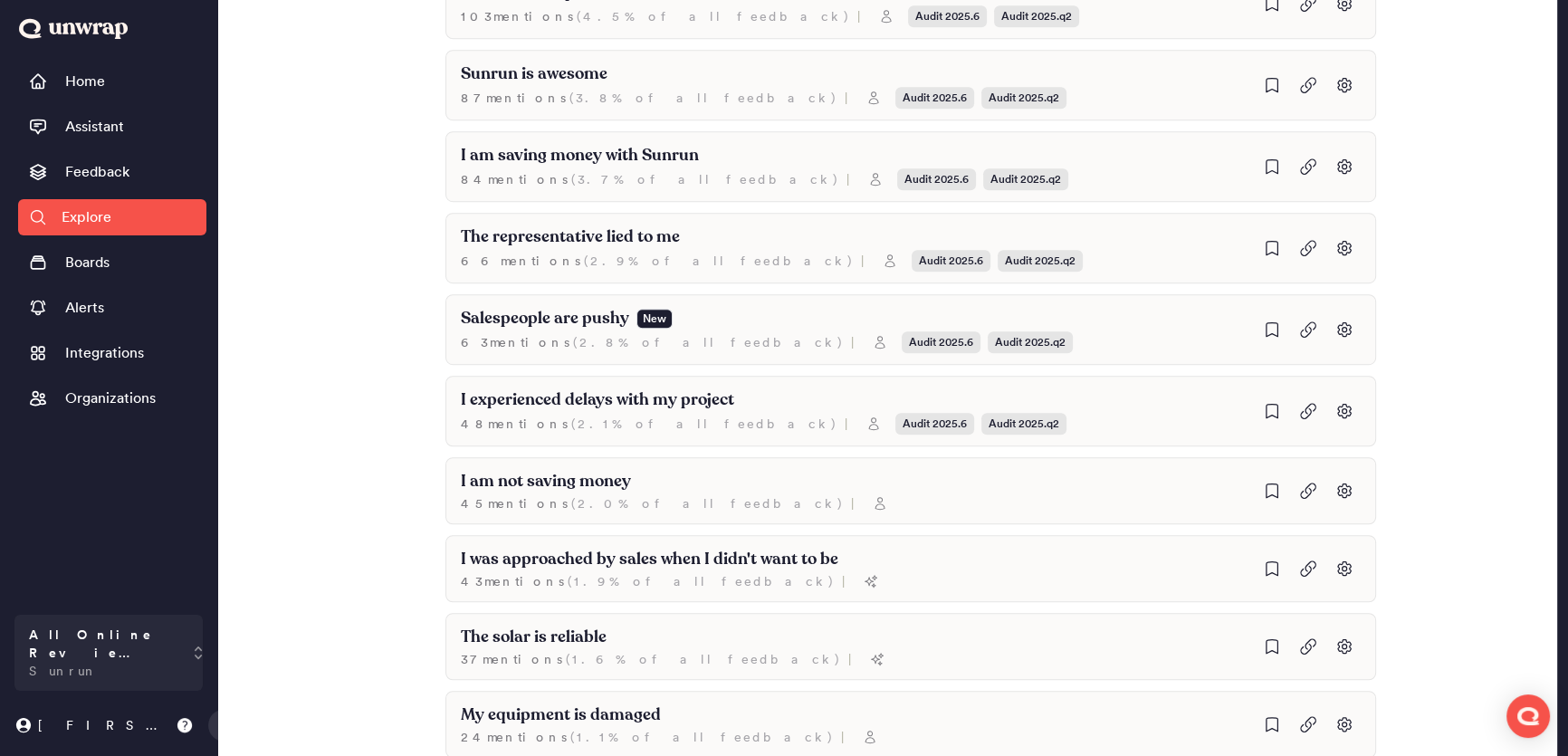 scroll, scrollTop: 1492, scrollLeft: 0, axis: vertical 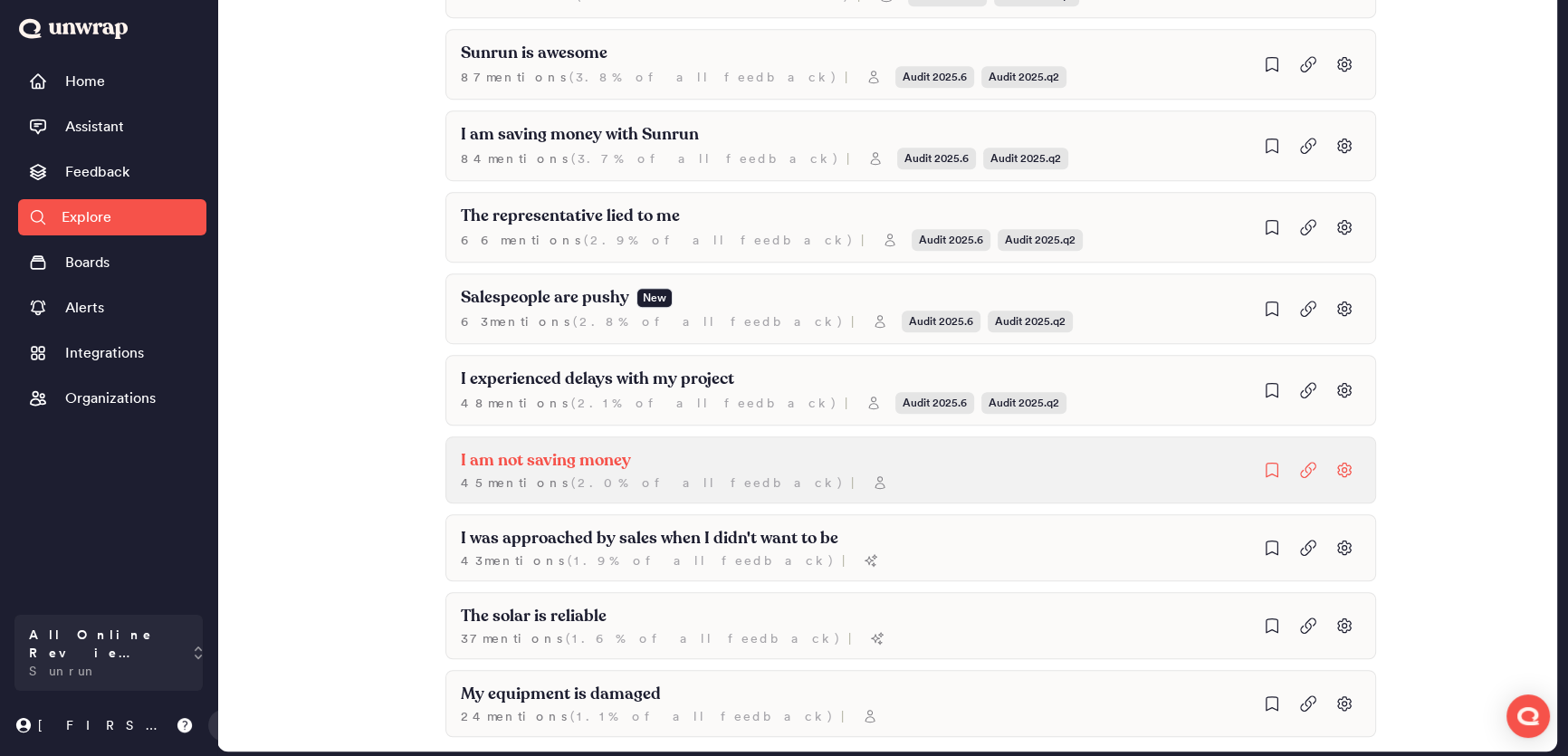 click on "I am not saving money 45  mention s   ( 2.0% of all feedback ) |" at bounding box center (911, -1077) 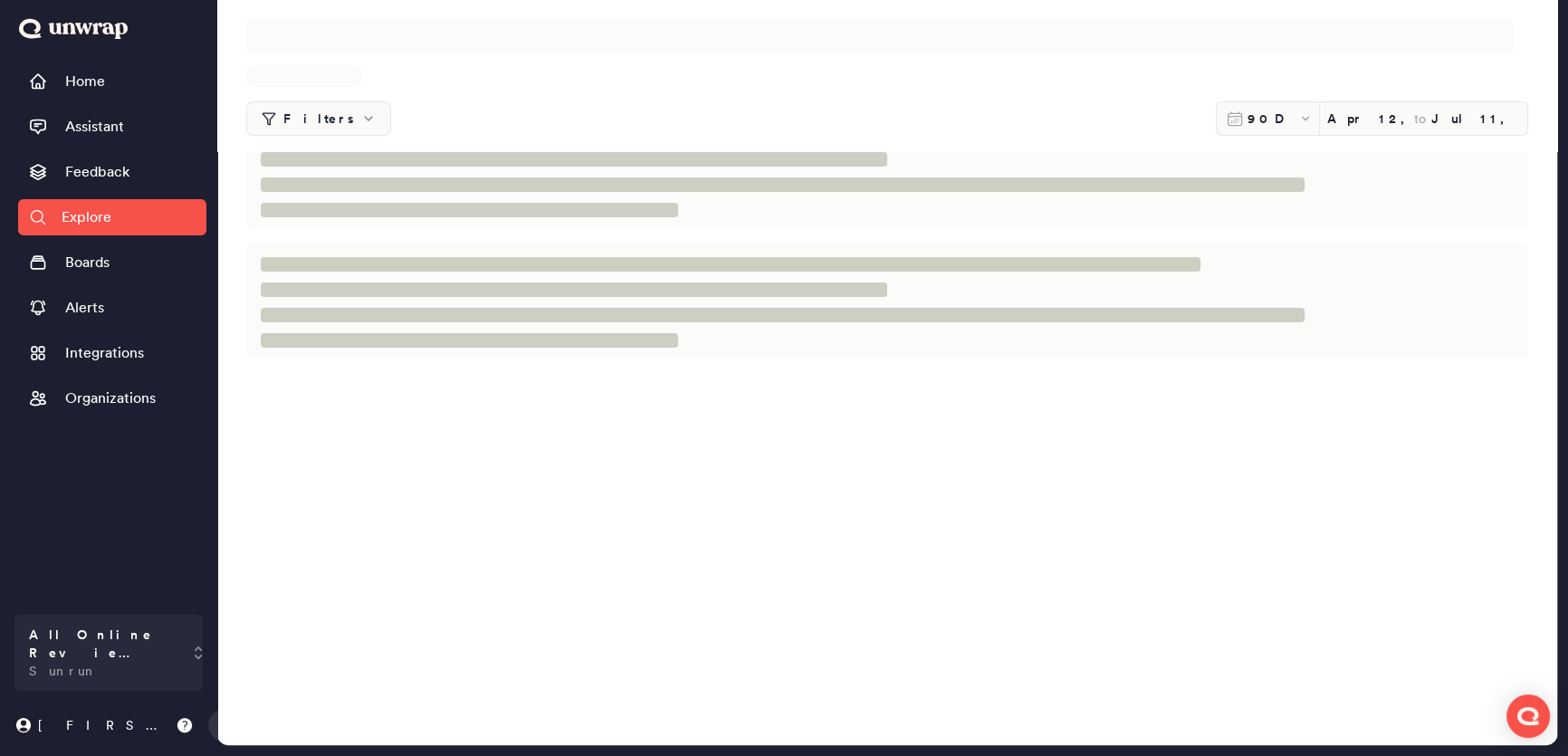 scroll, scrollTop: 0, scrollLeft: 0, axis: both 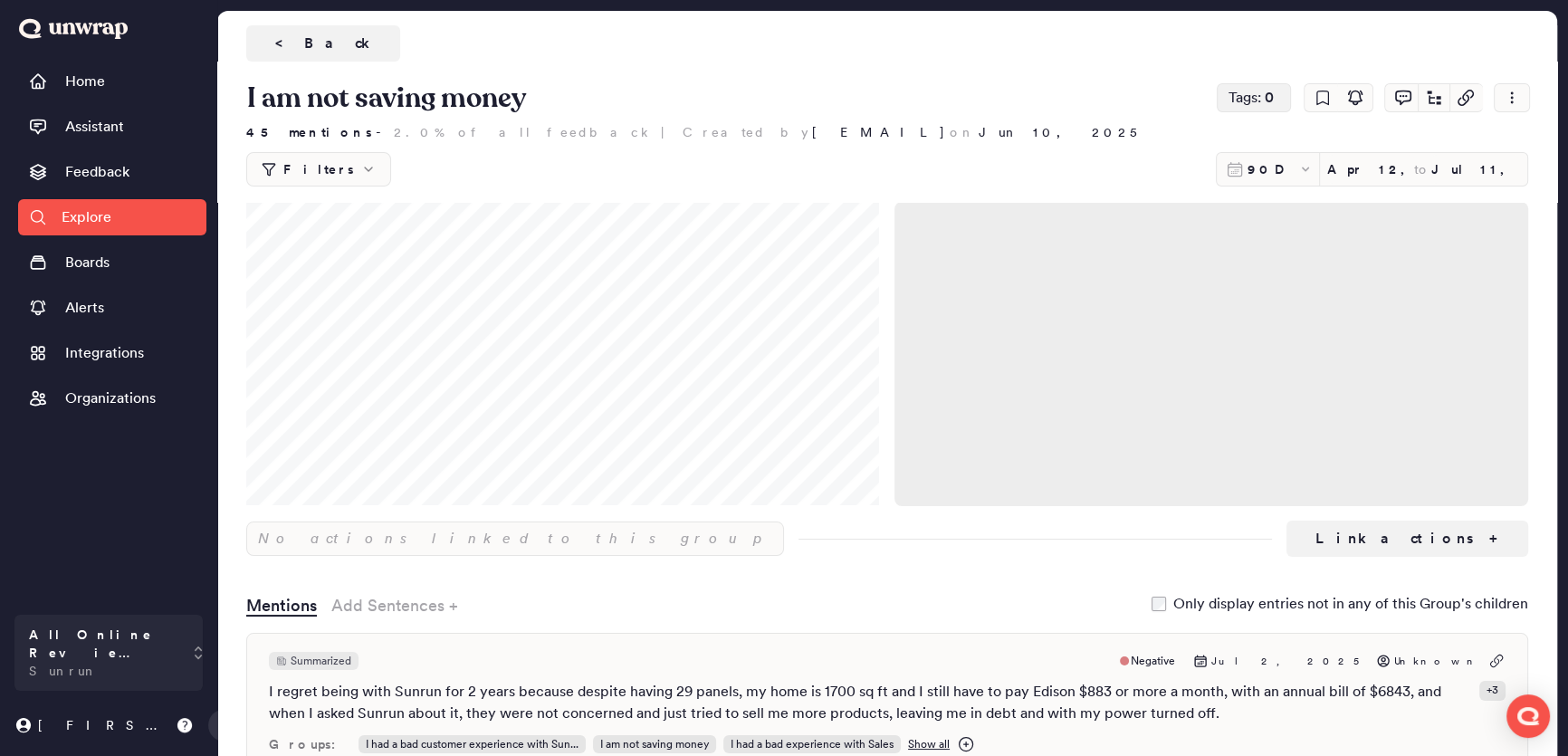 click on "Tags:  0" at bounding box center [1254, 98] 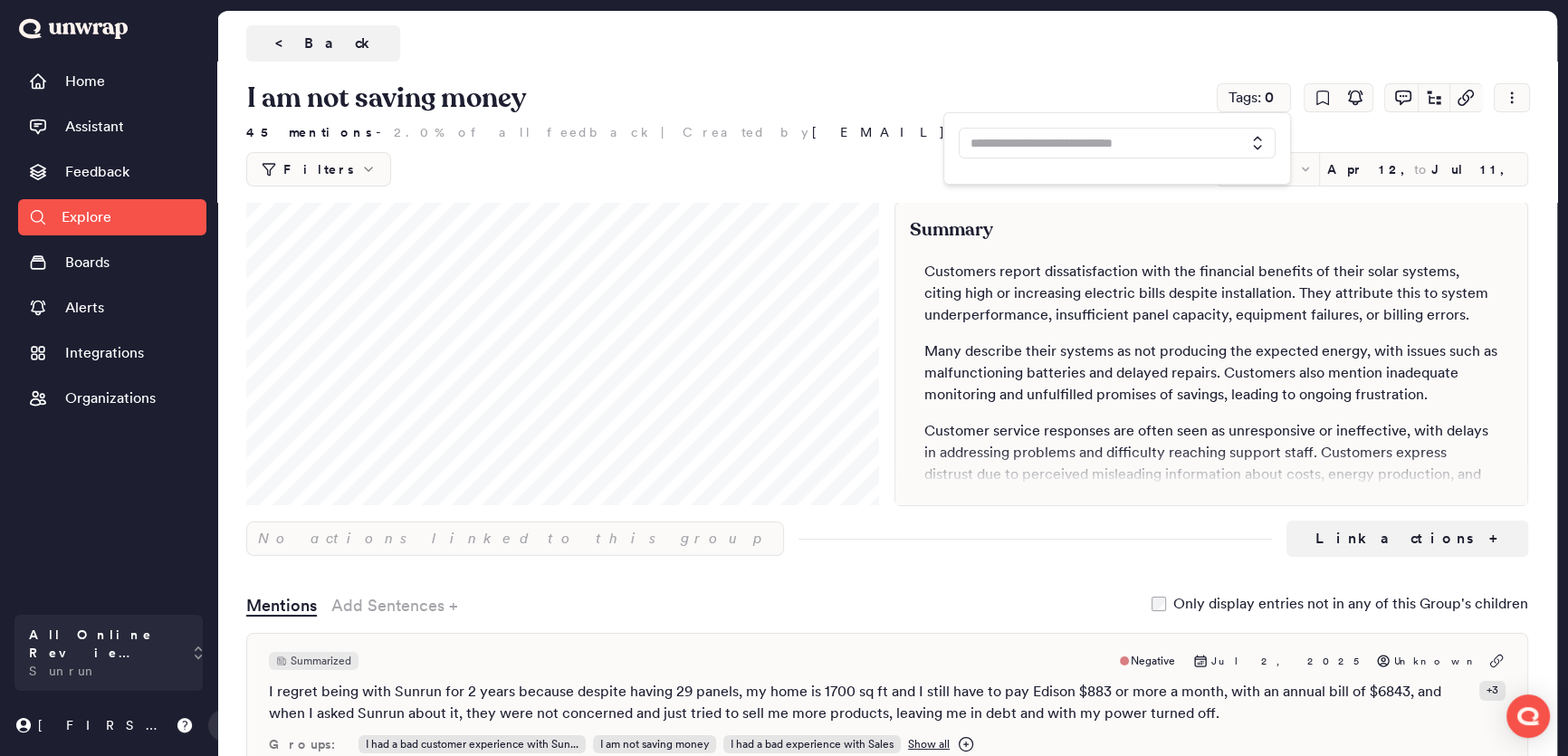 click at bounding box center (1103, 143) 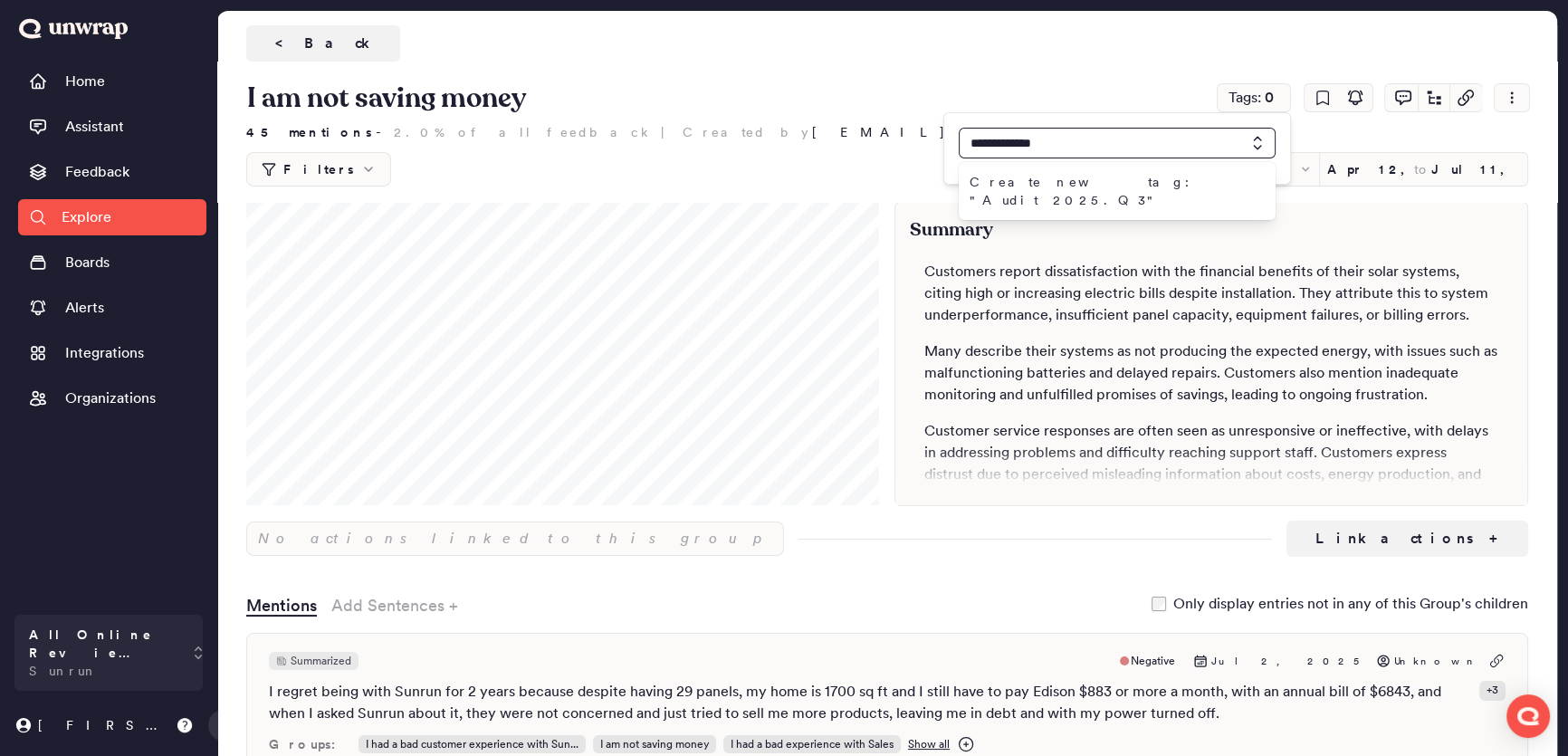 type on "**********" 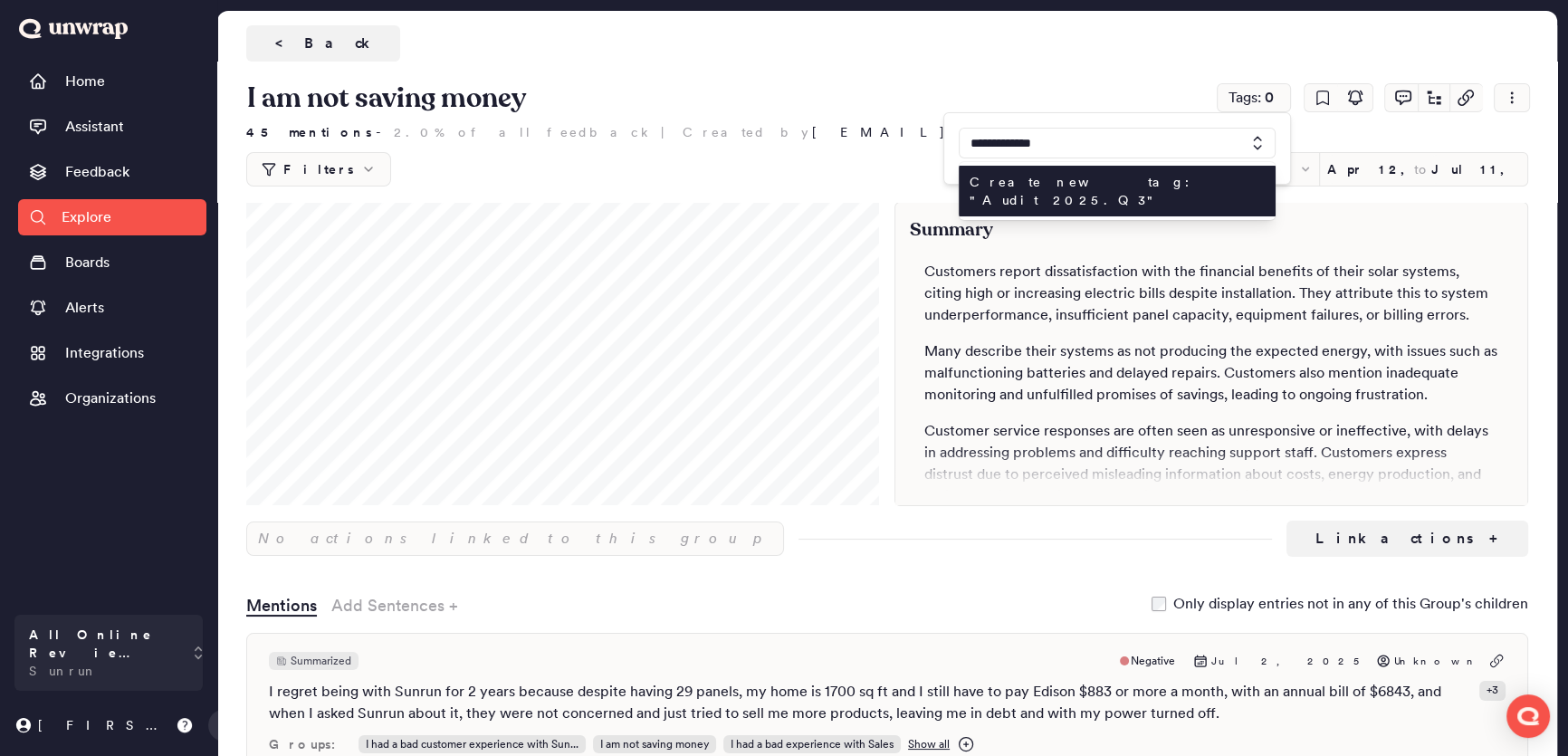 click on "Create new tag: " Audit 2025.Q3 "" at bounding box center (1106, 191) 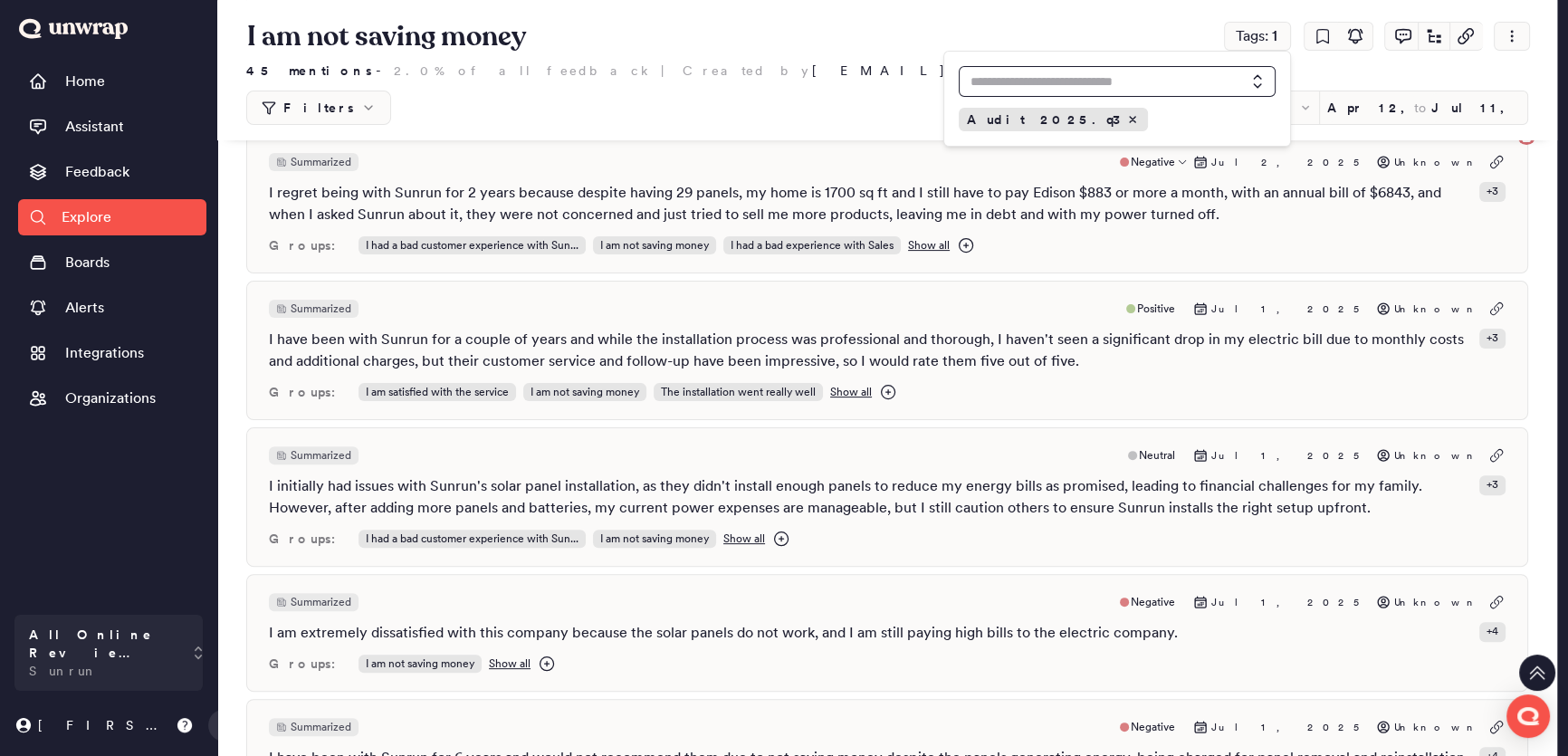 scroll, scrollTop: 658, scrollLeft: 0, axis: vertical 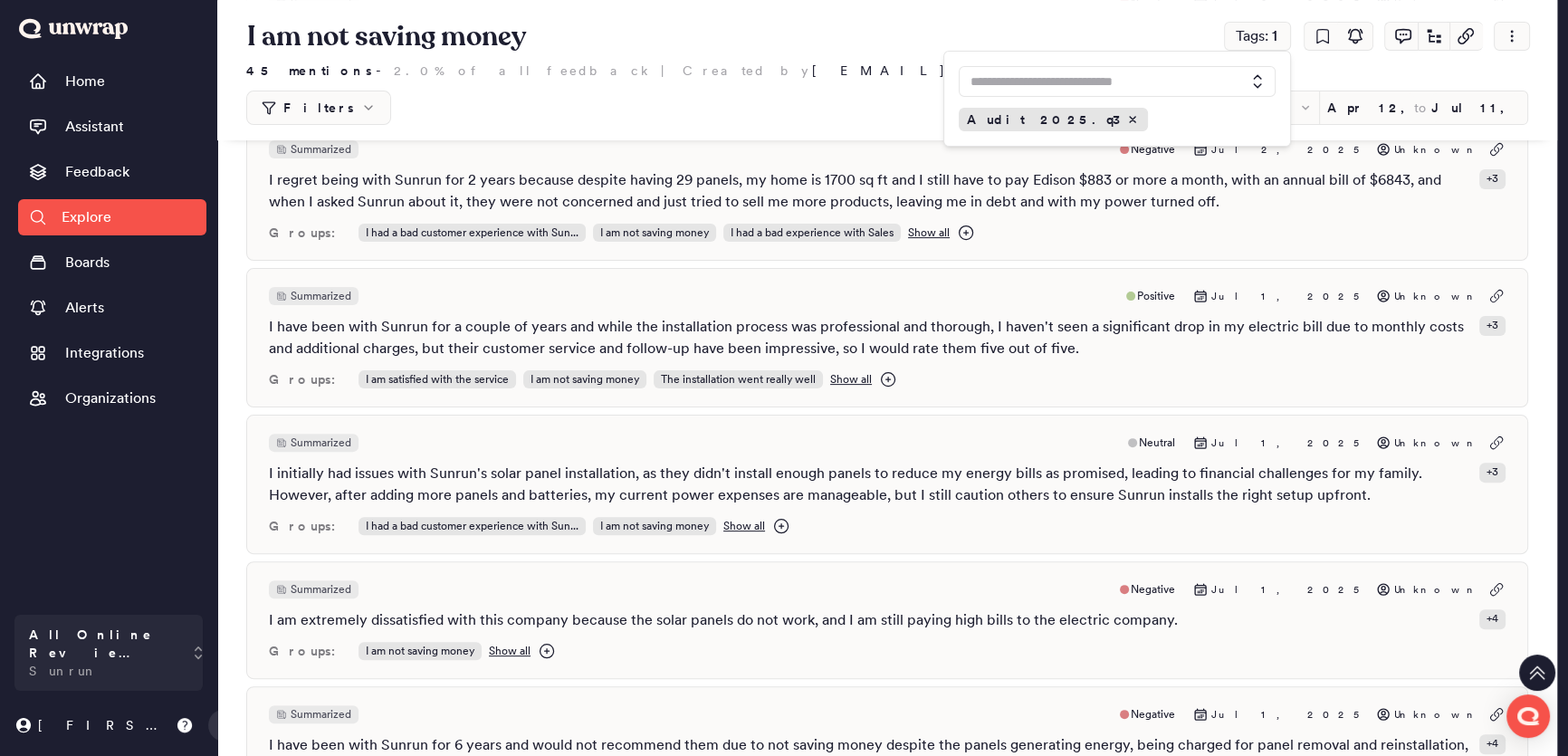 click at bounding box center (1103, 81) 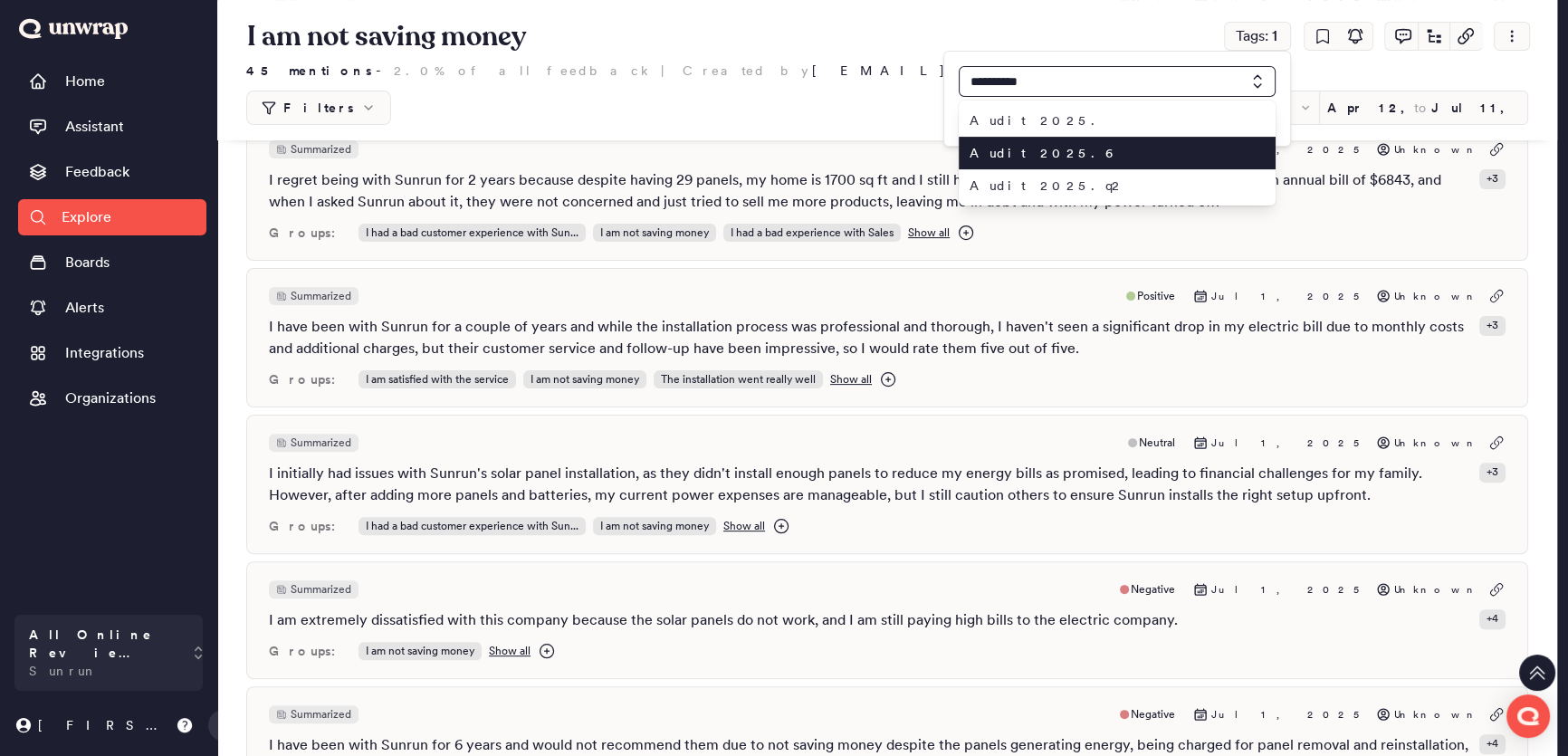type on "**********" 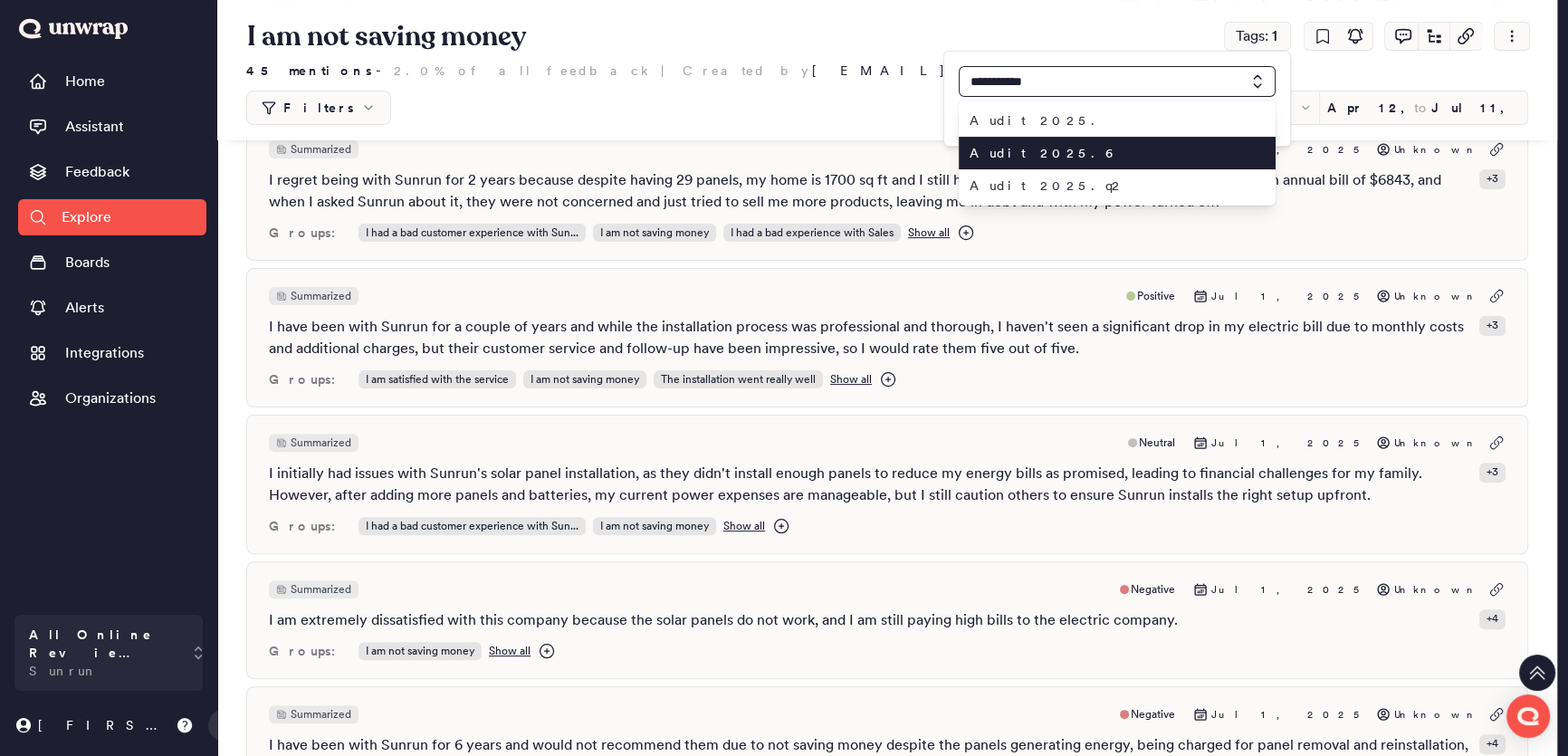 type 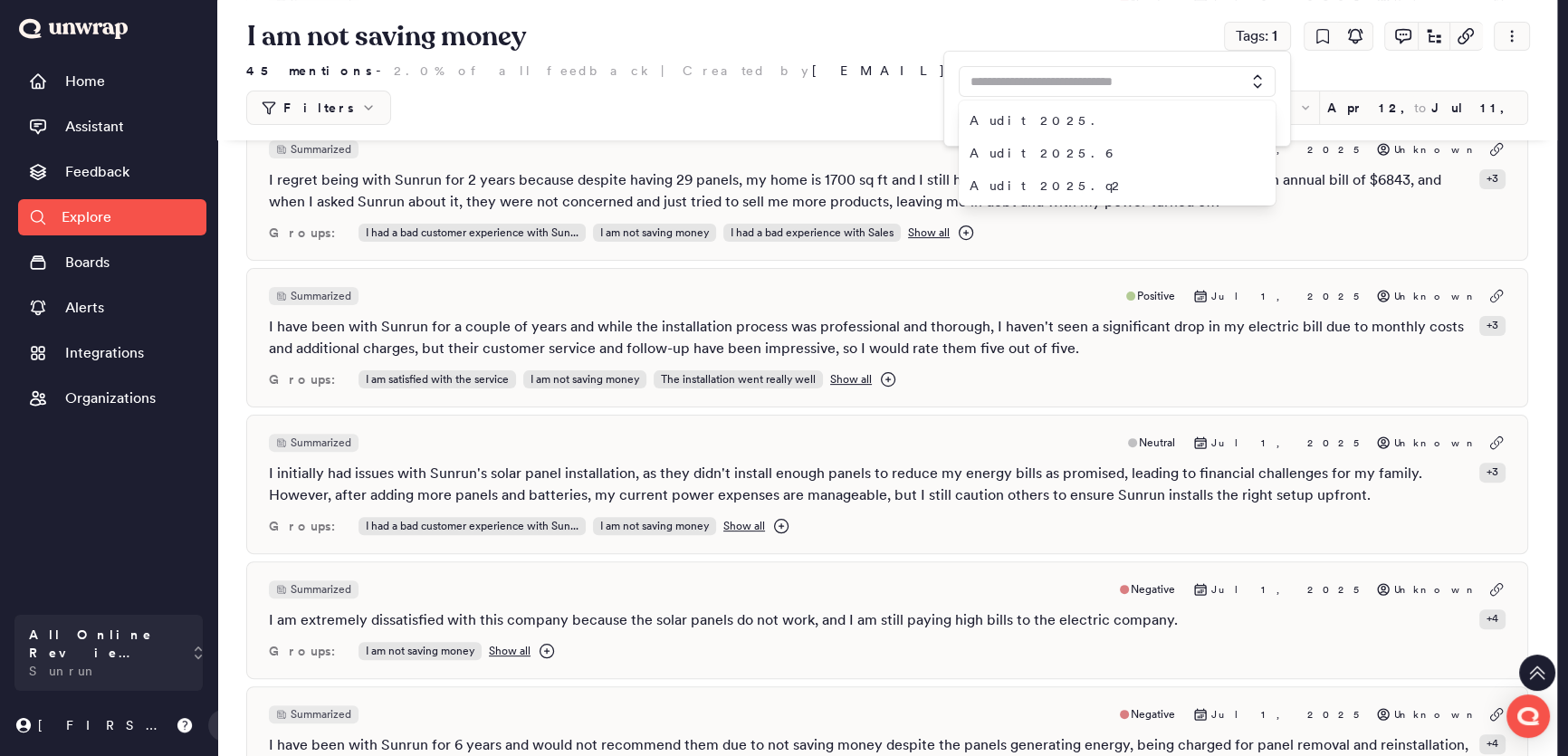 click on "45 mentions - 2.0% of all feedback | Created by brice.maiurro@sunrun.com on Jun 10, 2025" at bounding box center [887, 71] 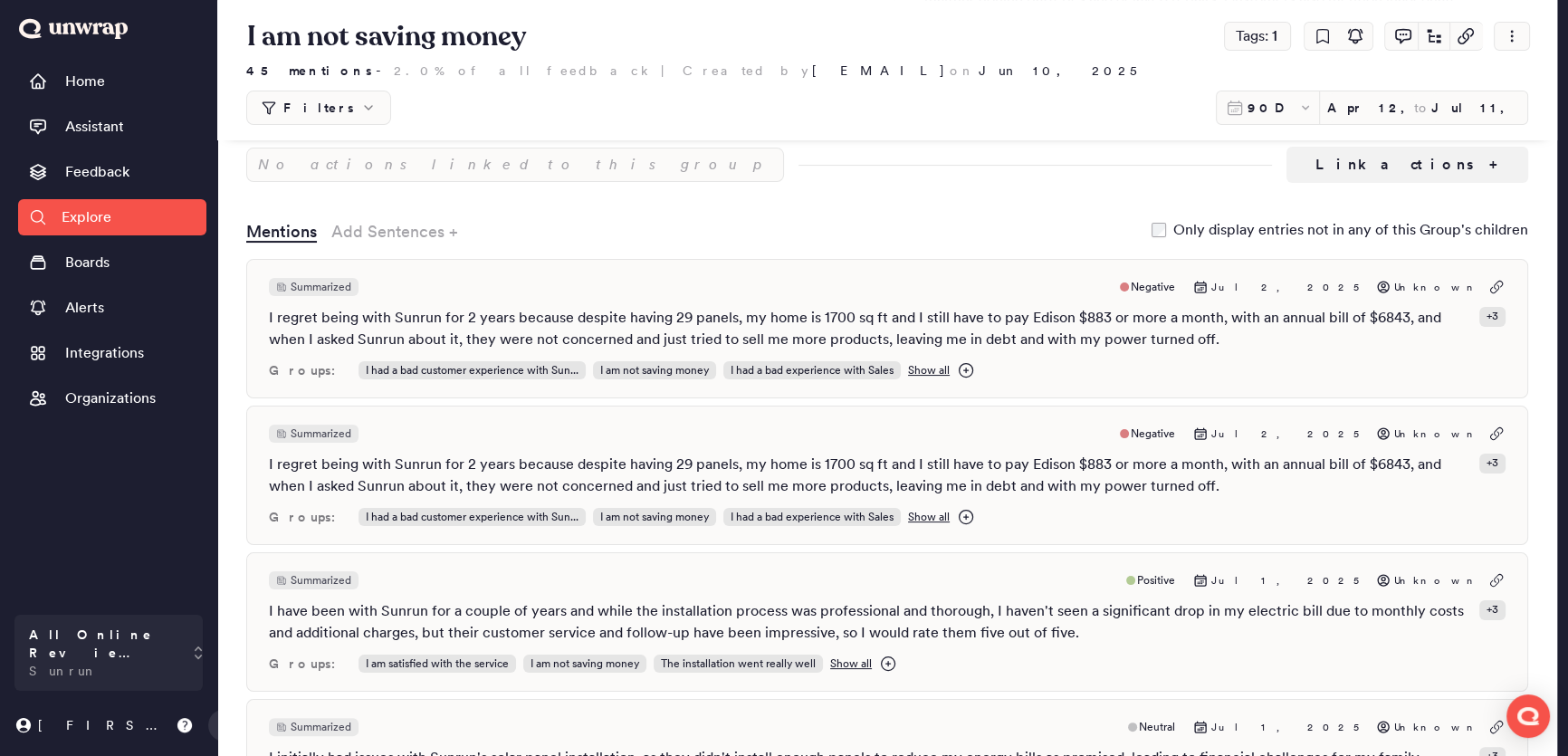 scroll, scrollTop: 0, scrollLeft: 0, axis: both 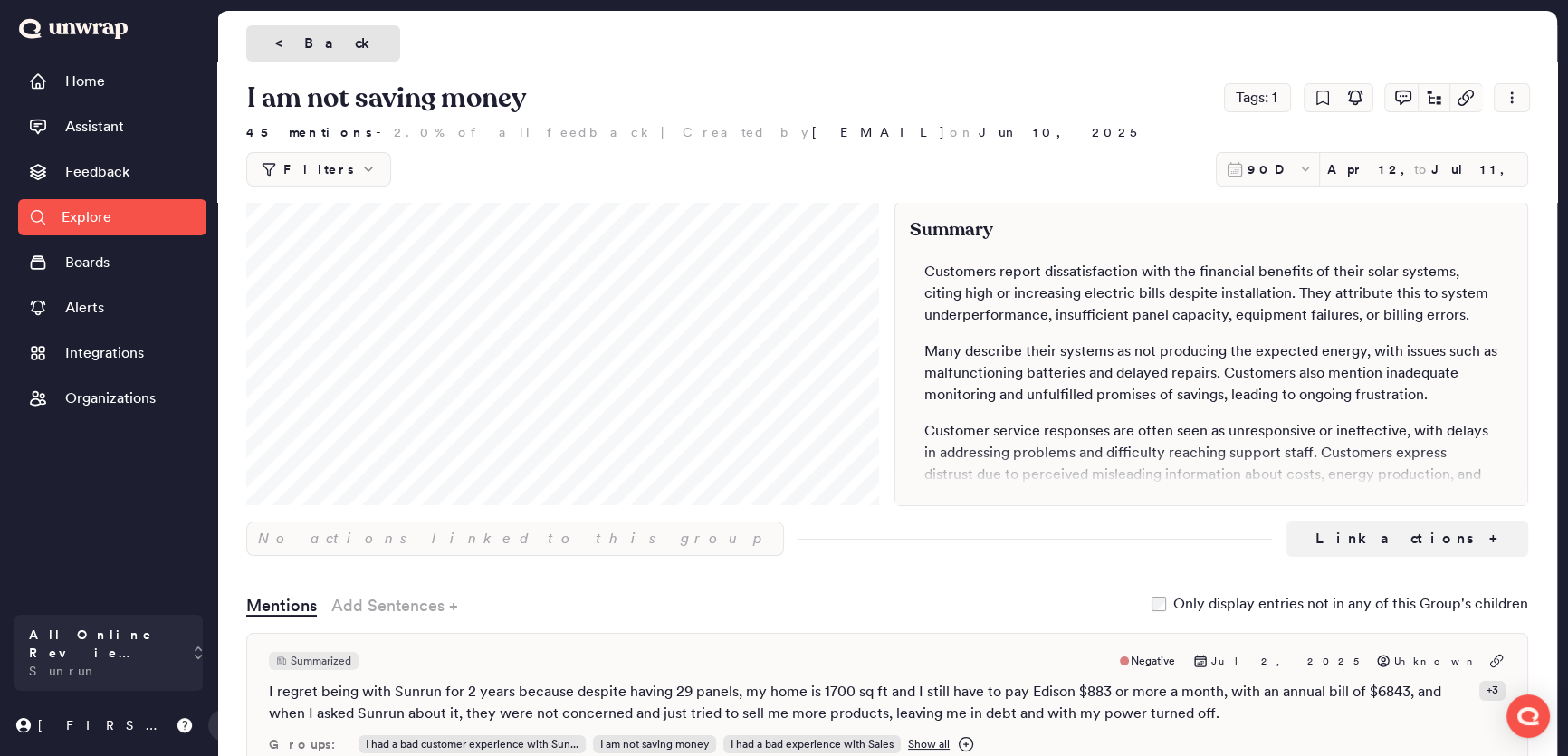 click on "< Back" at bounding box center [323, 43] 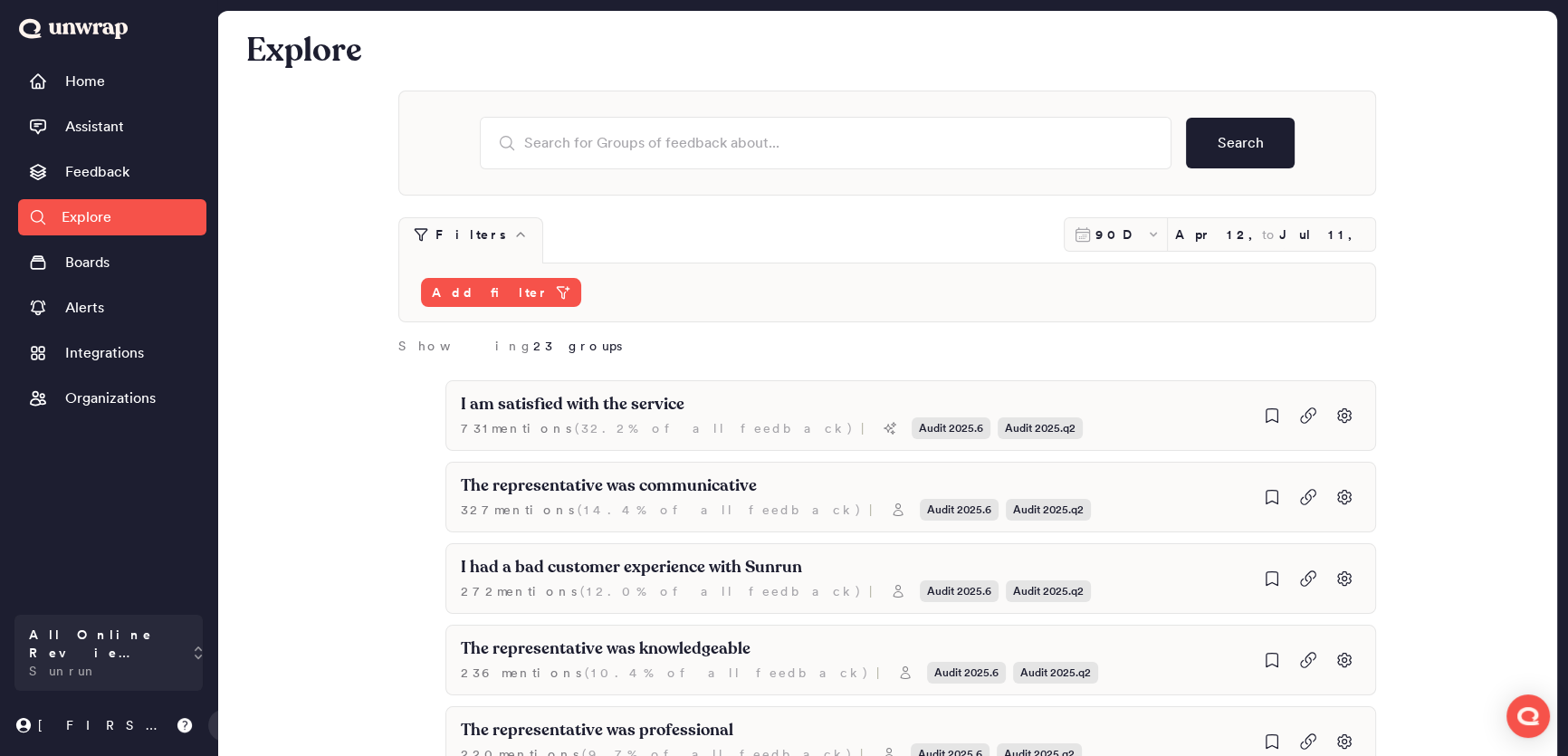 scroll, scrollTop: 1492, scrollLeft: 0, axis: vertical 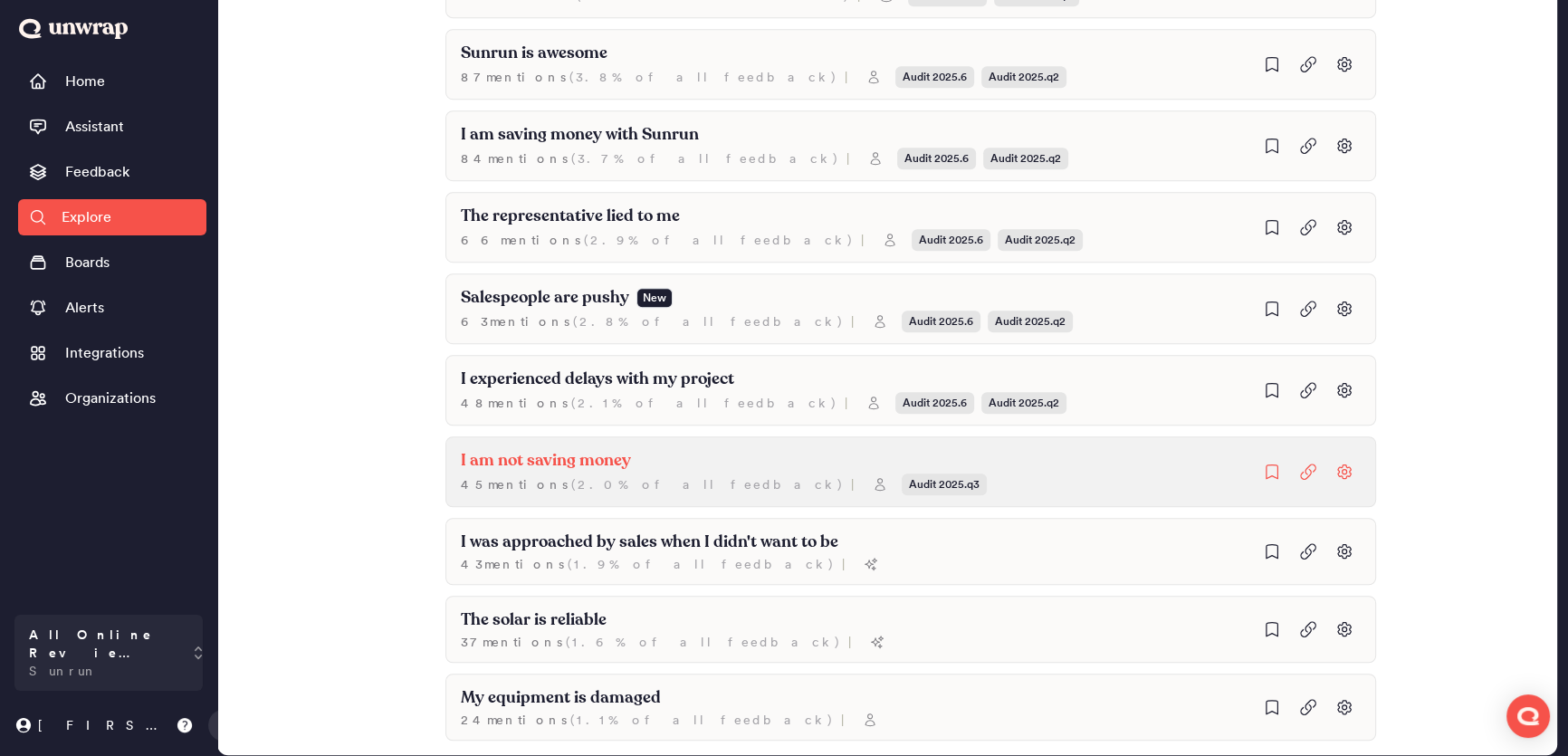 click on "I am not saving money 45  mention s   ( 2.0% of all feedback ) | Audit 2025.q3" at bounding box center [911, -1077] 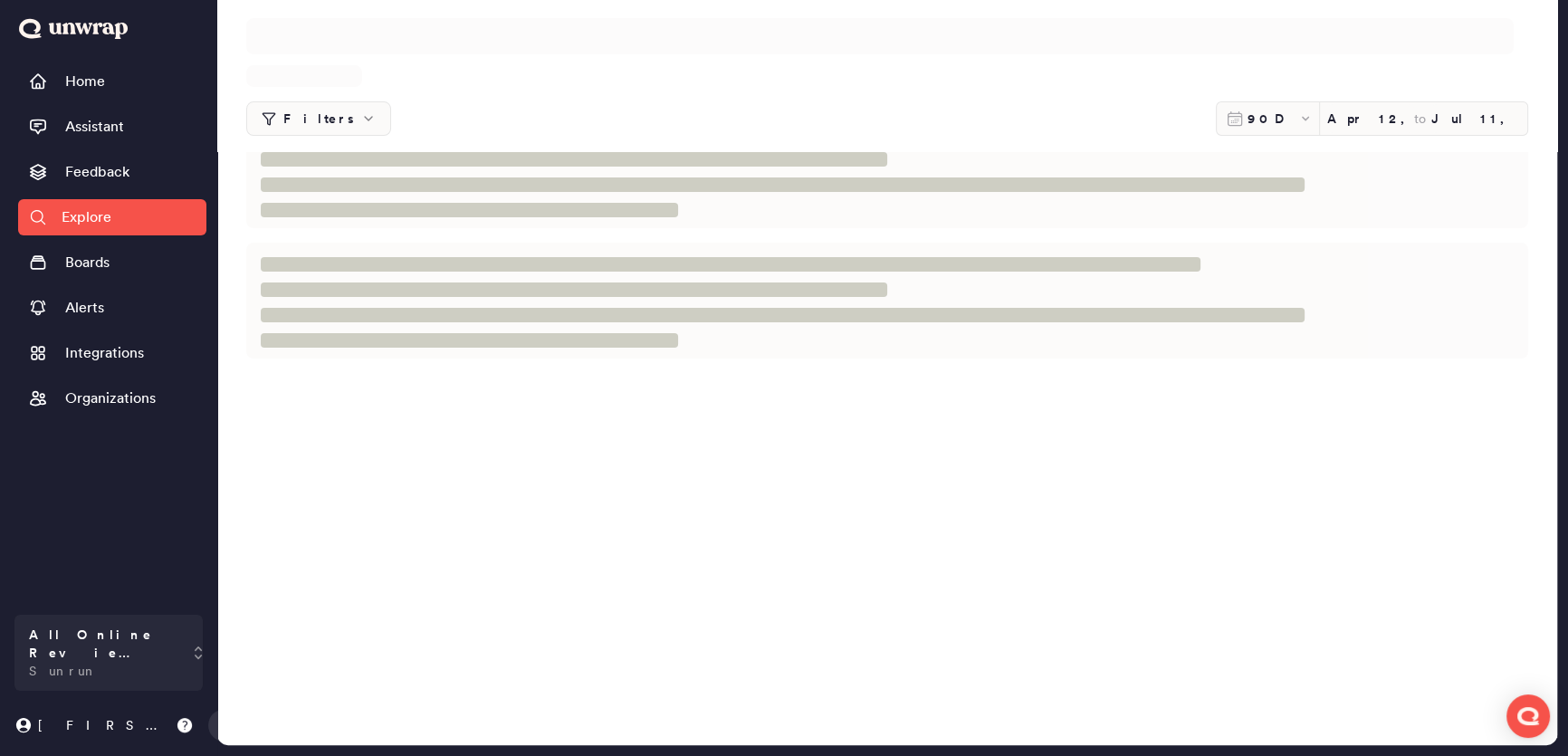 scroll, scrollTop: 0, scrollLeft: 0, axis: both 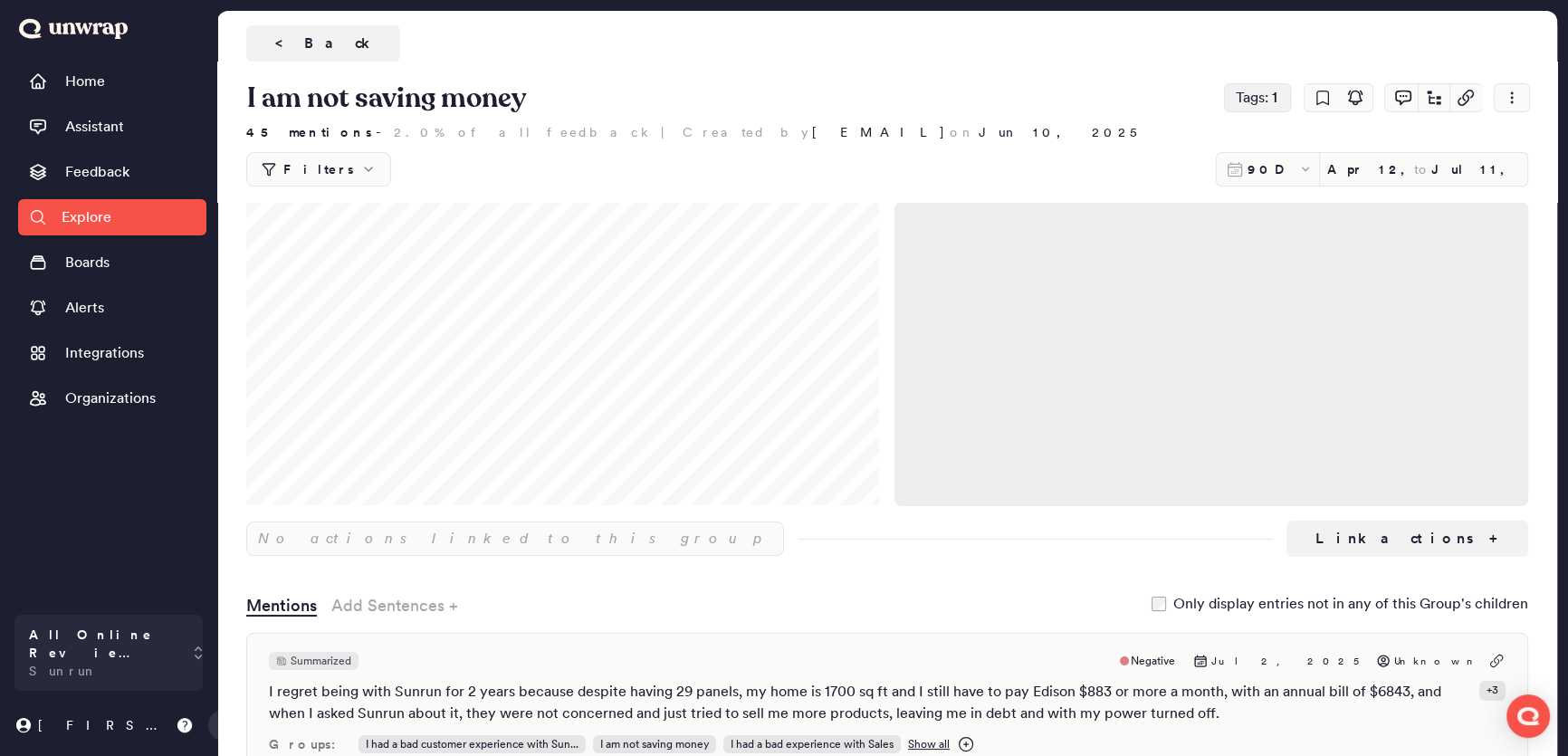 click on "Tags:  1" at bounding box center [1257, 98] 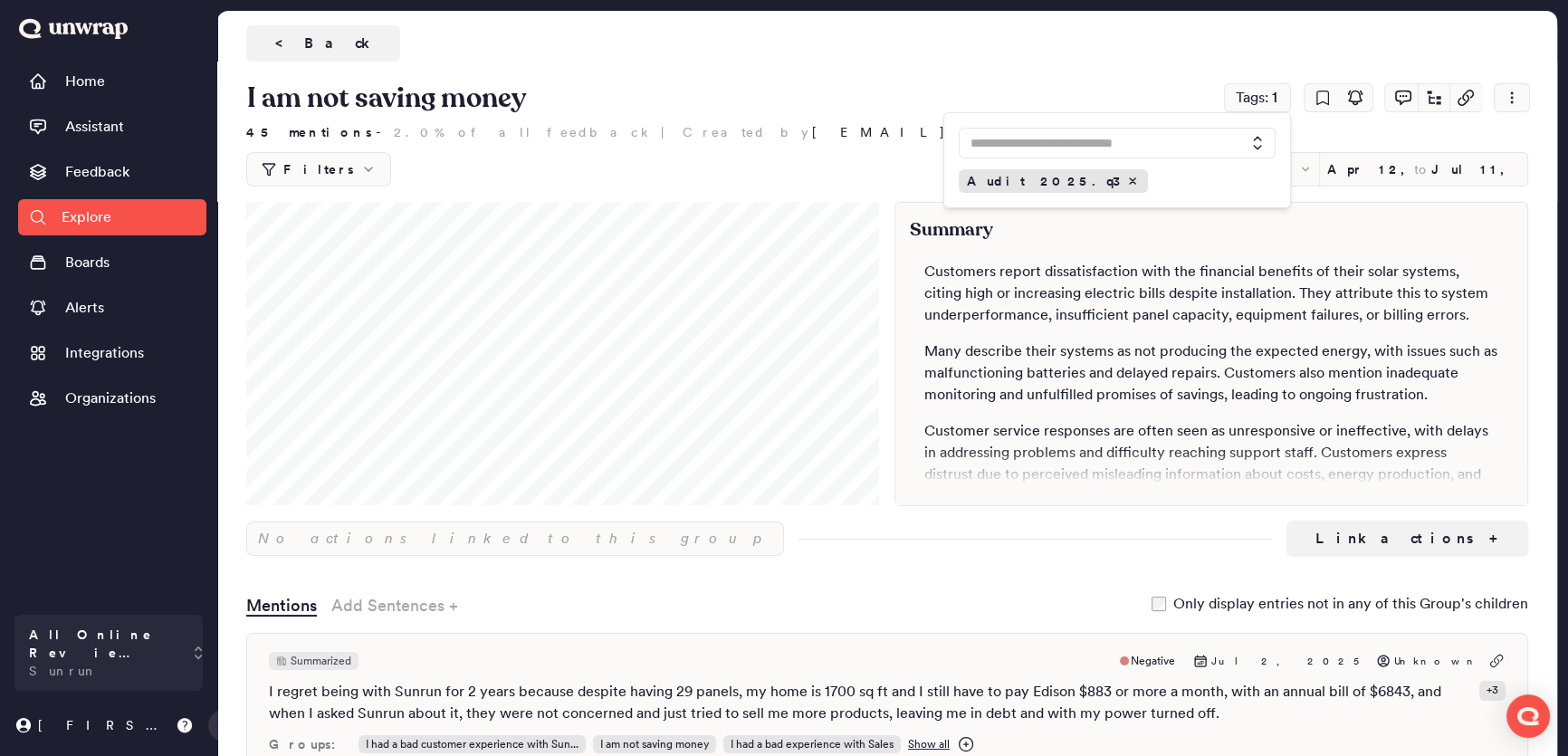 click at bounding box center [1103, 143] 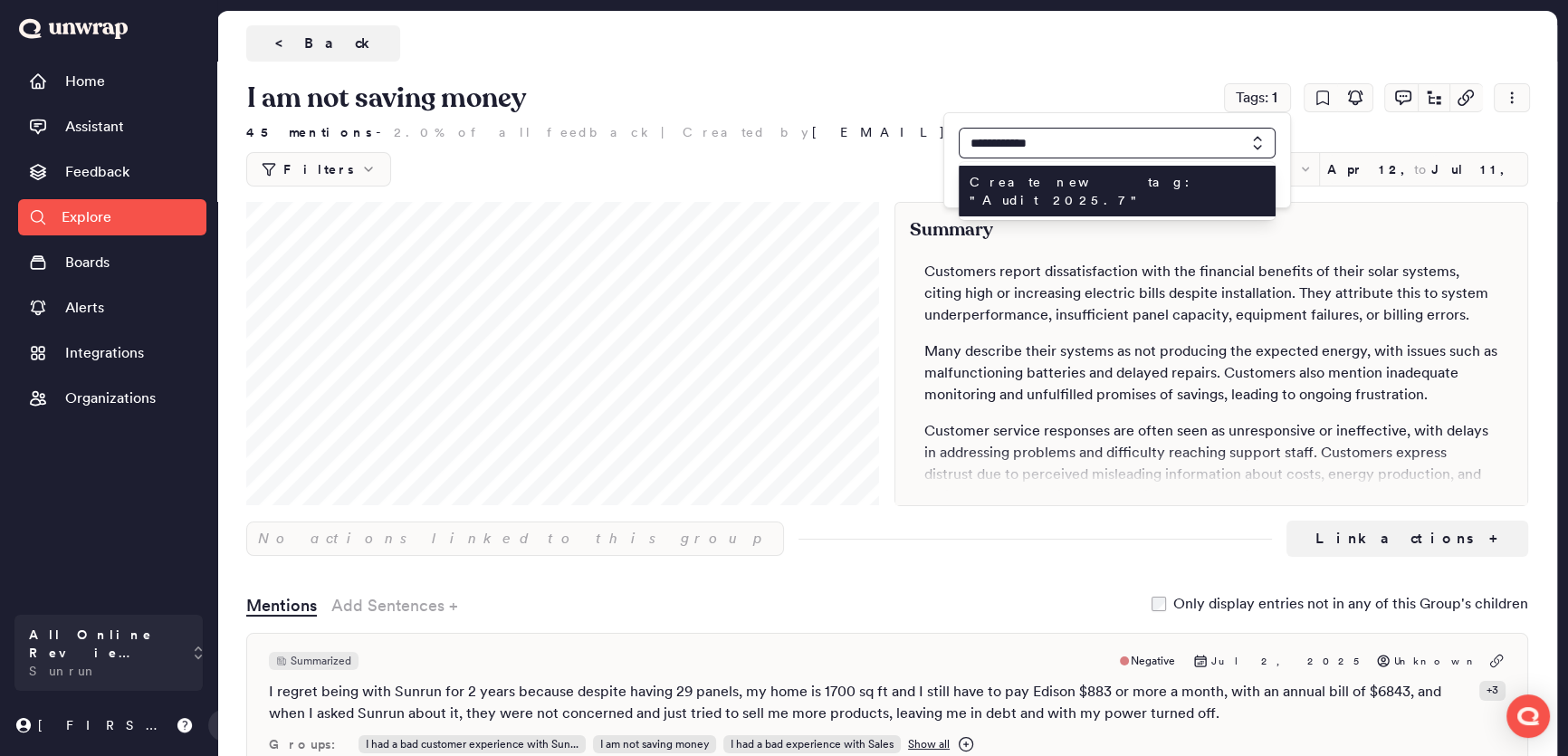type on "**********" 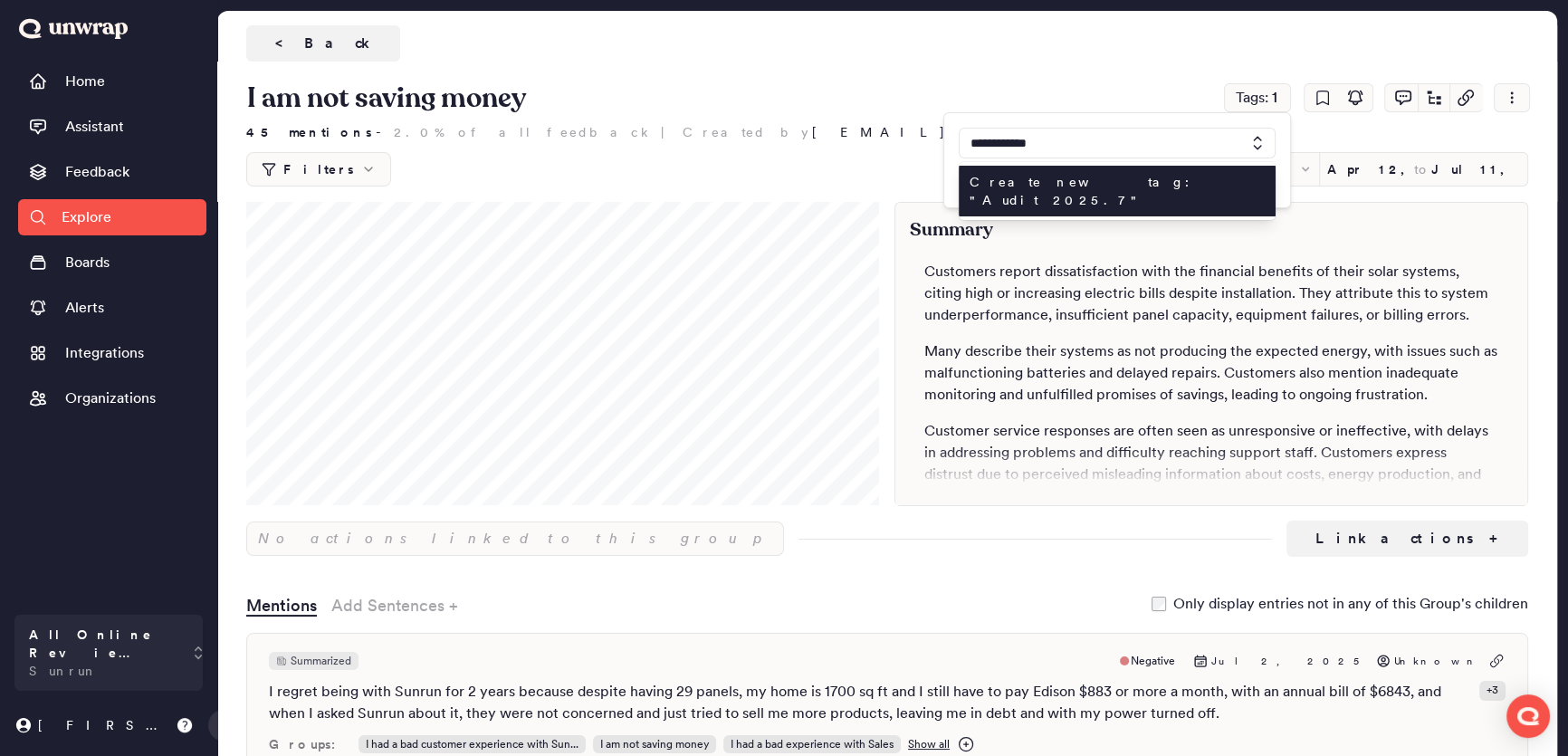 click on "Create new tag: " Audit 2025.7 "" at bounding box center (1106, 191) 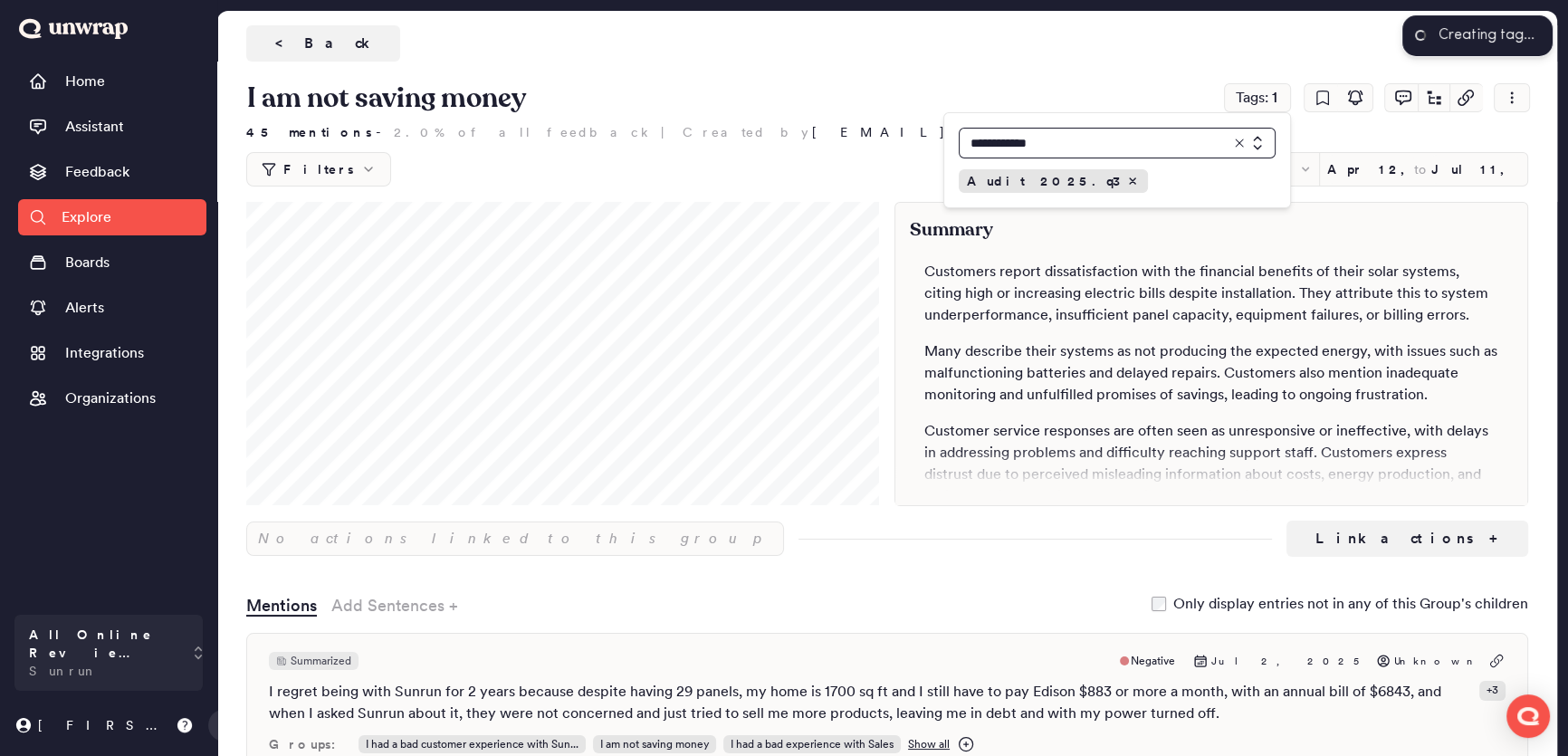 type 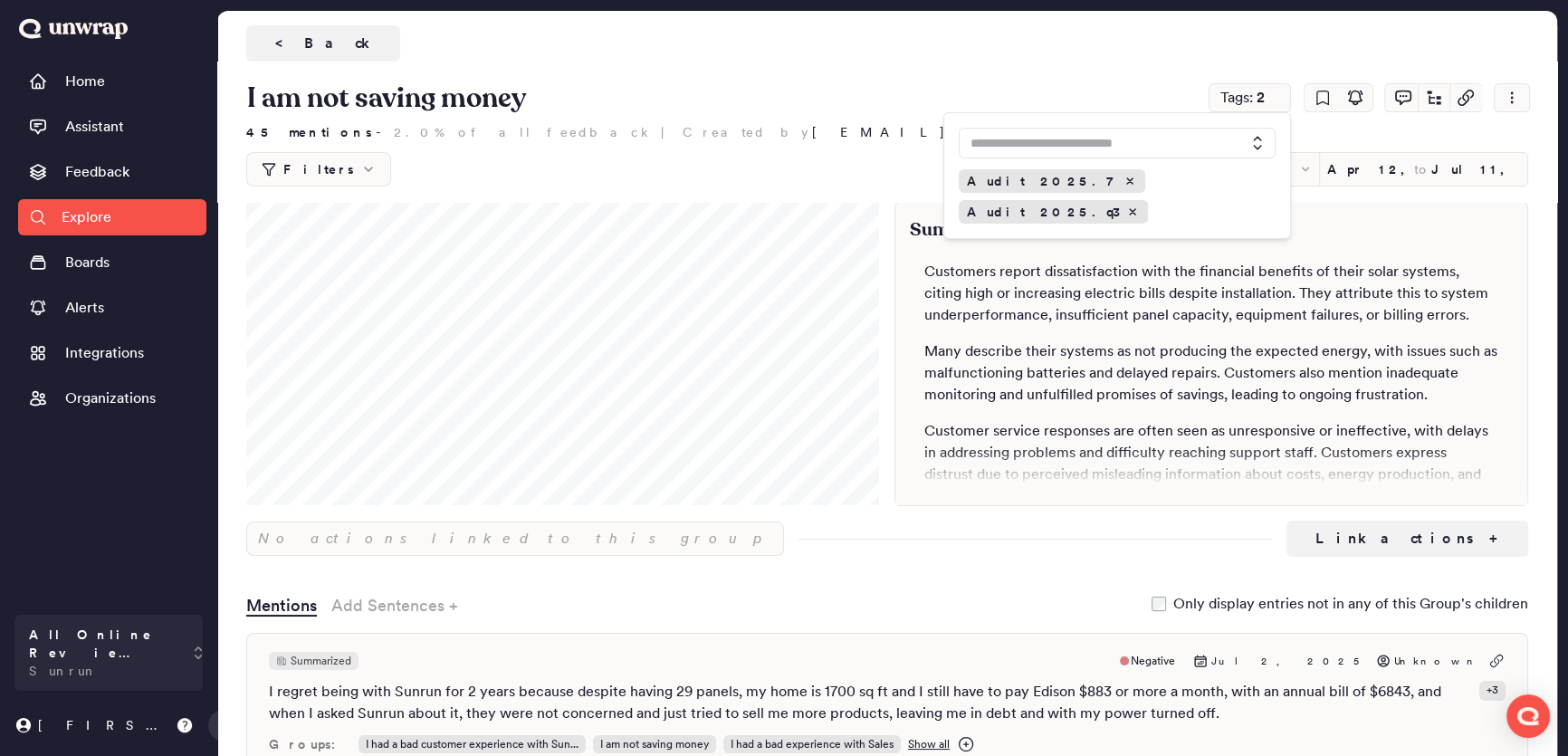 click on "< Back" at bounding box center [887, 43] 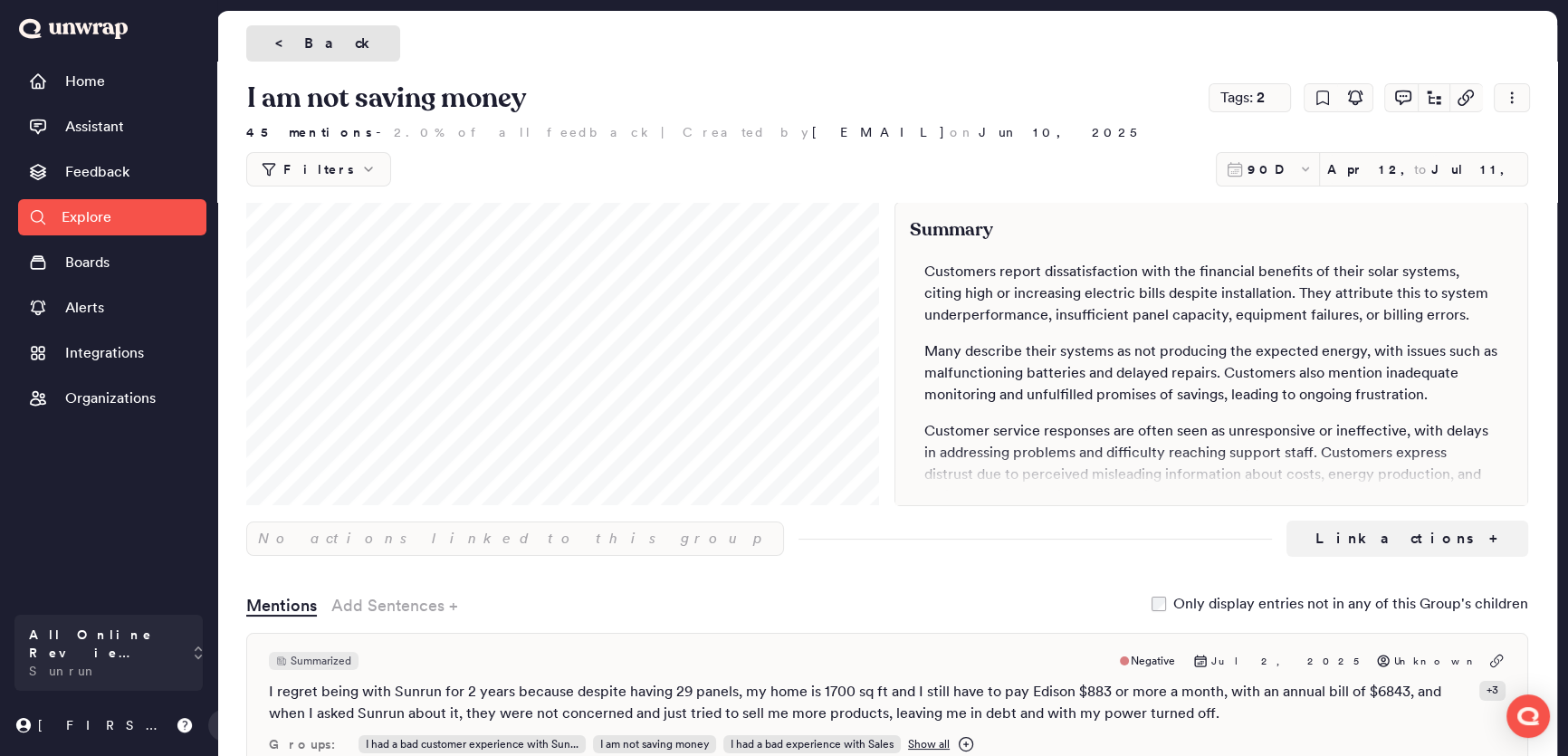 click on "< Back" at bounding box center [323, 43] 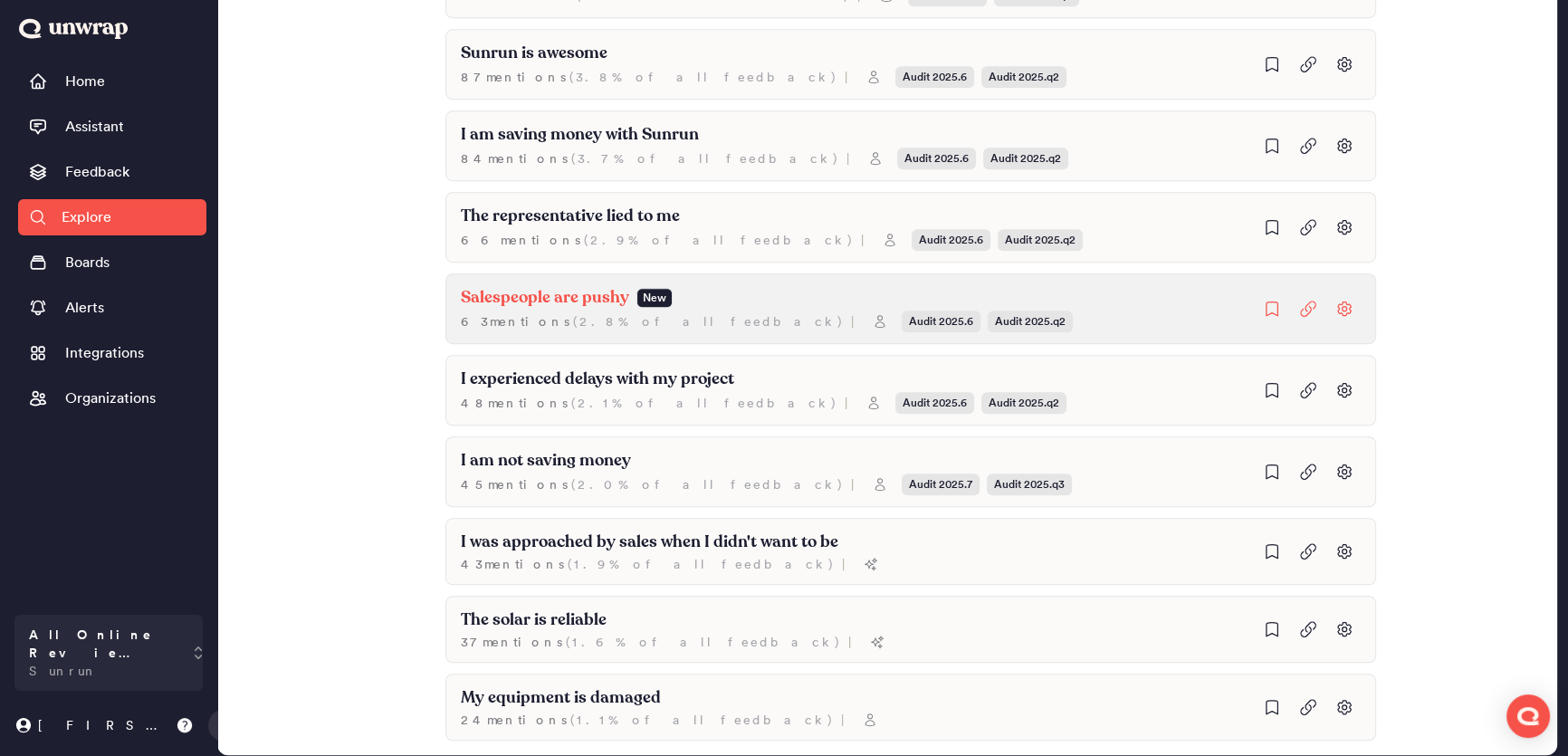 scroll, scrollTop: 1496, scrollLeft: 0, axis: vertical 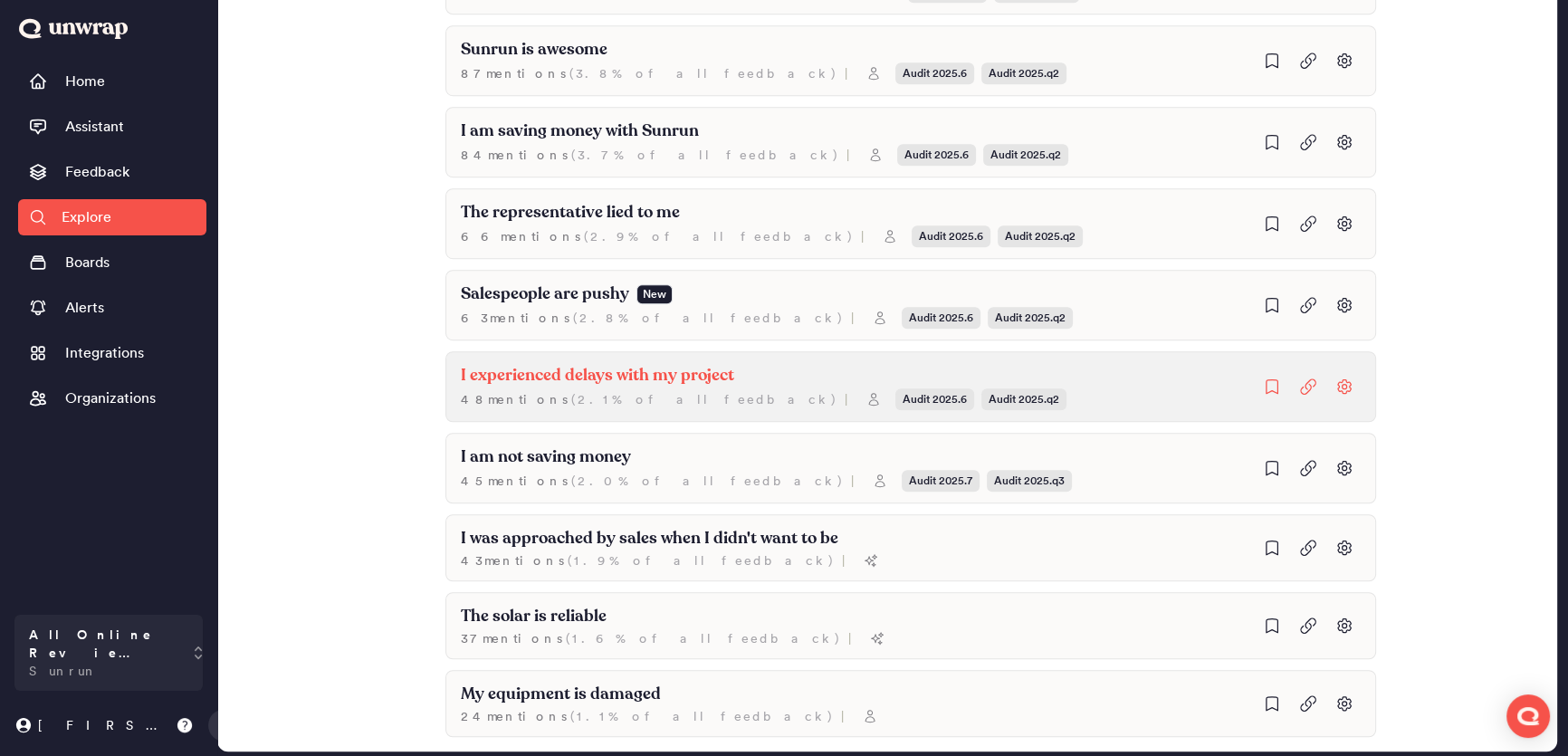 click on "I experienced delays with my project 48  mention s   ( 2.1% of all feedback ) | Audit 2025.6 Audit 2025.q2" at bounding box center (911, -1080) 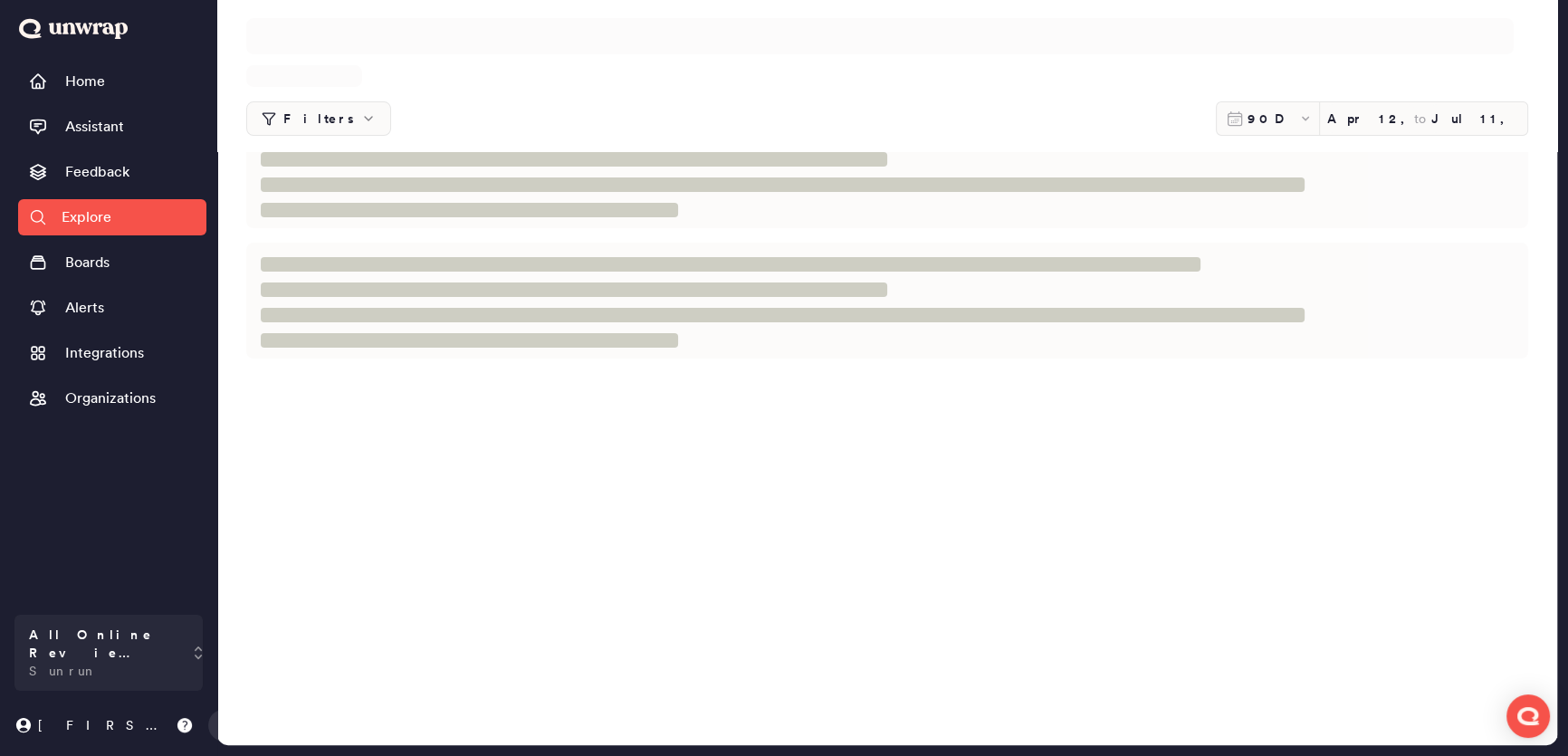 scroll, scrollTop: 0, scrollLeft: 0, axis: both 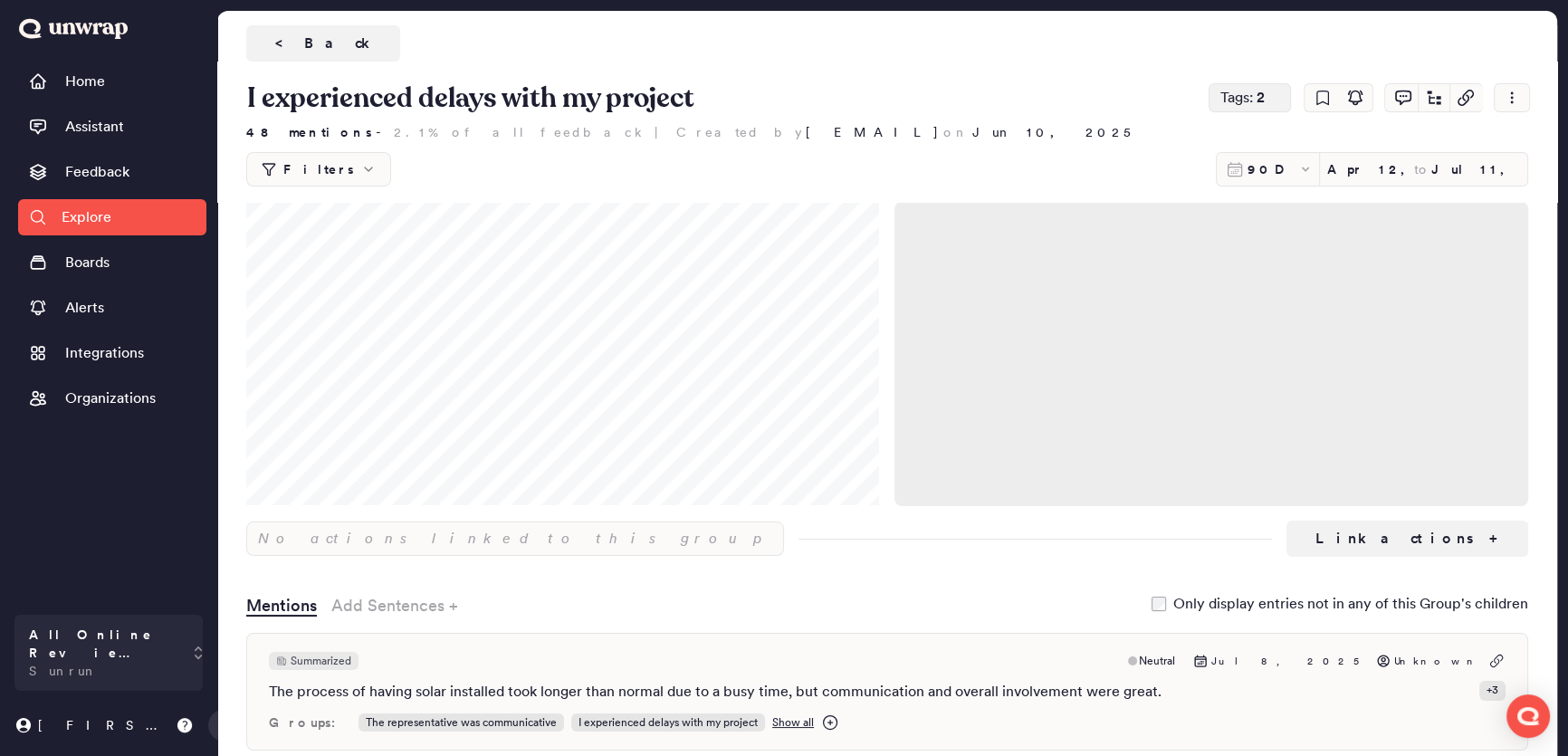 click on "Tags:  2" at bounding box center [1249, 98] 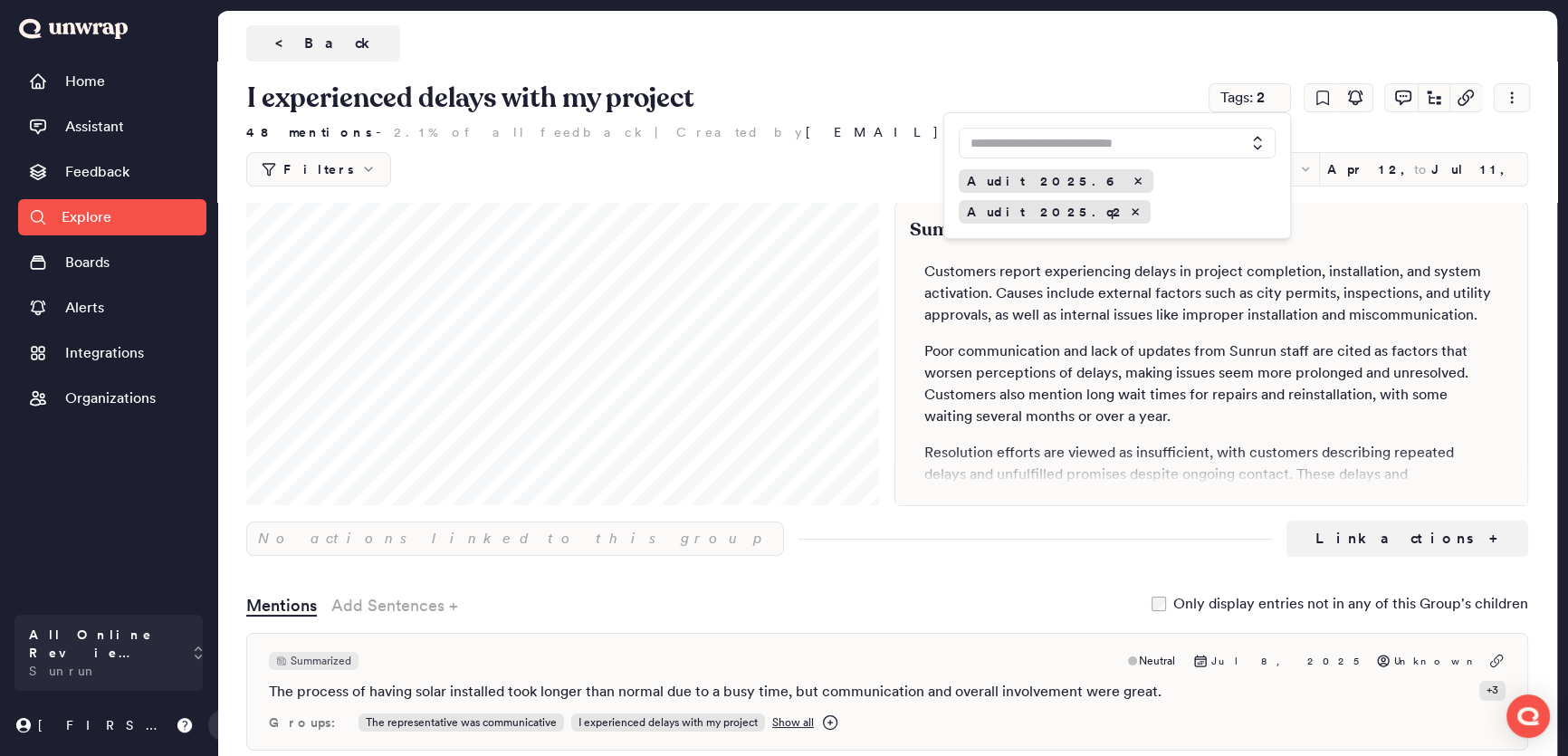 click at bounding box center [1103, 143] 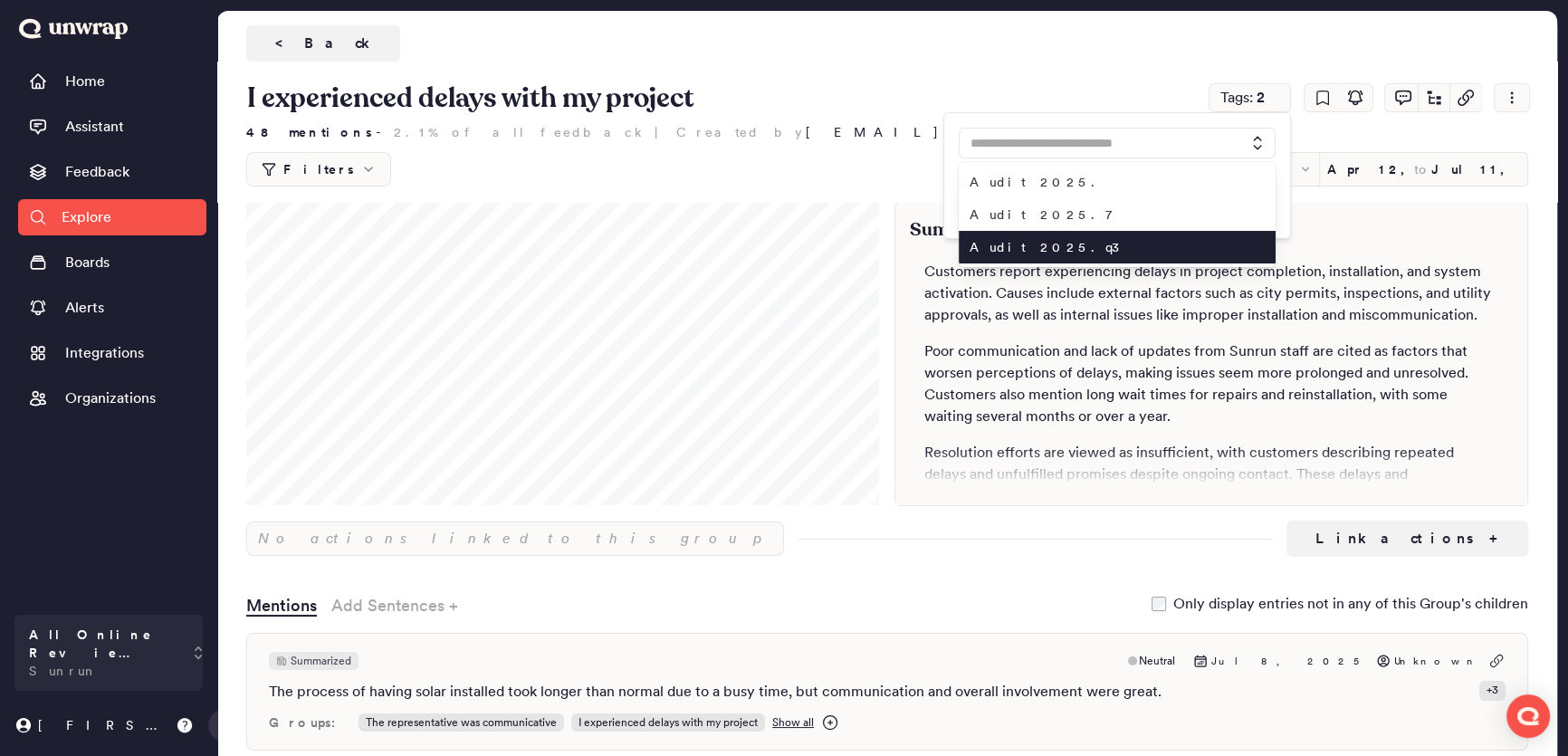 click on "Audit 2025.q3" at bounding box center (1106, 247) 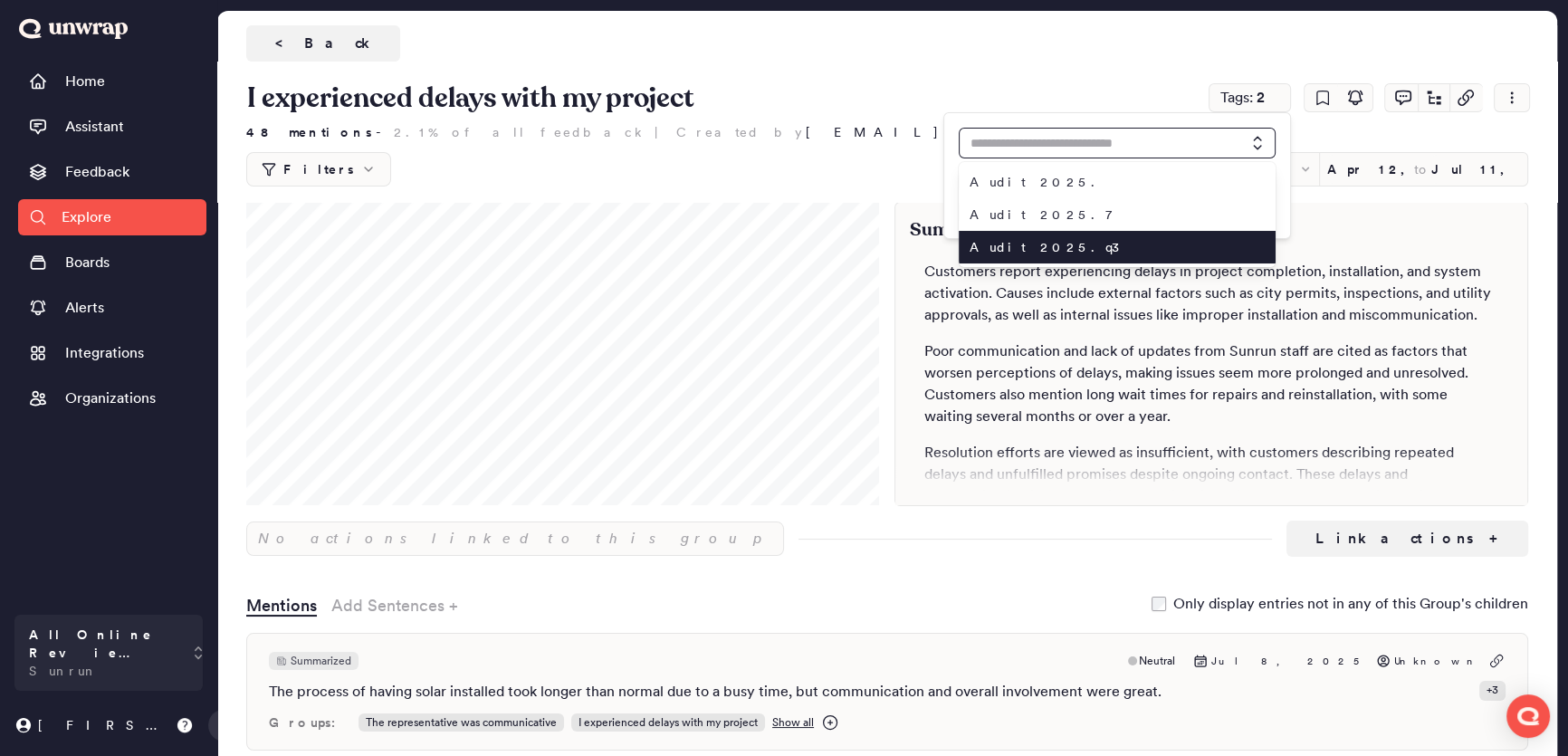 type on "**********" 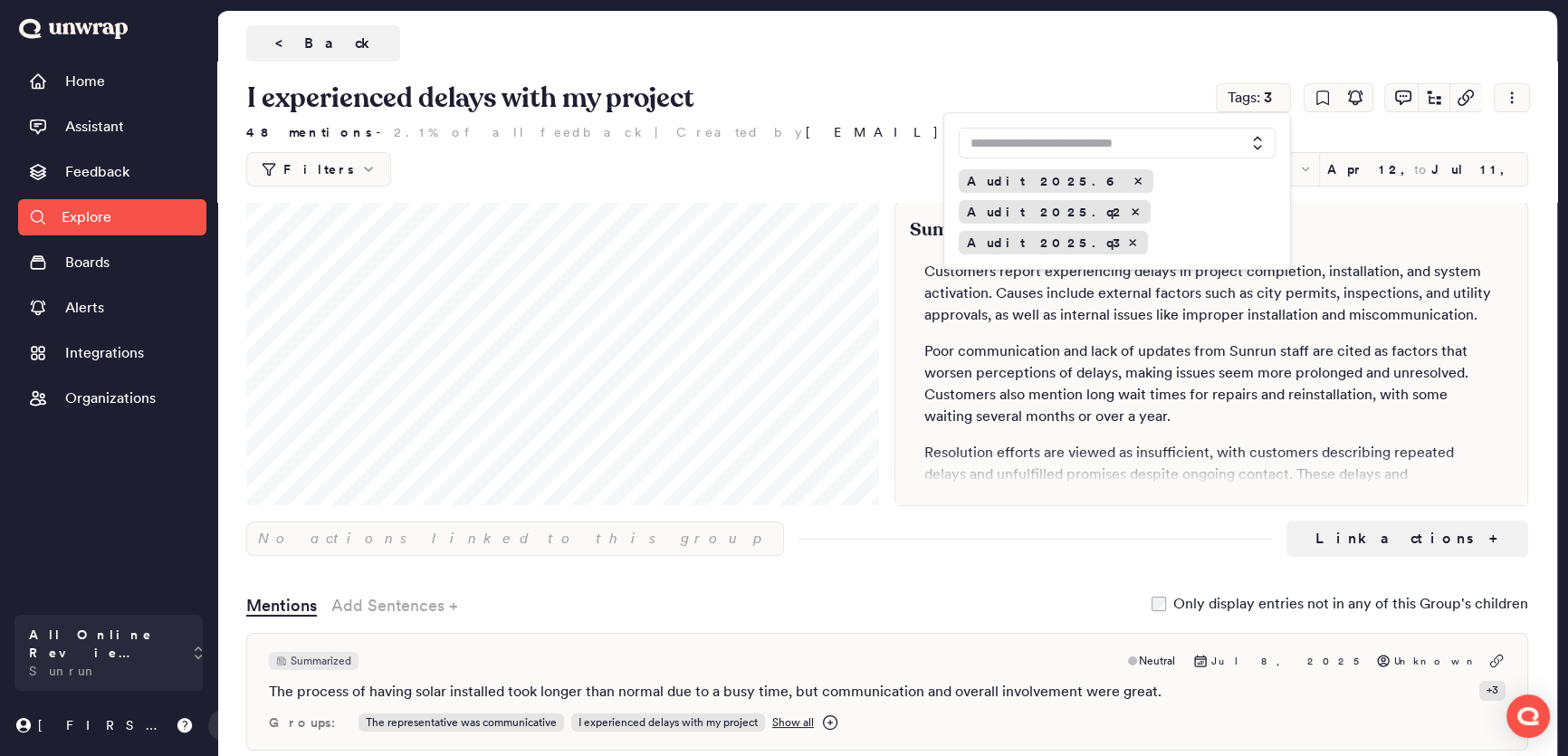 click at bounding box center [1103, 143] 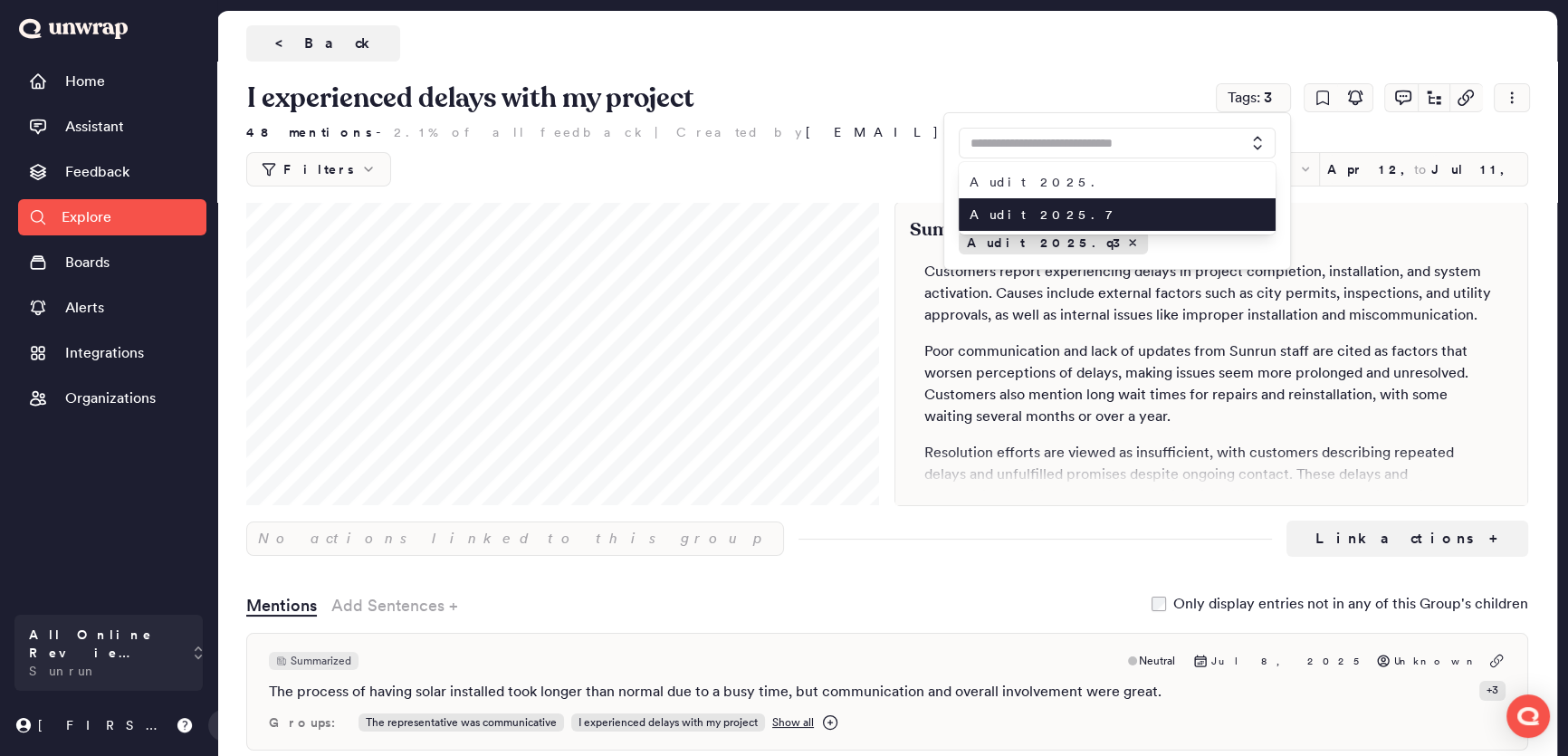 click on "Audit 2025.7" at bounding box center (1106, 215) 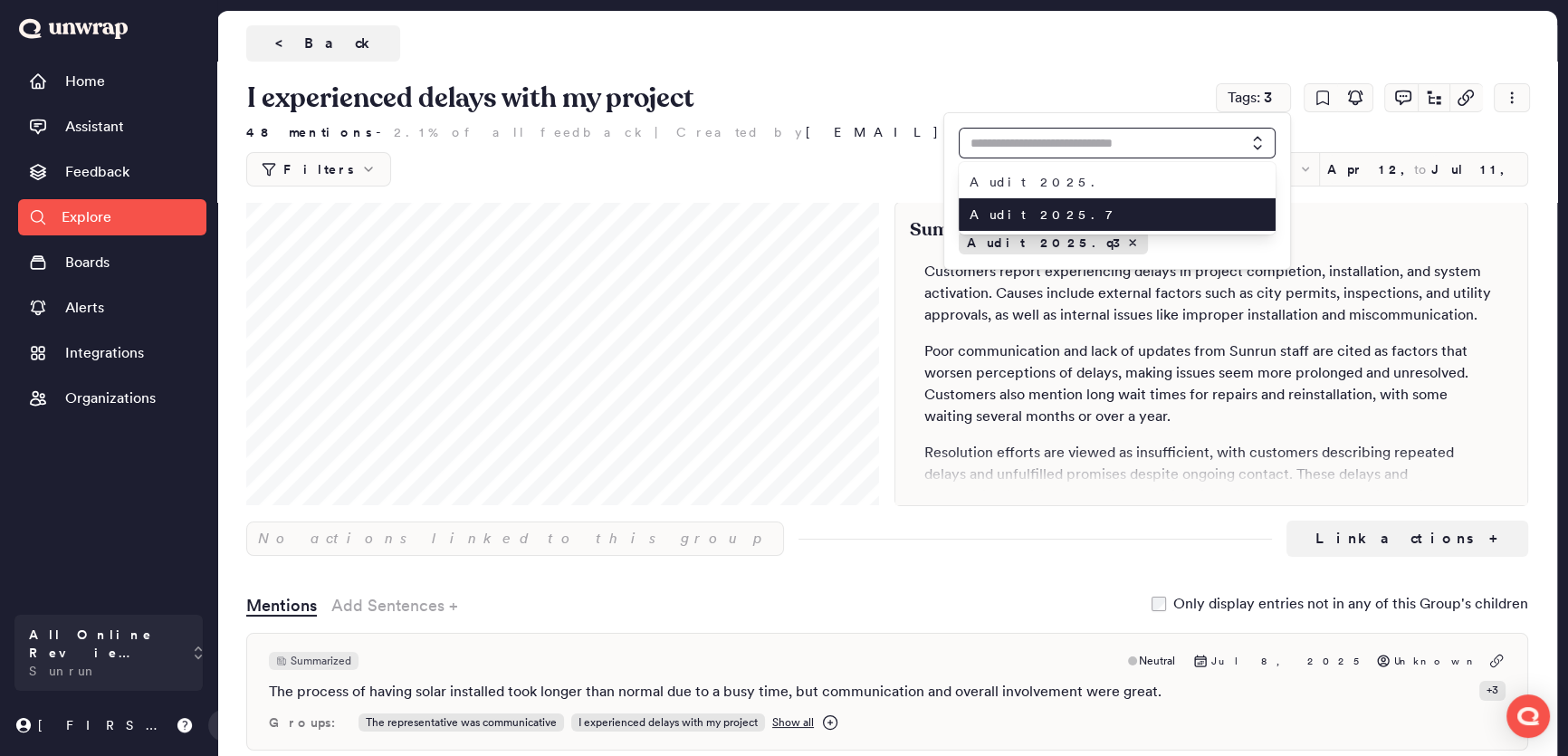 type on "**********" 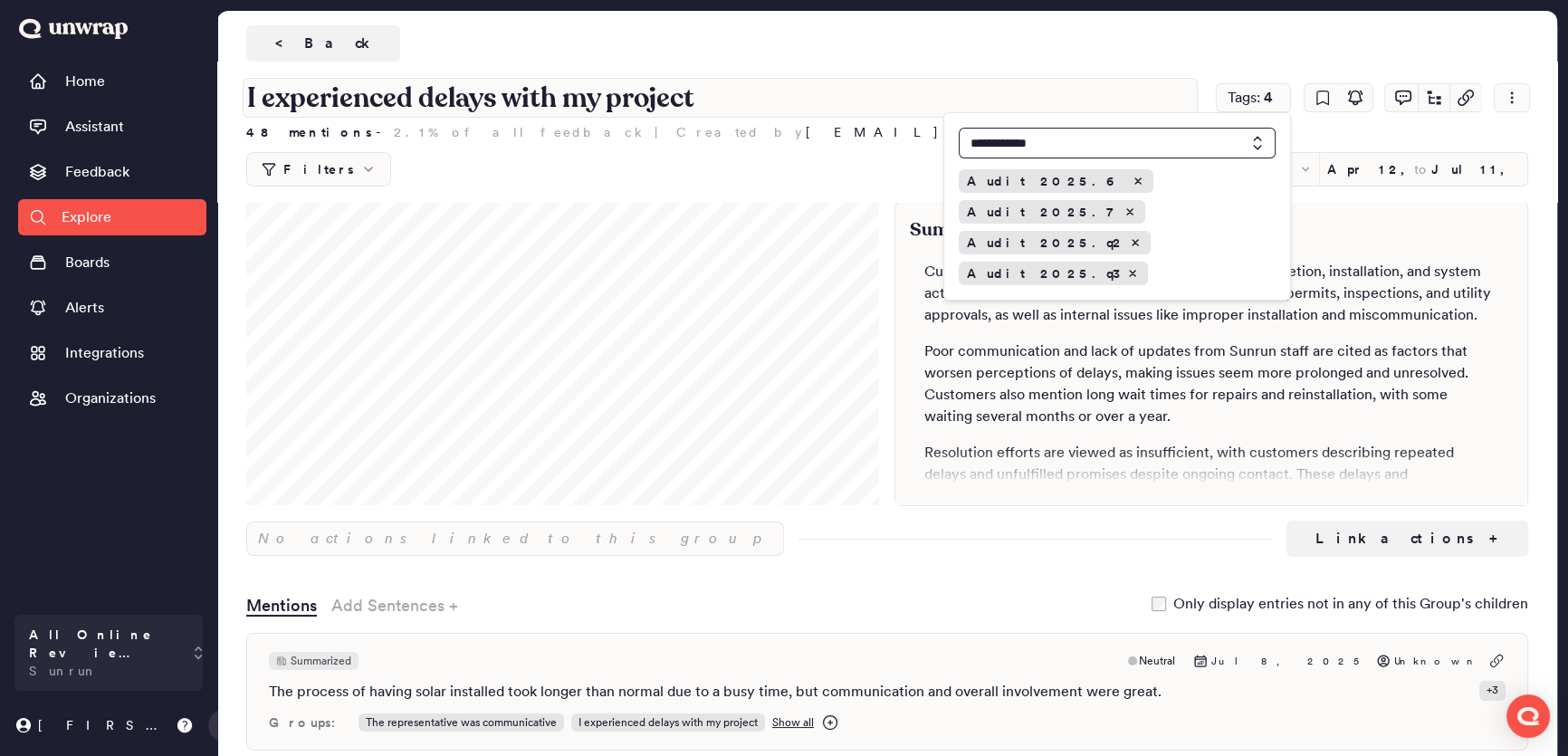 type 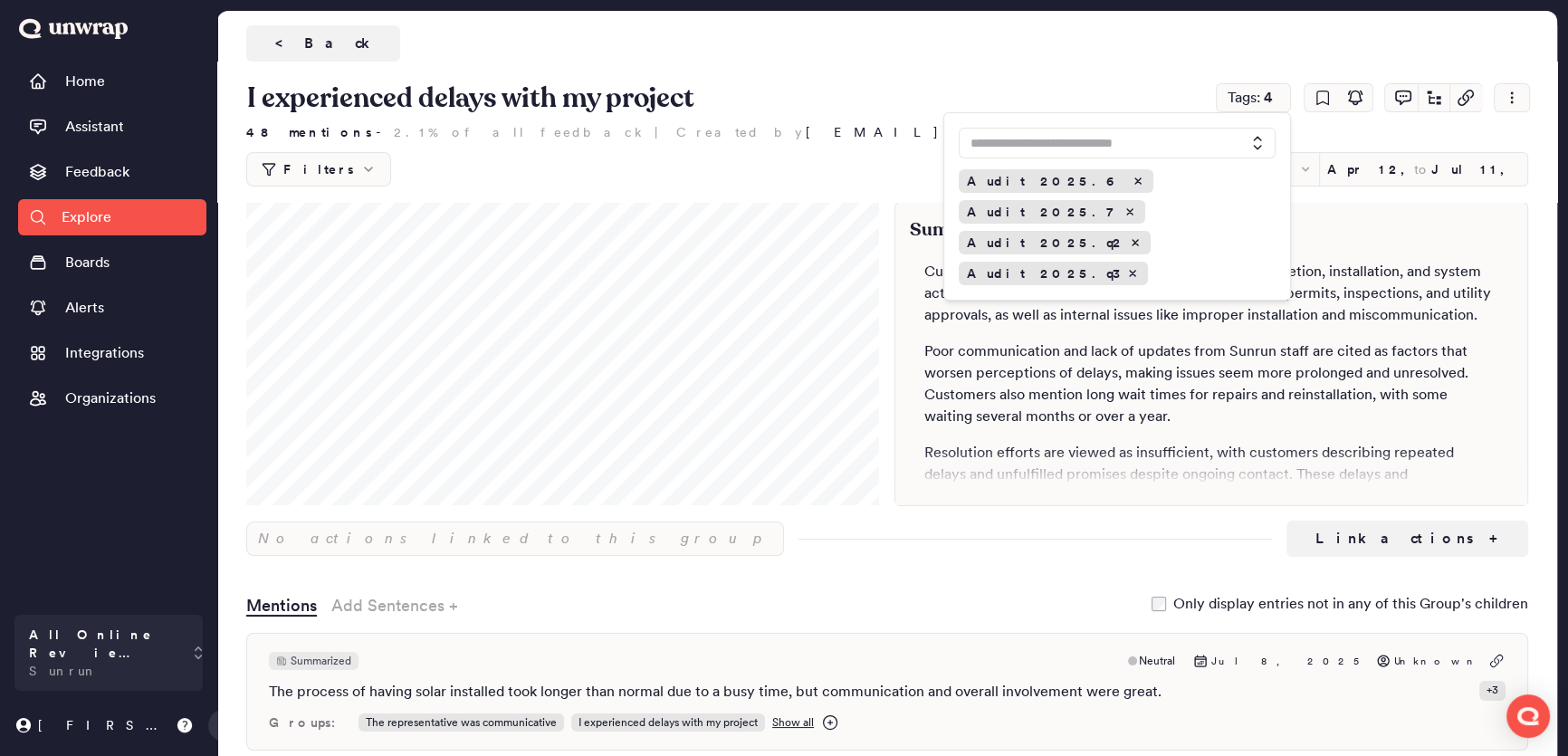 click on "I experienced delays with my project Tags: 4 Audit 2025.6 Audit 2025.7 Audit 2025.q2 Audit 2025.q3 48 mentions - 2.1% of all feedback | Created by [EMAIL] on Jun 10, 2025 Filters 90D Apr 12, 2025 to Jul 11, 2025 Add filter" at bounding box center (887, 131) 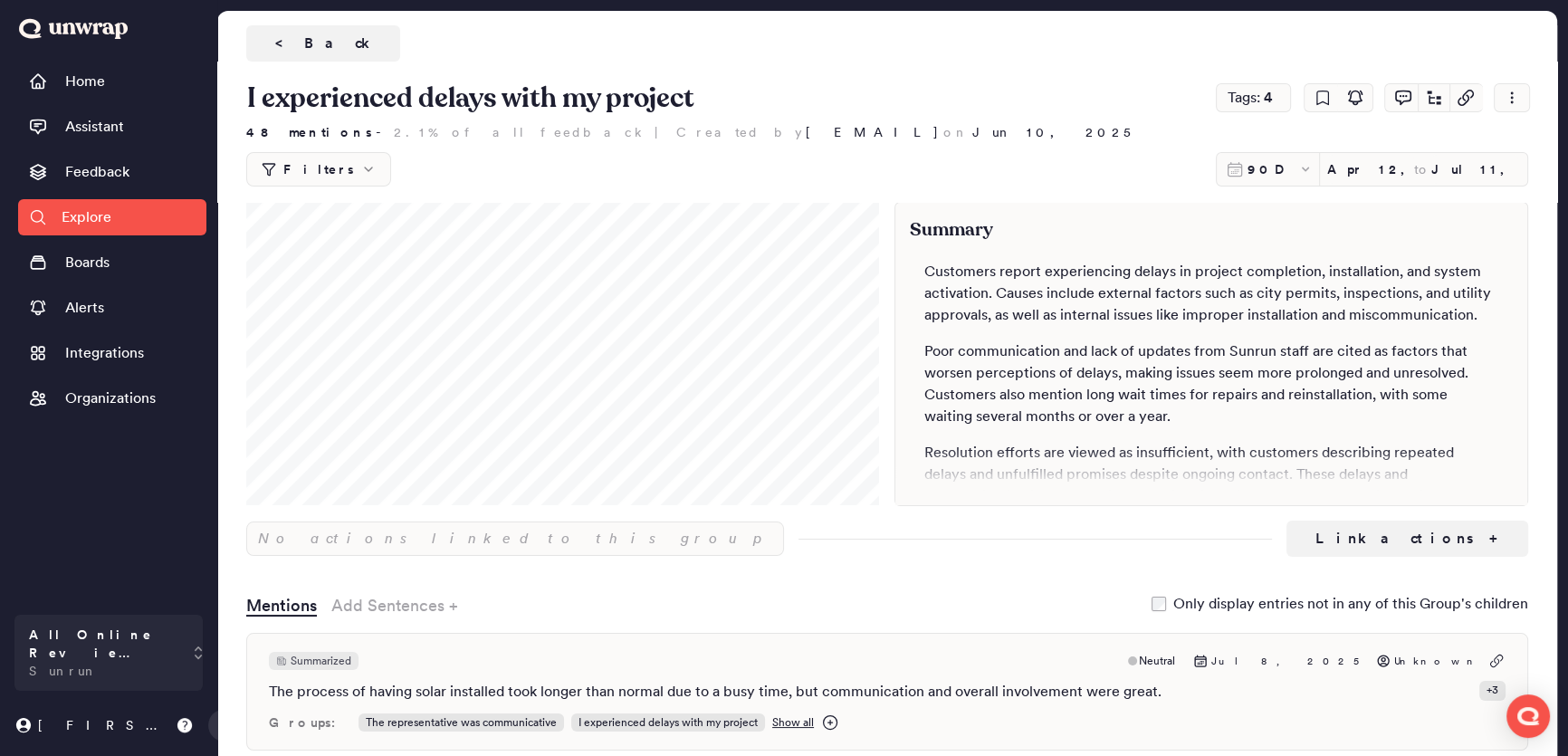 click on "< Back" at bounding box center (323, 43) 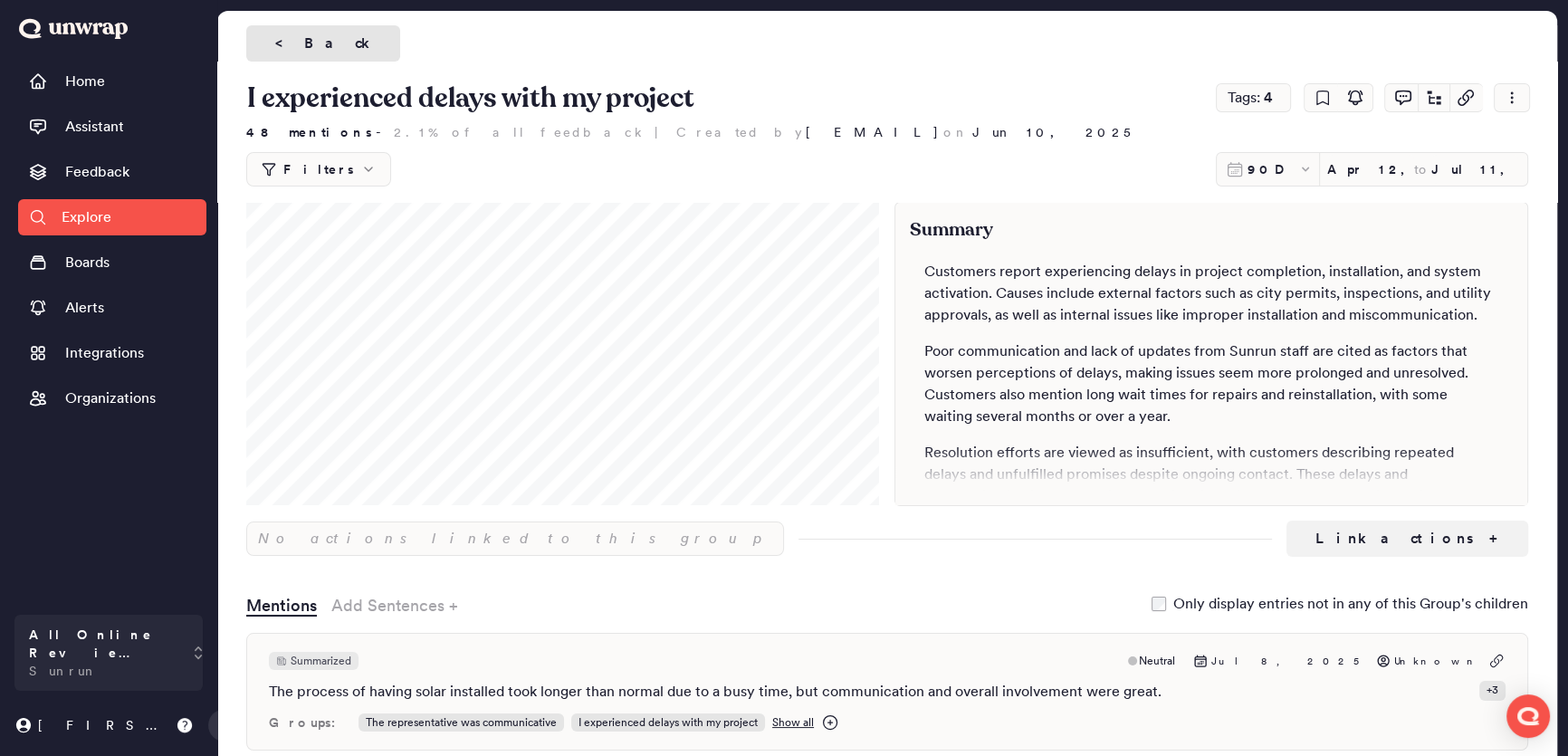 click on "< Back" at bounding box center [323, 43] 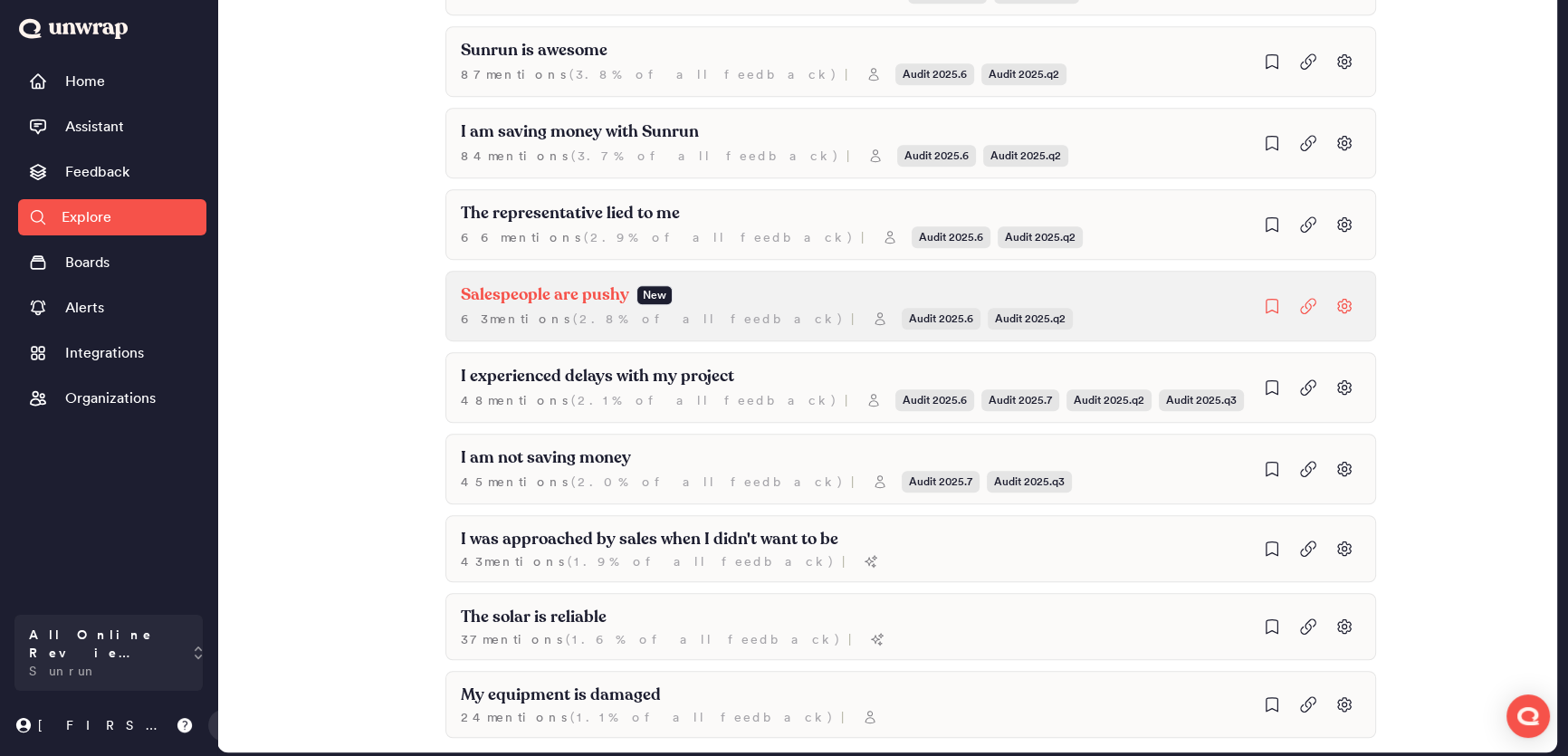 scroll, scrollTop: 1496, scrollLeft: 0, axis: vertical 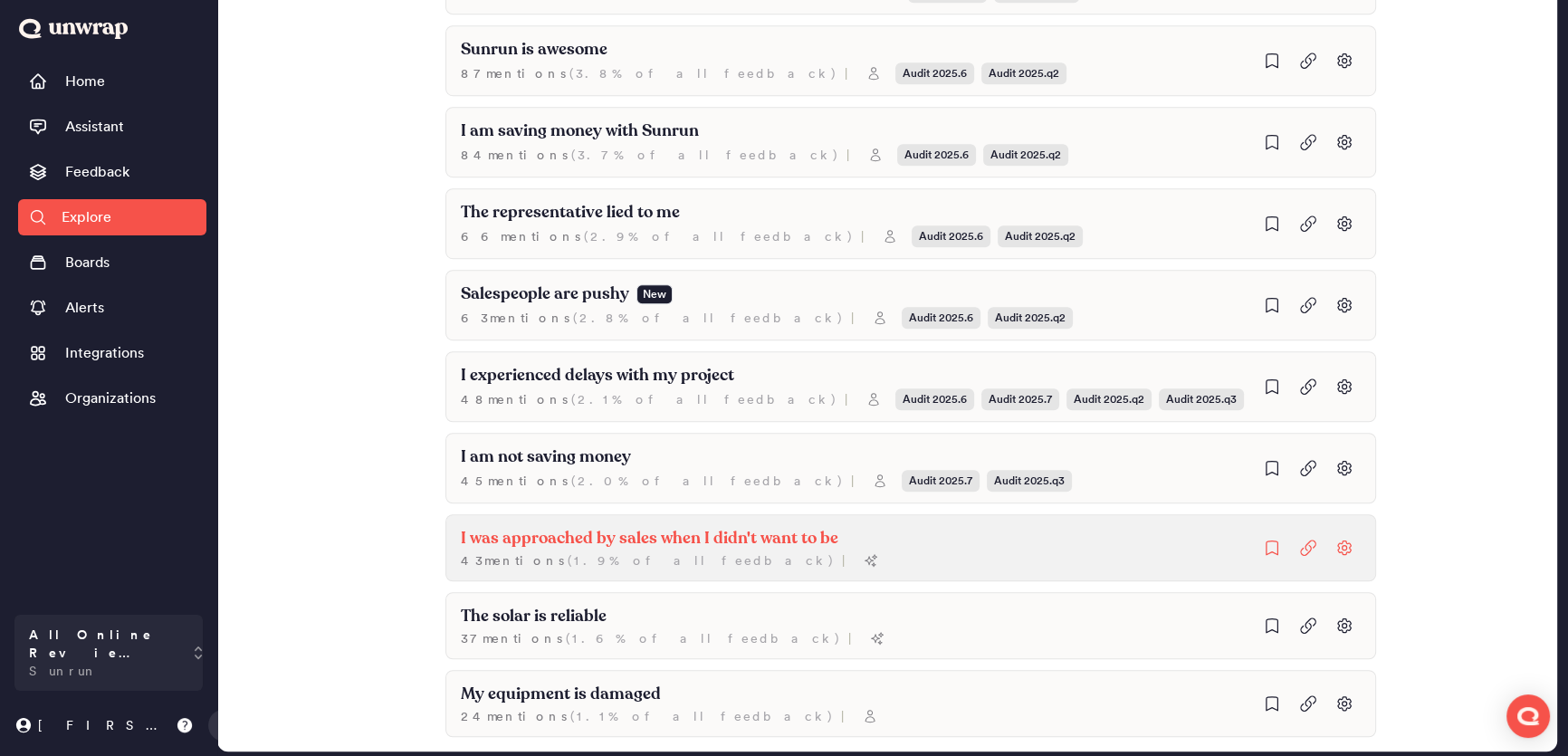 click on "I was approached by sales when I didn't want to be 43  mention s   ( 1.9% of all feedback ) |" at bounding box center (911, -1080) 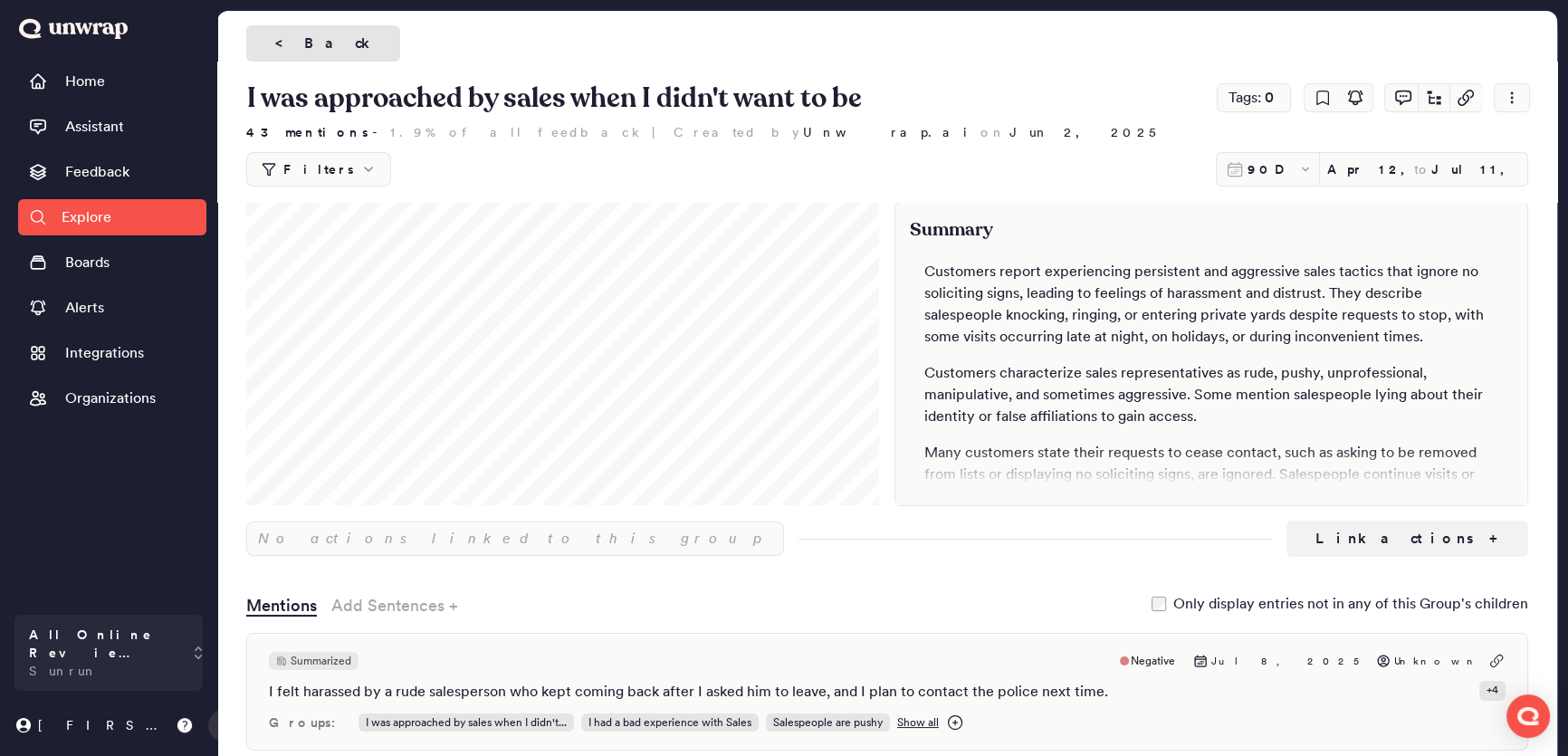 click on "< Back" at bounding box center (323, 43) 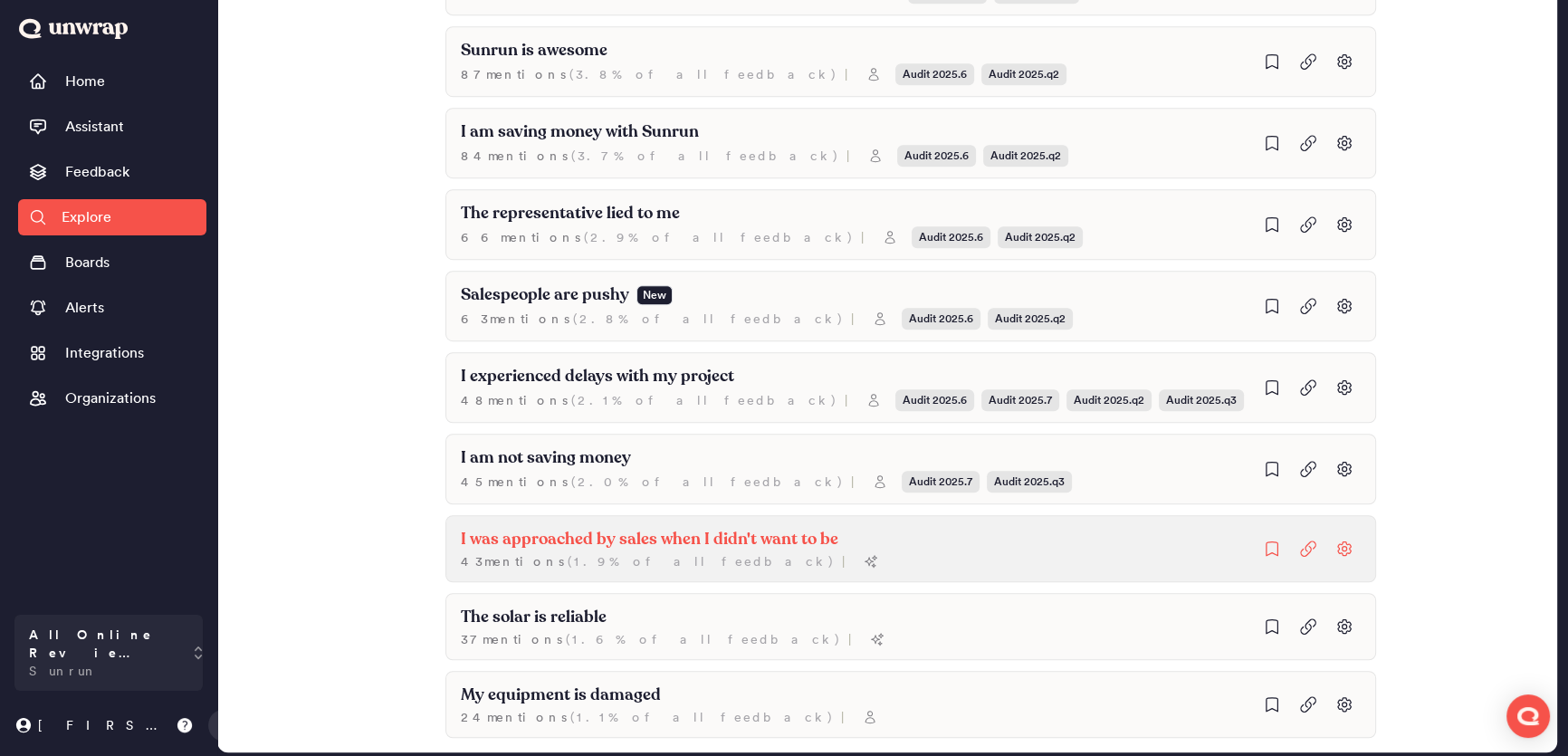 click on "I was approached by sales when I didn't want to be 43  mention s   ( 1.9% of all feedback ) |" at bounding box center (911, -1079) 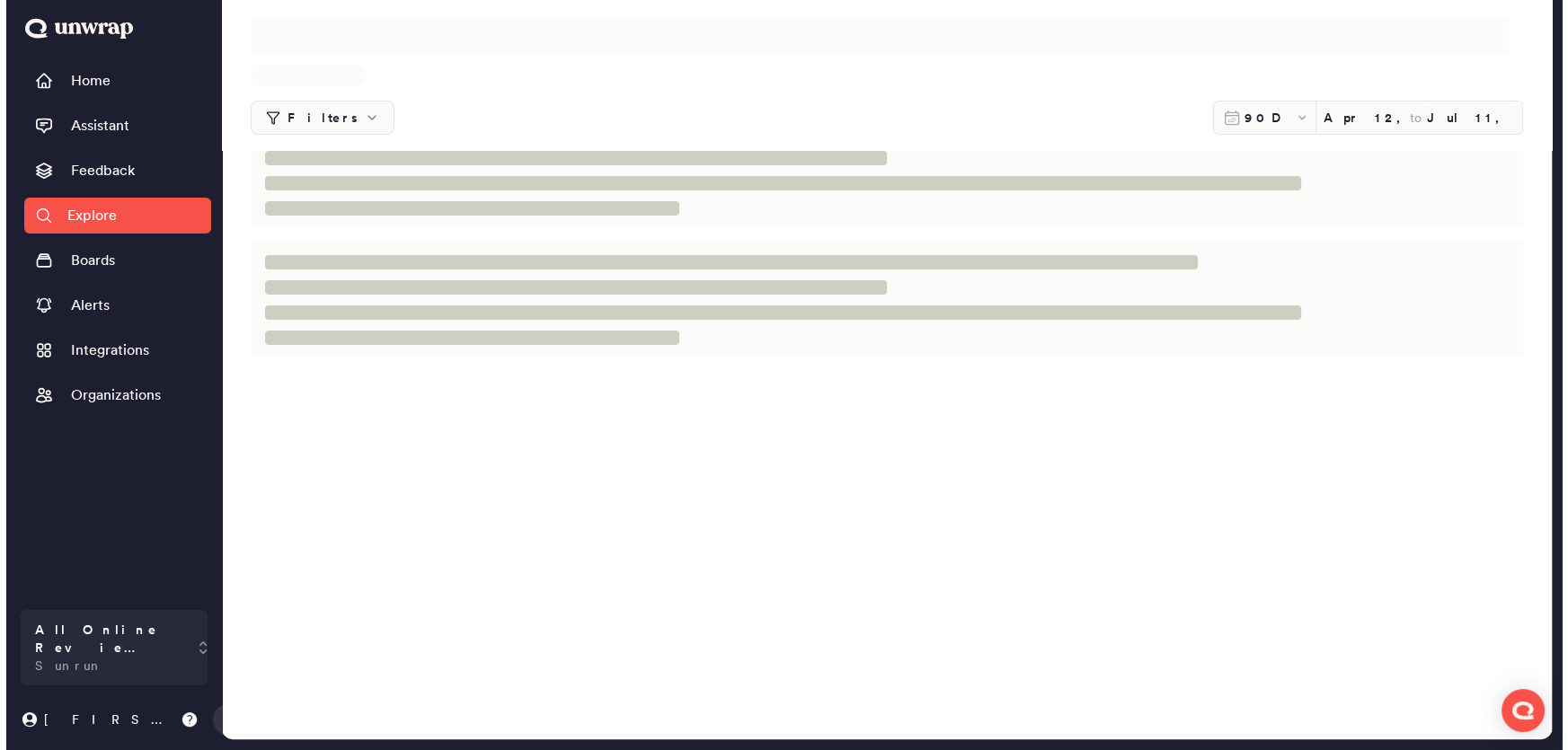 scroll, scrollTop: 0, scrollLeft: 0, axis: both 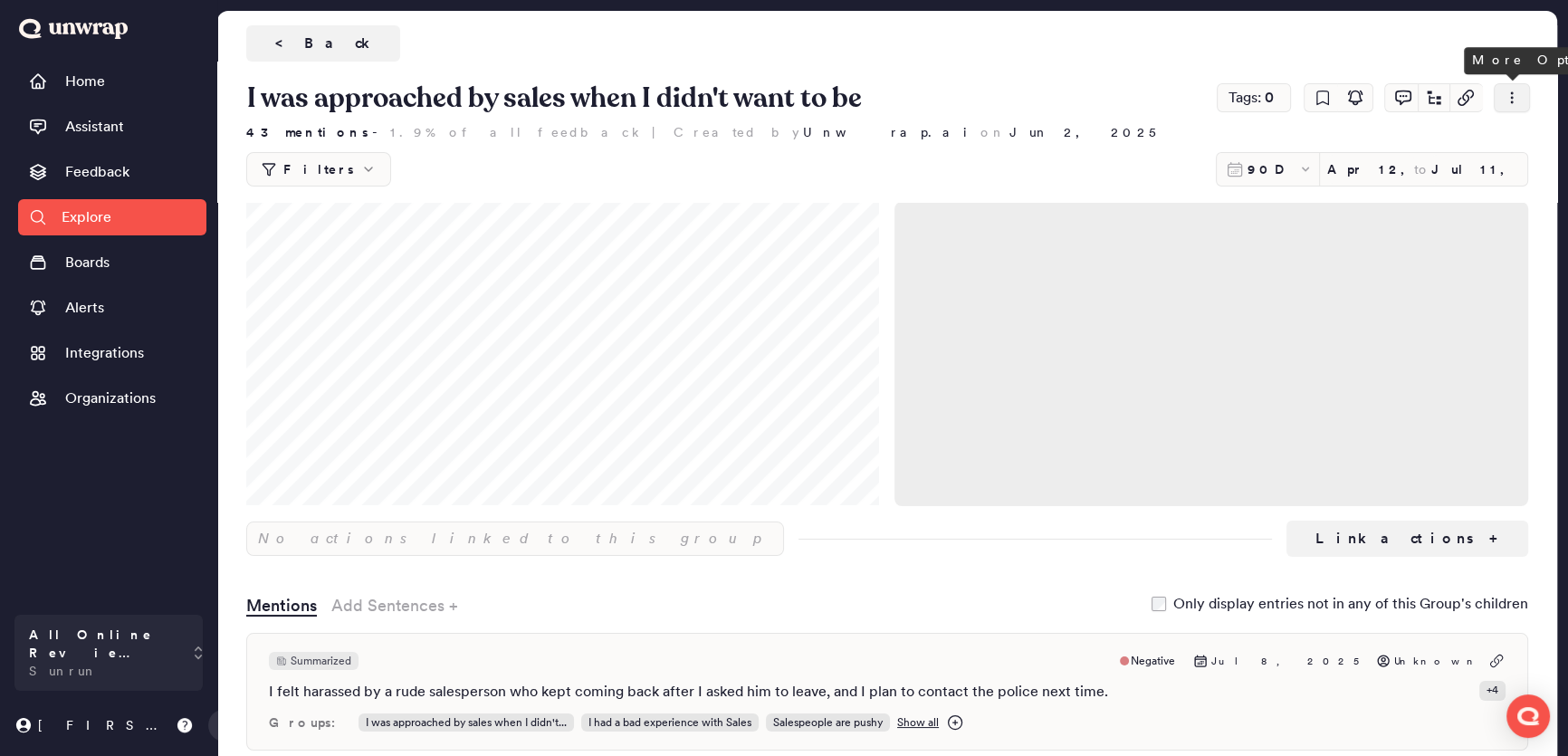 click 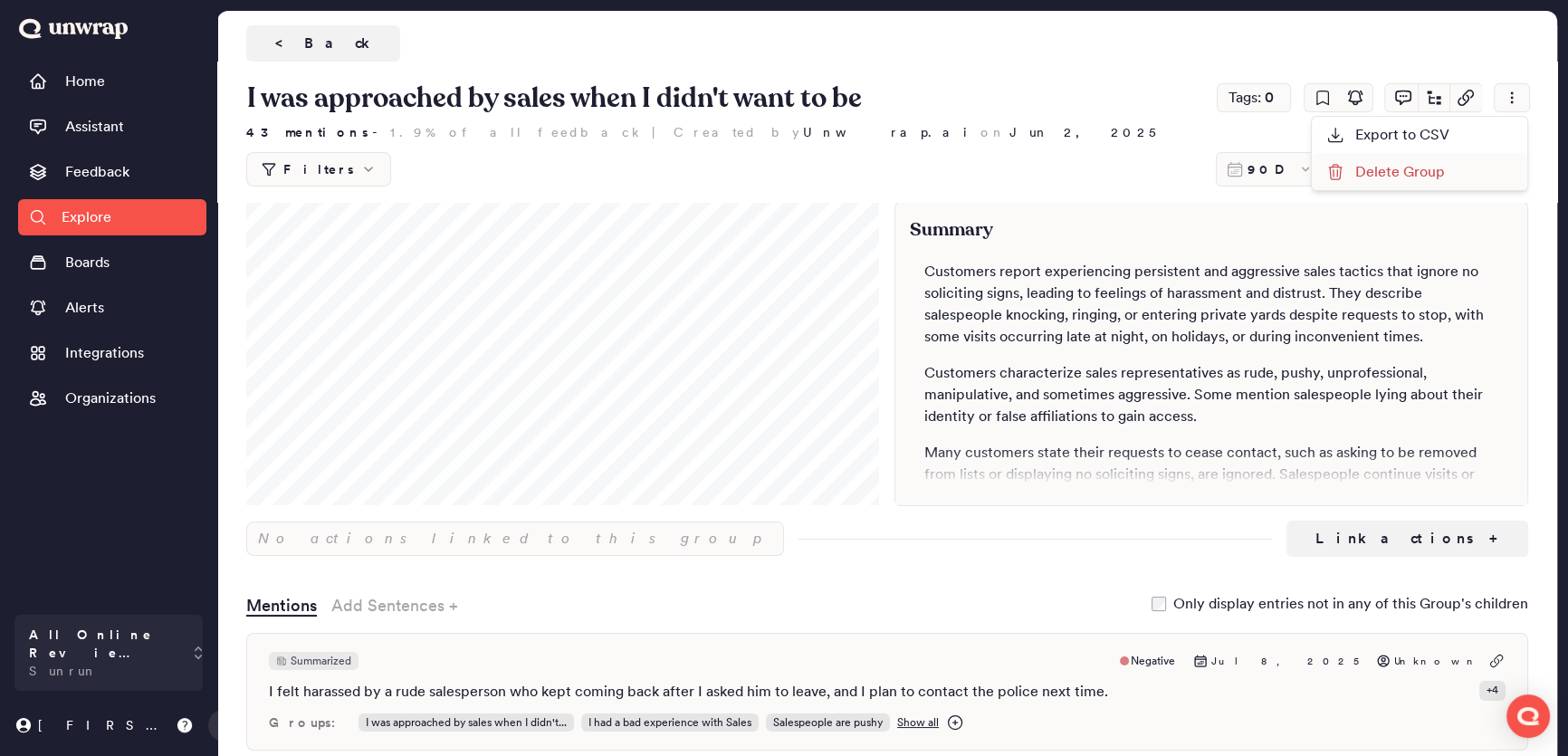 click on "Delete Group" at bounding box center (1385, 172) 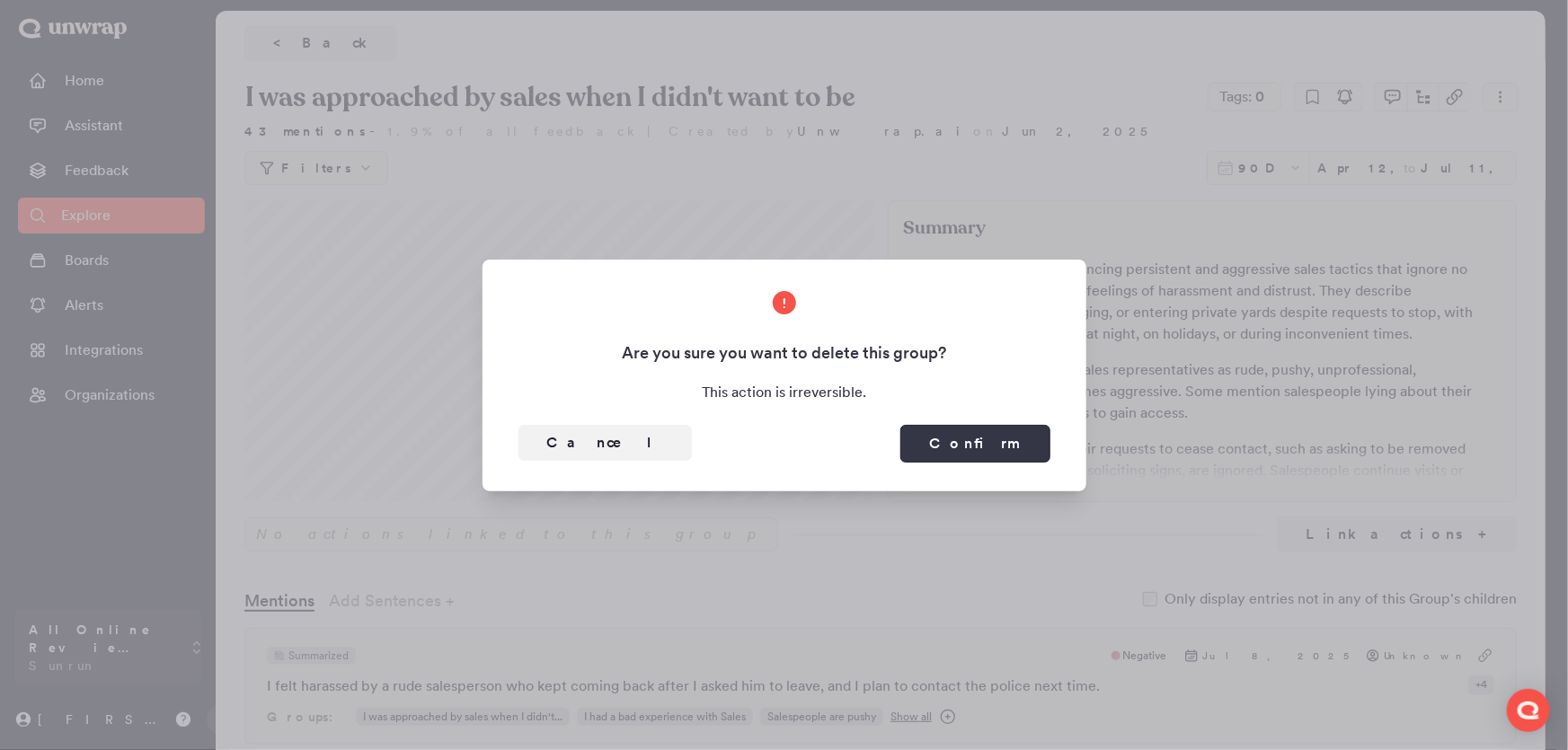 click on "Confirm" at bounding box center (975, 444) 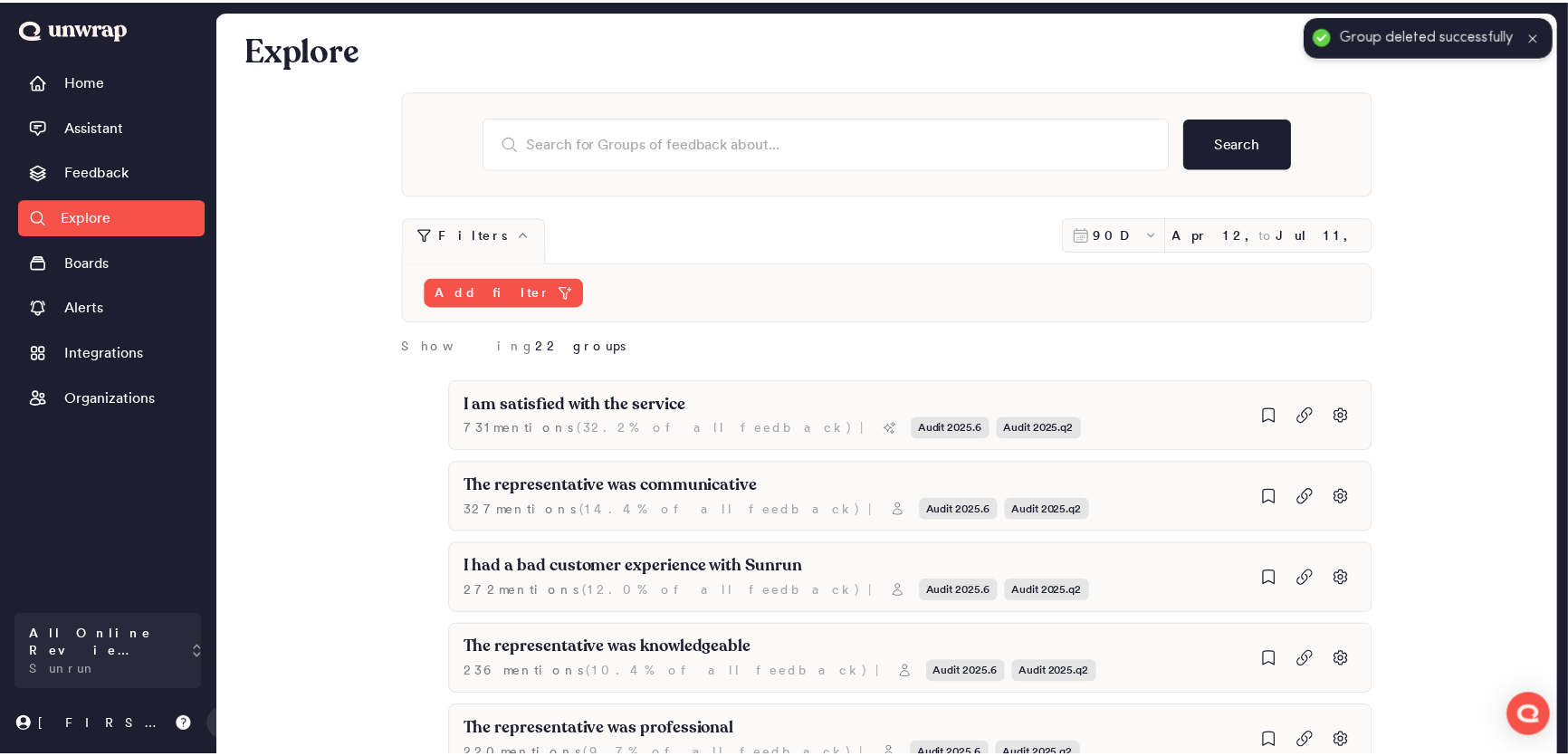 scroll, scrollTop: 1418, scrollLeft: 0, axis: vertical 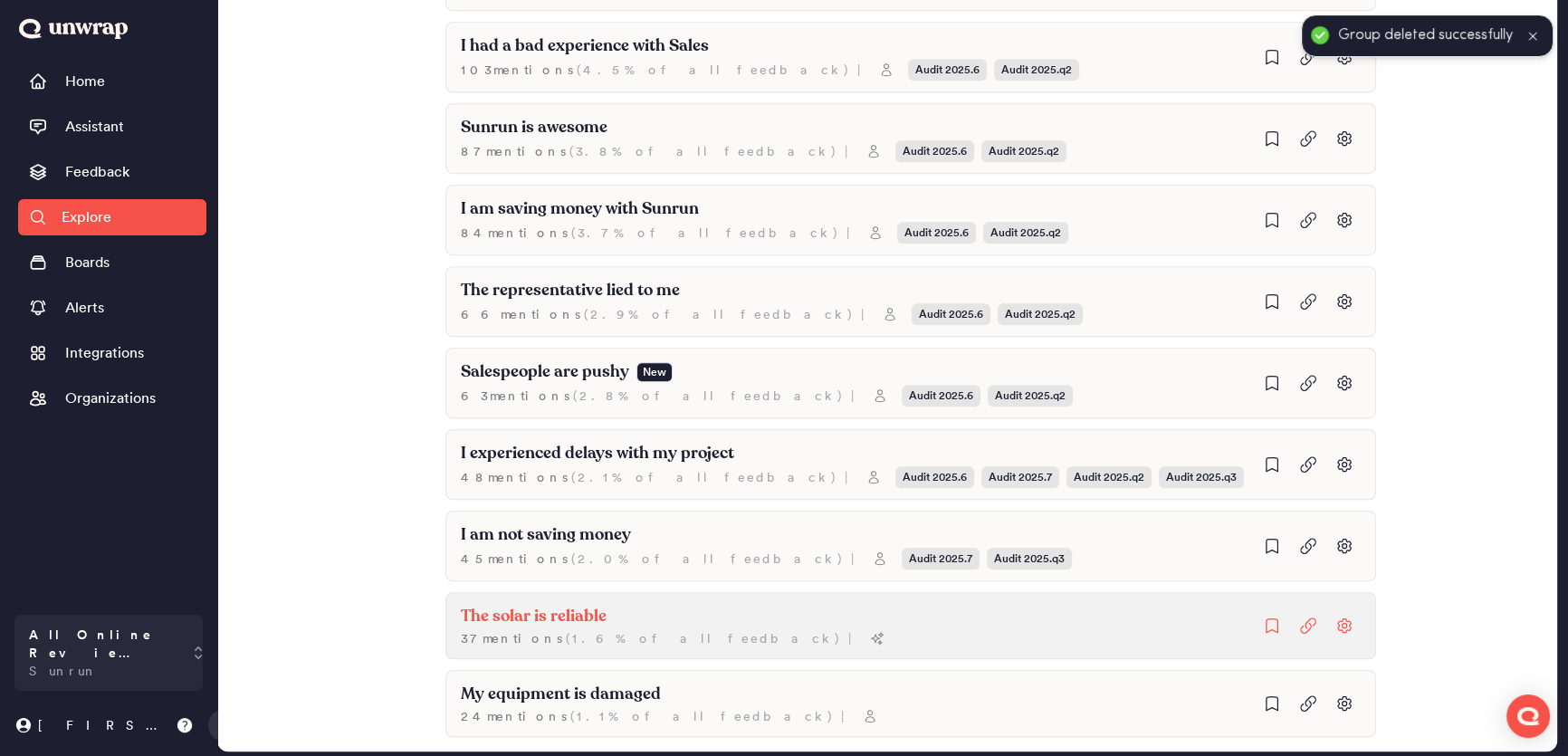click on "The solar is reliable 37  mention s   ( 1.6% of all feedback ) |" at bounding box center [911, -1002] 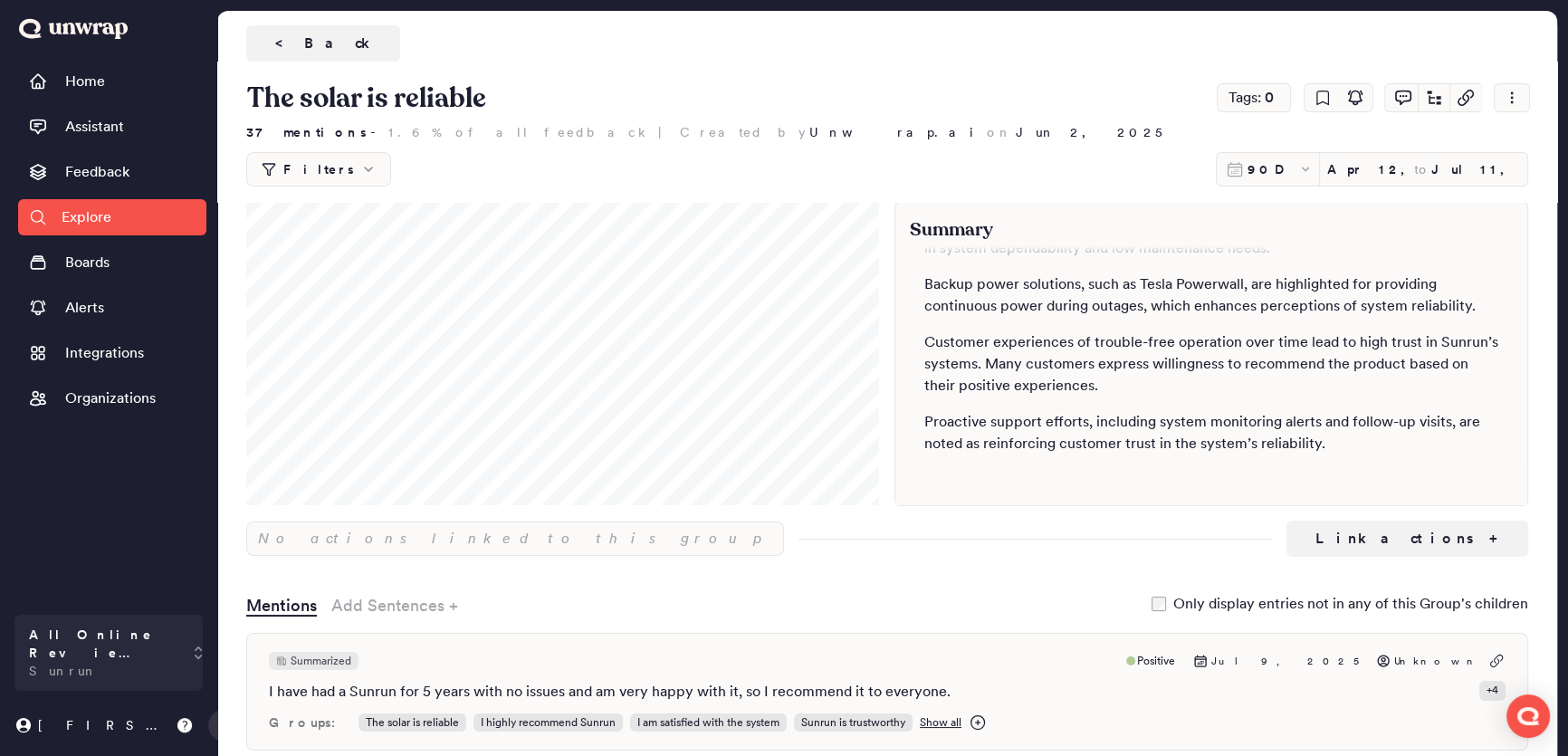 scroll, scrollTop: 167, scrollLeft: 0, axis: vertical 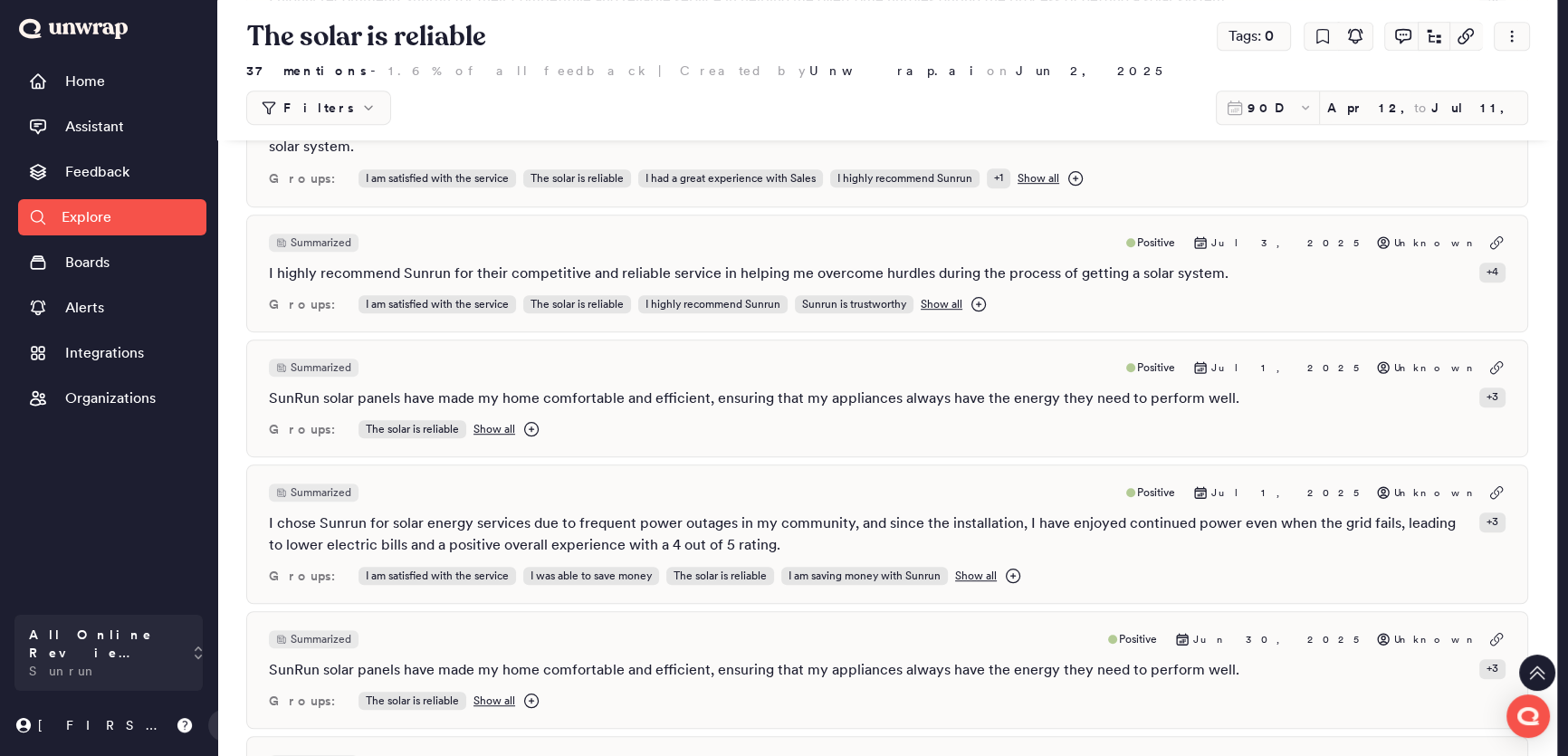 click on "Filters" at bounding box center [319, 108] 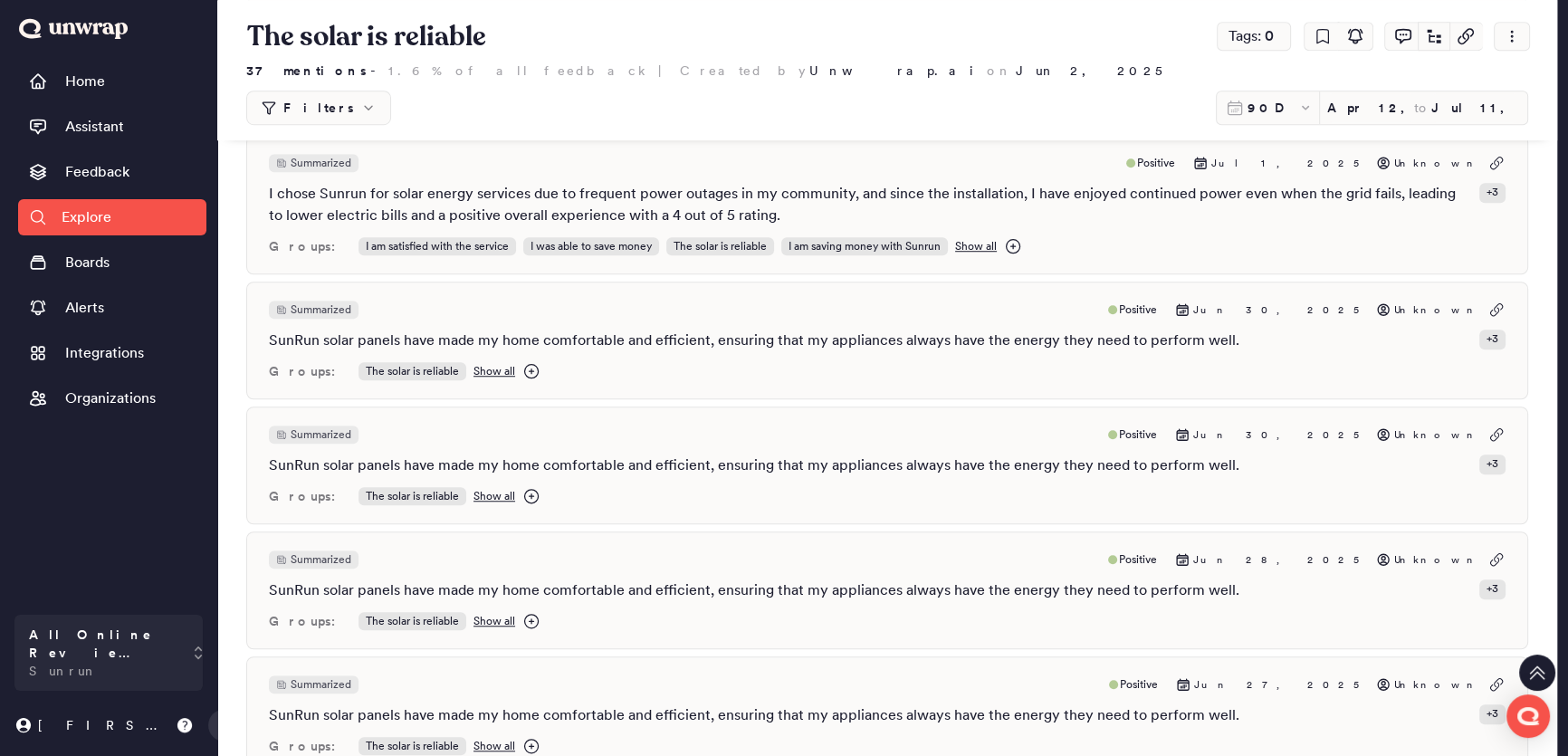 click on "Filters" at bounding box center (319, 108) 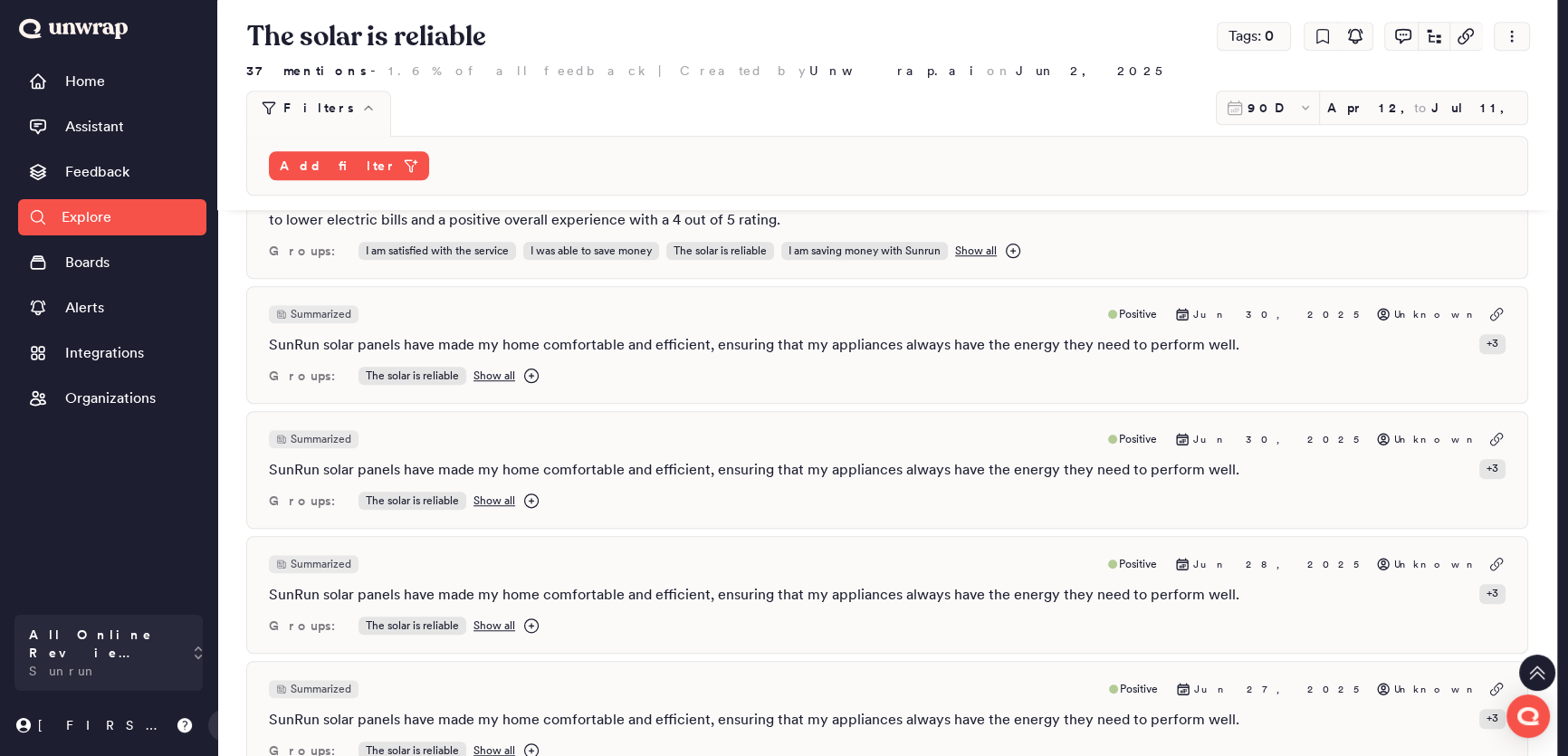 scroll, scrollTop: 1715, scrollLeft: 0, axis: vertical 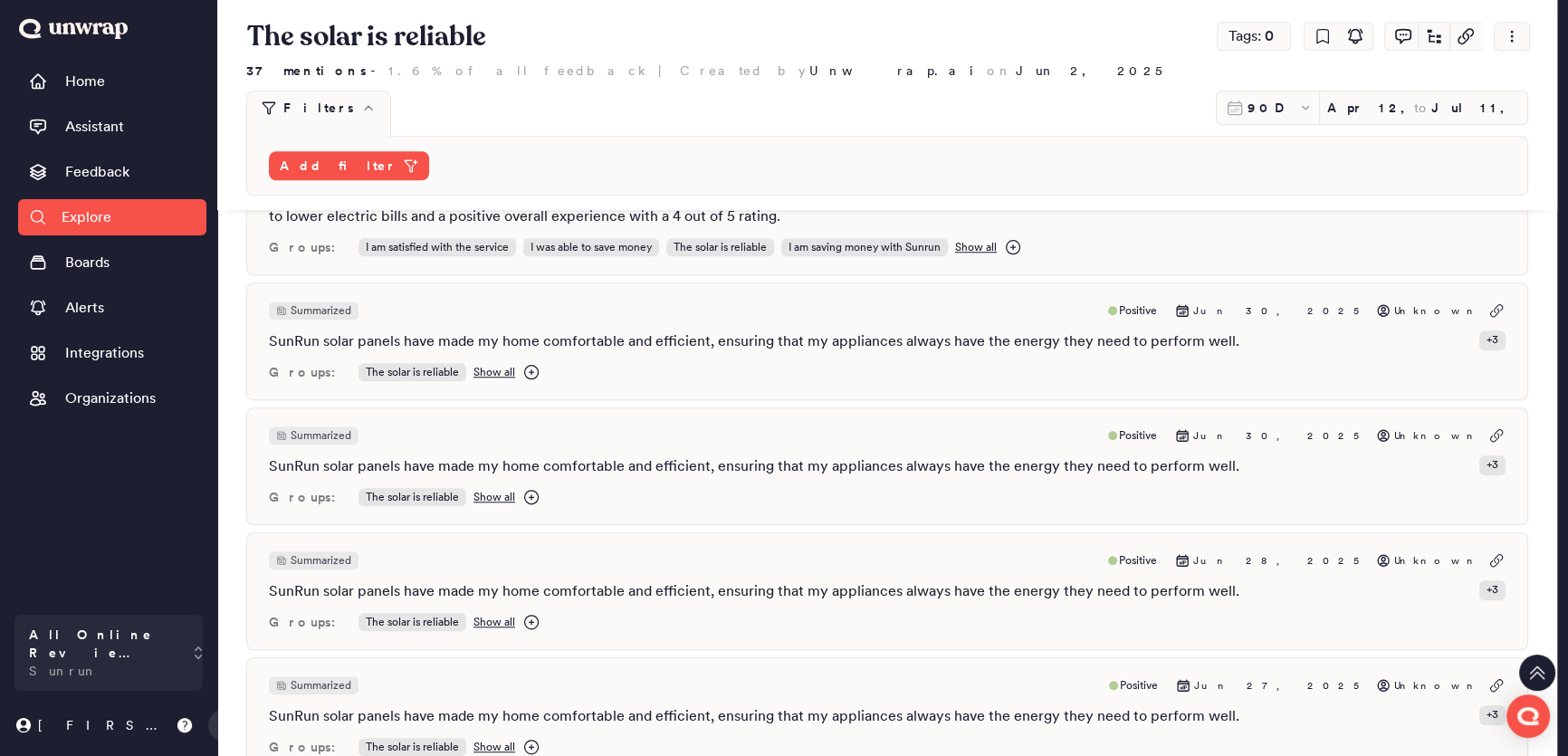 click on "Add filter" at bounding box center (887, 166) 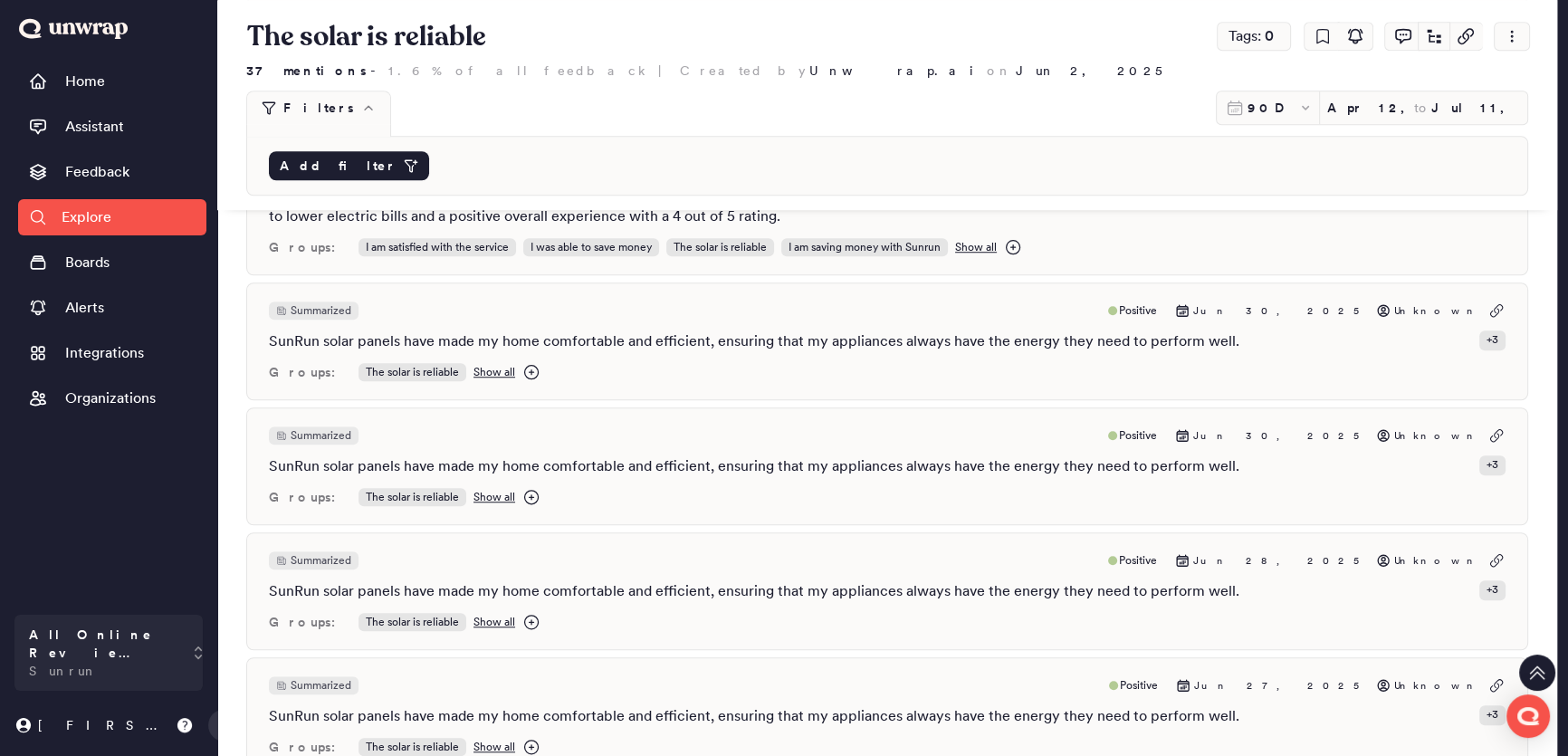 click on "Add filter" at bounding box center [338, 166] 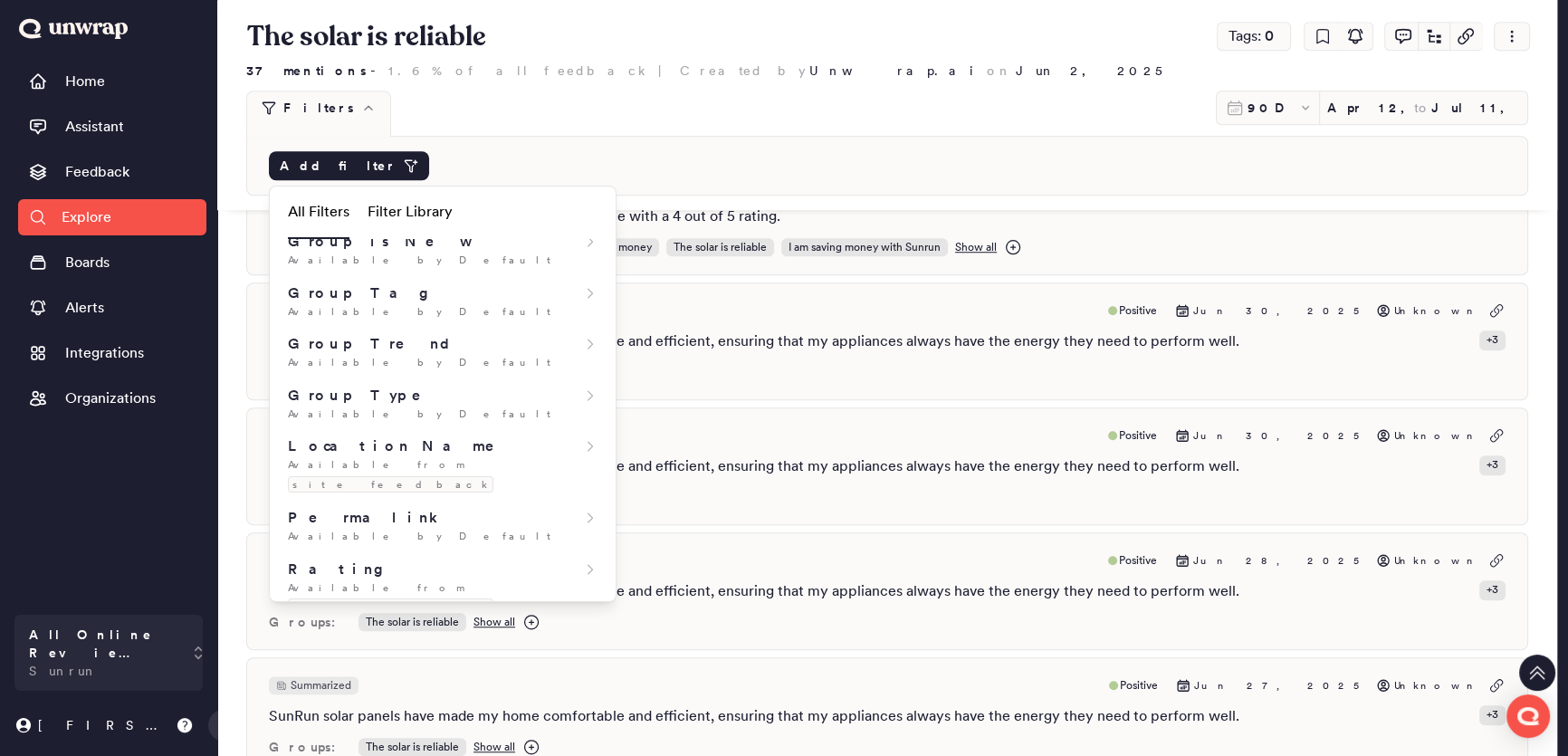 scroll, scrollTop: 576, scrollLeft: 0, axis: vertical 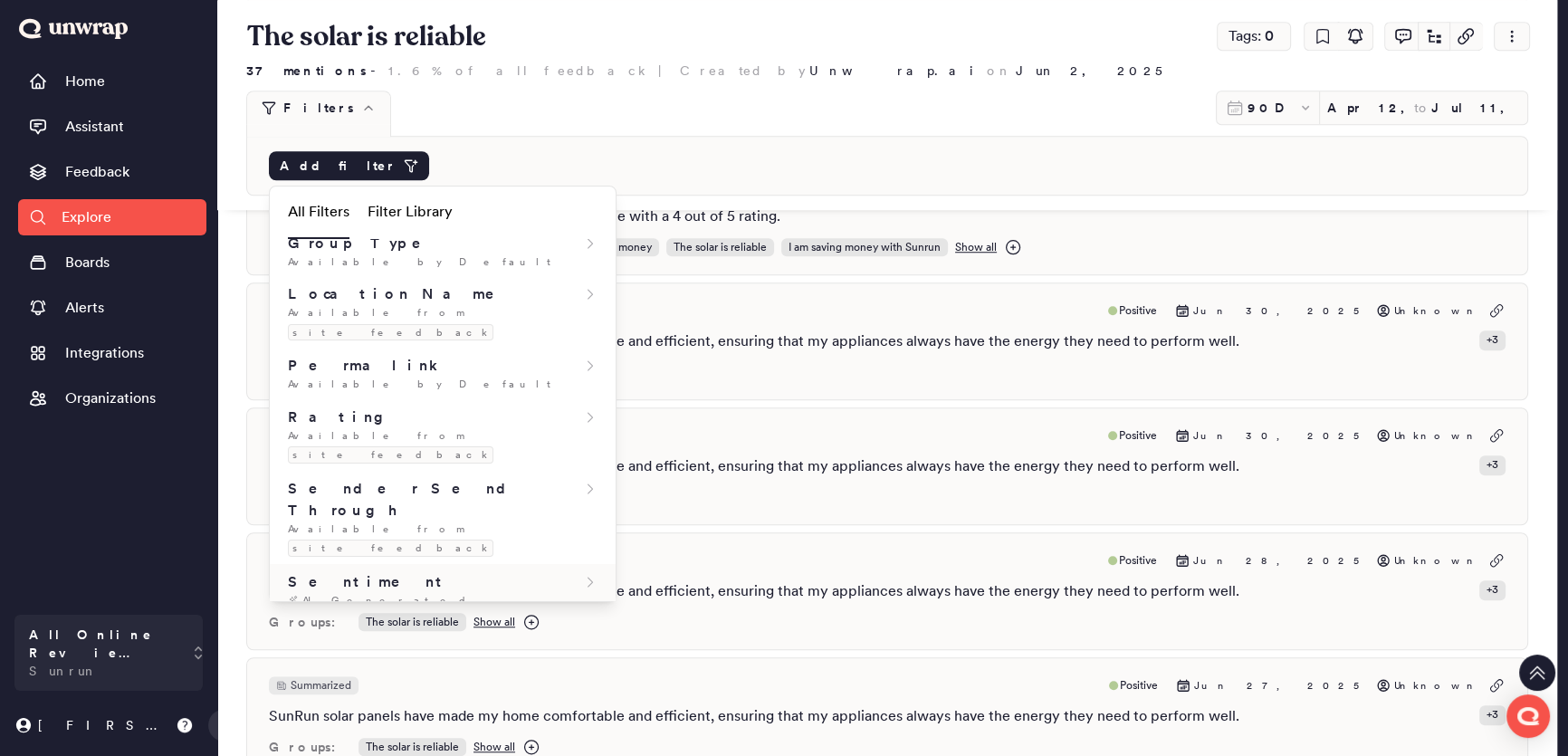 click on "Sentiment" at bounding box center [443, 582] 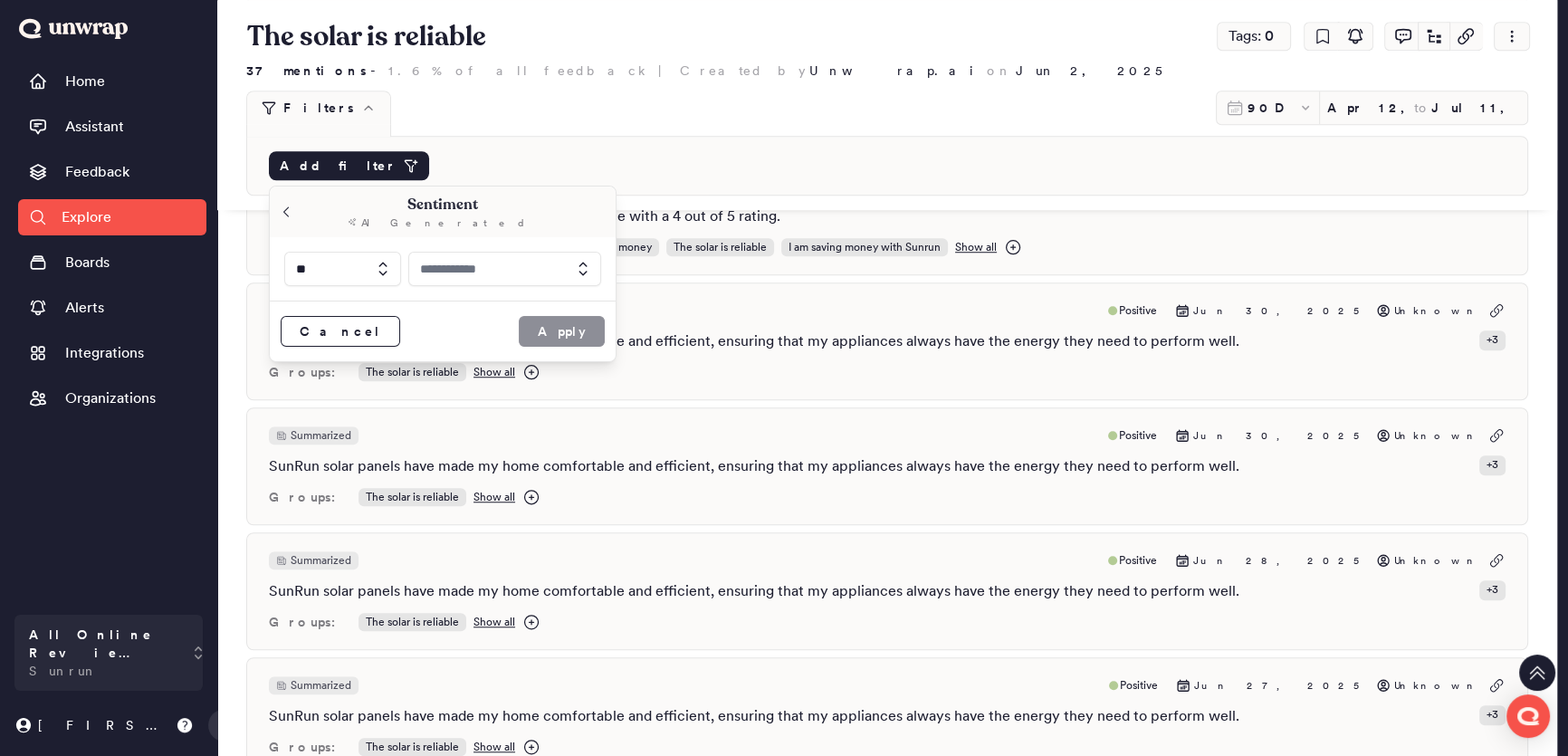click at bounding box center (505, 269) 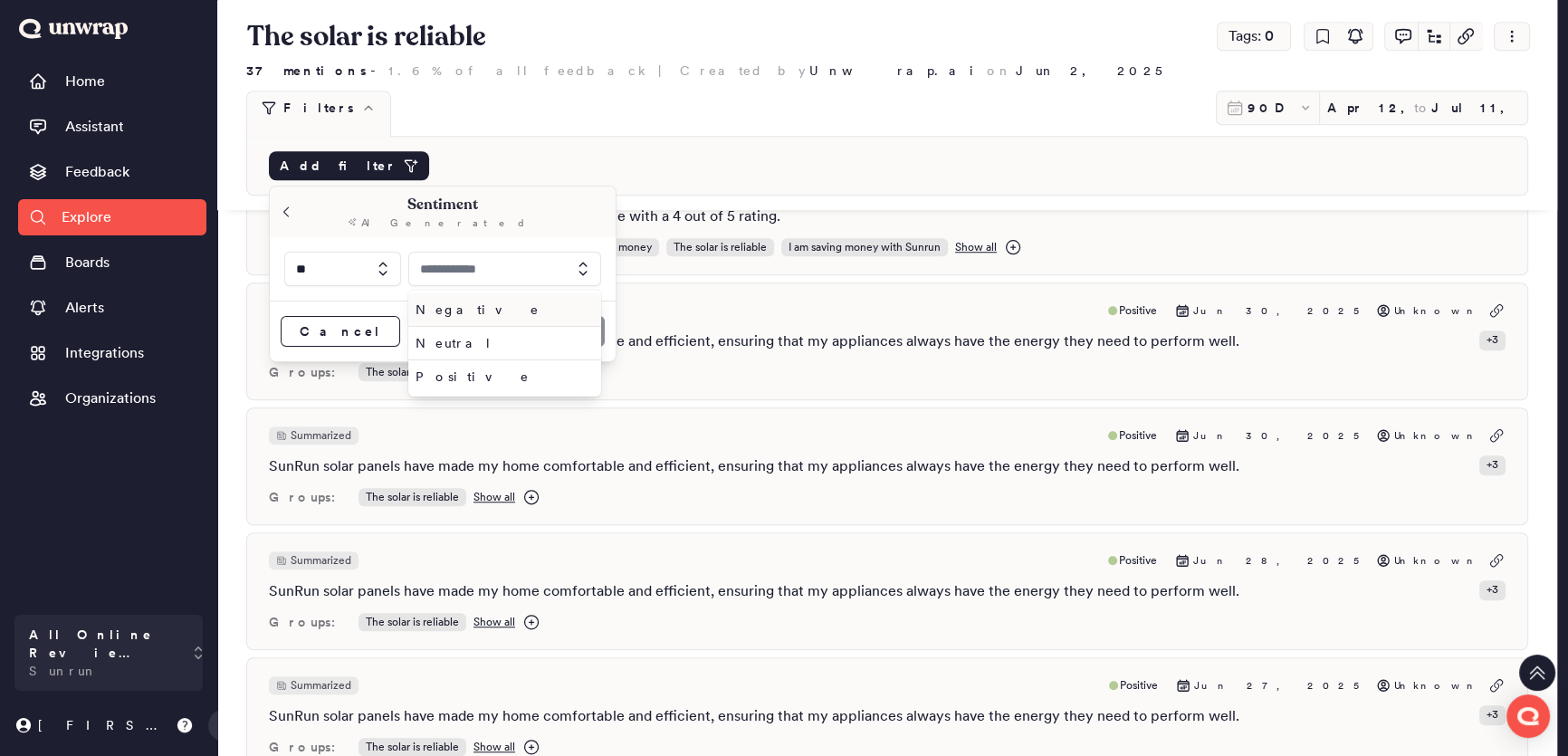 click on "Negative" at bounding box center [502, 310] 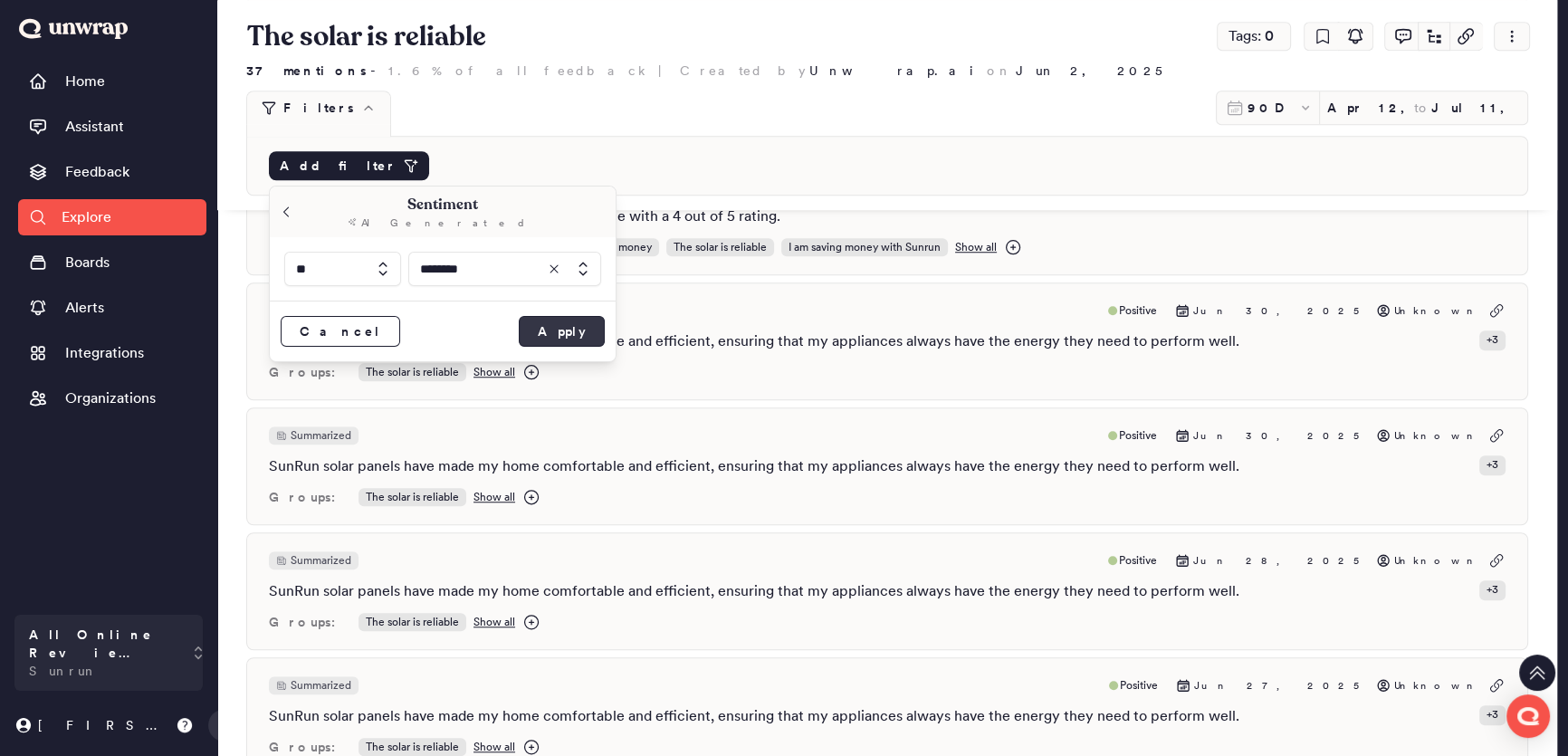 click on "Apply" at bounding box center (561, 331) 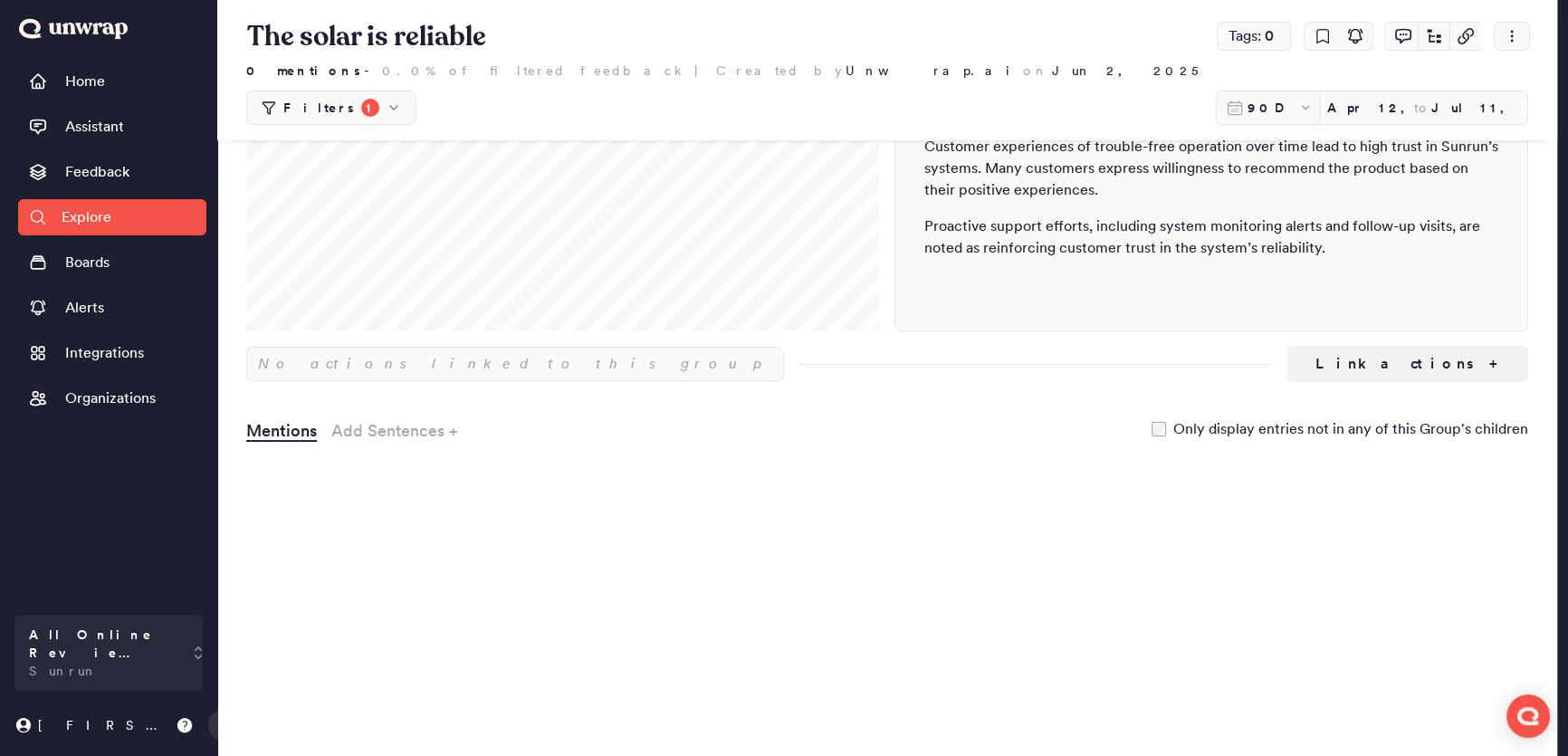 scroll, scrollTop: 0, scrollLeft: 0, axis: both 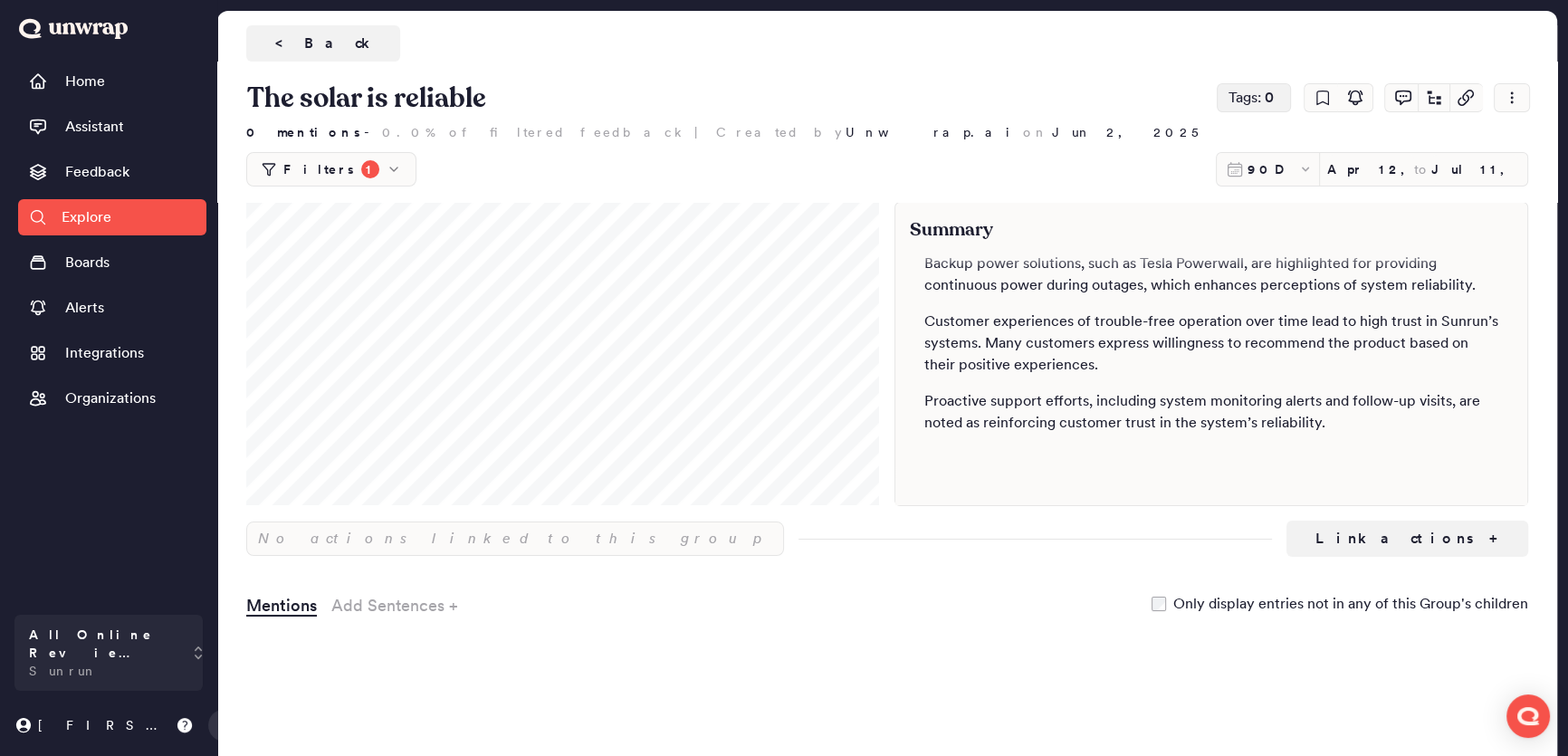 click on "Tags:  0" at bounding box center (1254, 98) 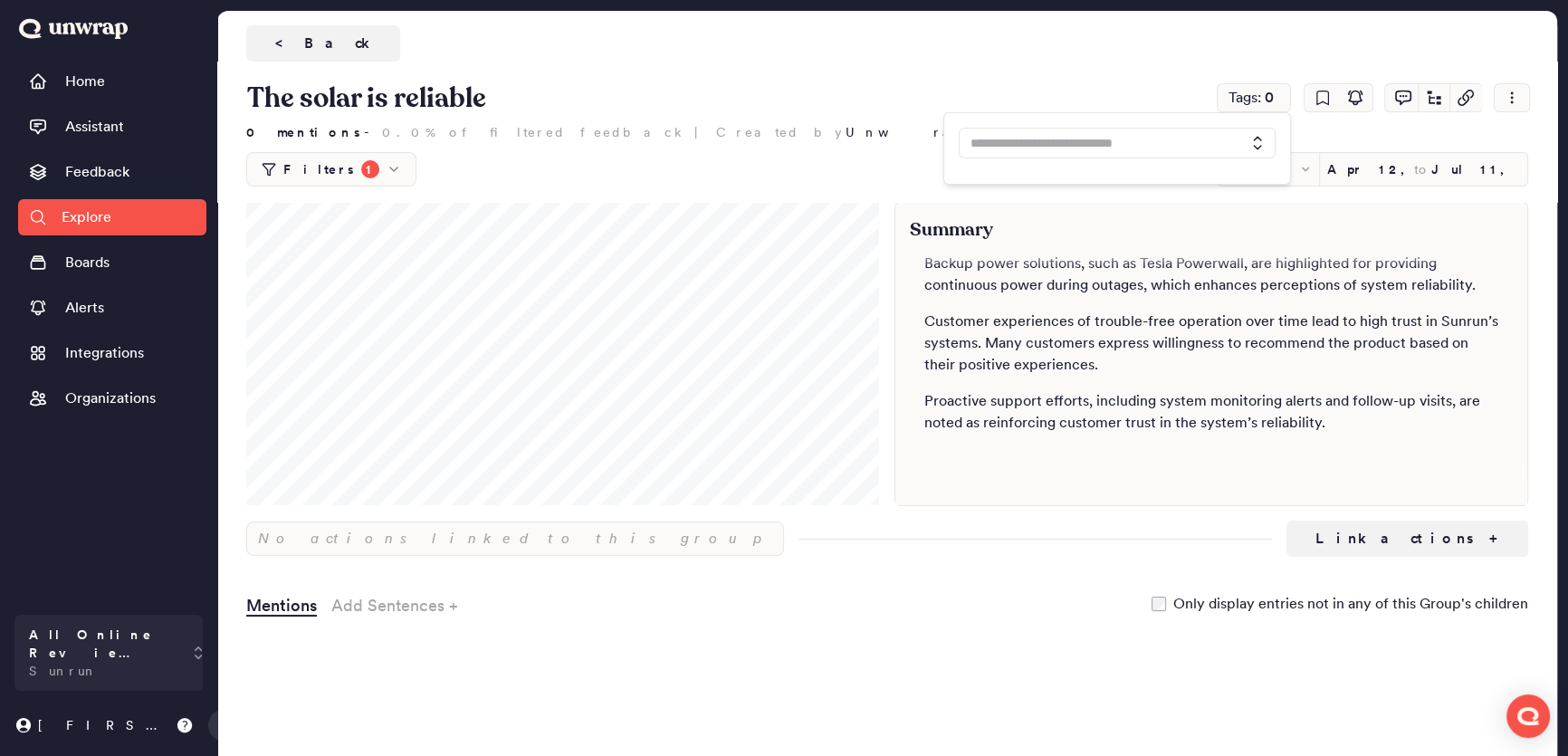 click at bounding box center (1103, 143) 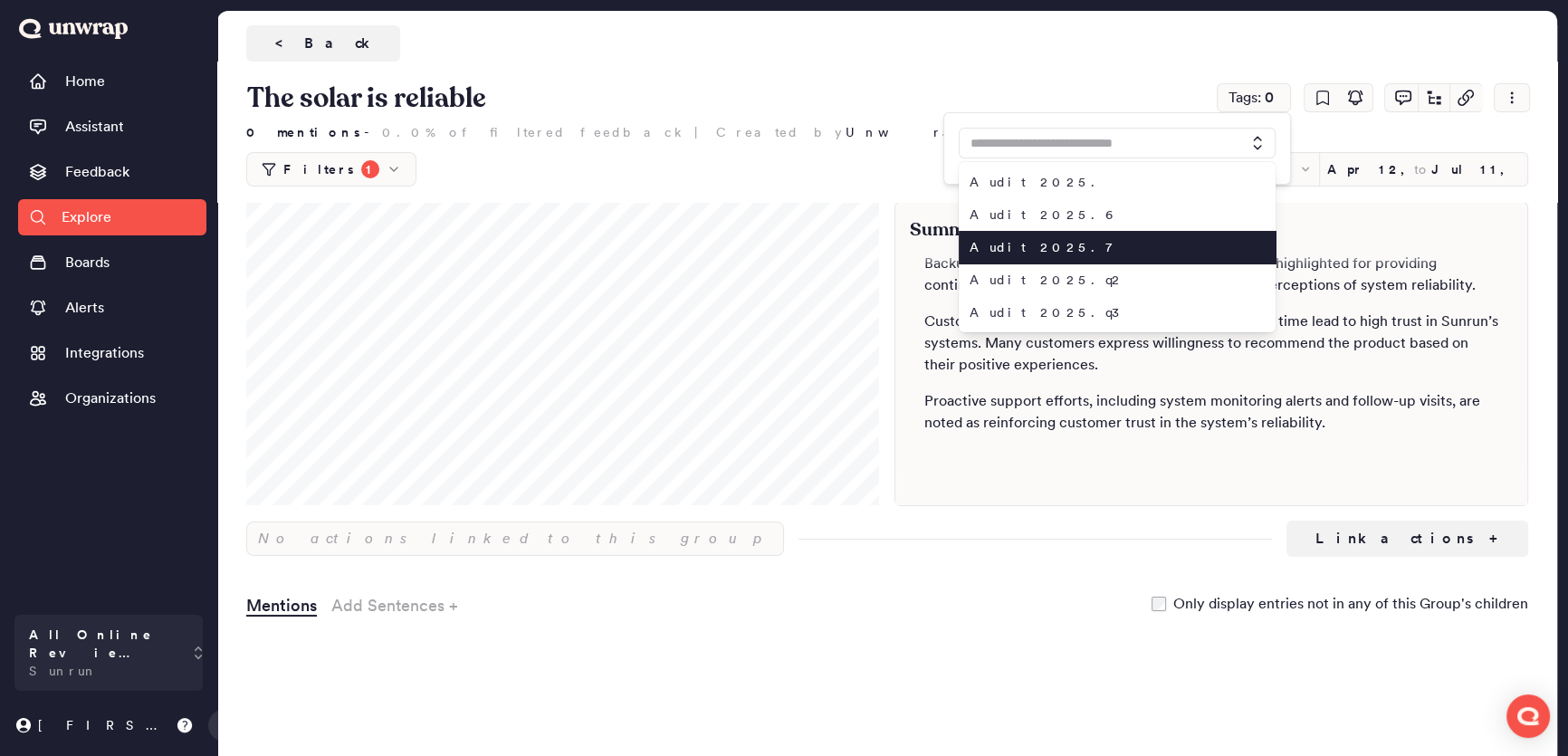 click on "Audit 2025.7" at bounding box center (1106, 247) 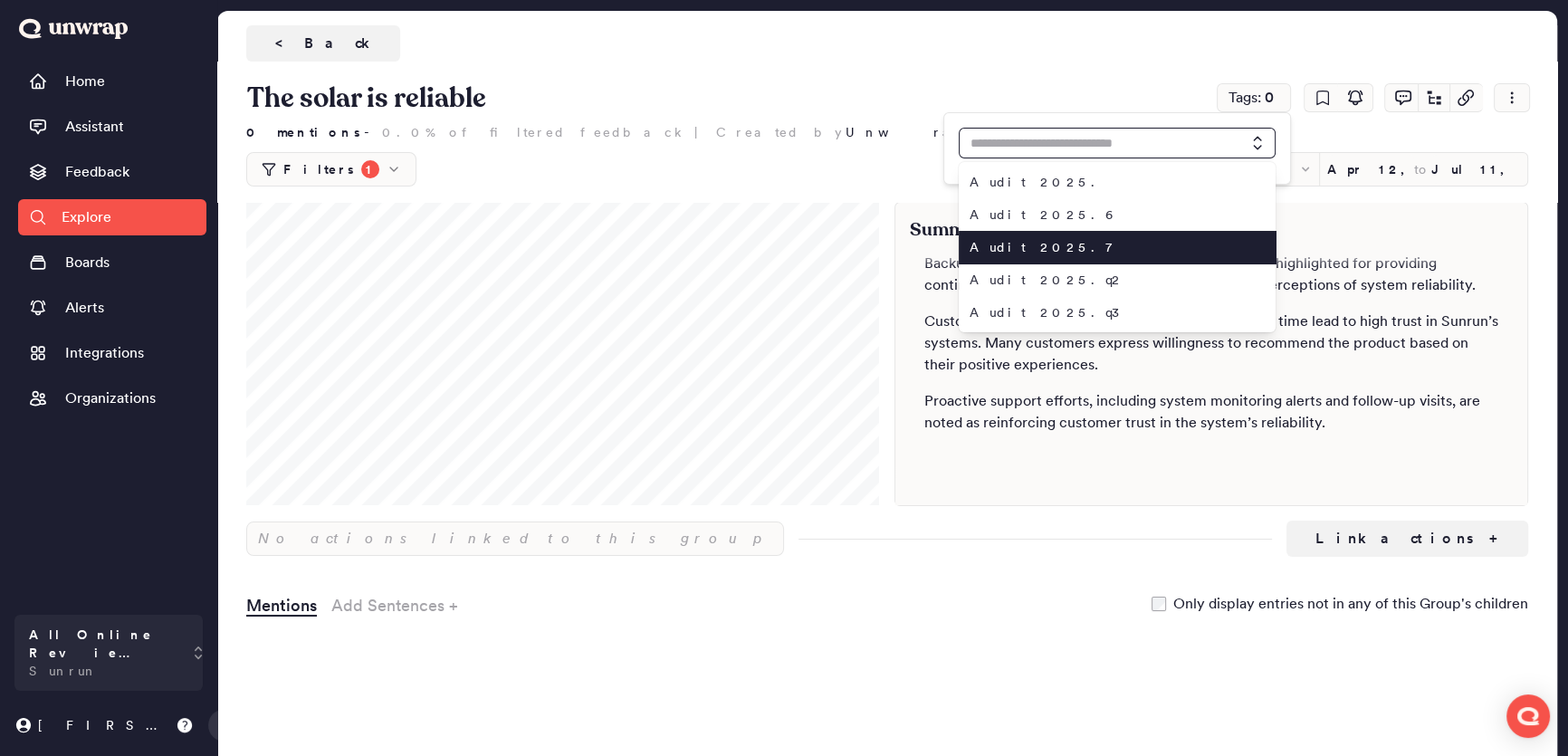 type on "**********" 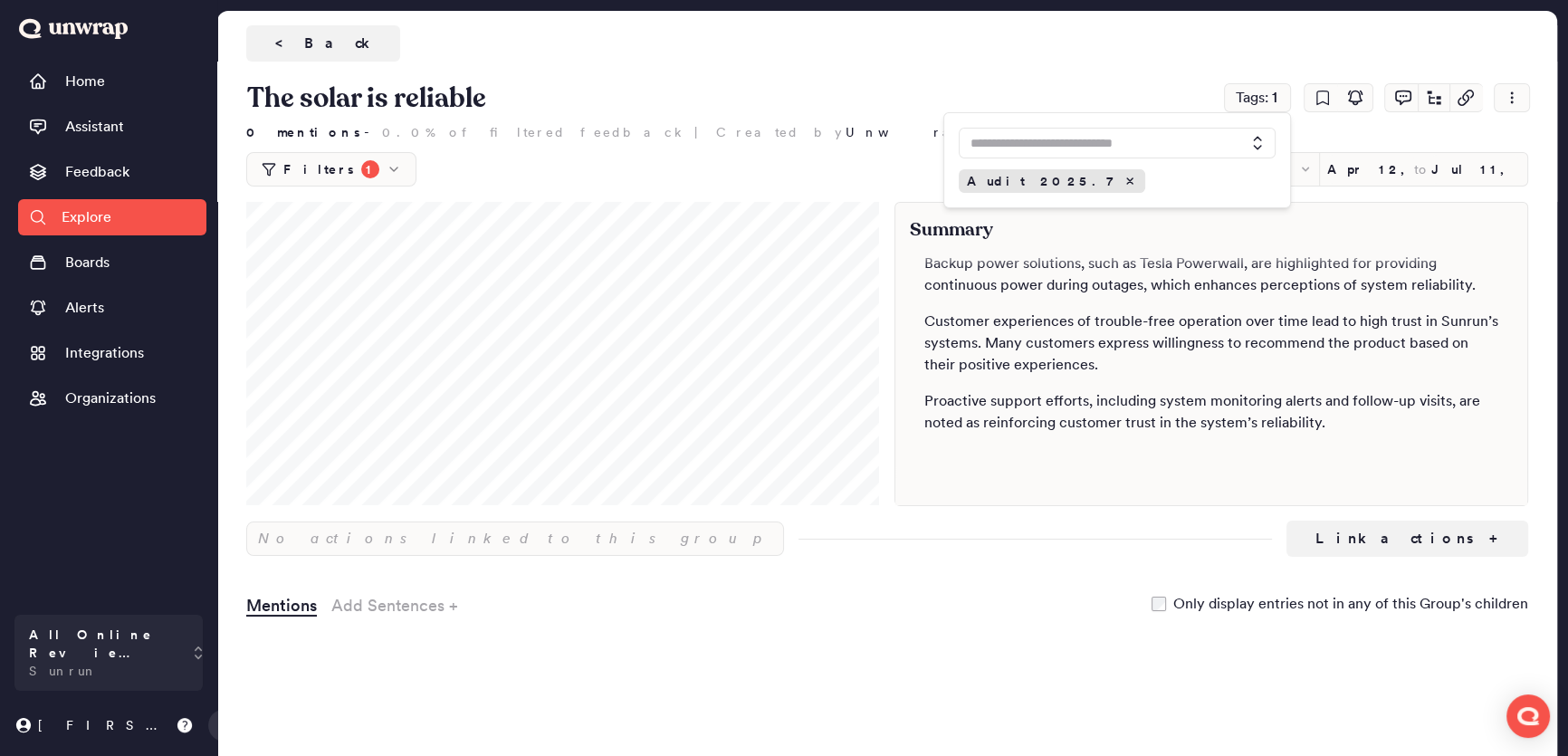 click at bounding box center [1103, 143] 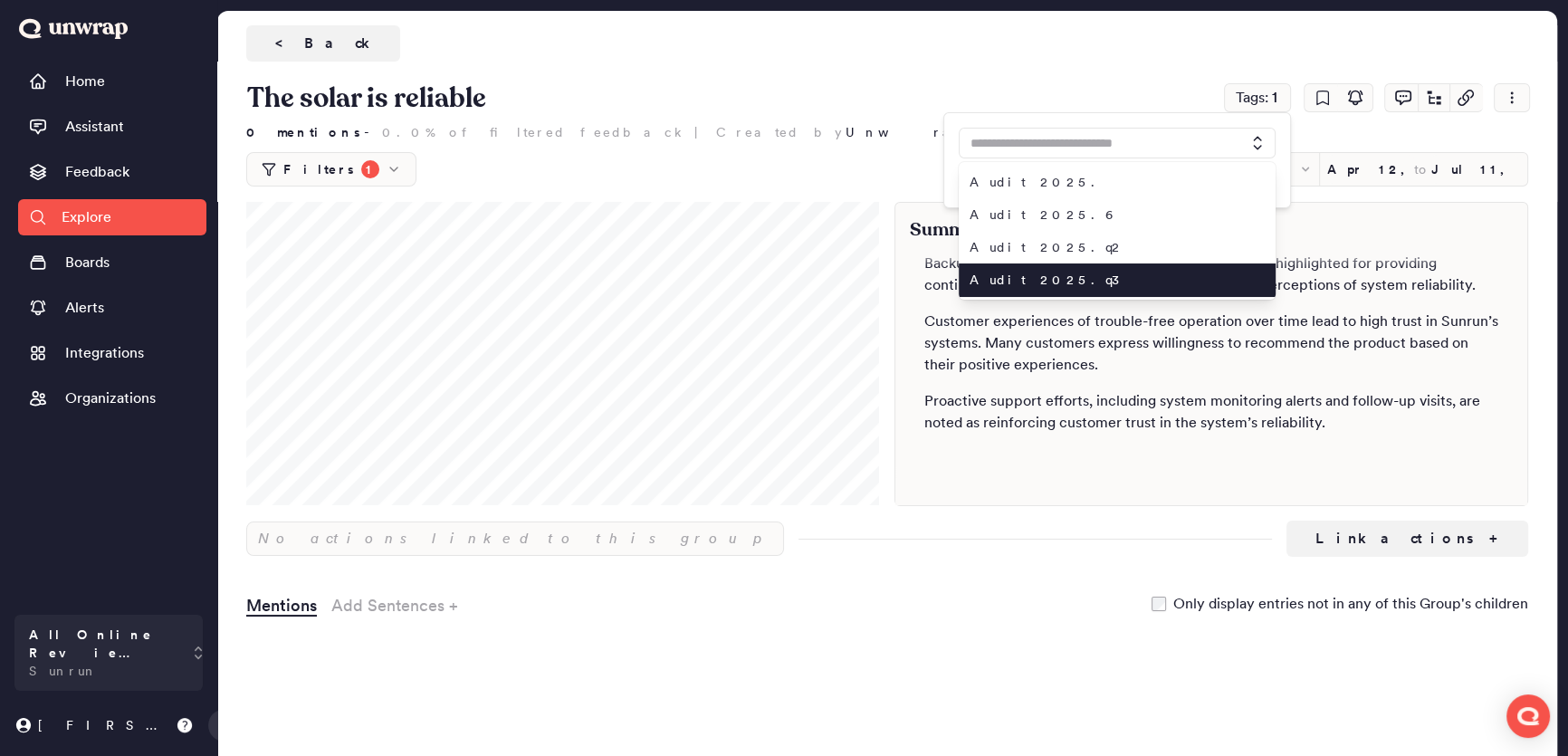 click on "Audit 2025.q3" at bounding box center (1106, 280) 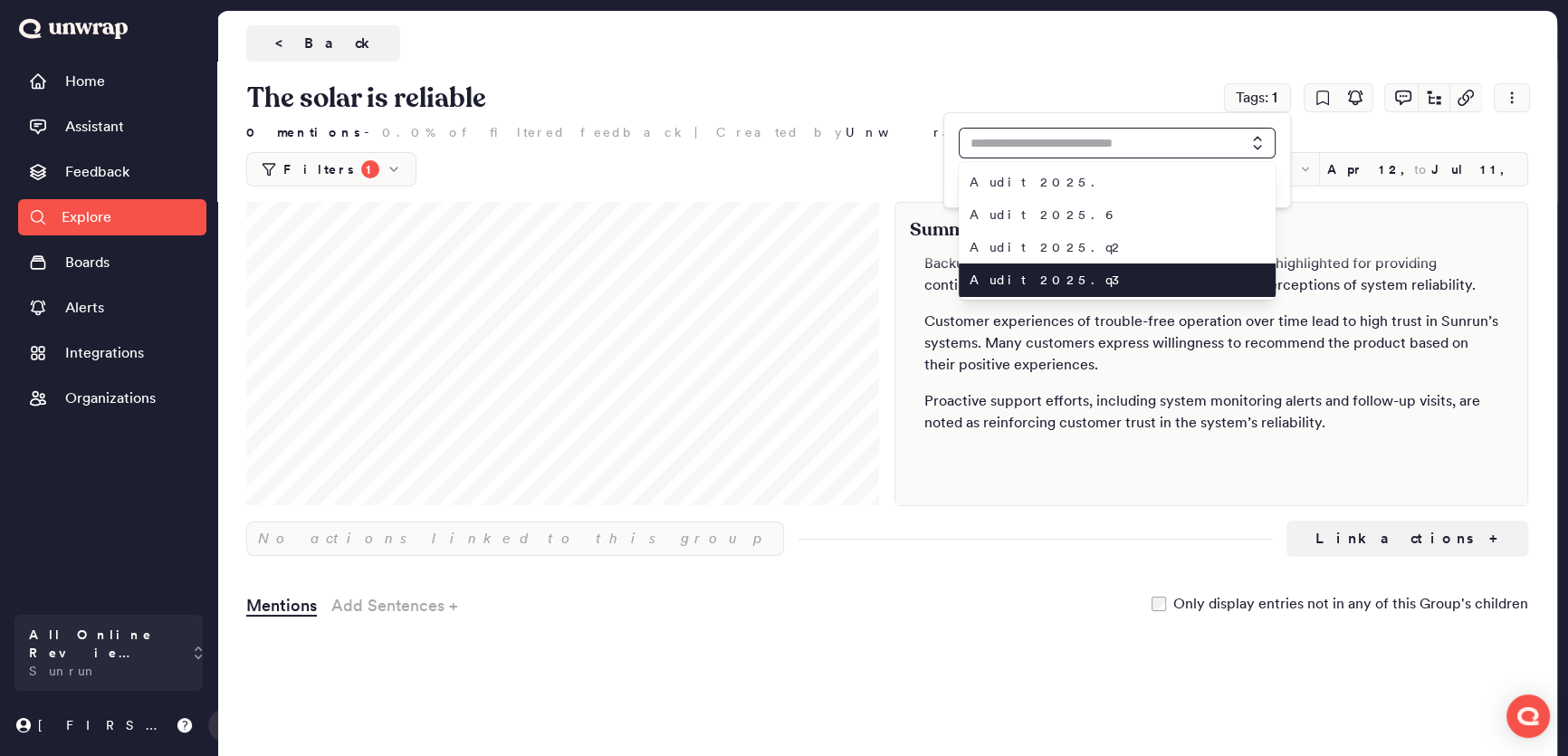 type on "**********" 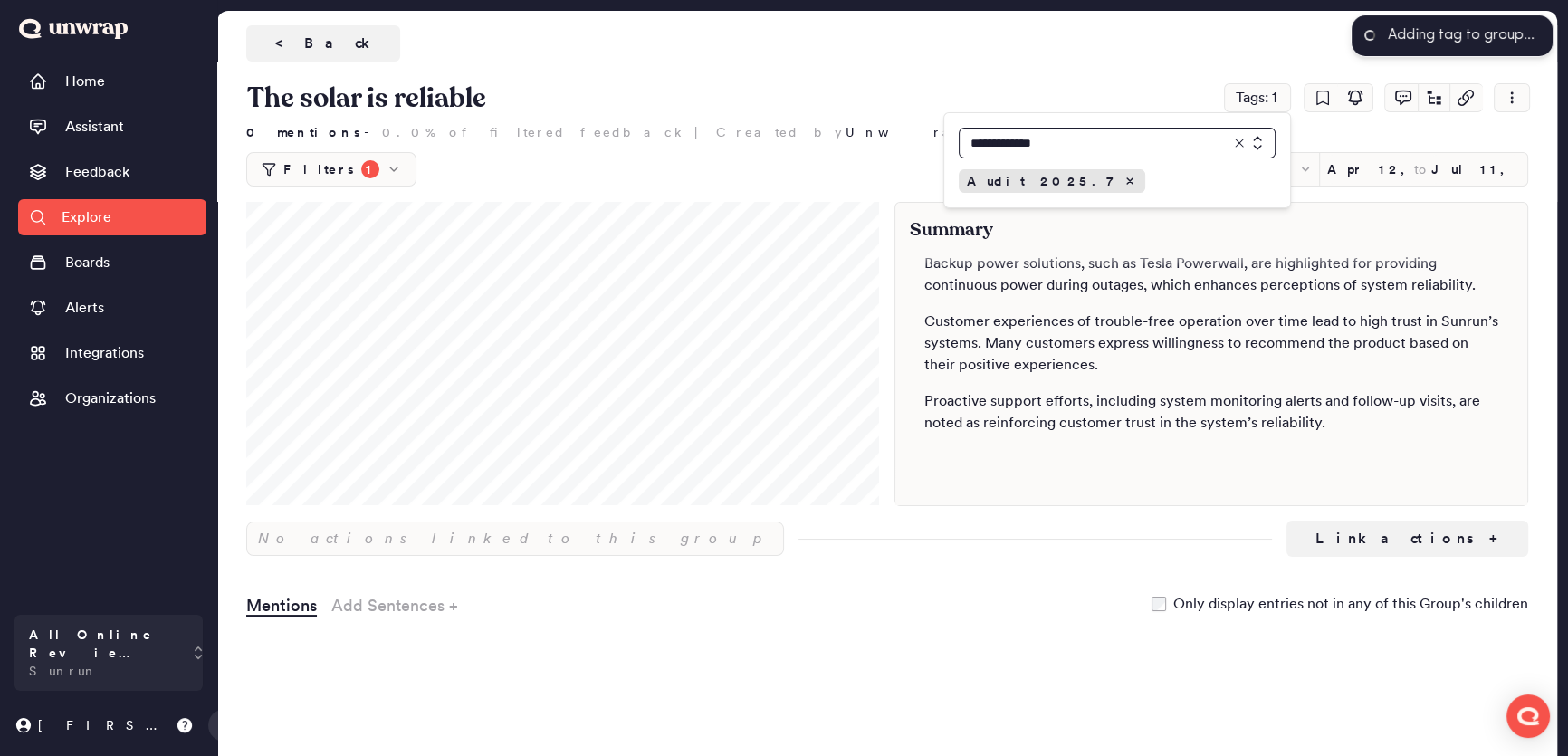 type 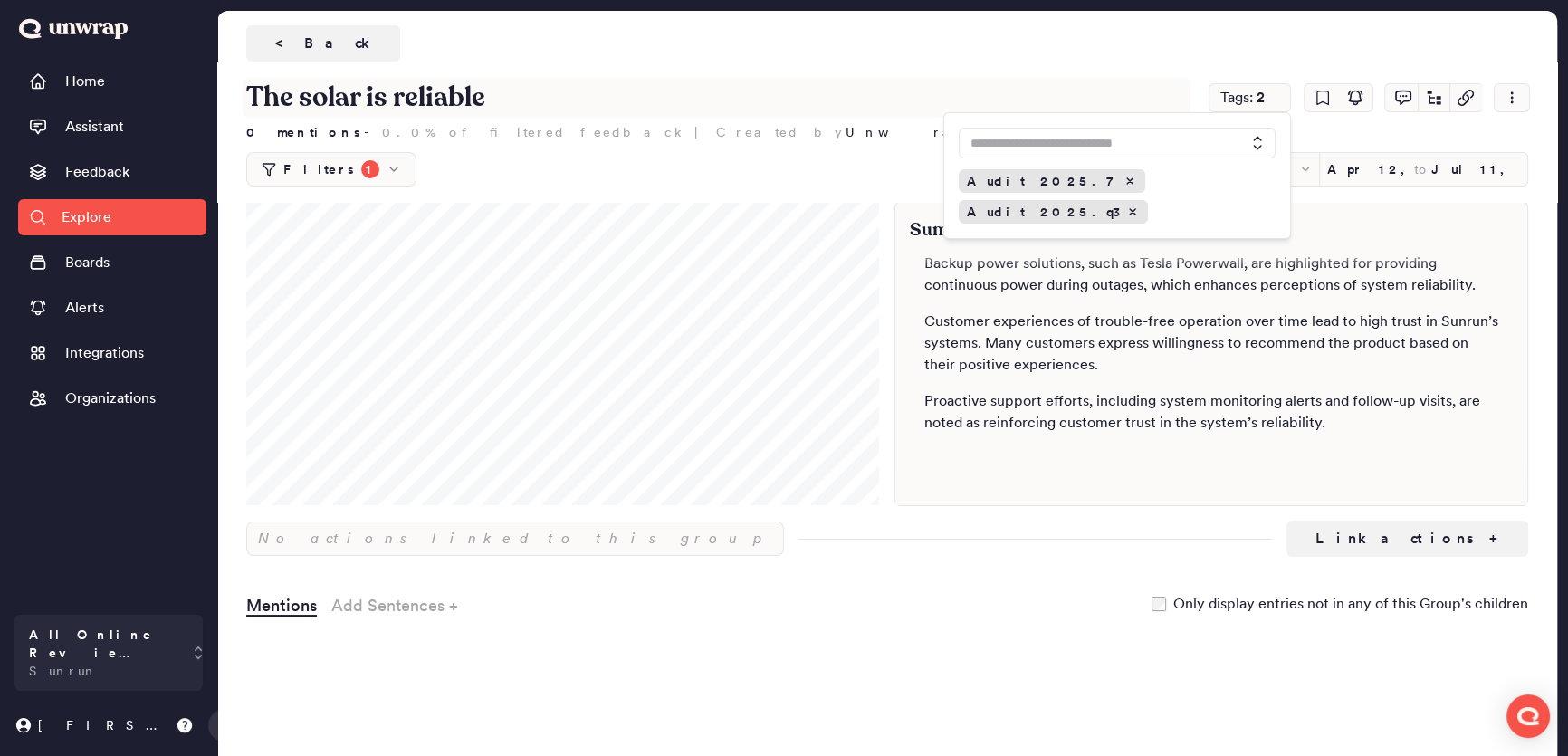 click on "The solar is reliable" at bounding box center [716, 98] 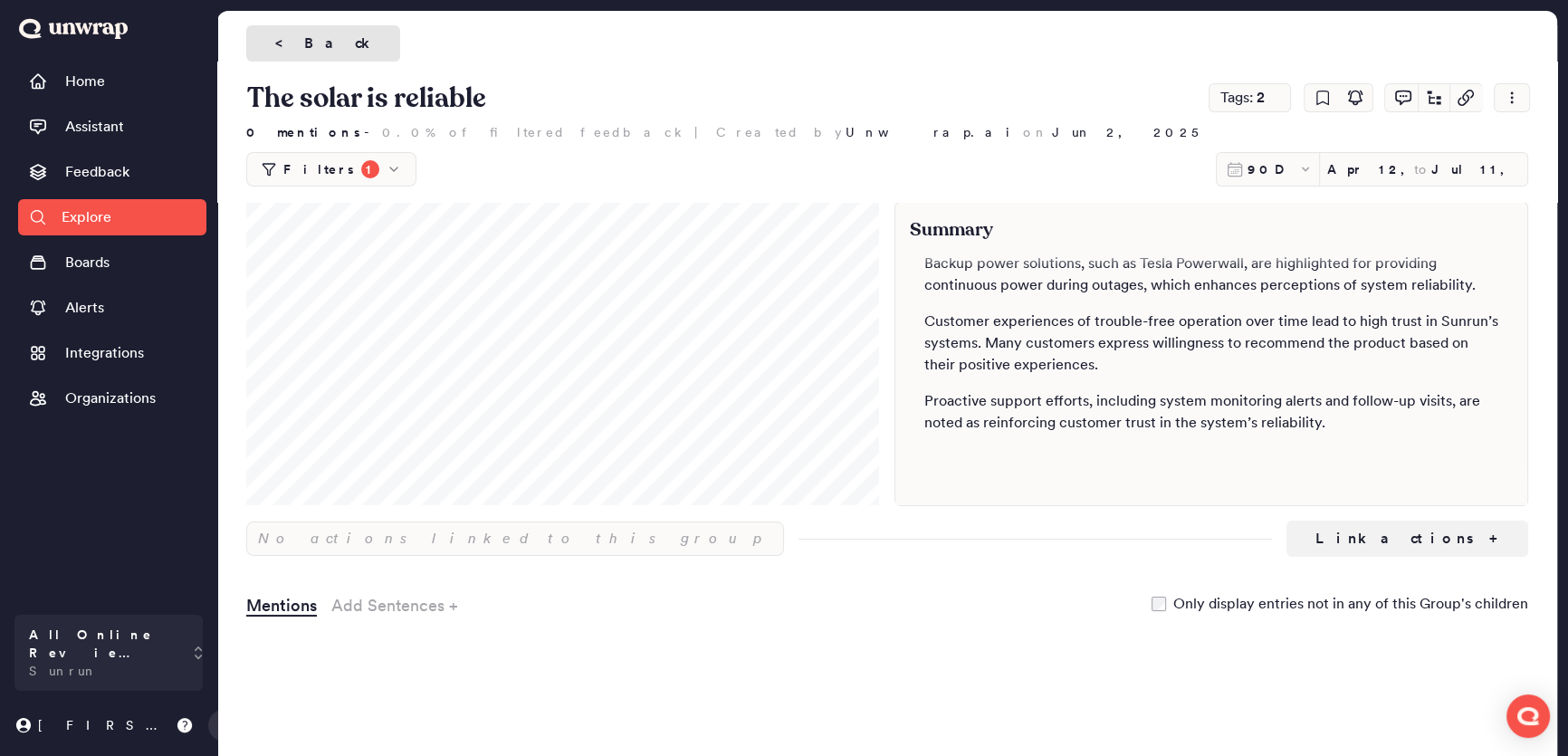 click on "< Back" at bounding box center [323, 43] 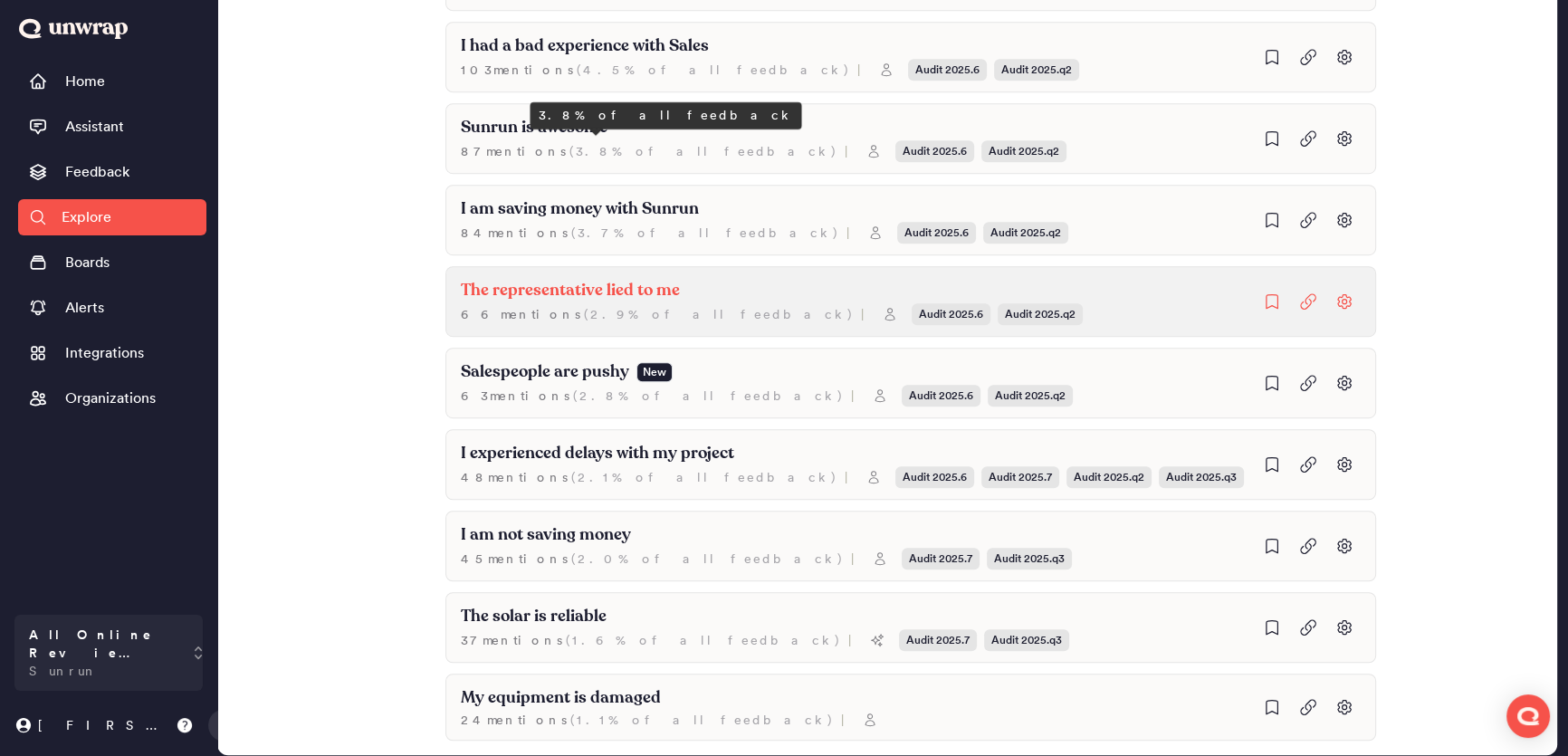 scroll, scrollTop: 1421, scrollLeft: 0, axis: vertical 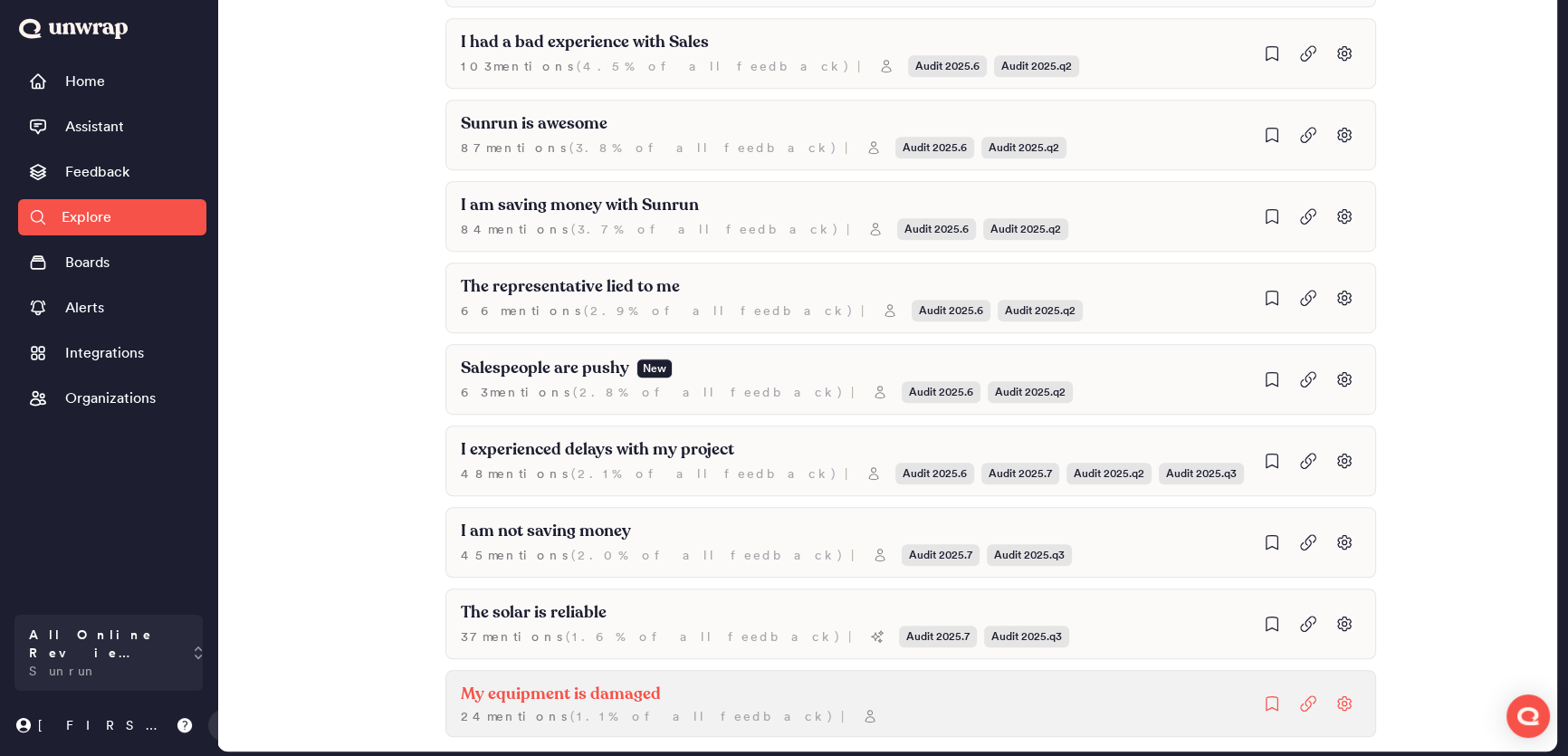 click on "My equipment is damaged 24  mention s   ( 1.1% of all feedback ) |" at bounding box center [911, -1006] 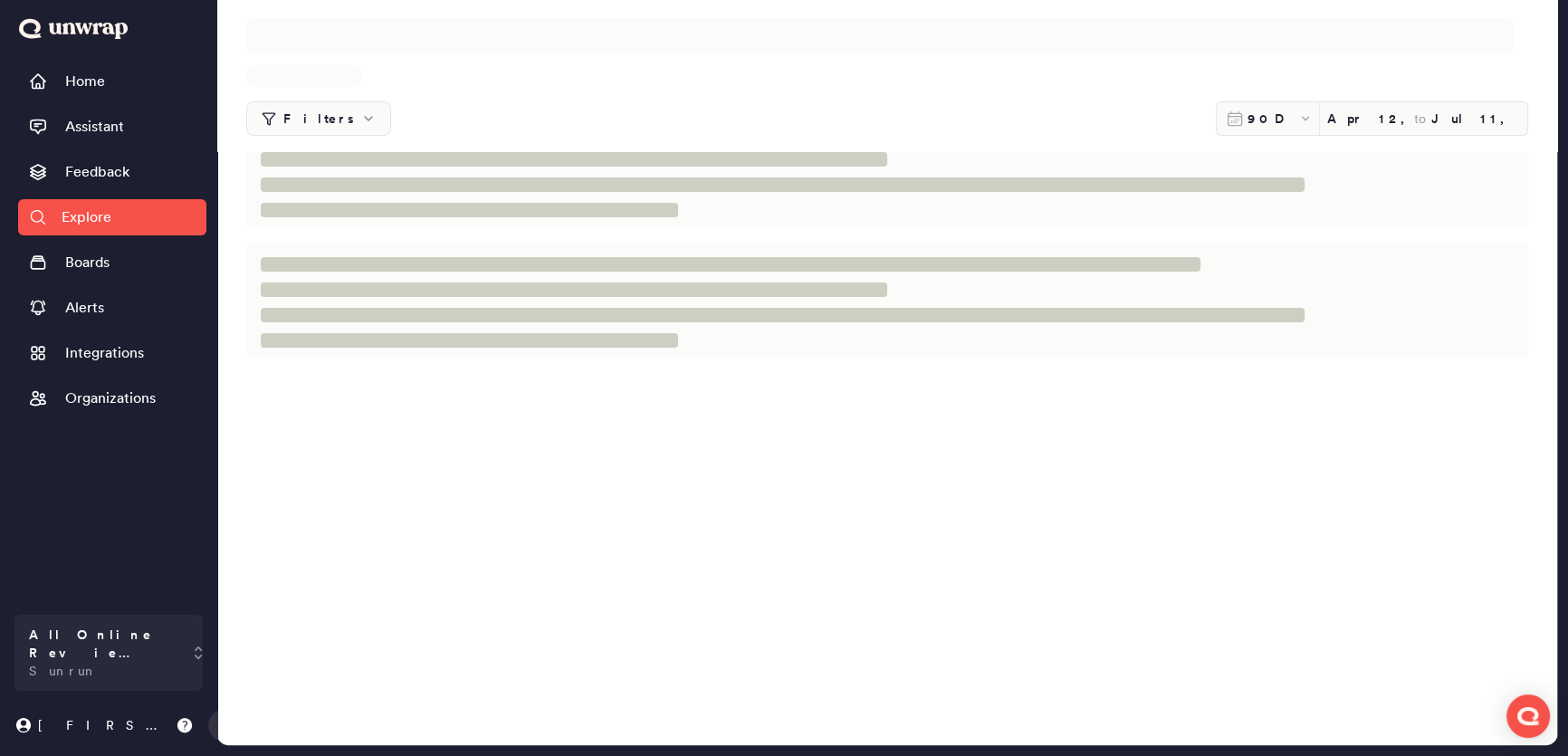 scroll, scrollTop: 0, scrollLeft: 0, axis: both 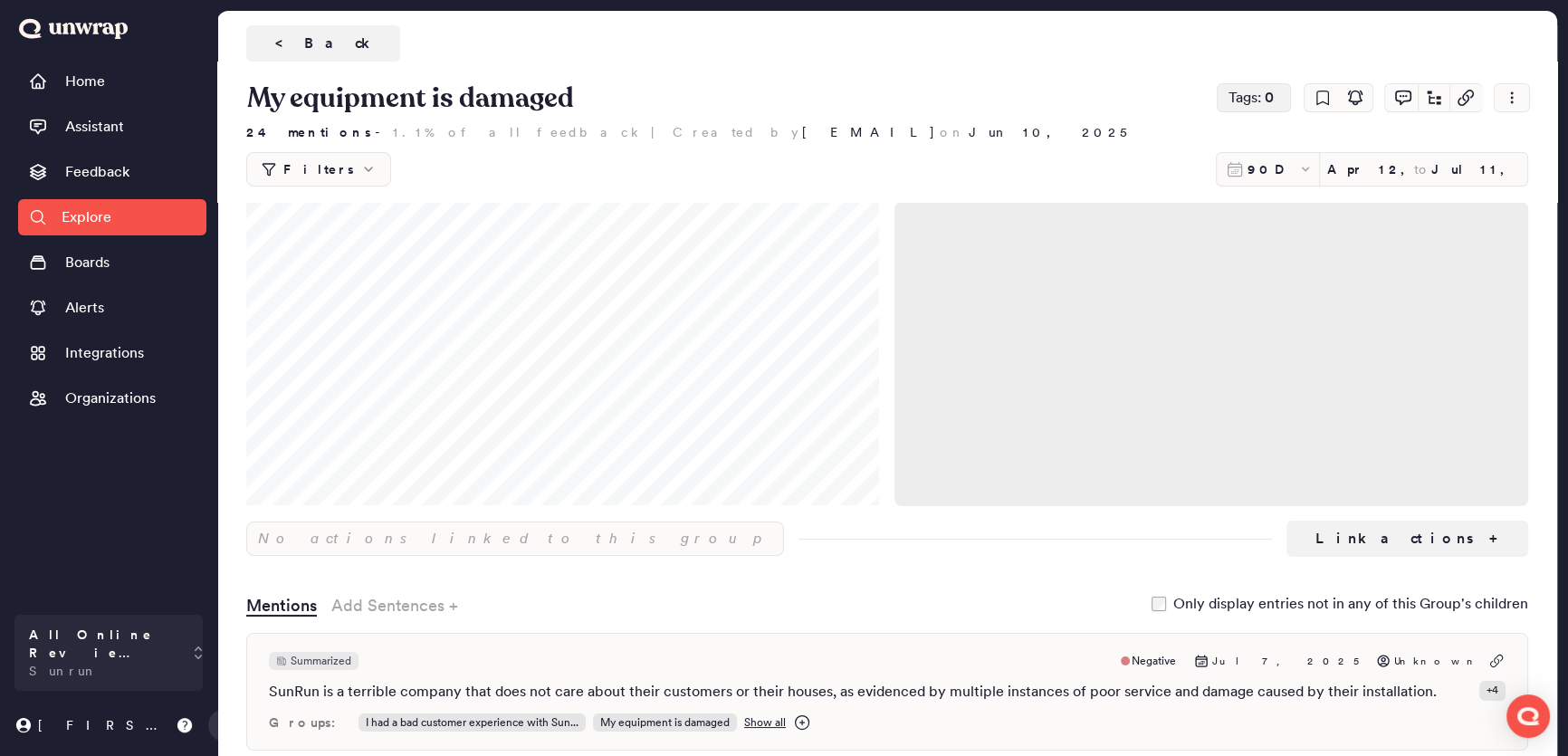 click on "Tags:  0" at bounding box center (1254, 98) 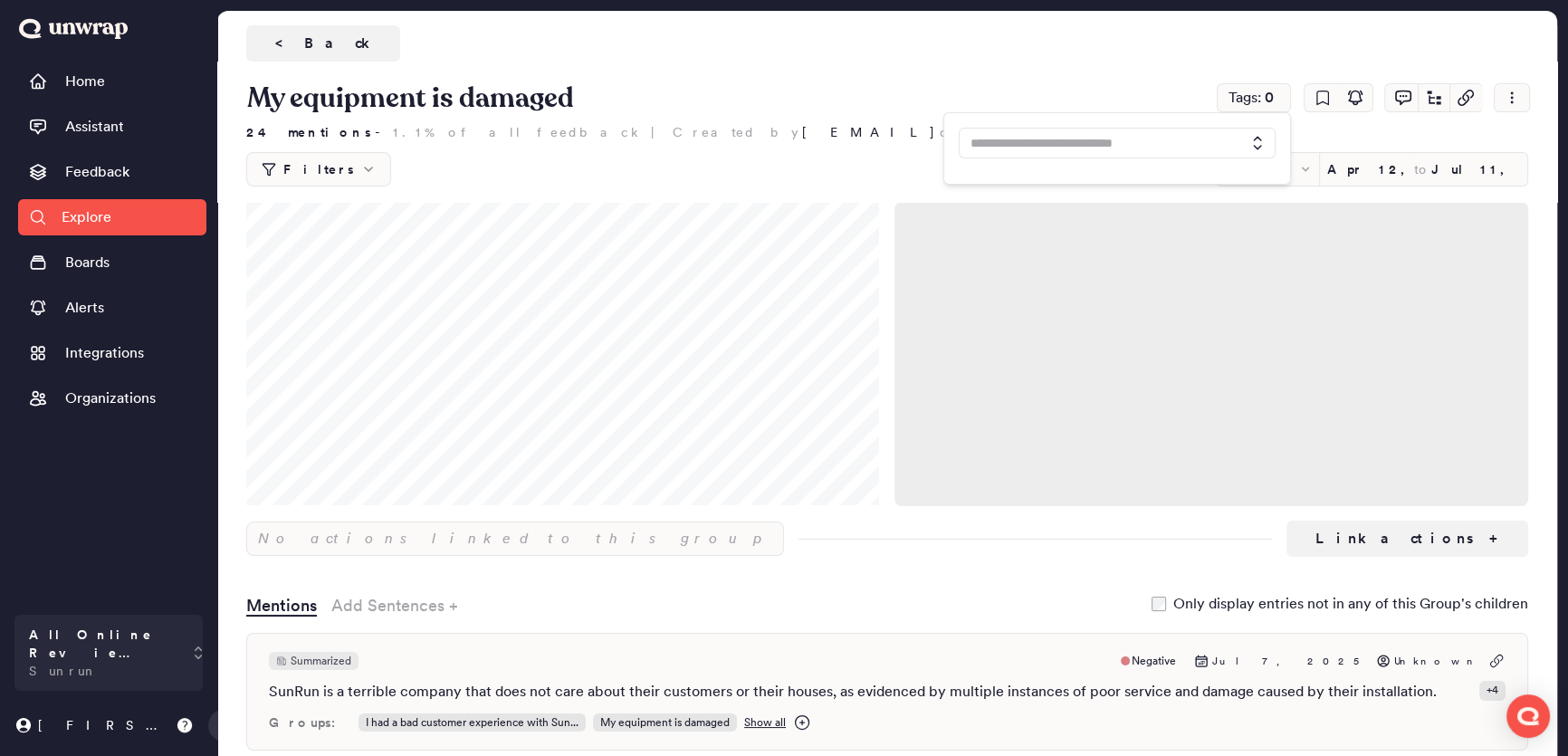 click at bounding box center [1103, 143] 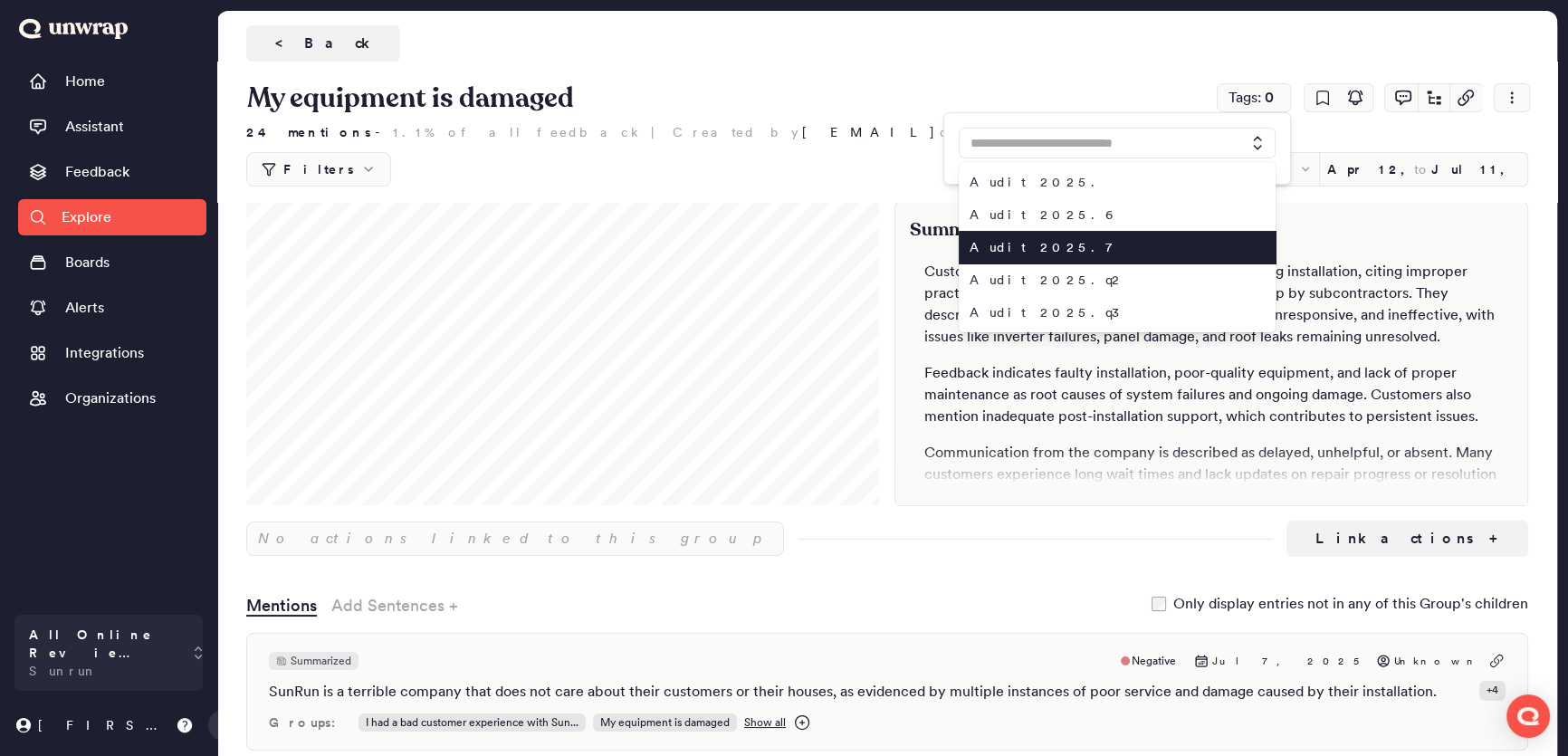 click on "Audit 2025.7" at bounding box center [1106, 247] 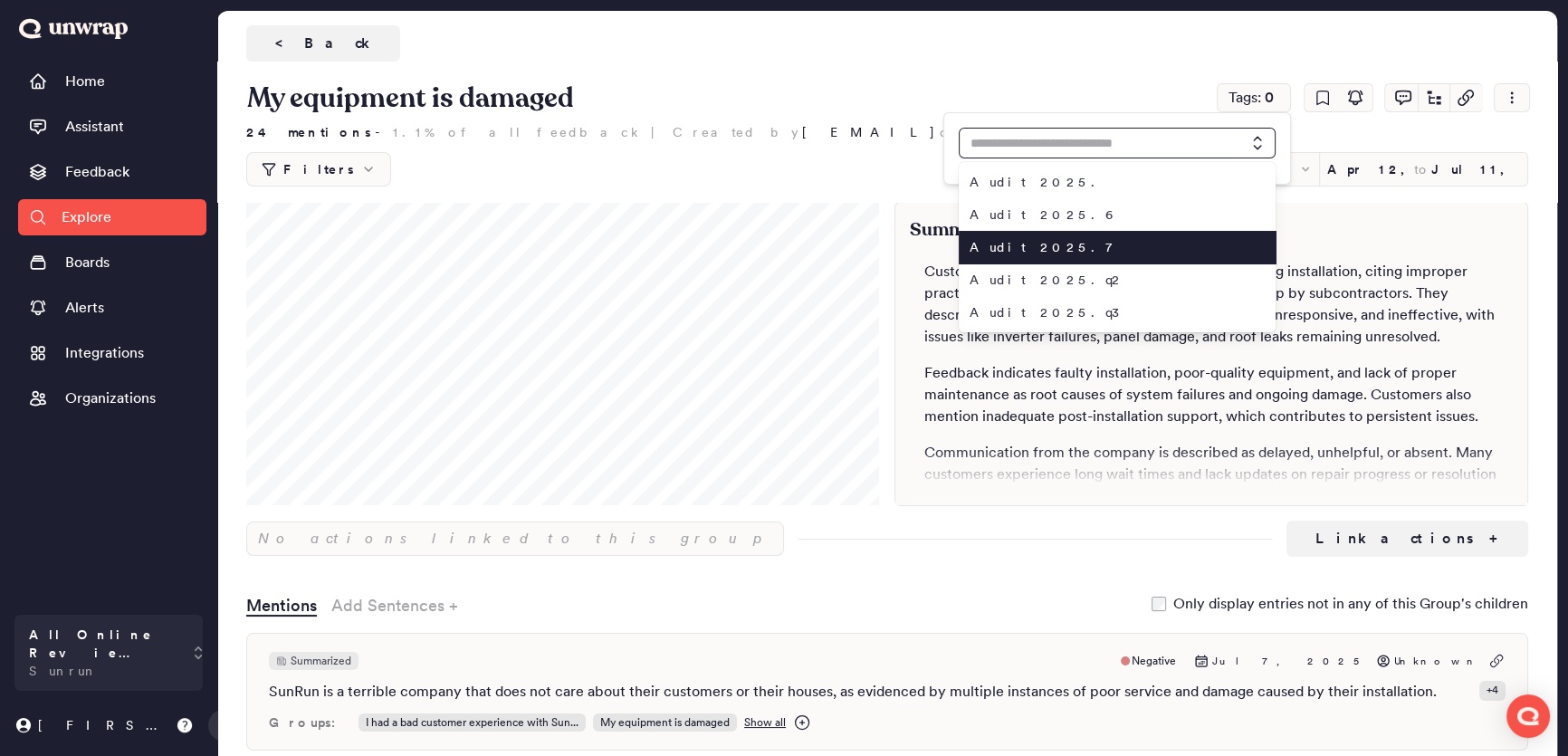 type on "**********" 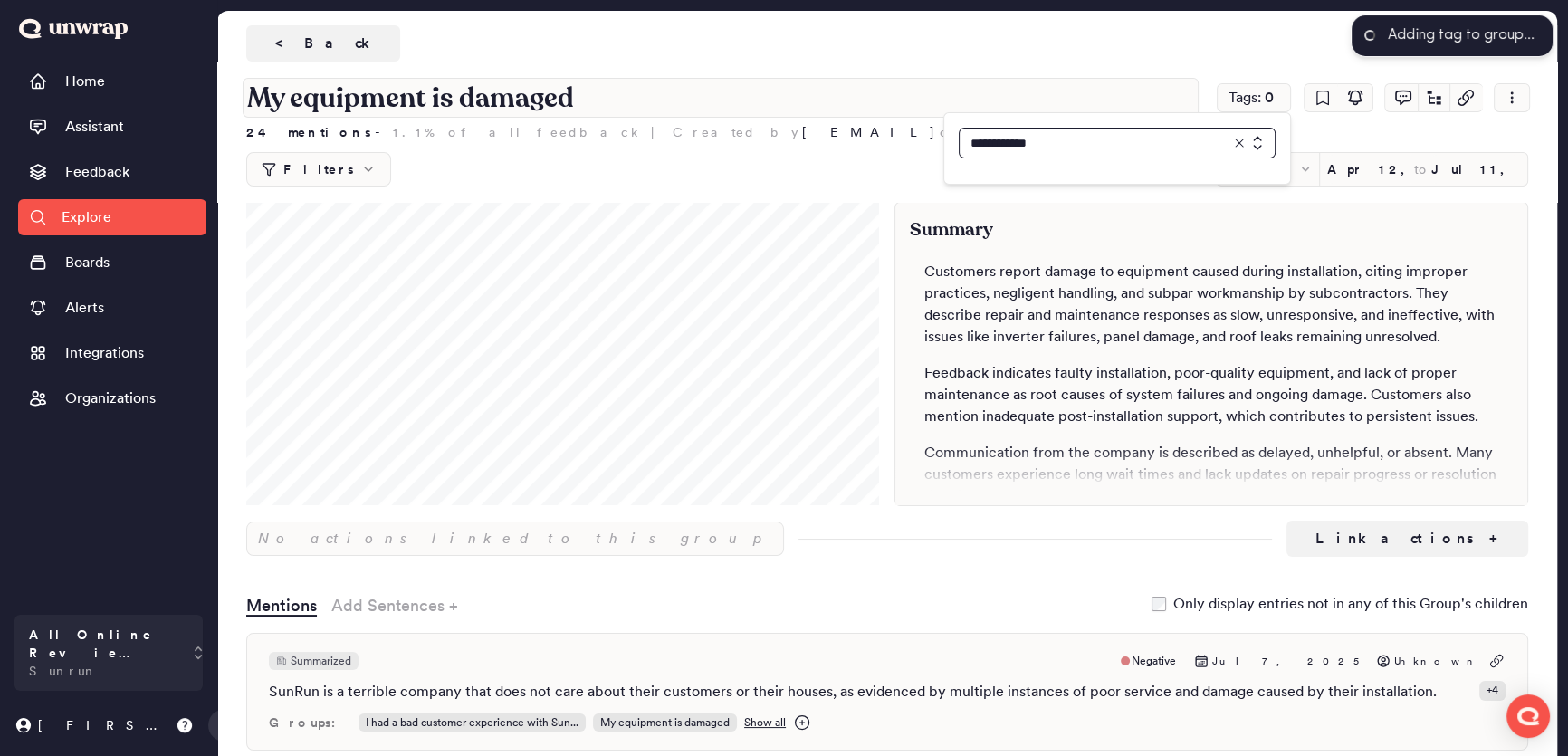 type 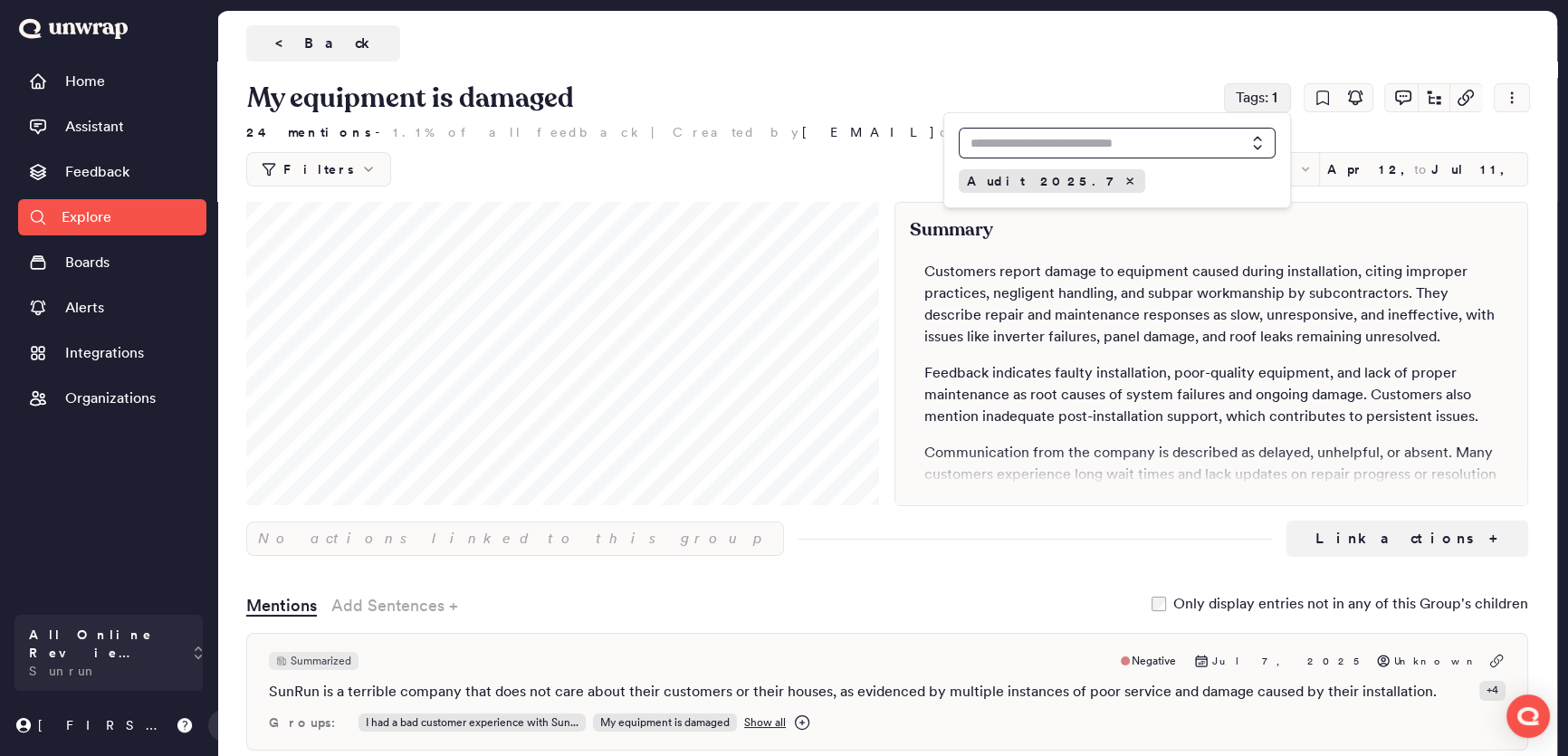 click on "Tags:  1" at bounding box center (1257, 98) 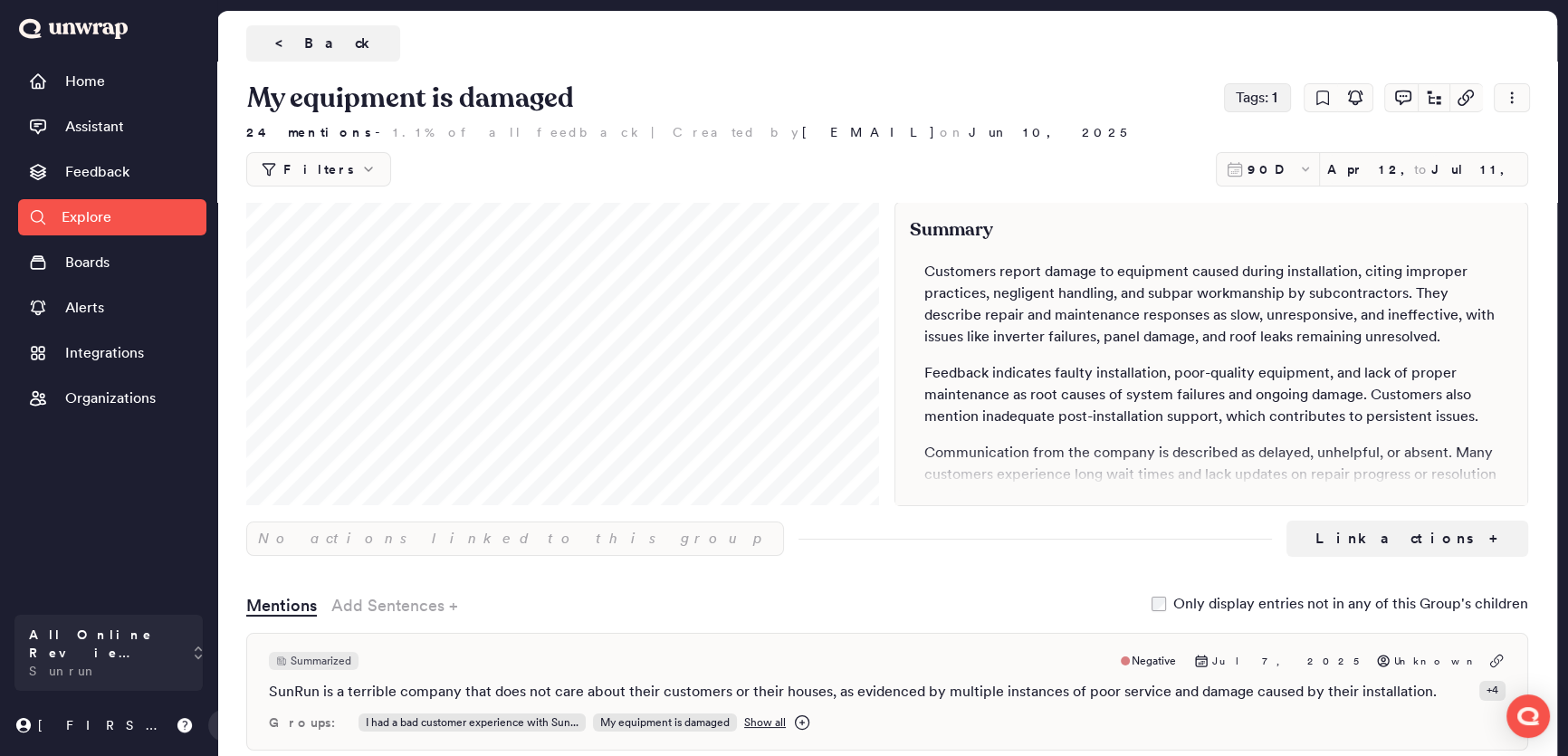 click on "Tags:  1" at bounding box center (1257, 98) 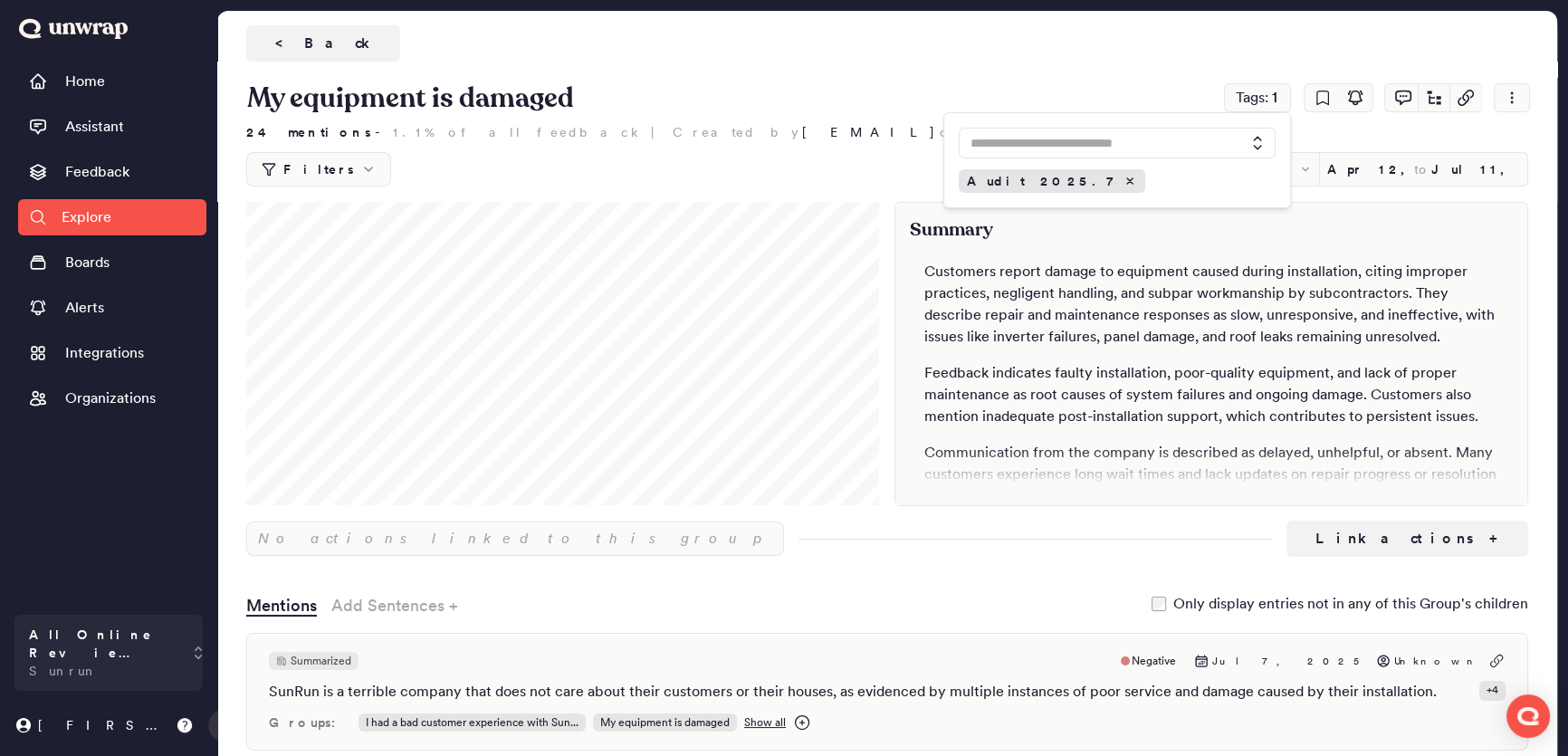 click at bounding box center (1103, 143) 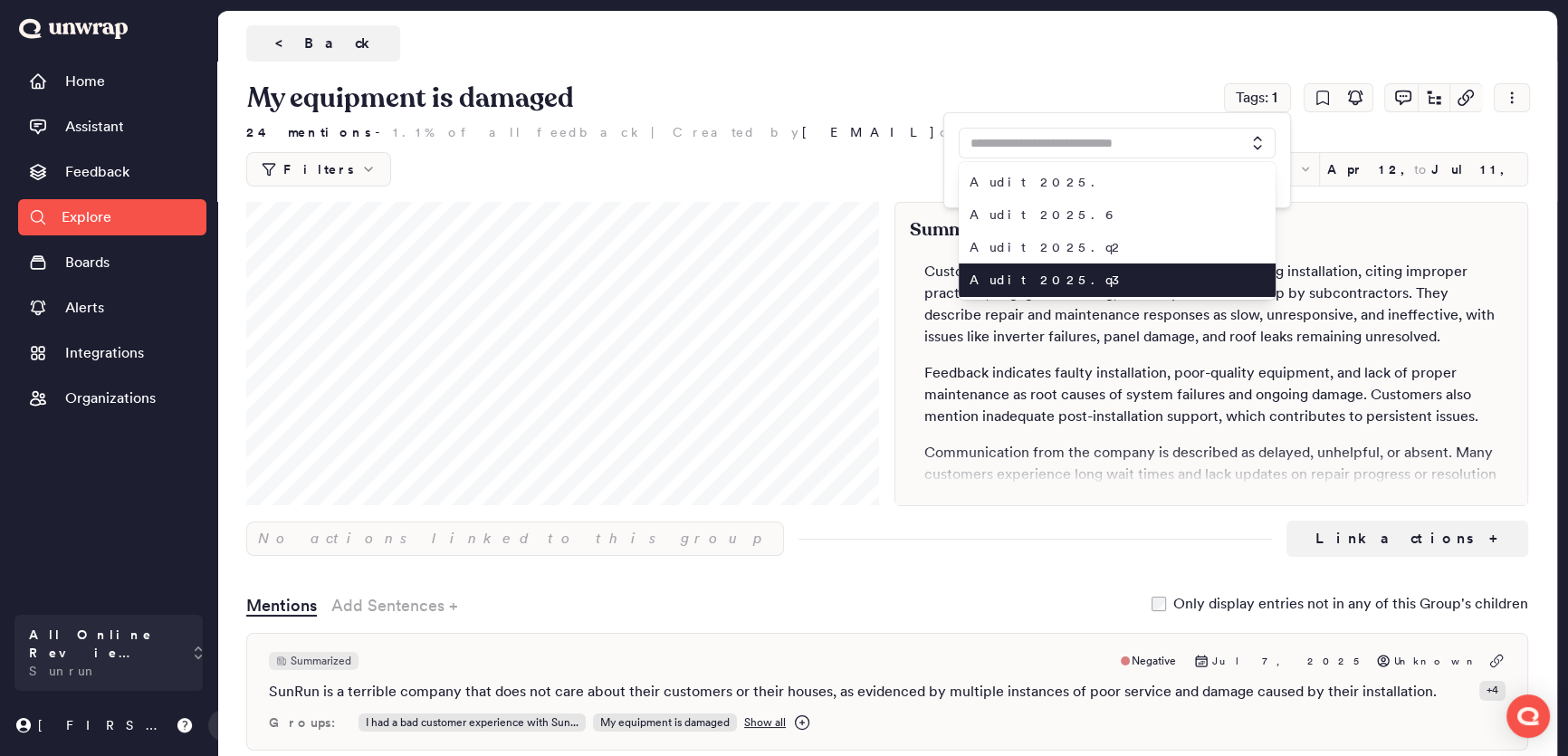 click on "Audit 2025.q3" at bounding box center (1106, 280) 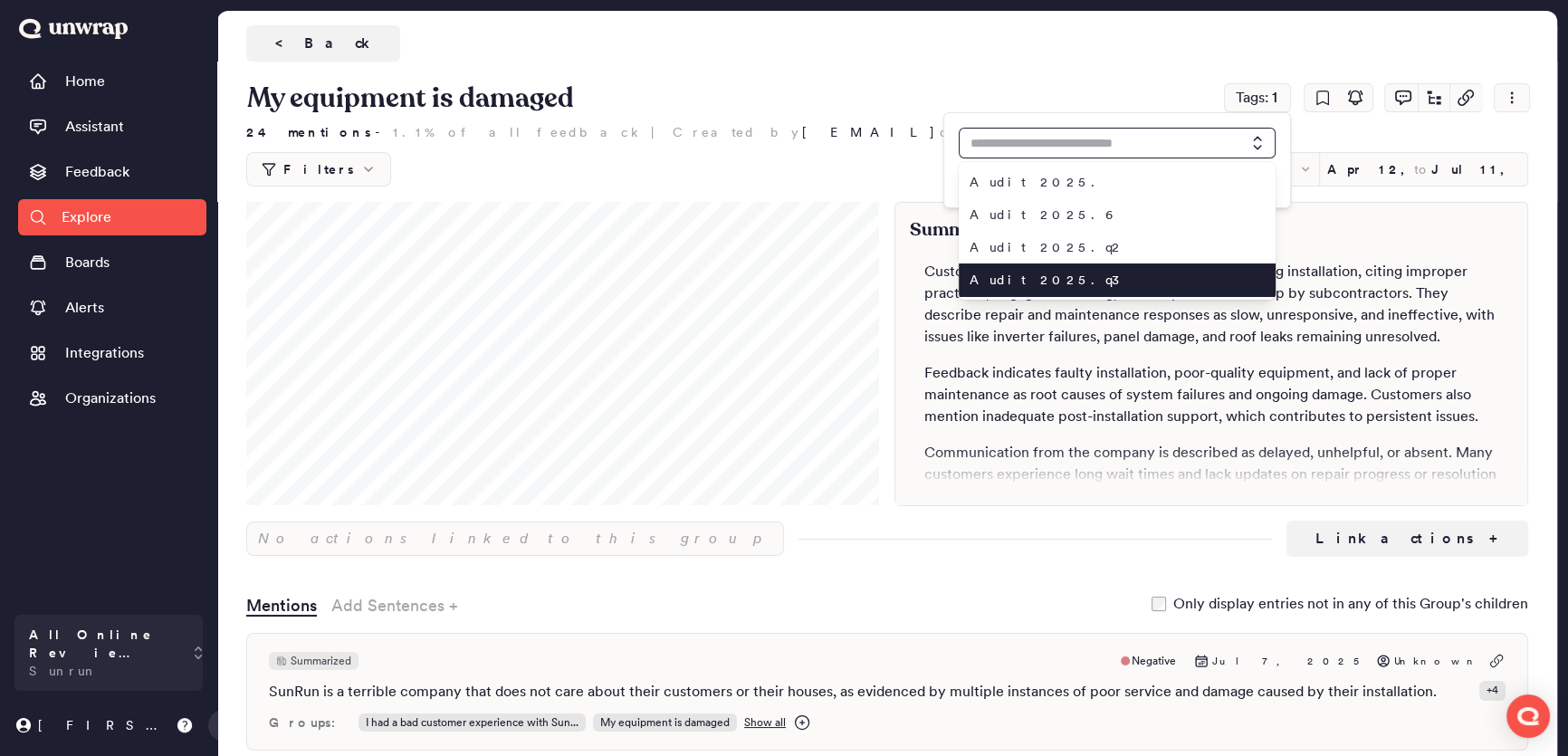 type on "**********" 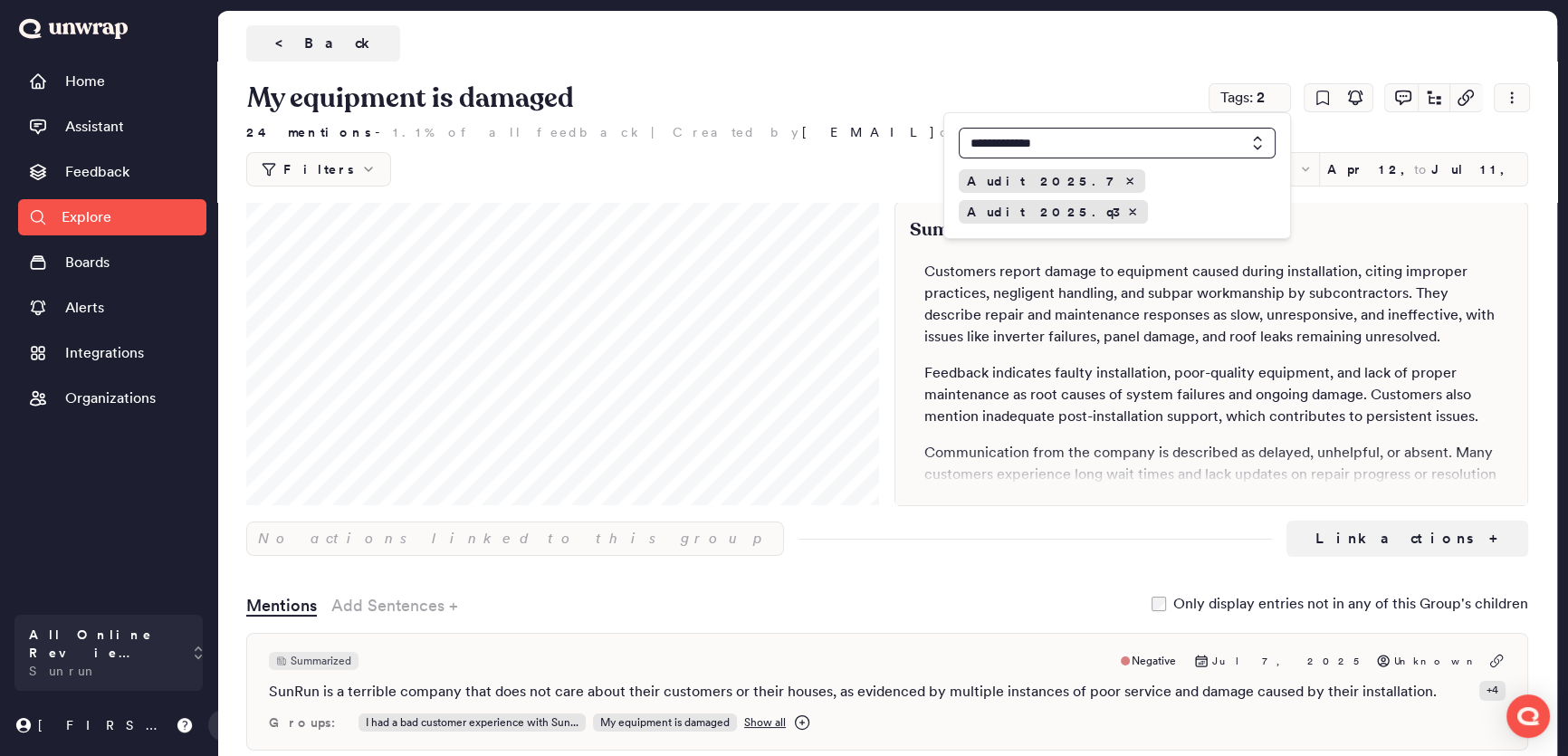 type 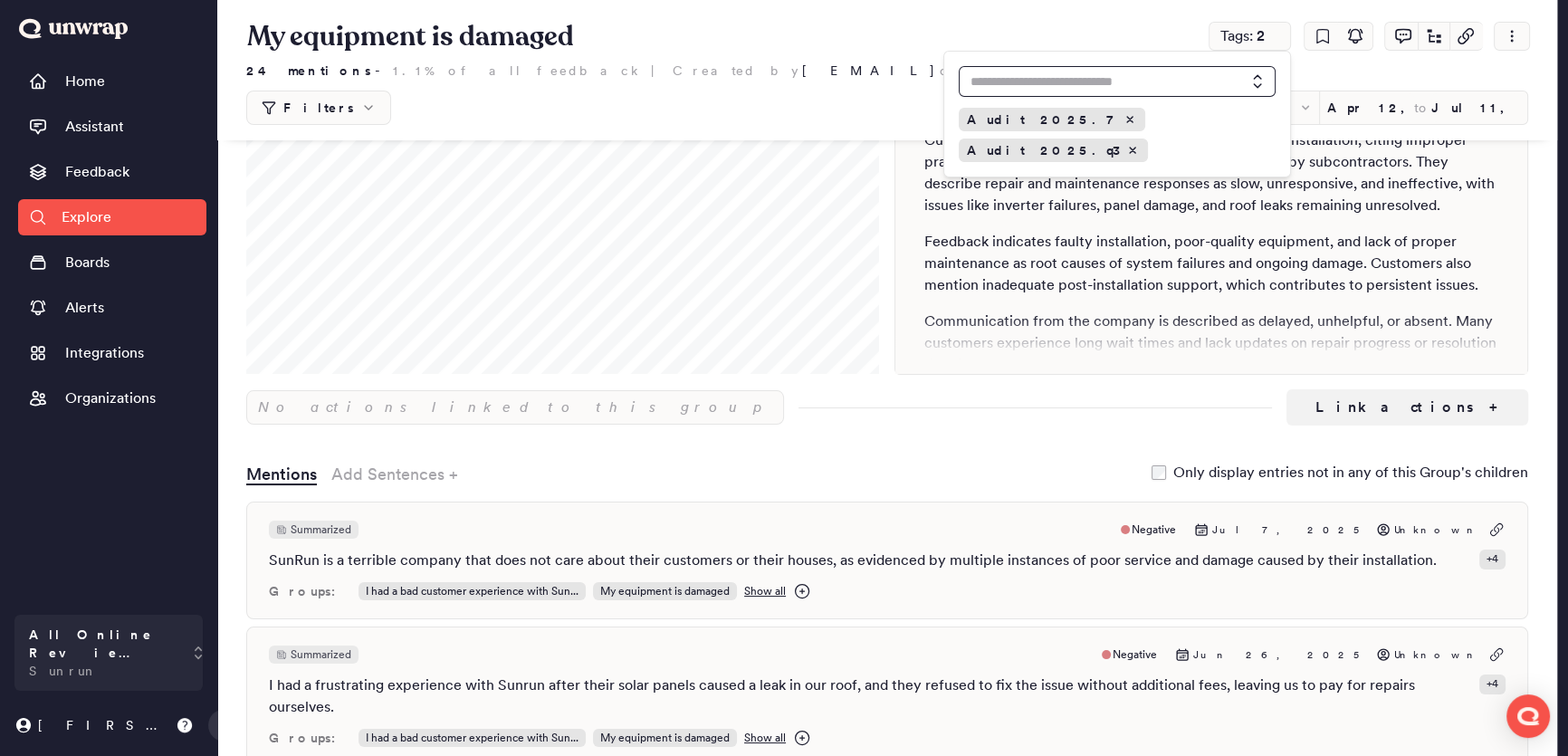scroll, scrollTop: 246, scrollLeft: 0, axis: vertical 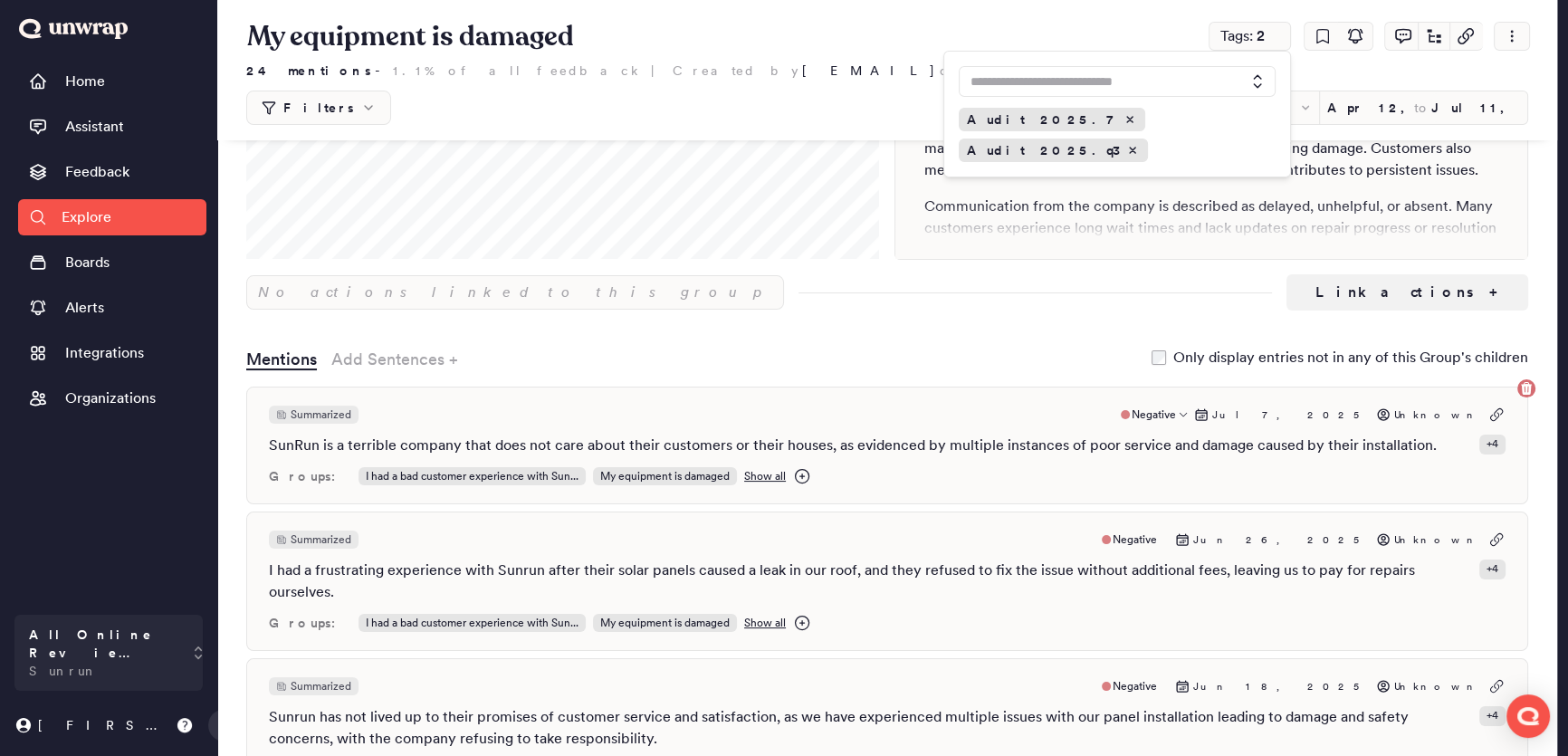 click on "Summarized Negative Jul 7, 2025 Unknown SunRun is a terrible company that does not care about their customers or their houses, as evidenced by multiple instances of poor service and damage caused by their installation.    + 4 Groups: I had a bad customer experience with Sun... My equipment is damaged Show all" at bounding box center [887, 445] 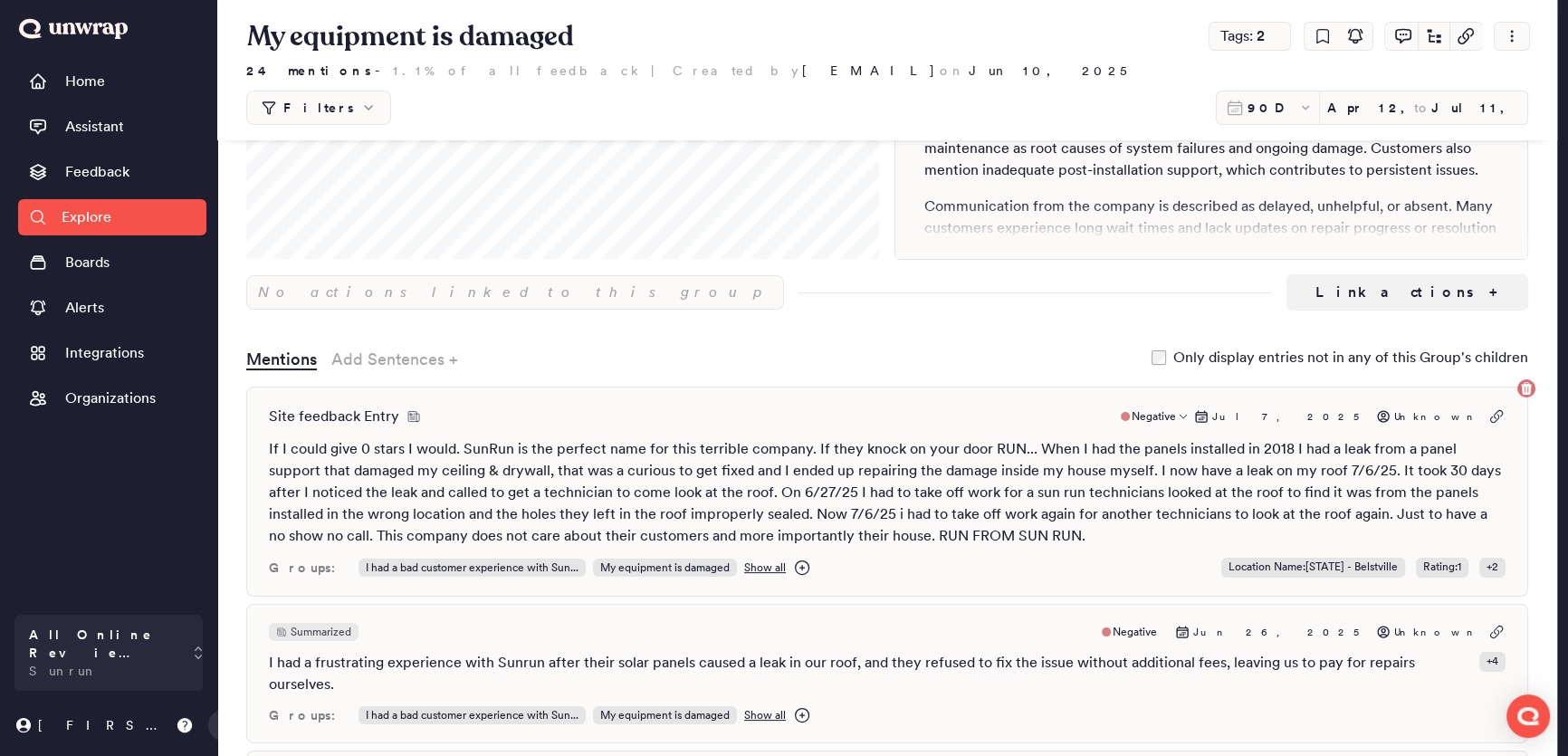 click on "Site feedback Entry Negative Jul 7, 2025 Unknown If I could give 0 stars I would. SunRun is the perfect name for this terrible company. If they knock on your door RUN...  When I had the panels installed in 2018 I had a leak from a panel support that damaged my ceiling & drywall, that was a curious to get fixed and I ended up repairing the damage inside my house myself. I now have a leak on my roof 7/6/25. It took 30 days after I noticed the leak and called to get a technician to come look at the roof. On 6/27/25 I had to take off work for  a sun run technicians looked at the roof to find it was from the panels installed in the wrong location and the holes they left in the roof improperly sealed. Now 7/6/25 i had to take off work again for another technicians to look at the roof again. Just to have a no show no call. This company does not care about their customers and more importantly their house. RUN FROM SUN RUN. Groups: I had a bad customer experience with Sun... My equipment is damaged Show all :  Rating" at bounding box center [887, 492] 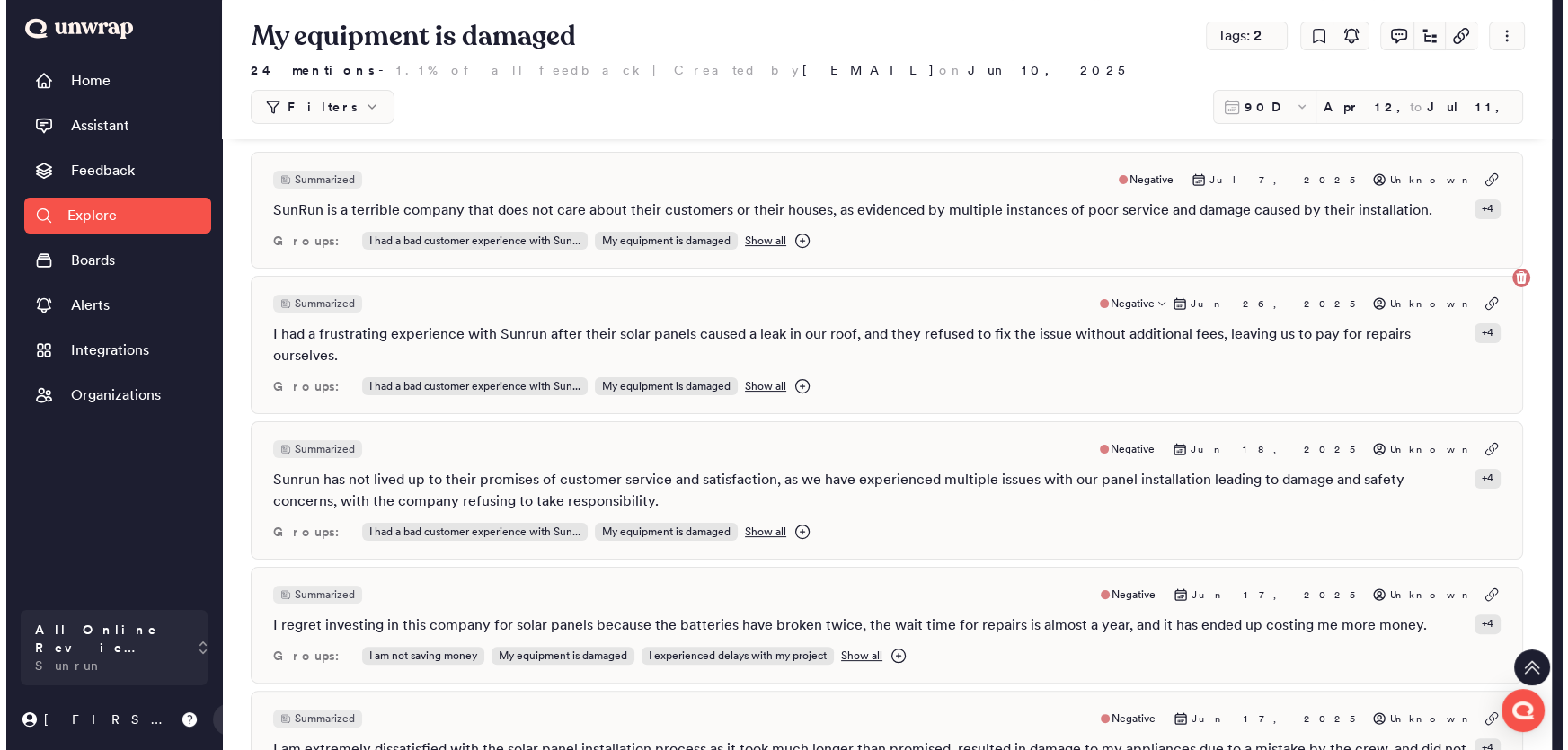 scroll, scrollTop: 490, scrollLeft: 0, axis: vertical 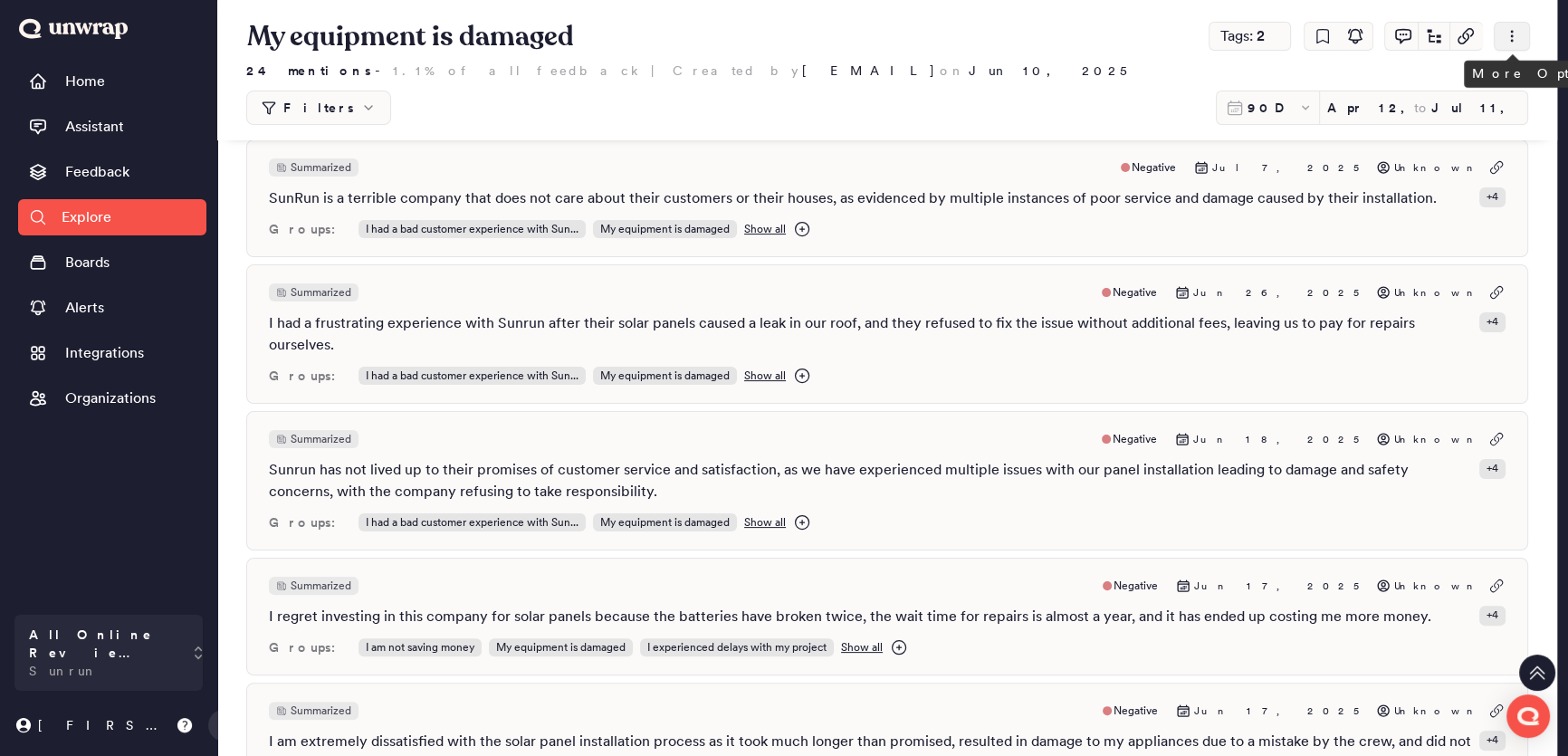 click 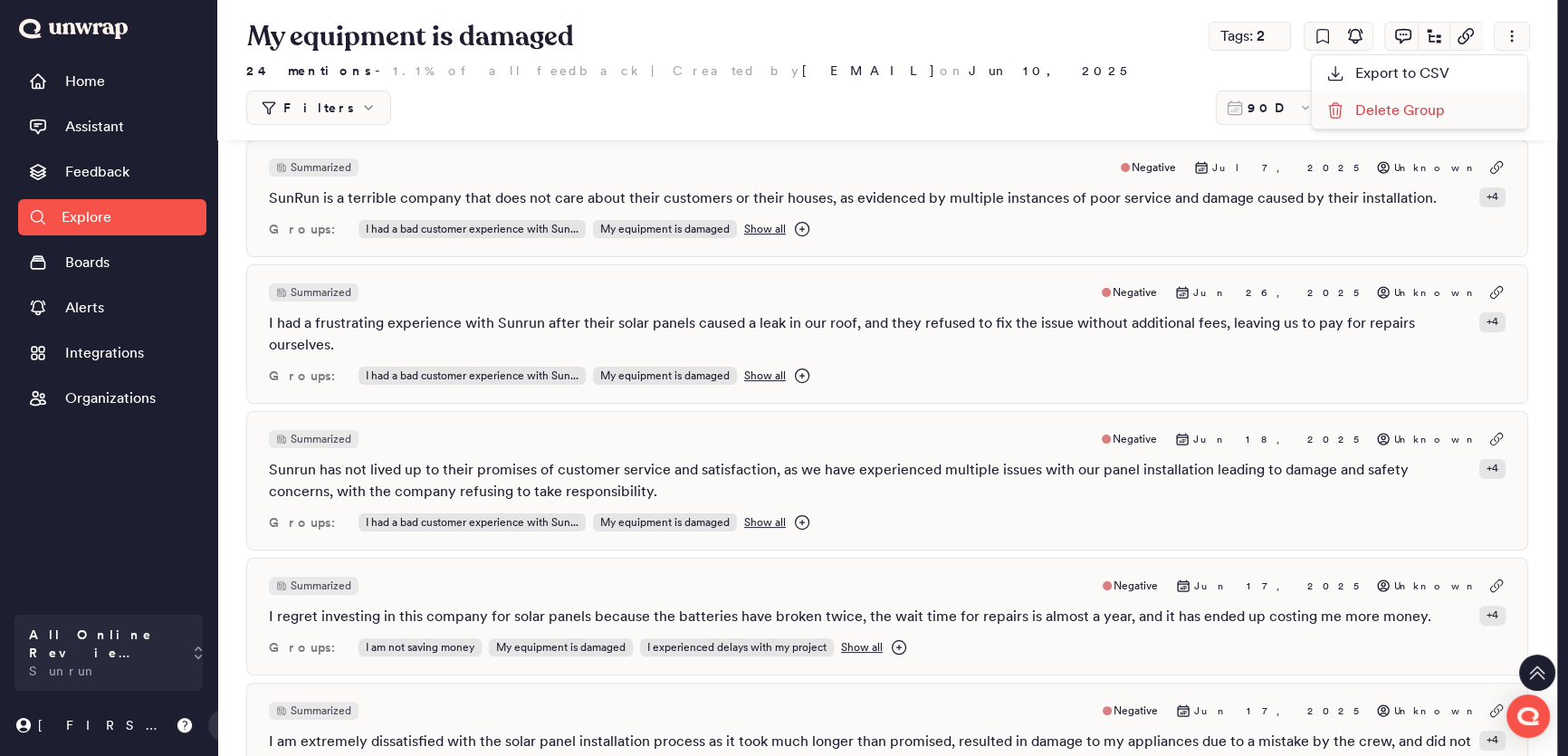 click on "Delete Group" at bounding box center [1385, 110] 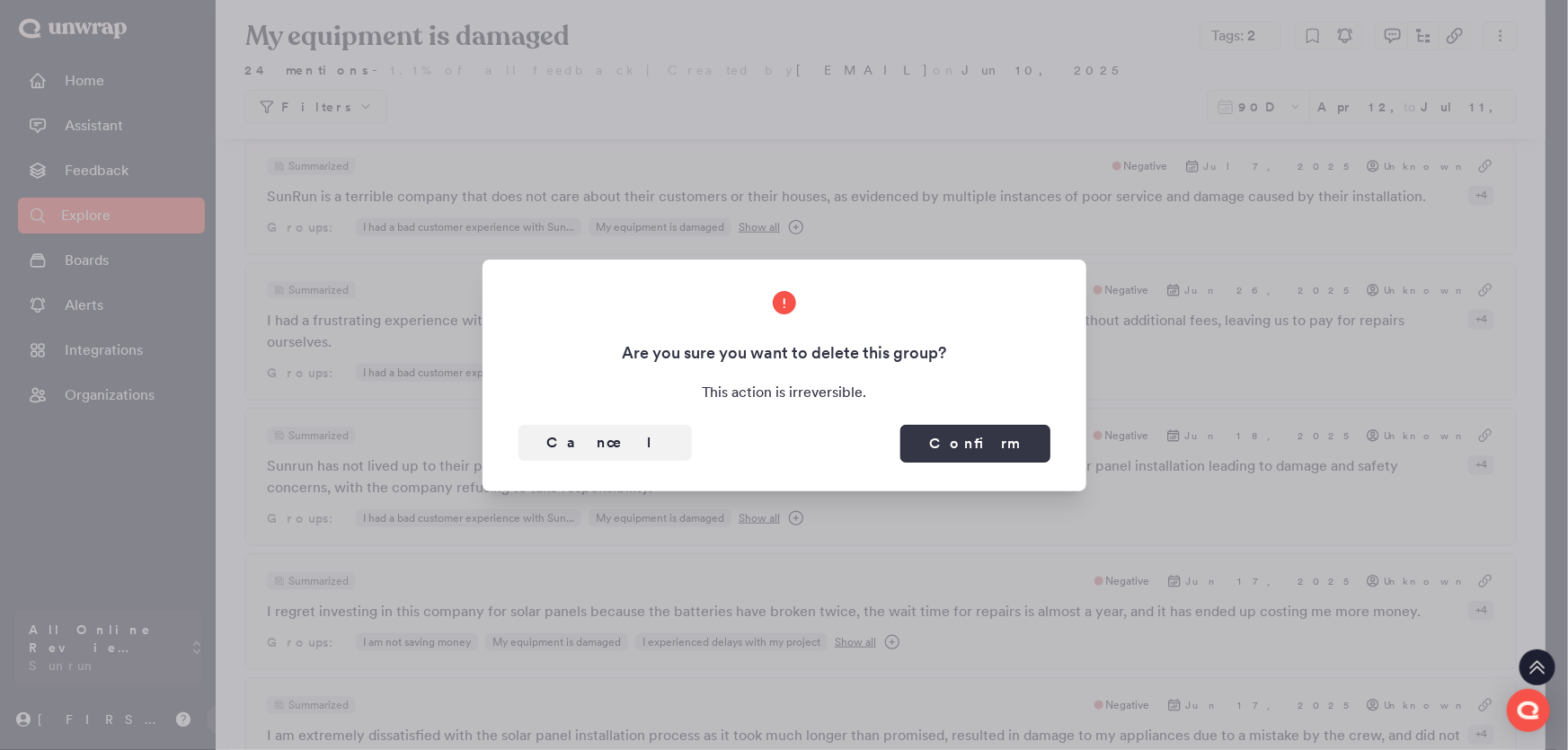 click on "Confirm" at bounding box center (975, 444) 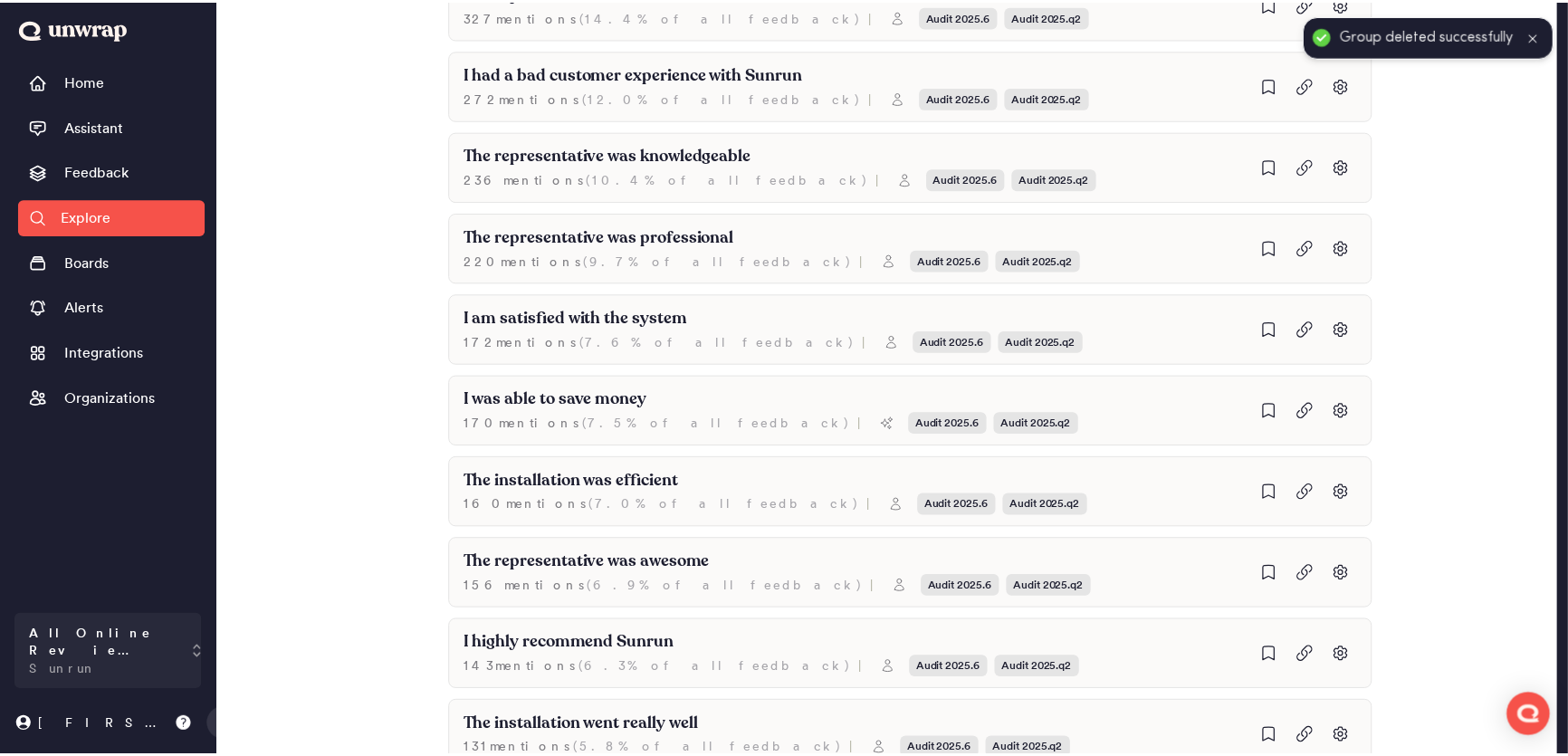 scroll, scrollTop: 1344, scrollLeft: 0, axis: vertical 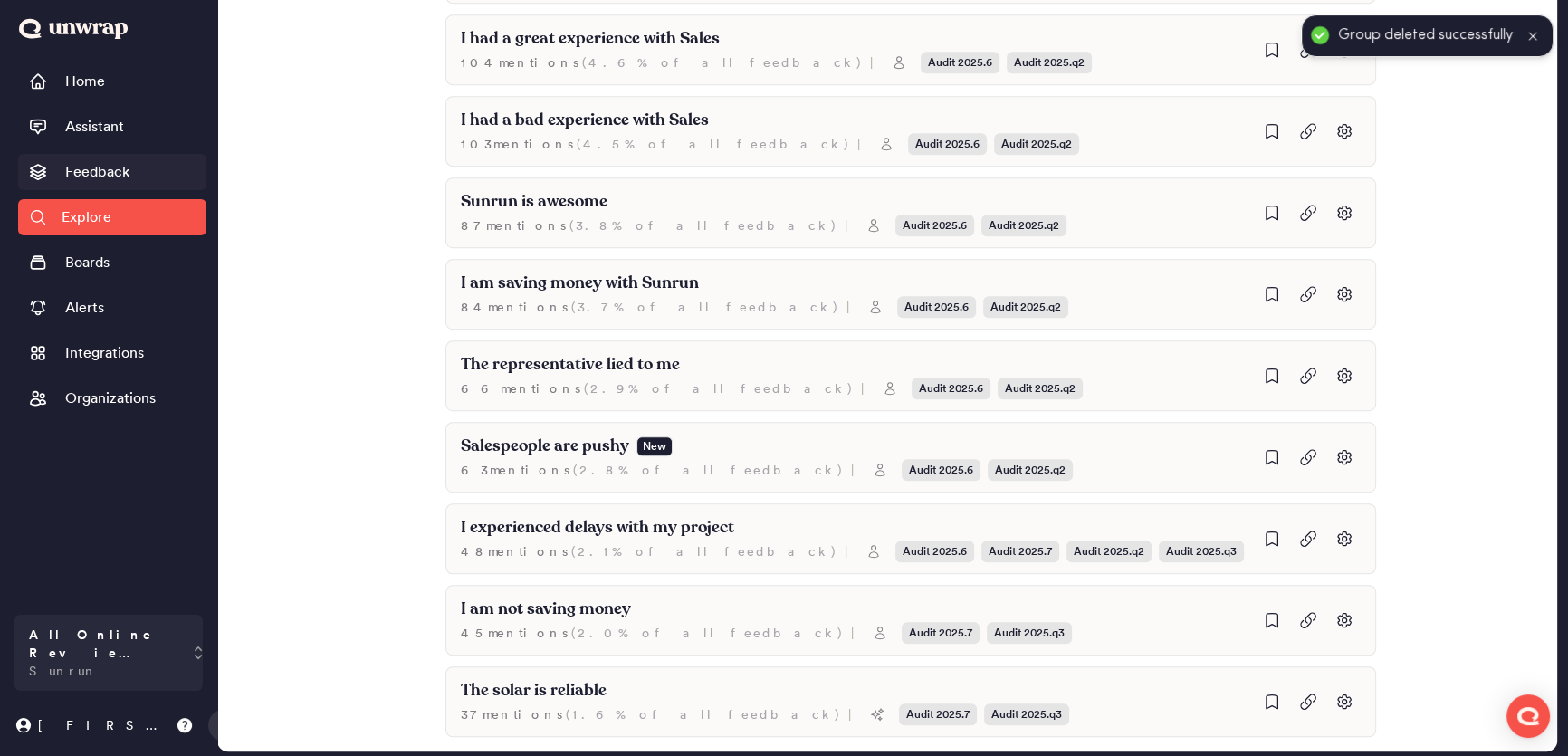 click on "Feedback" at bounding box center [112, 172] 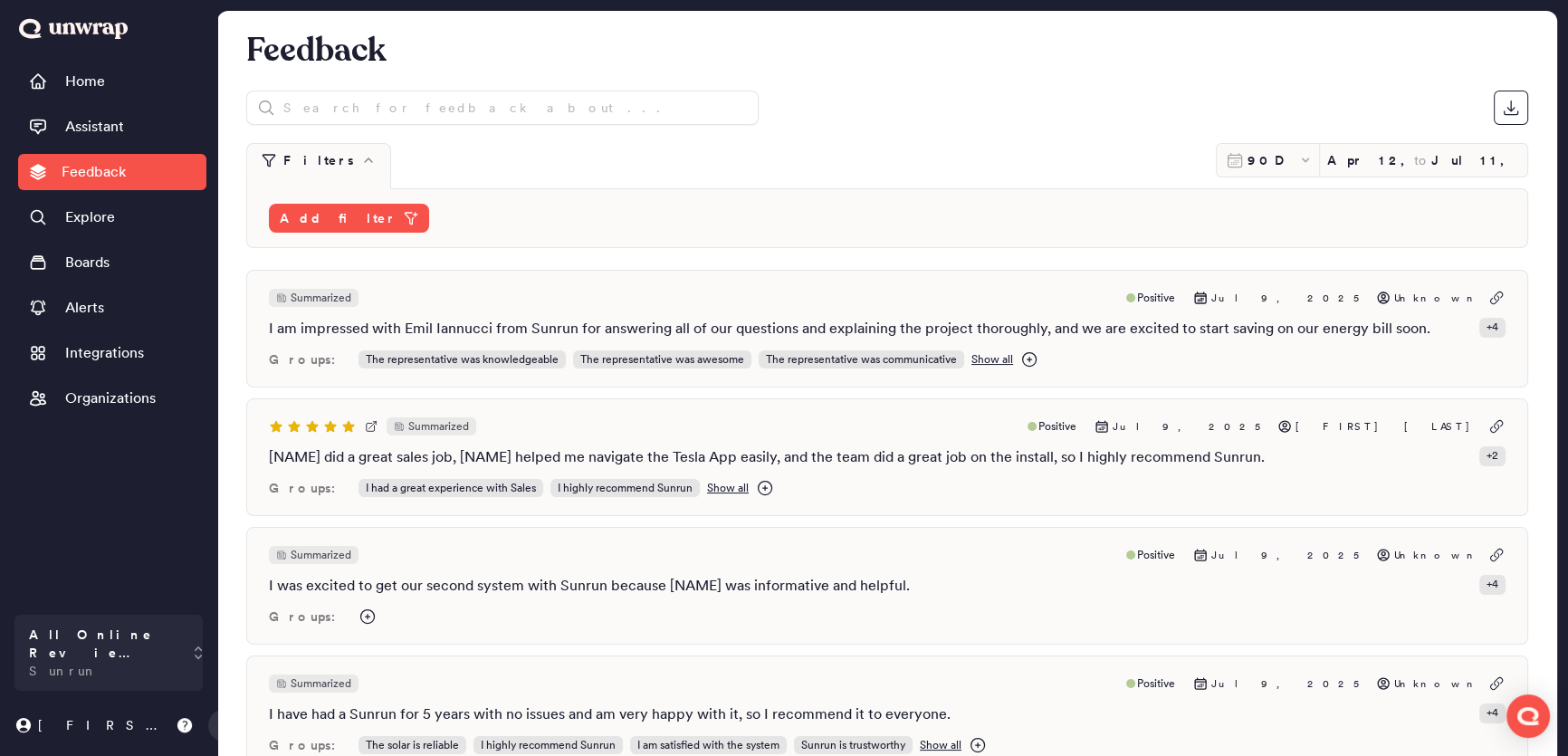 scroll, scrollTop: 0, scrollLeft: 0, axis: both 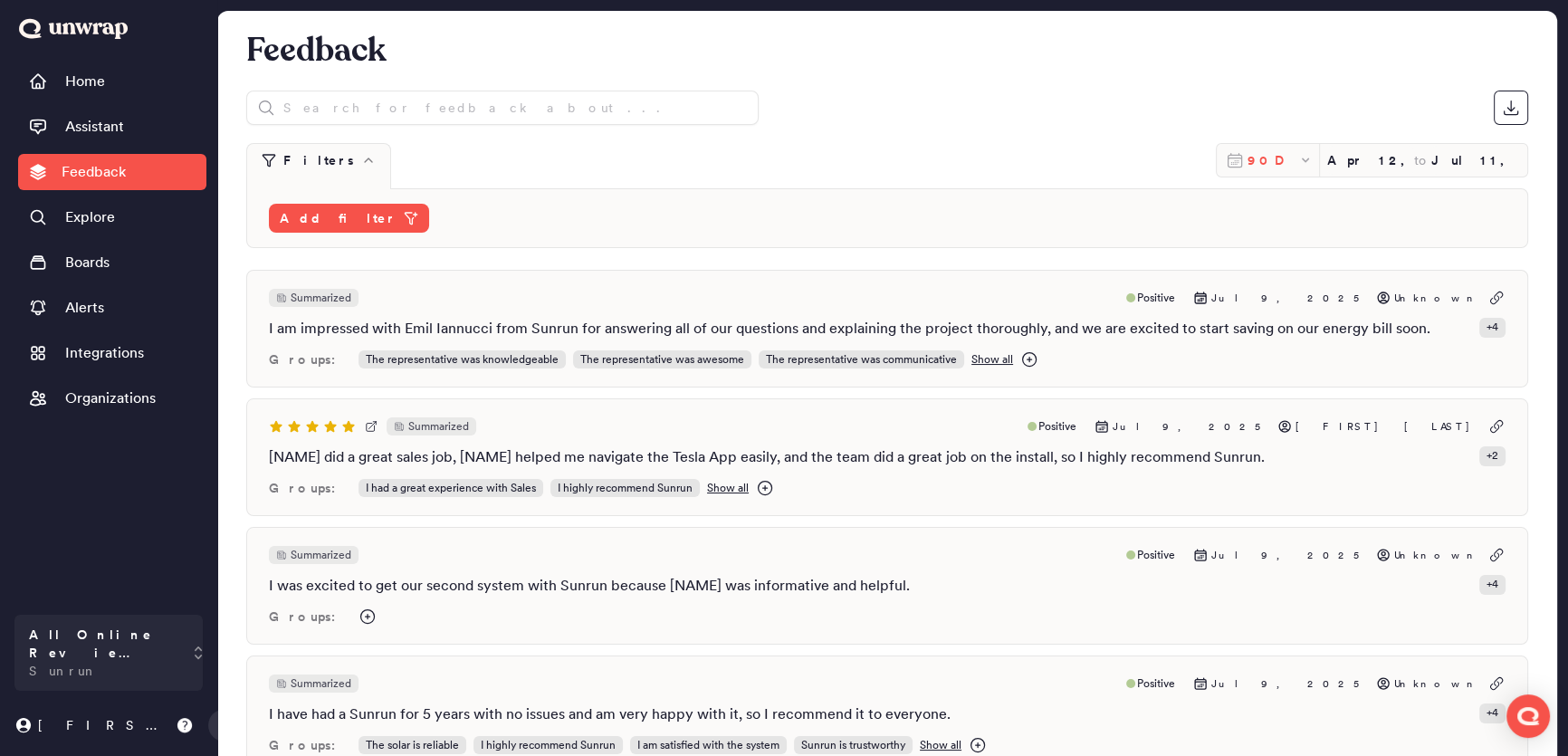 click on "90D" at bounding box center (1271, 160) 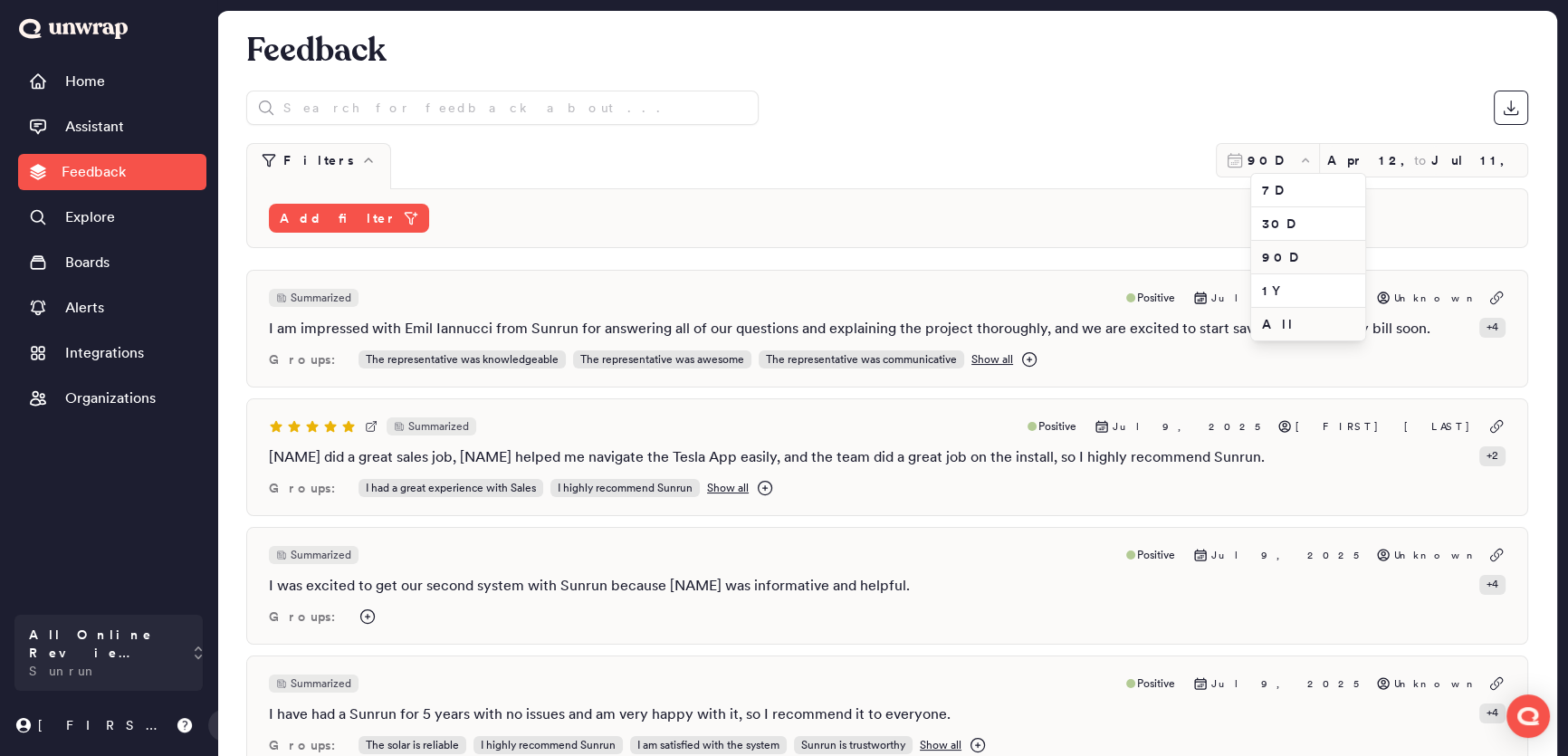 click on "All" at bounding box center (1308, 324) 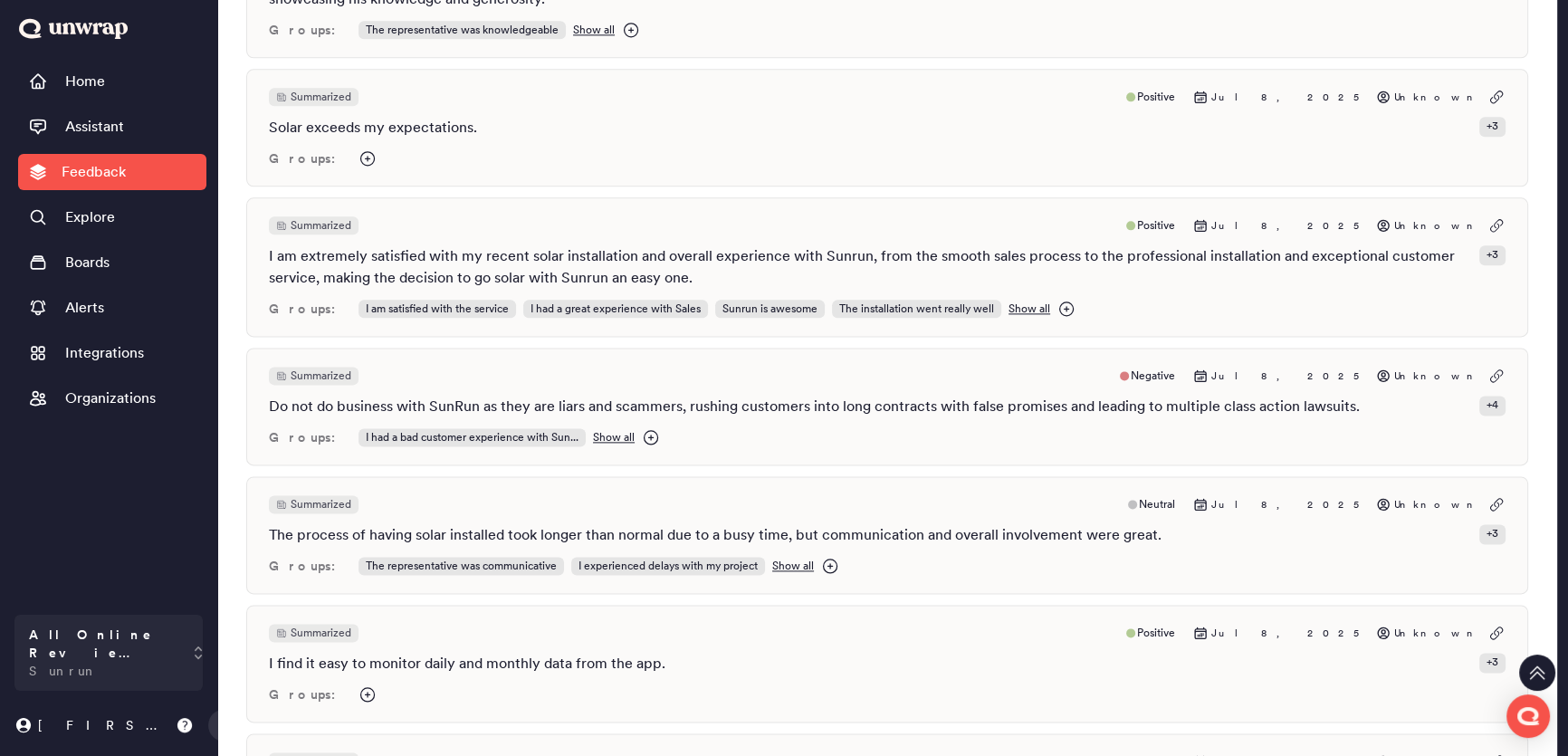 scroll, scrollTop: 0, scrollLeft: 0, axis: both 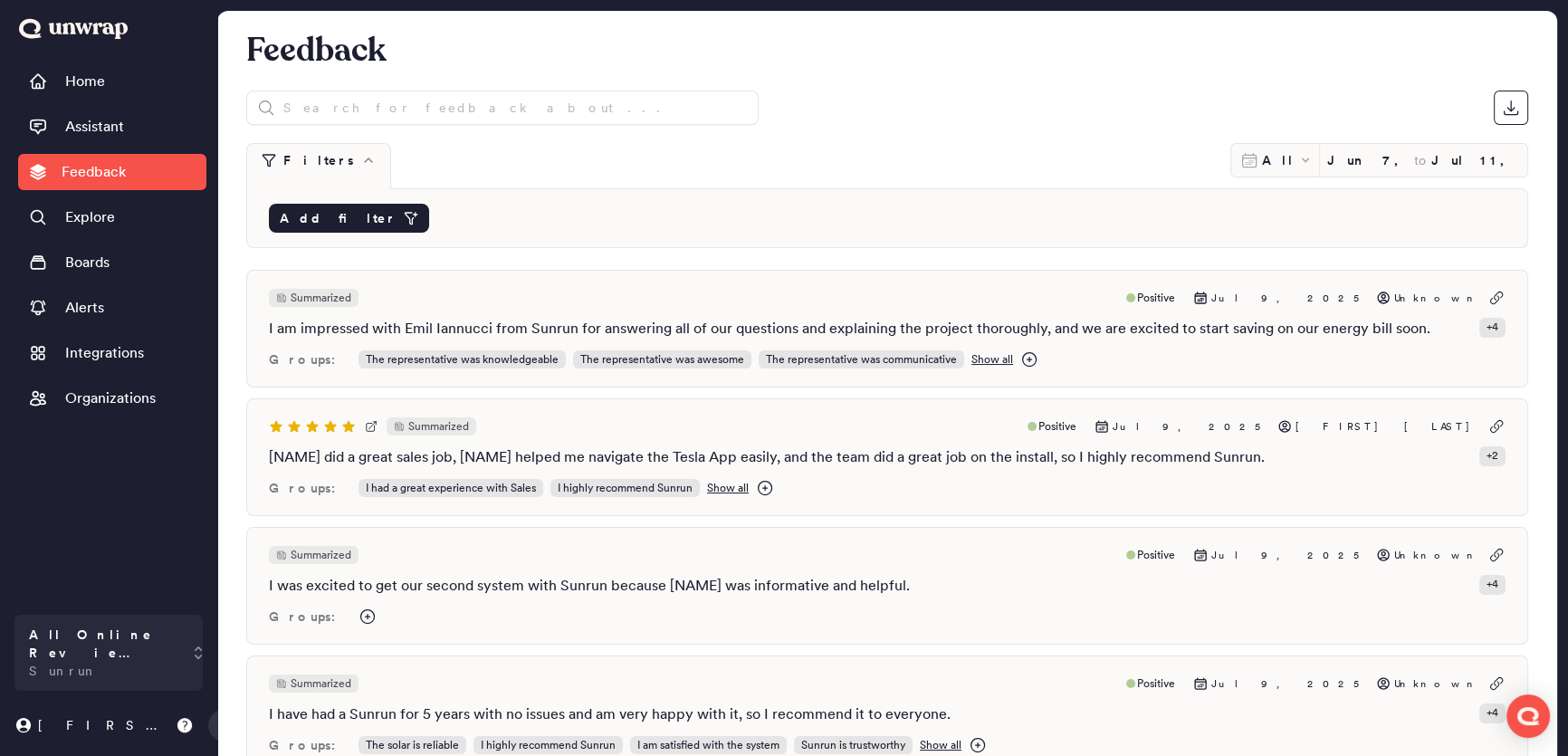 click on "Add filter" at bounding box center [338, 218] 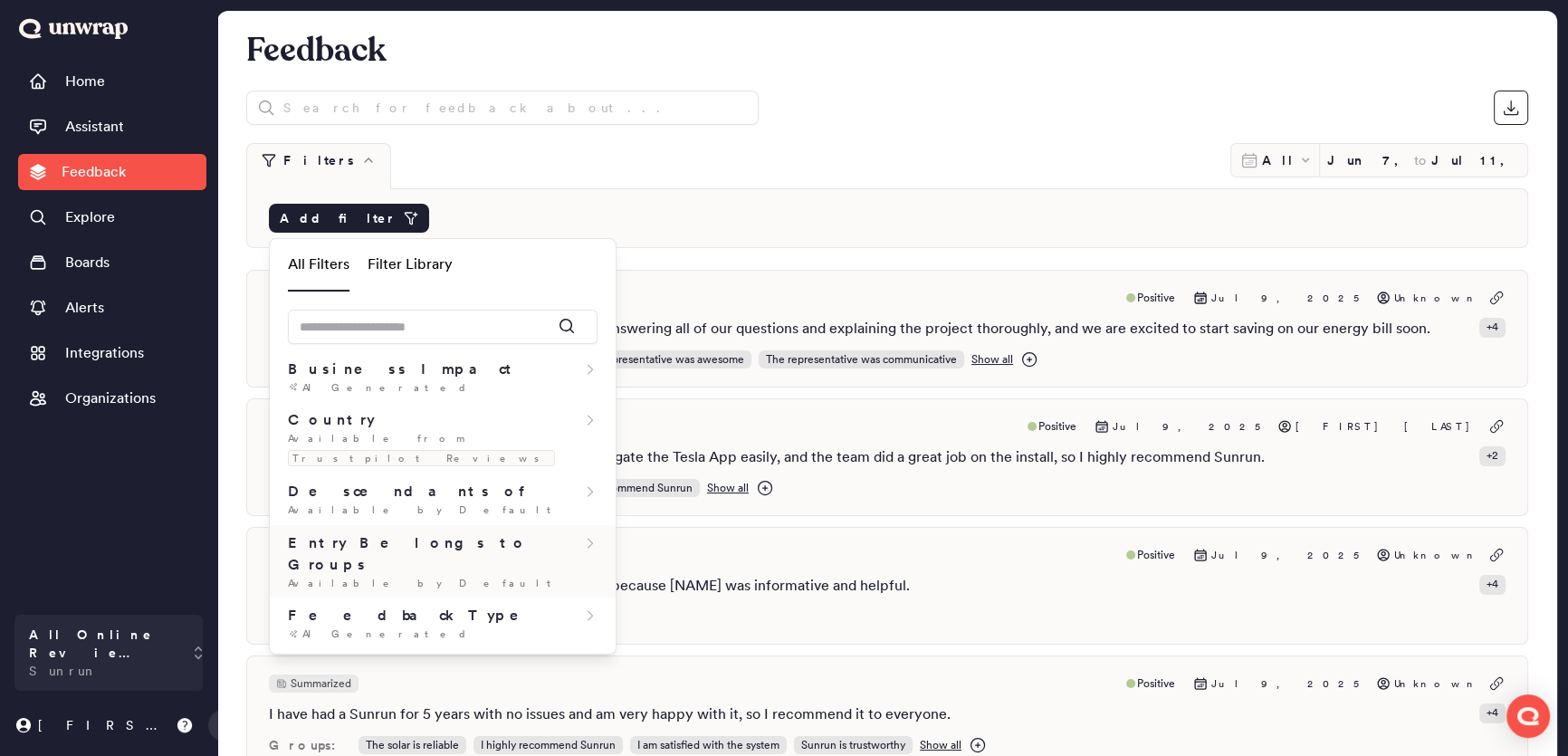 click on "Entry Belongs to Groups Available by Default" at bounding box center (443, 561) 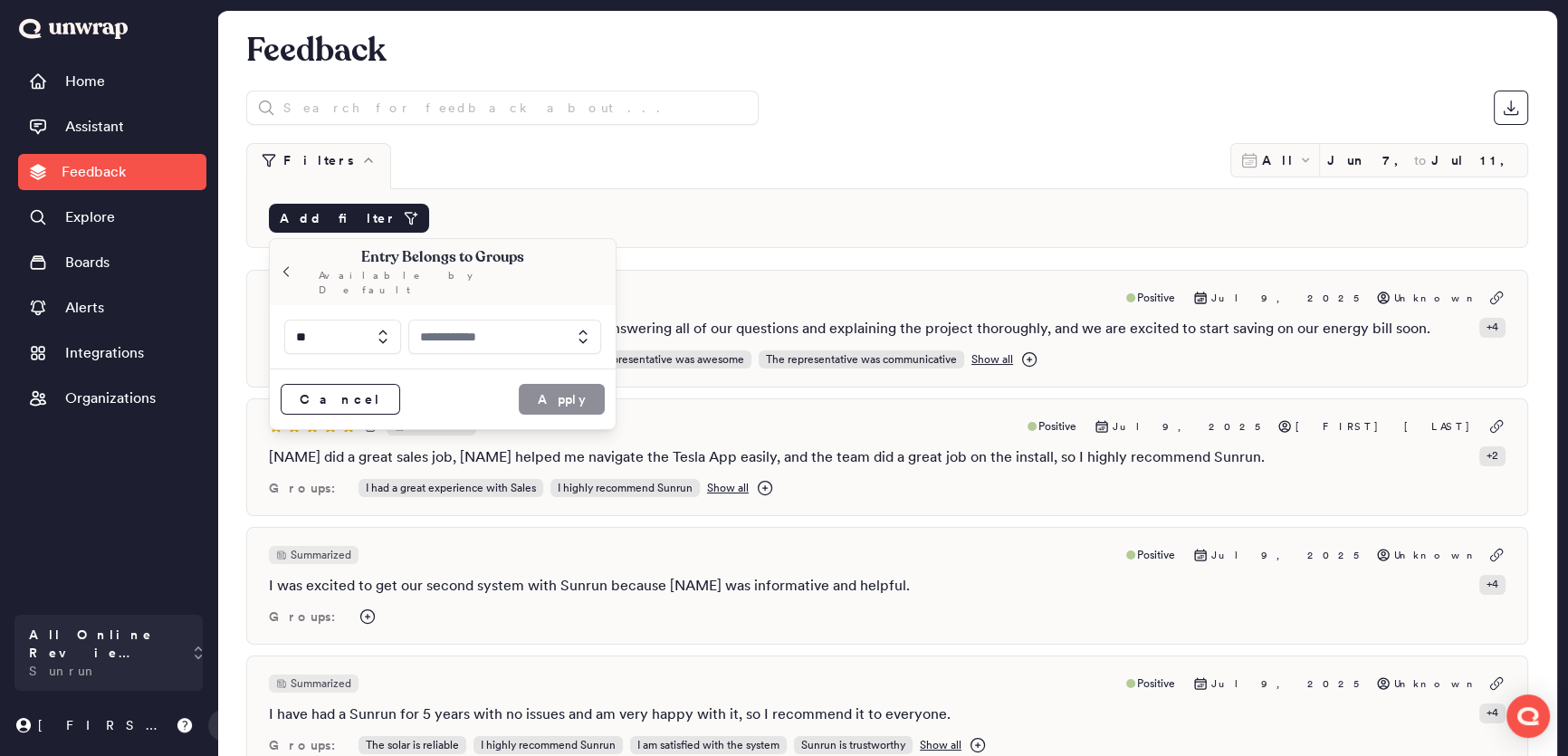 click at bounding box center [505, 337] 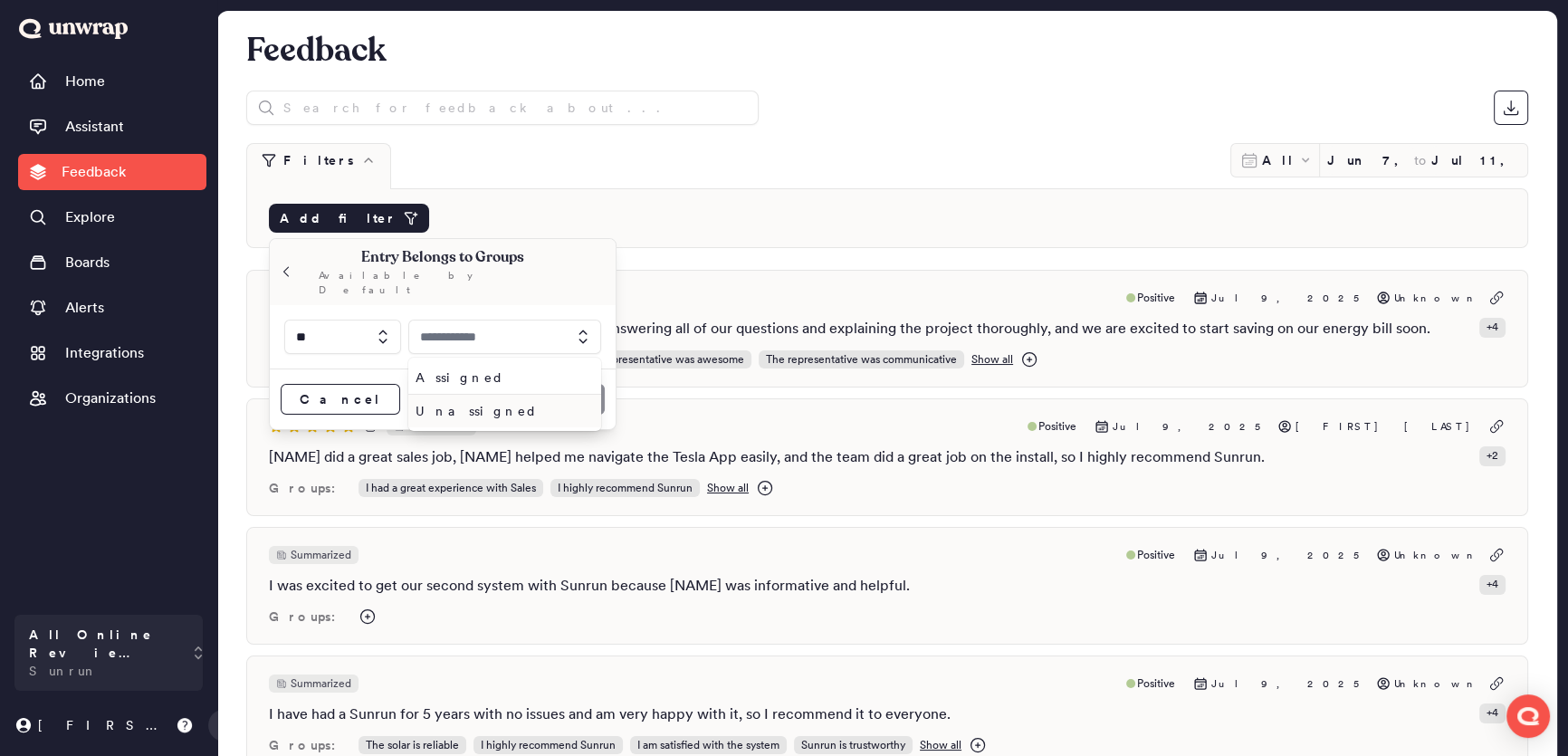 click on "Unassigned" at bounding box center [502, 411] 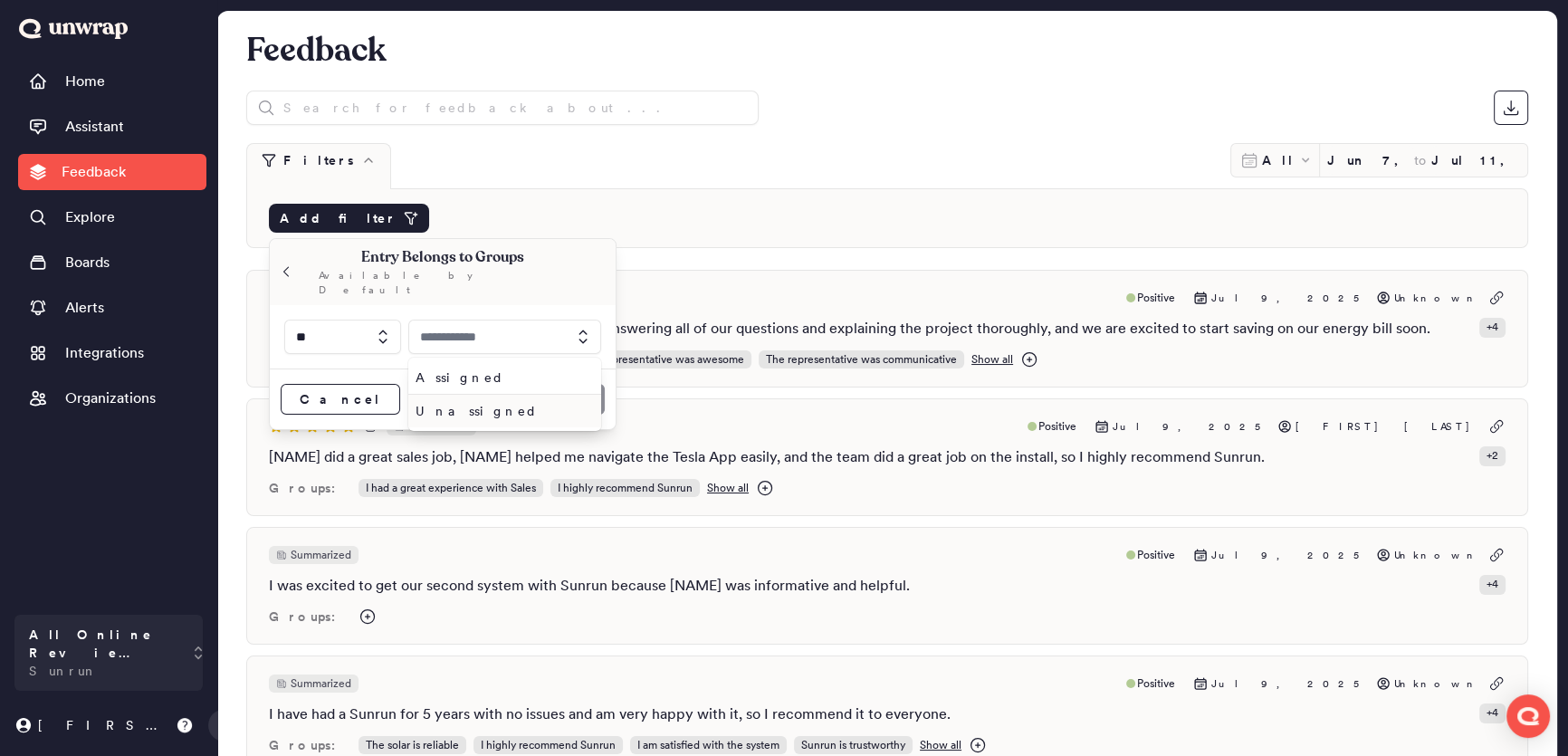 type on "**********" 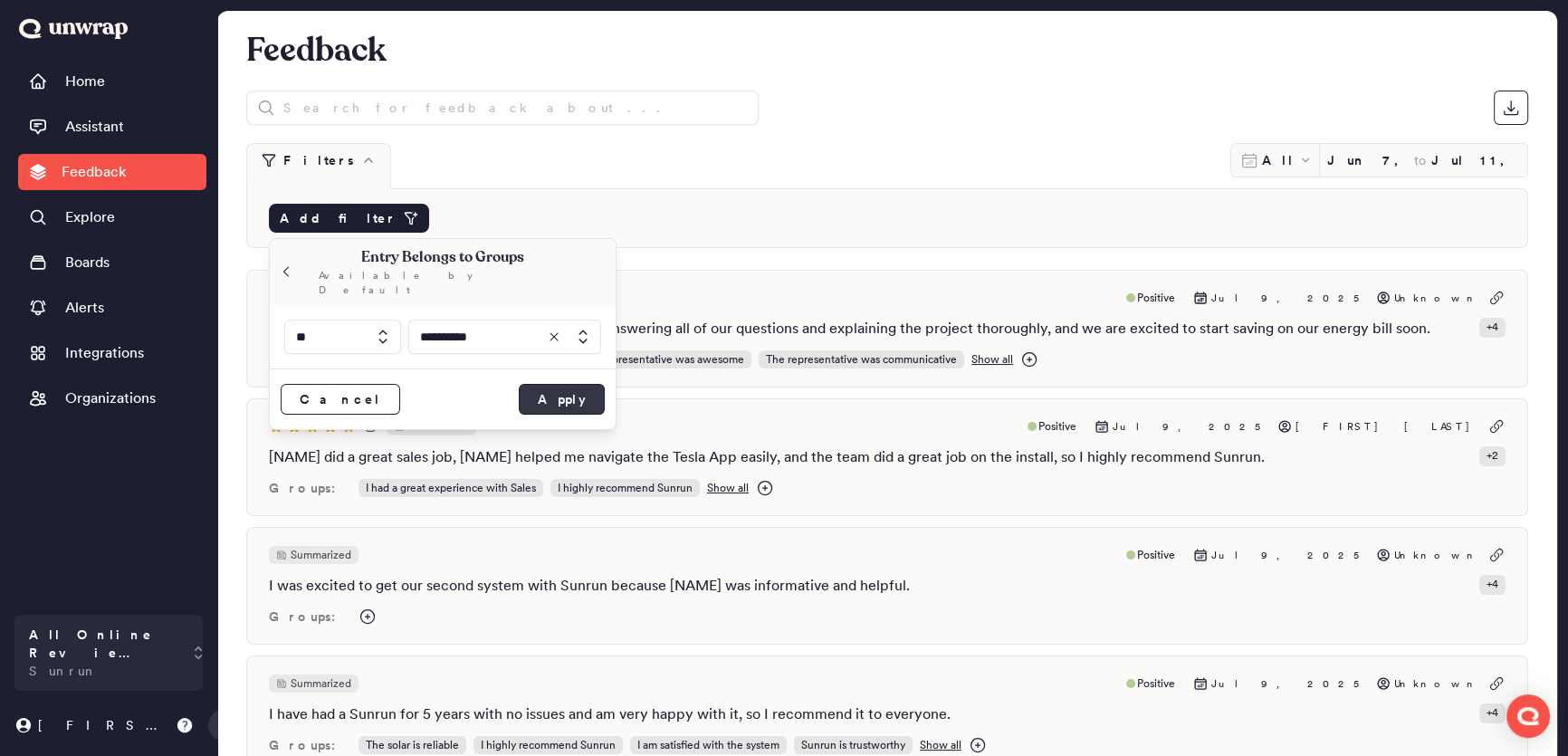 click on "Apply" at bounding box center [561, 399] 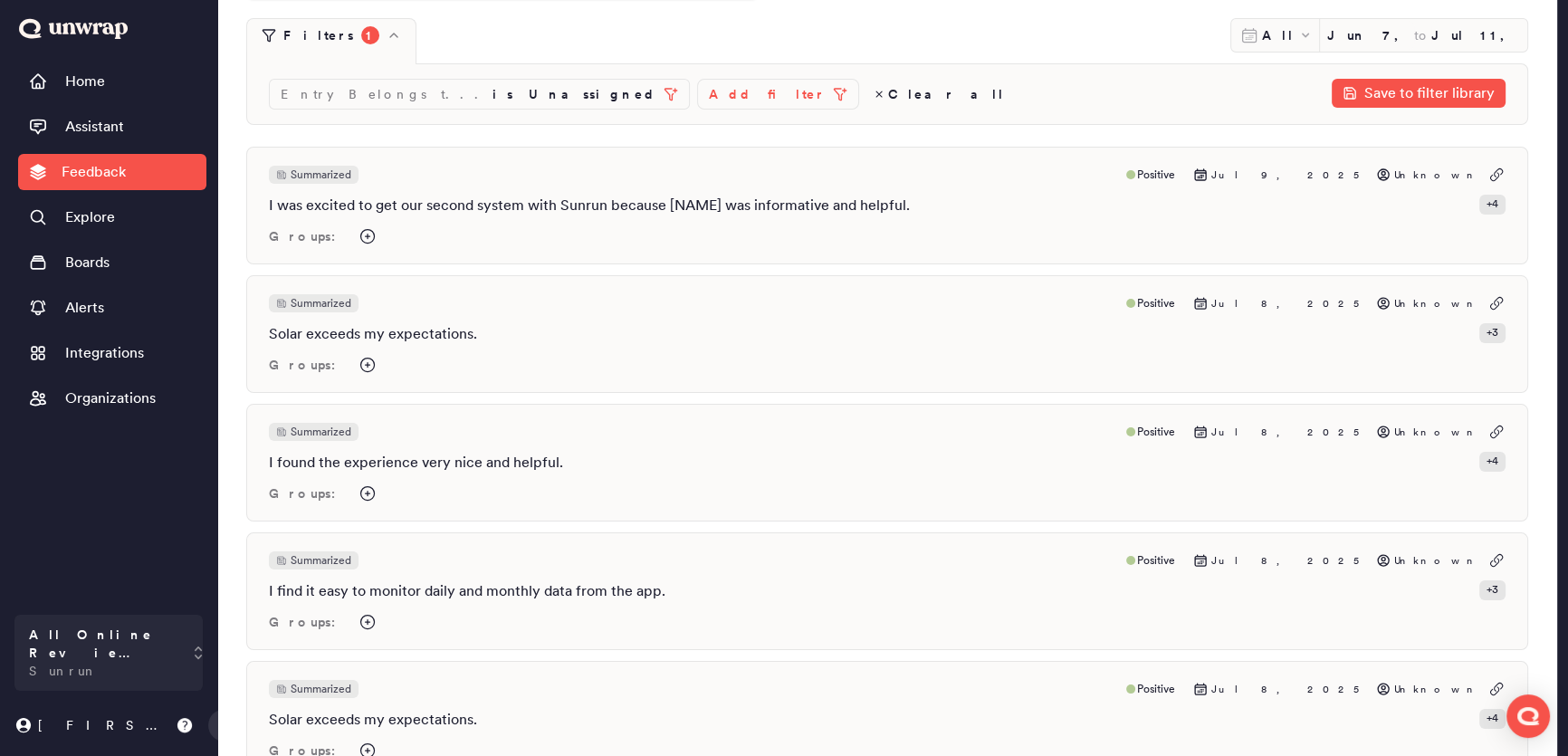 scroll, scrollTop: 38, scrollLeft: 0, axis: vertical 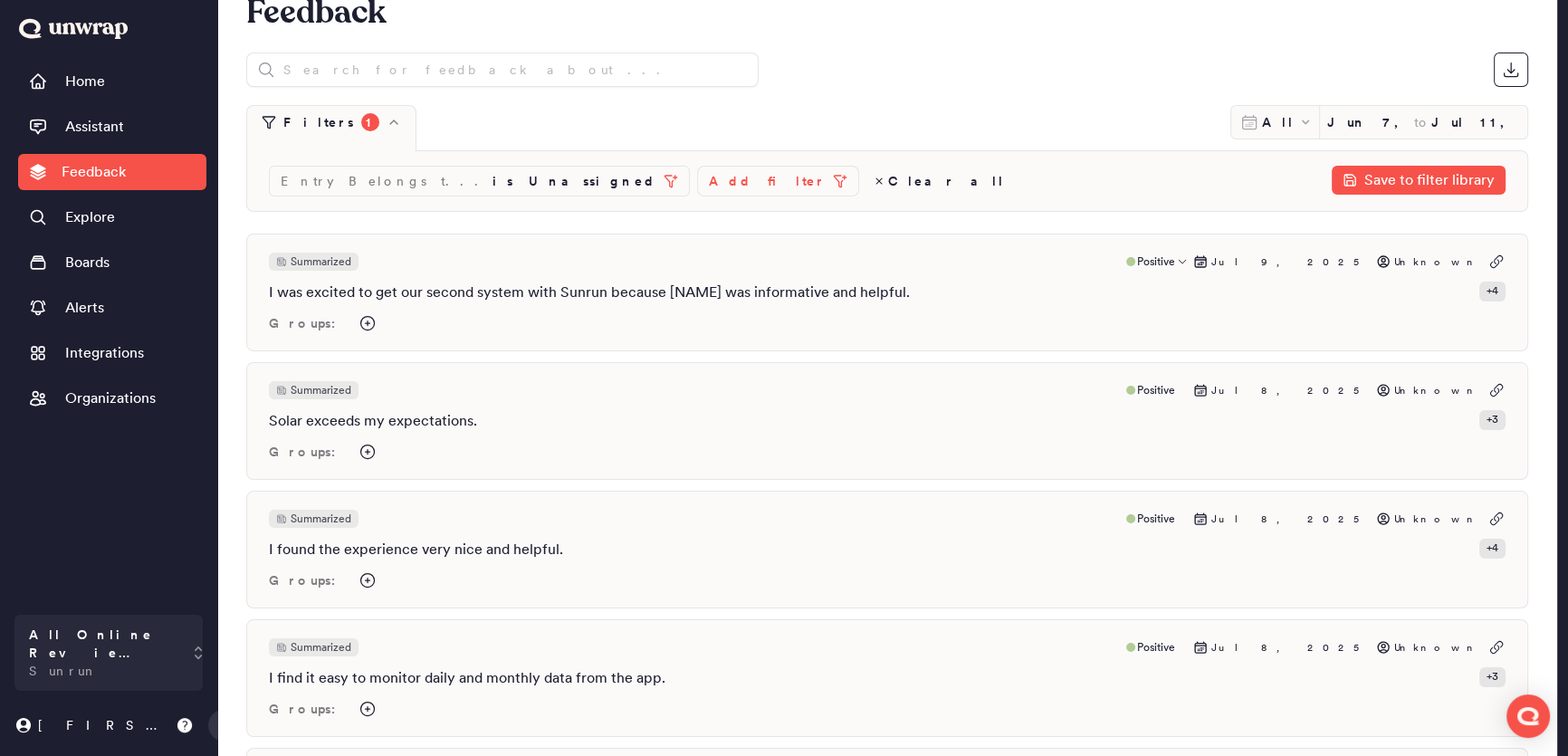 click 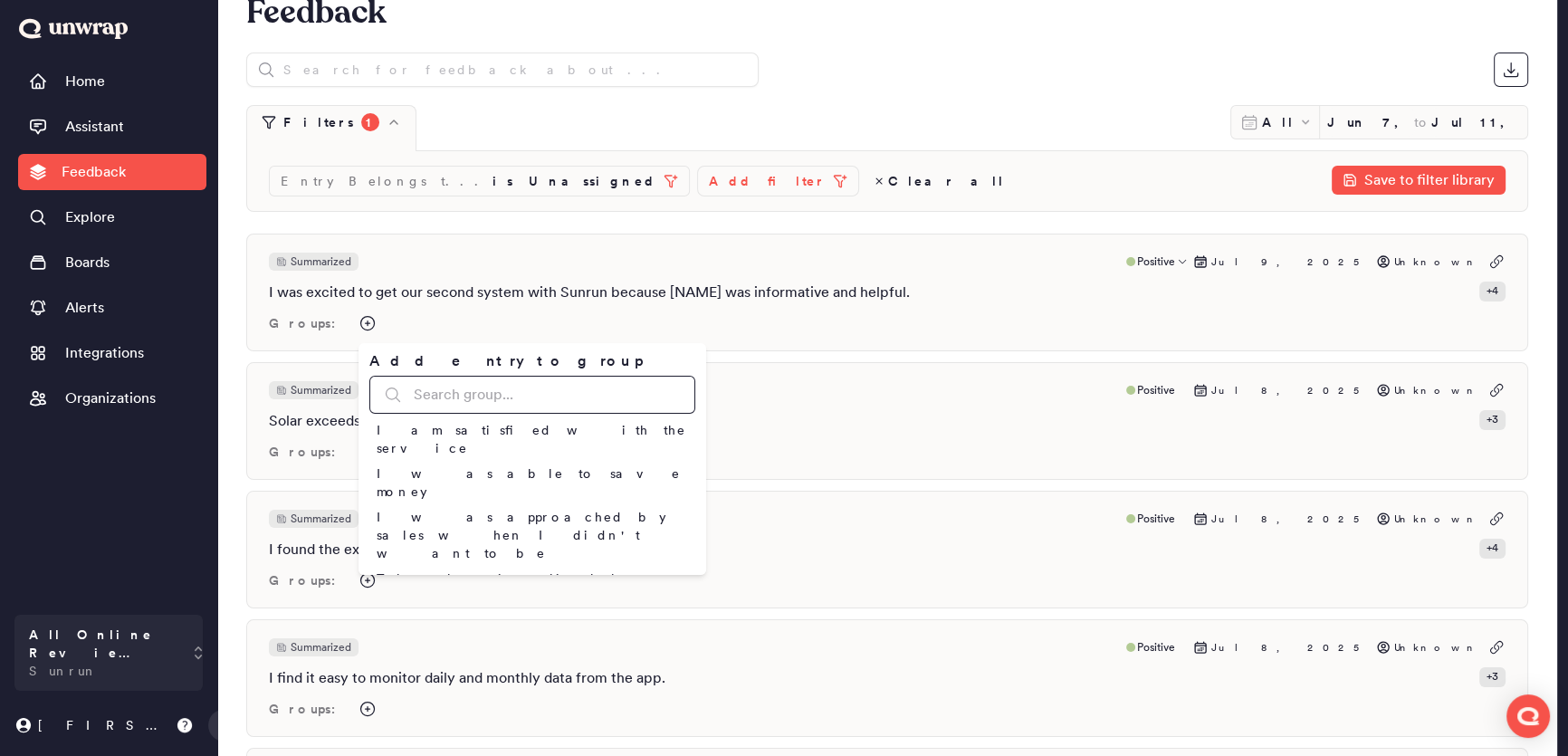click at bounding box center (532, 395) 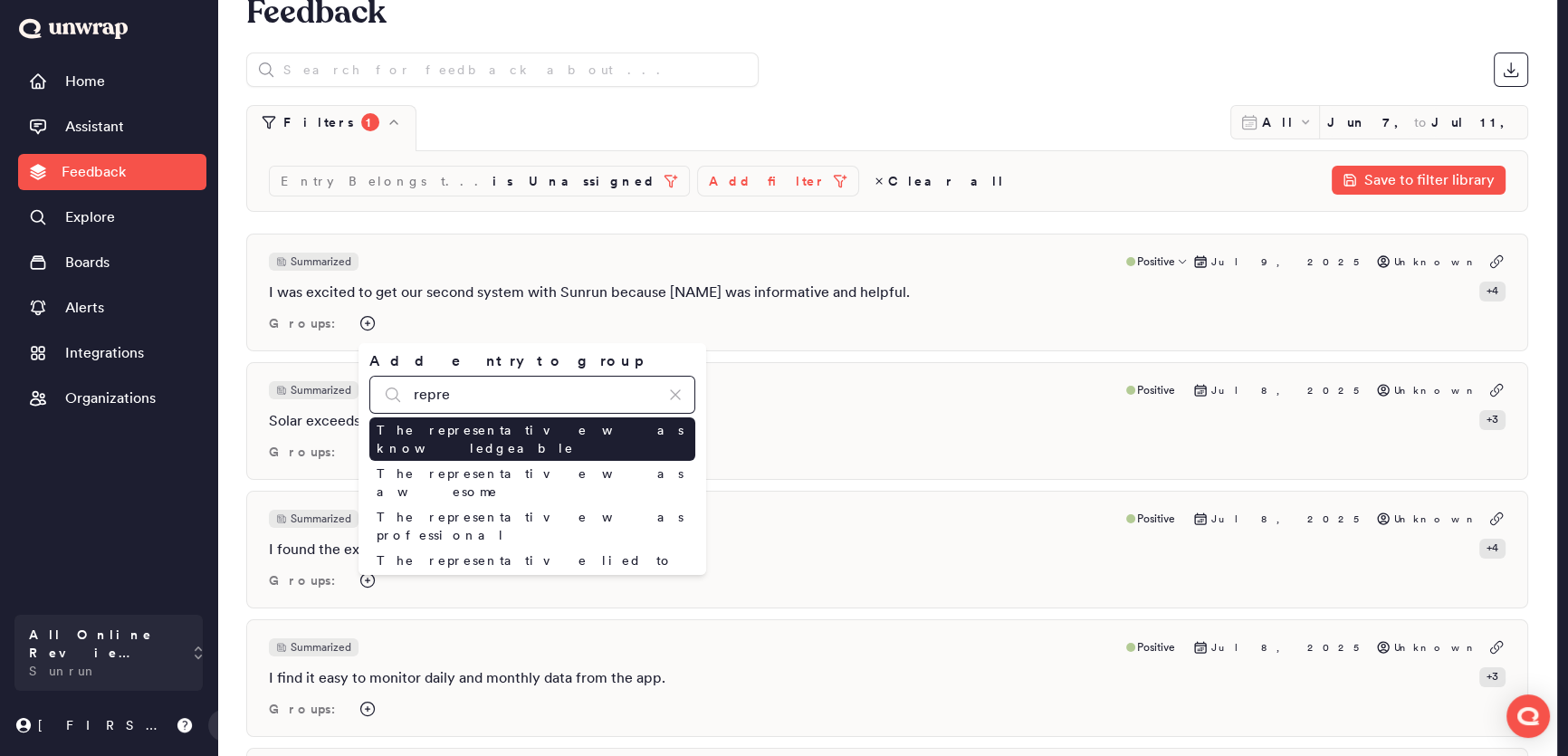 type on "repre" 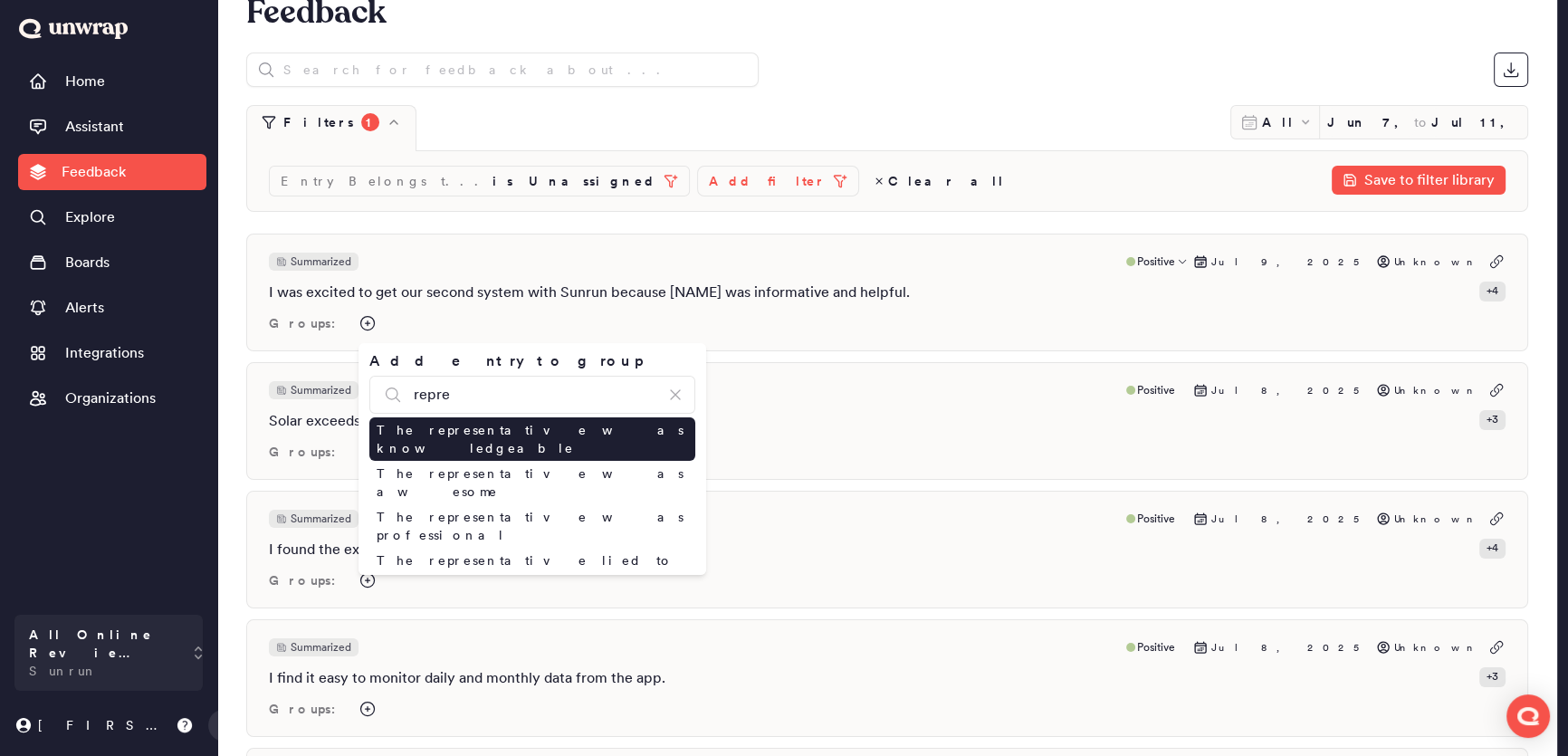 click on "The representative was knowledgeable" at bounding box center [532, 439] 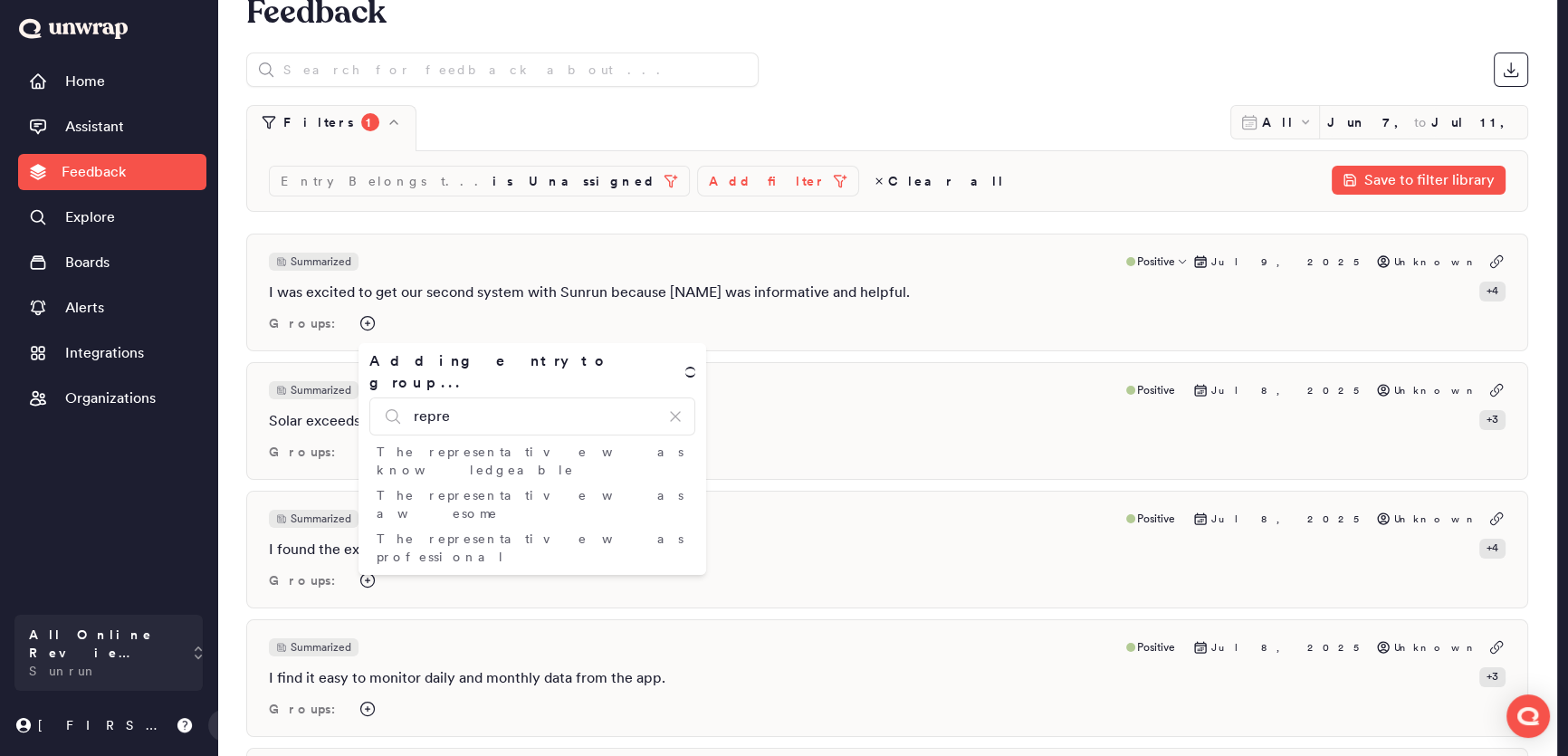 type 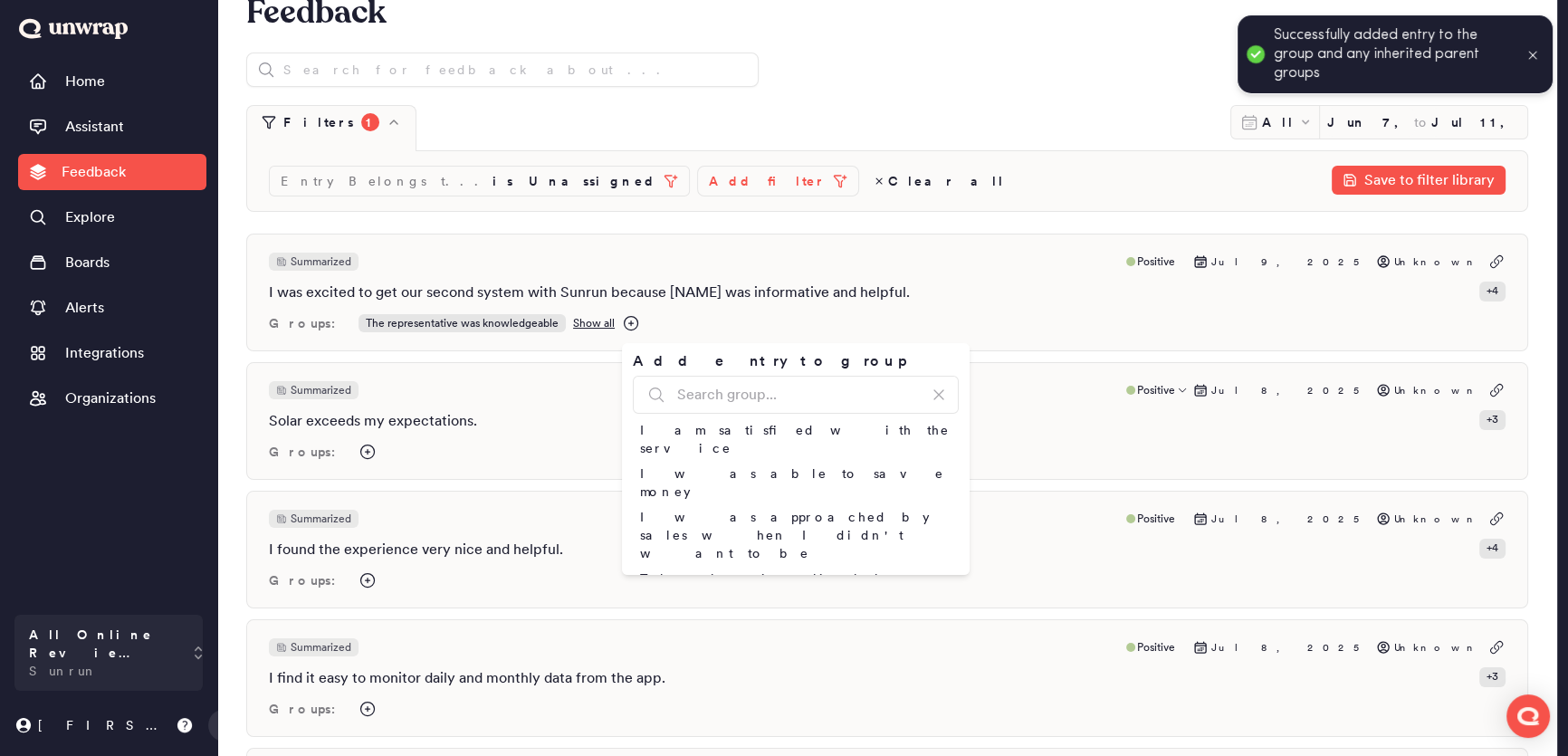 click 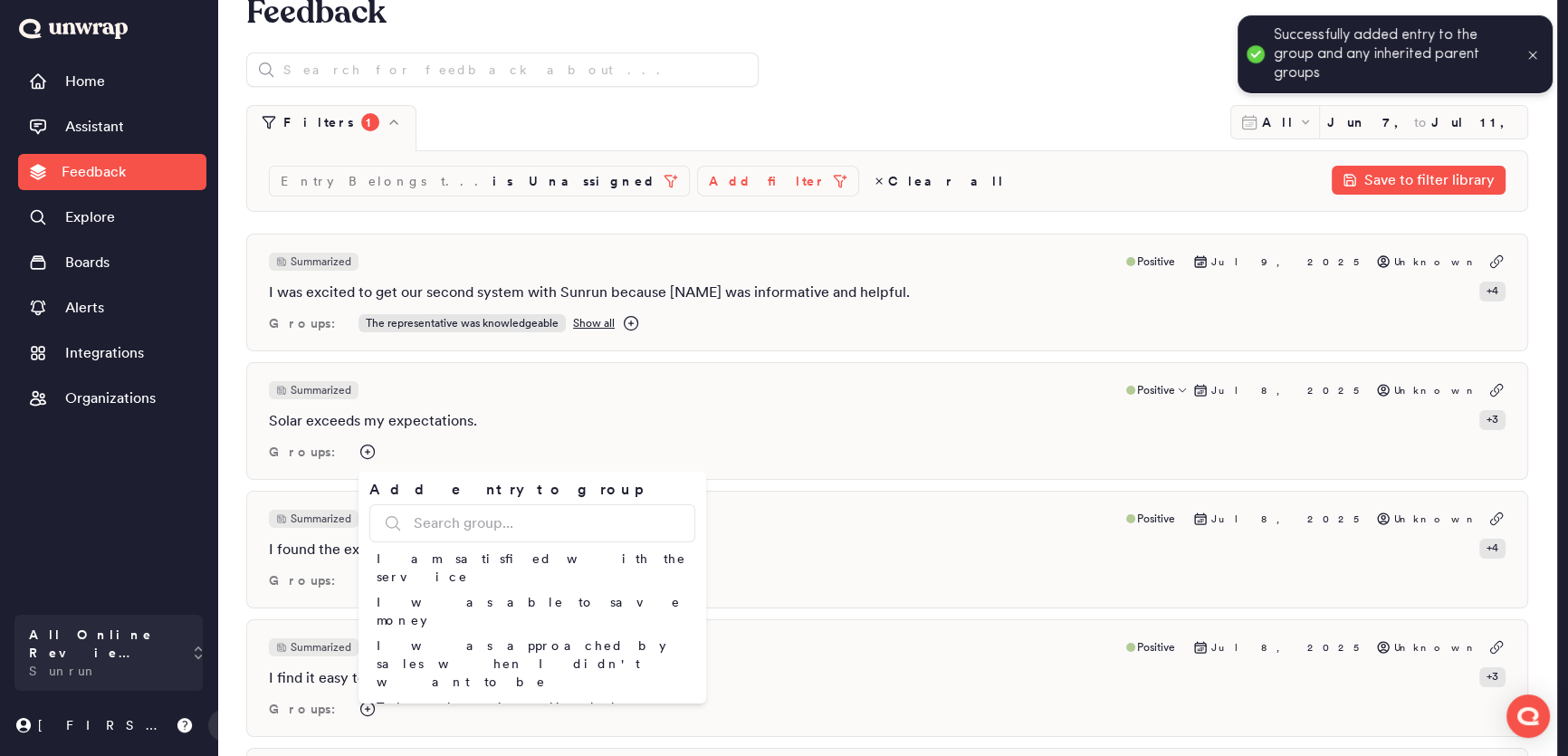 click on "Add entry to group I am satisfied with the service I was able to save money I was approached by sales when I didn't want to be The solar is reliable The representative was knowledgeable The representative was awesome I had a bad customer experience with Sunrun I had a great experience with Sales I highly recommend Sunrun The representative was professional The representative lied to me I am satisfied with the system The representative was communicative Sunrun is awesome I am not saving money My equipment is damaged The installation was efficient I experienced delays with my project I am saving money with Sunrun The installation went really well Sunrun is trustworthy I had a bad experience with Sales Salespeople are pushy" at bounding box center [532, 588] 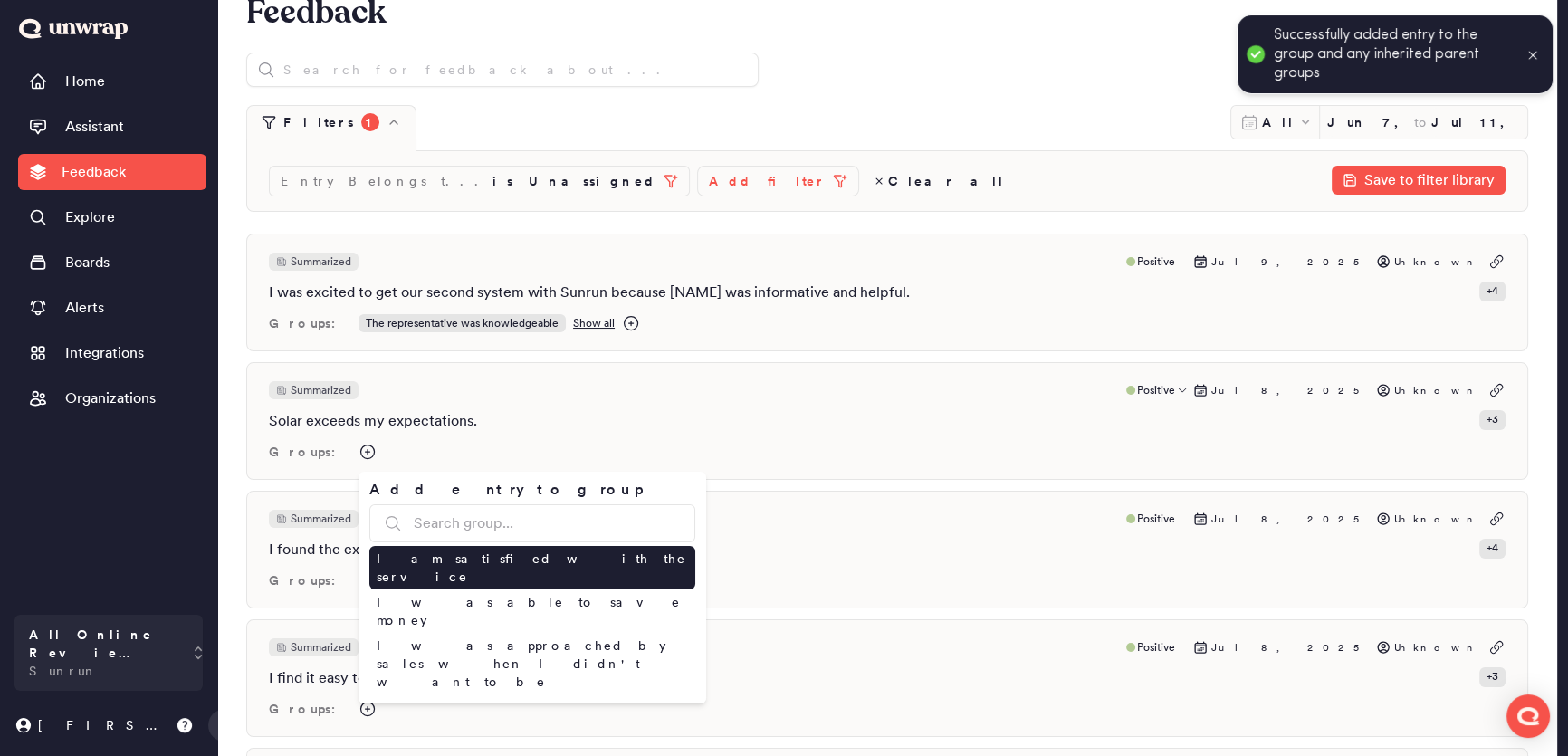 click on "I am satisfied with the service" at bounding box center (532, 568) 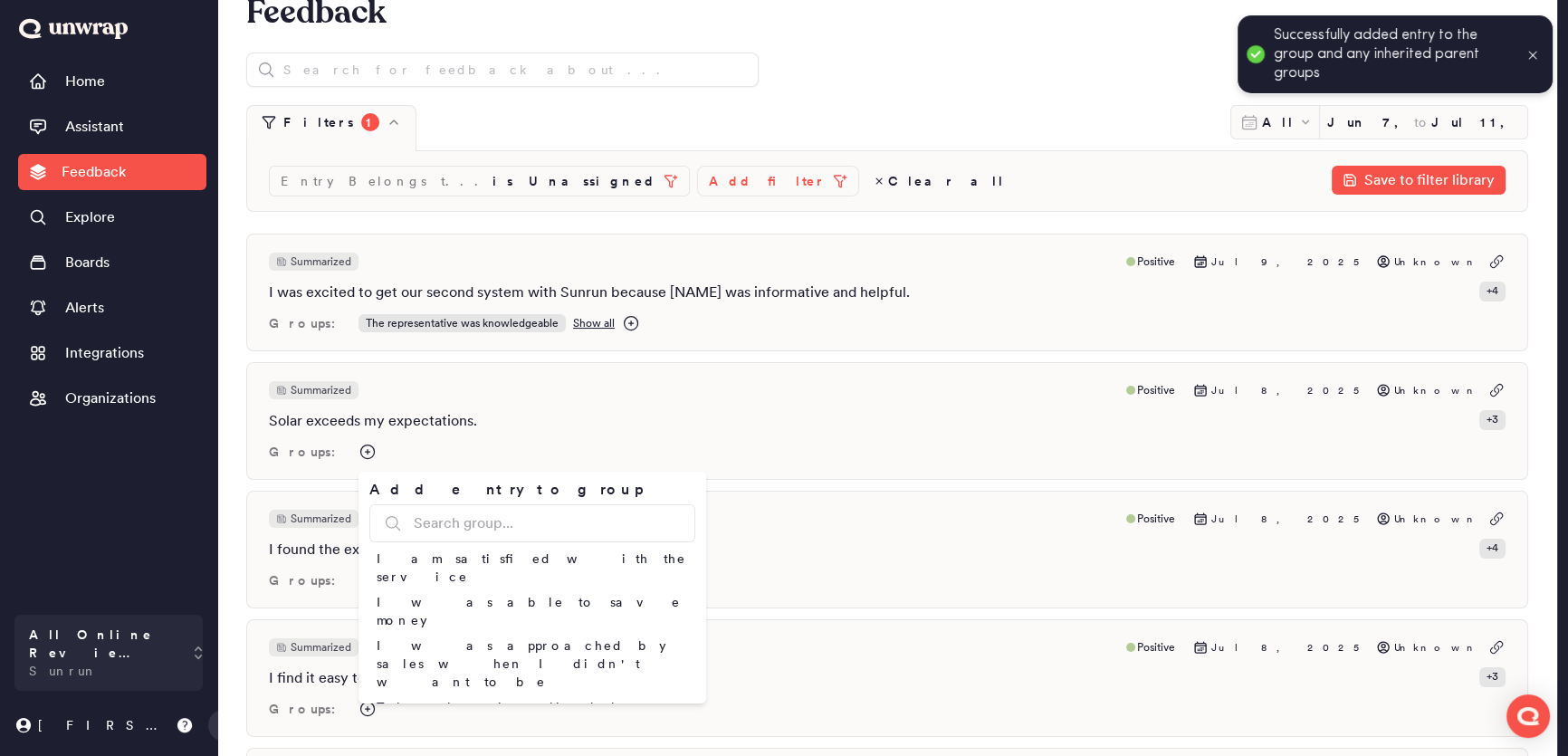 click on "Home Assistant Feedback Explore Boards Alerts Integrations Organizations" at bounding box center [112, 334] 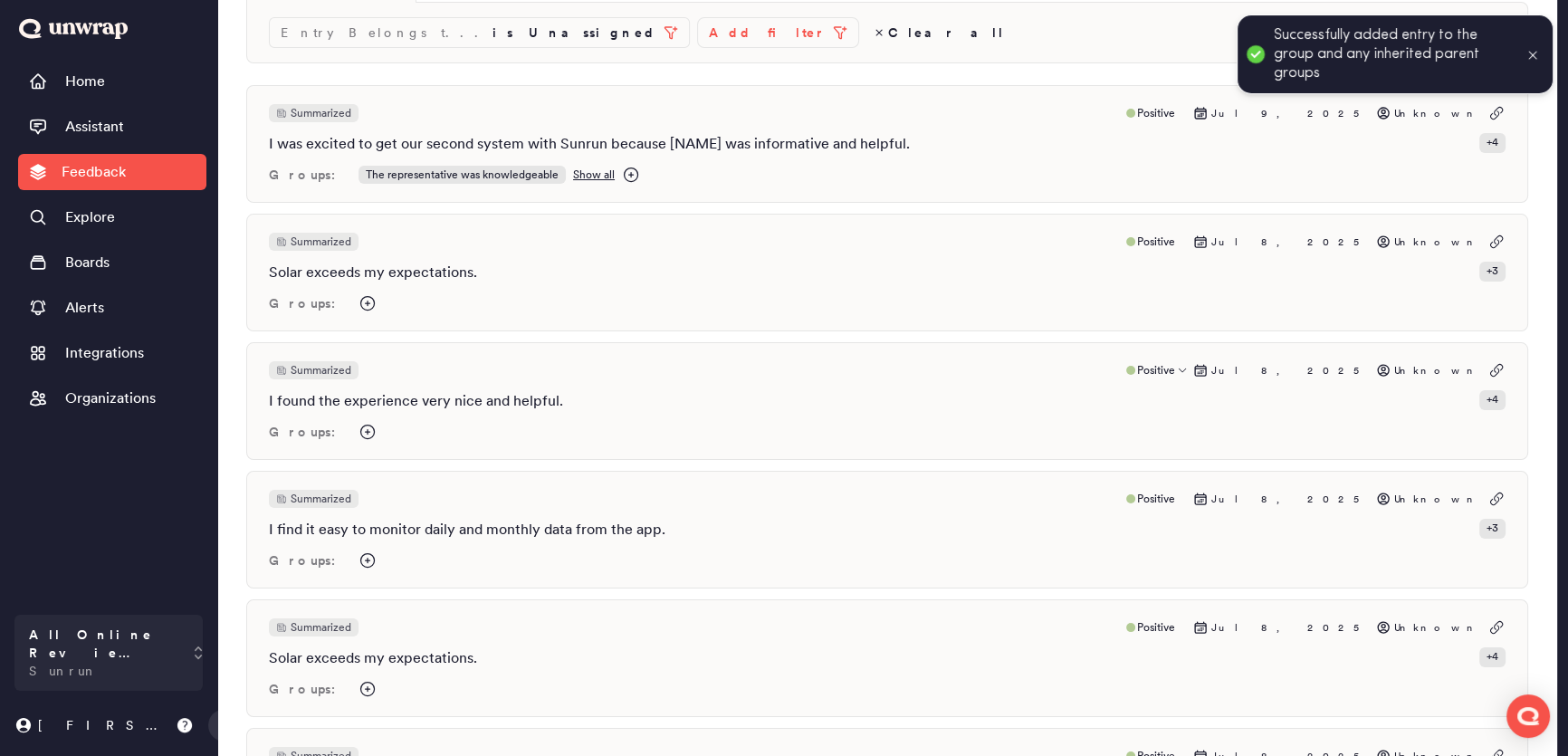 scroll, scrollTop: 203, scrollLeft: 0, axis: vertical 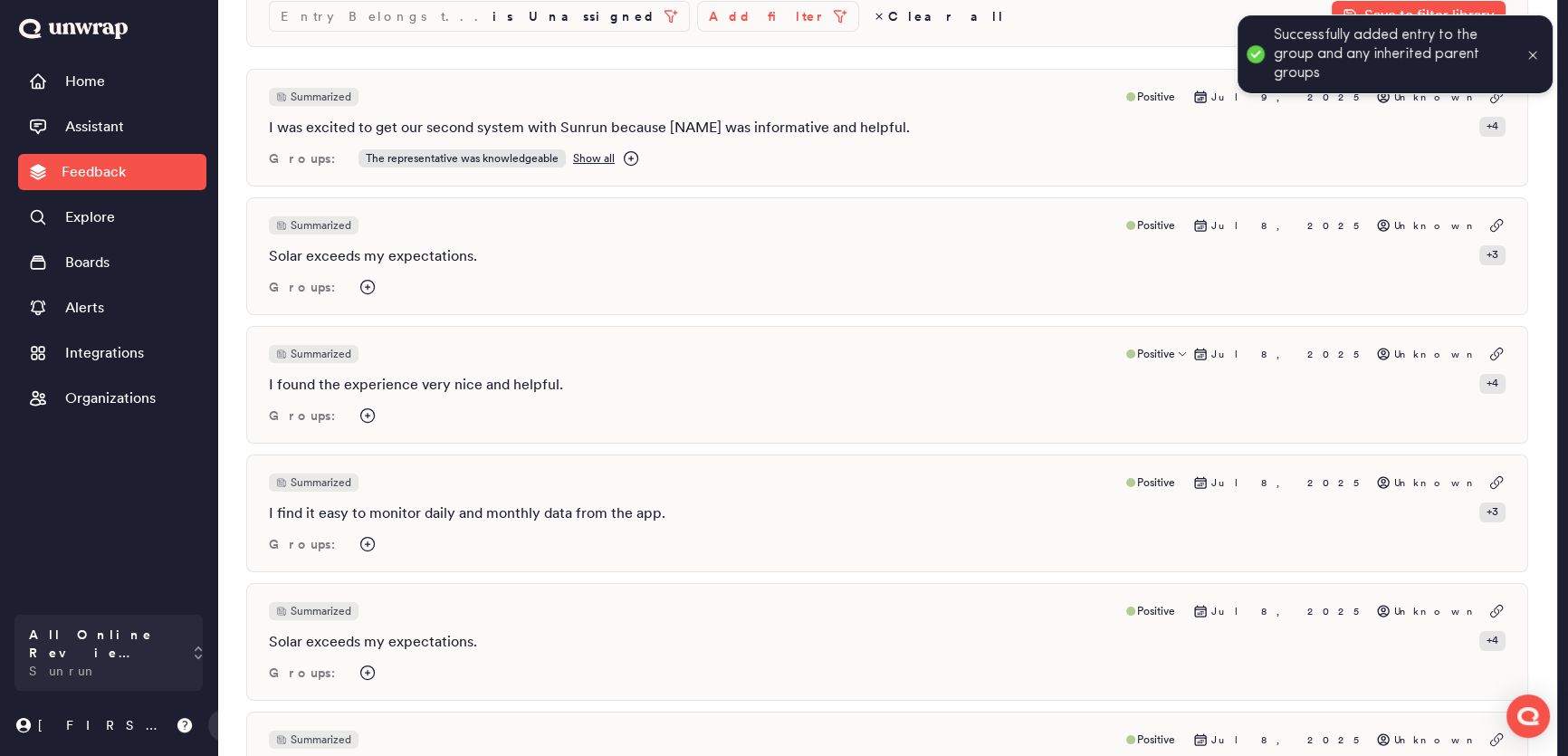 click 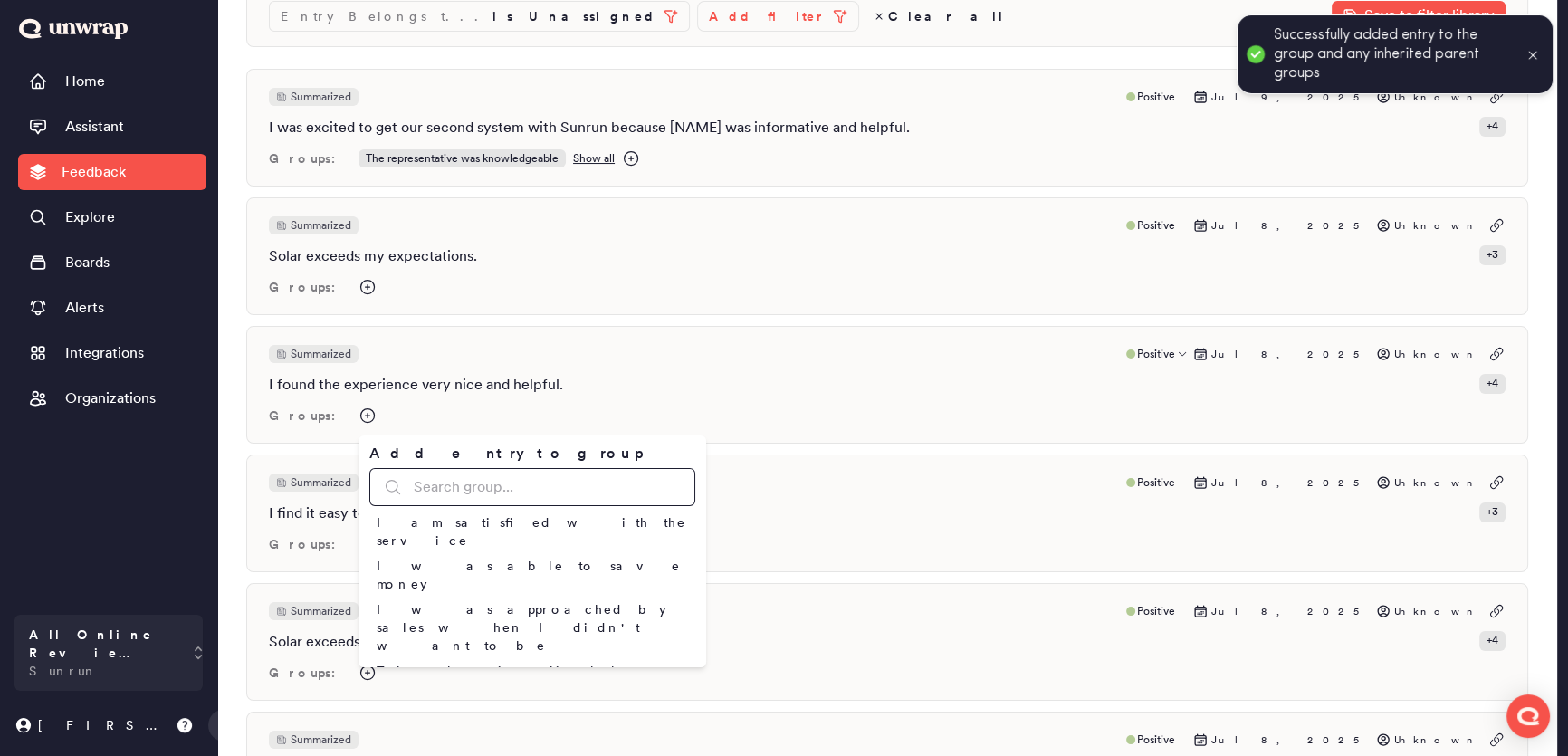 click at bounding box center (532, 487) 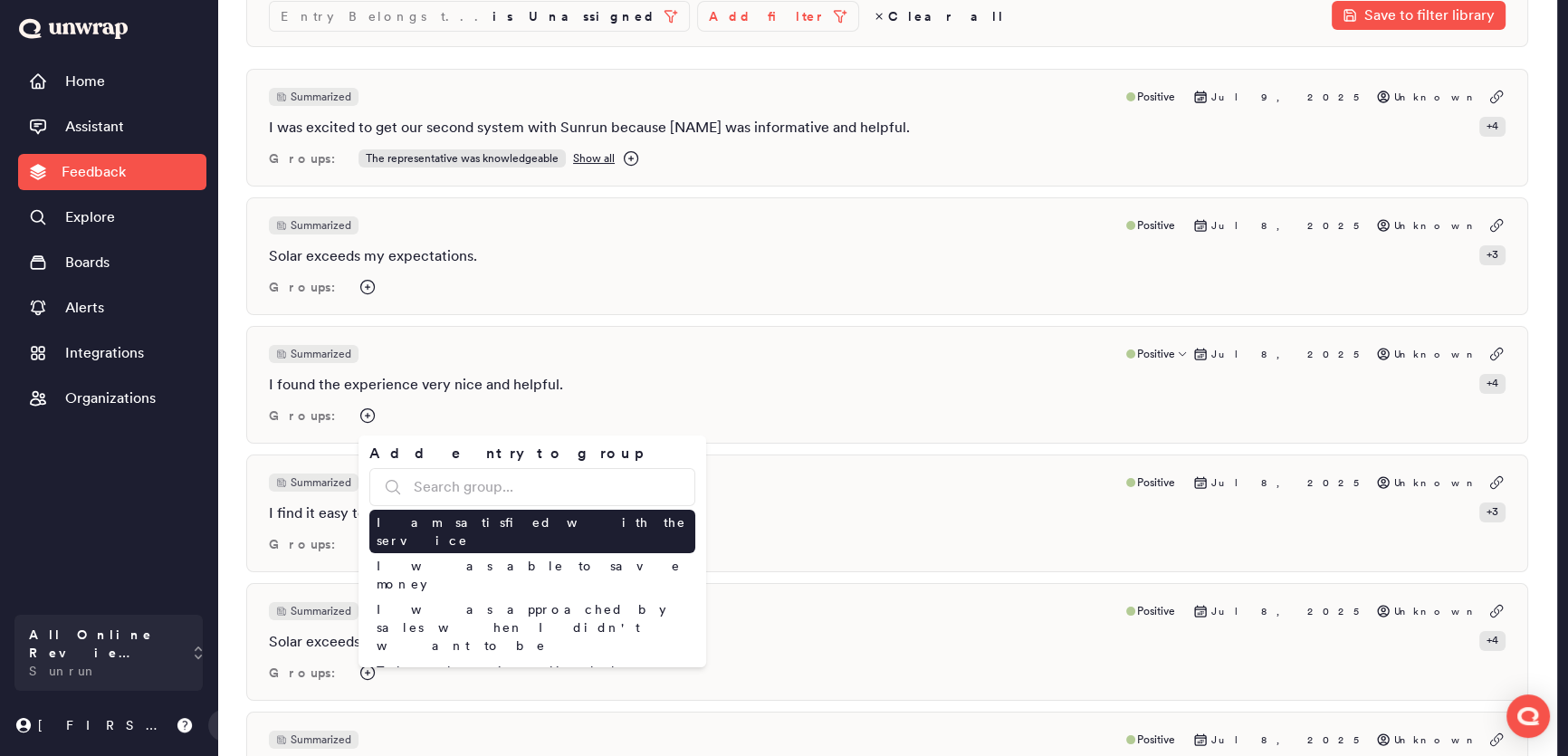 click on "I am satisfied with the service" at bounding box center [532, 531] 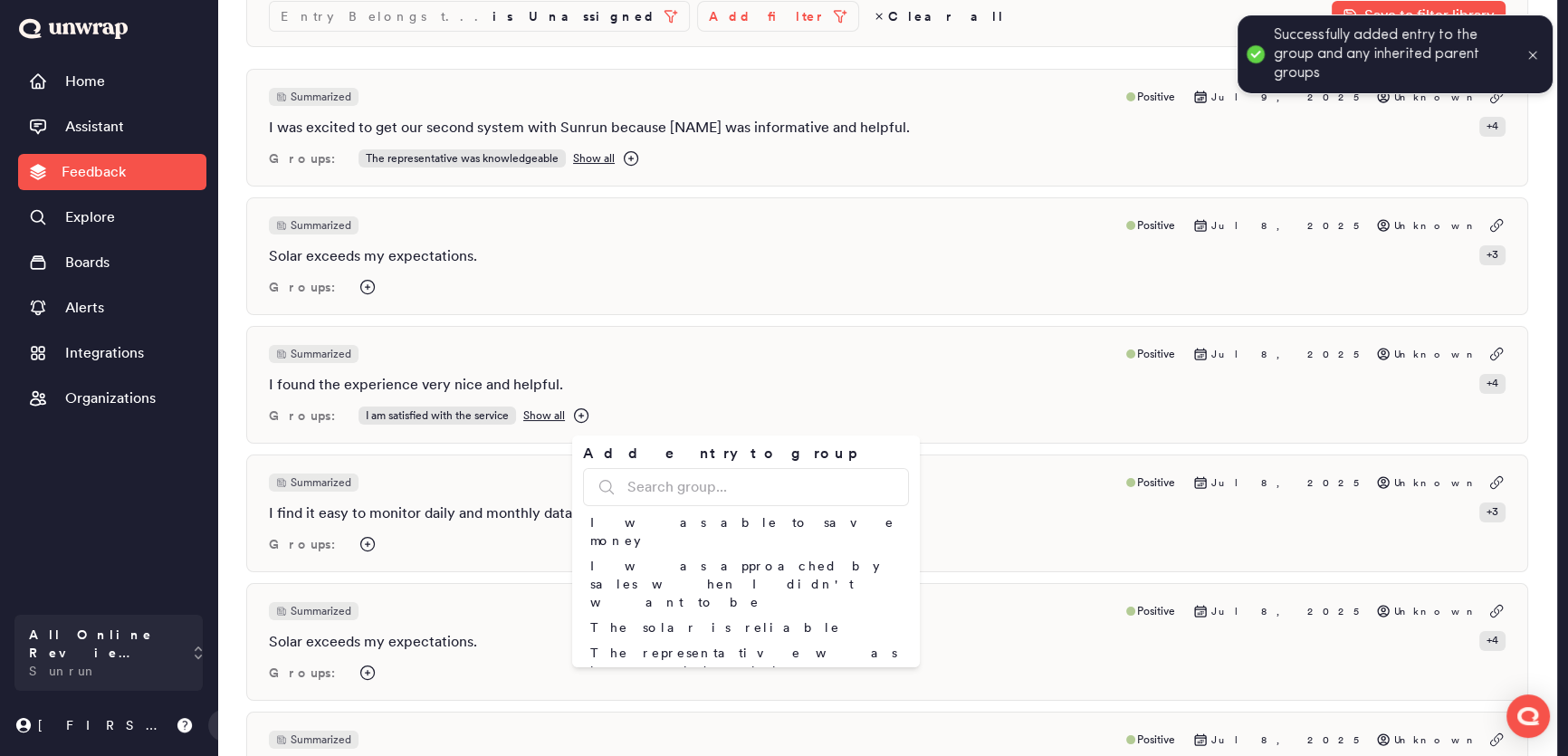 click on "Home Assistant Feedback Explore Boards Alerts Integrations Organizations" at bounding box center [112, 334] 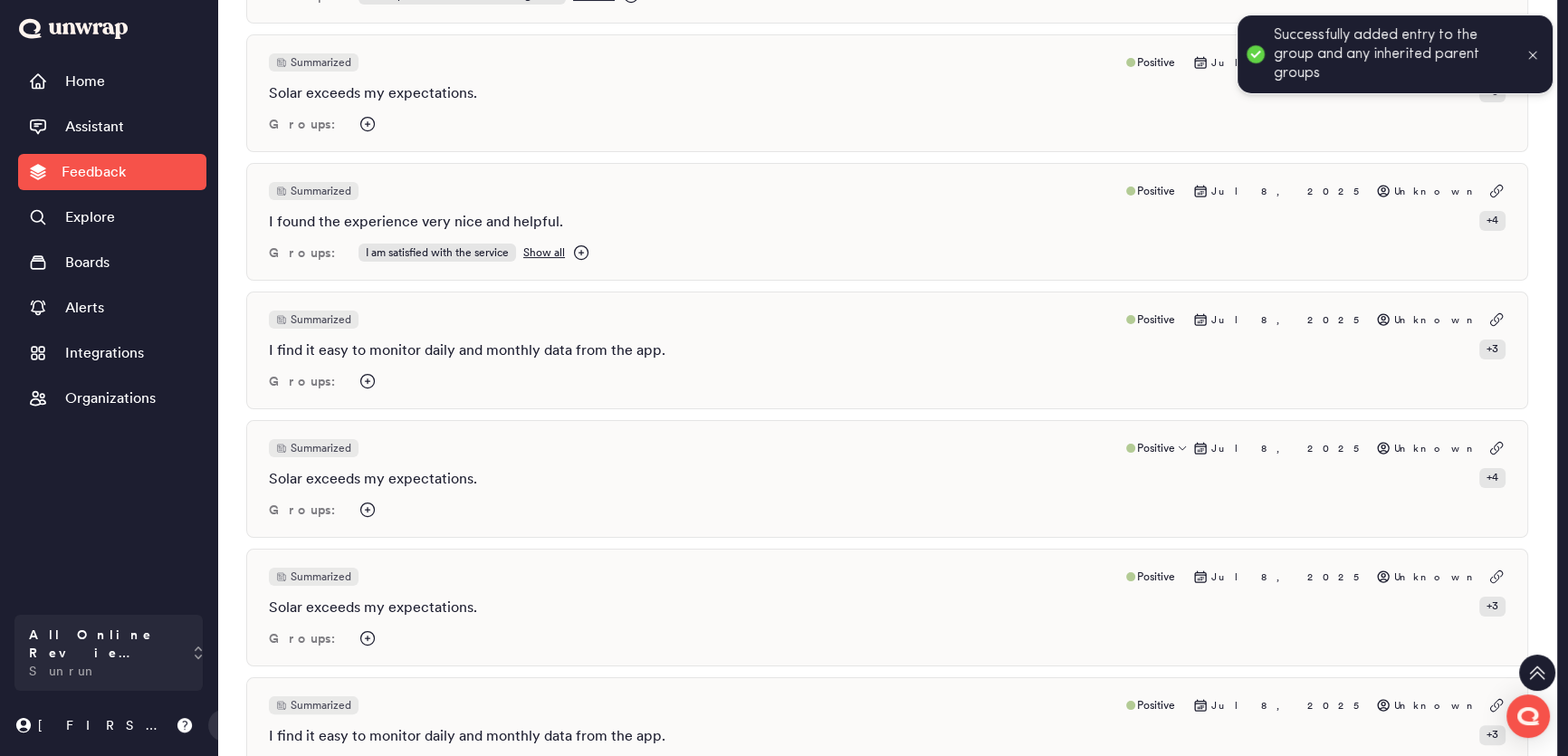 scroll, scrollTop: 368, scrollLeft: 0, axis: vertical 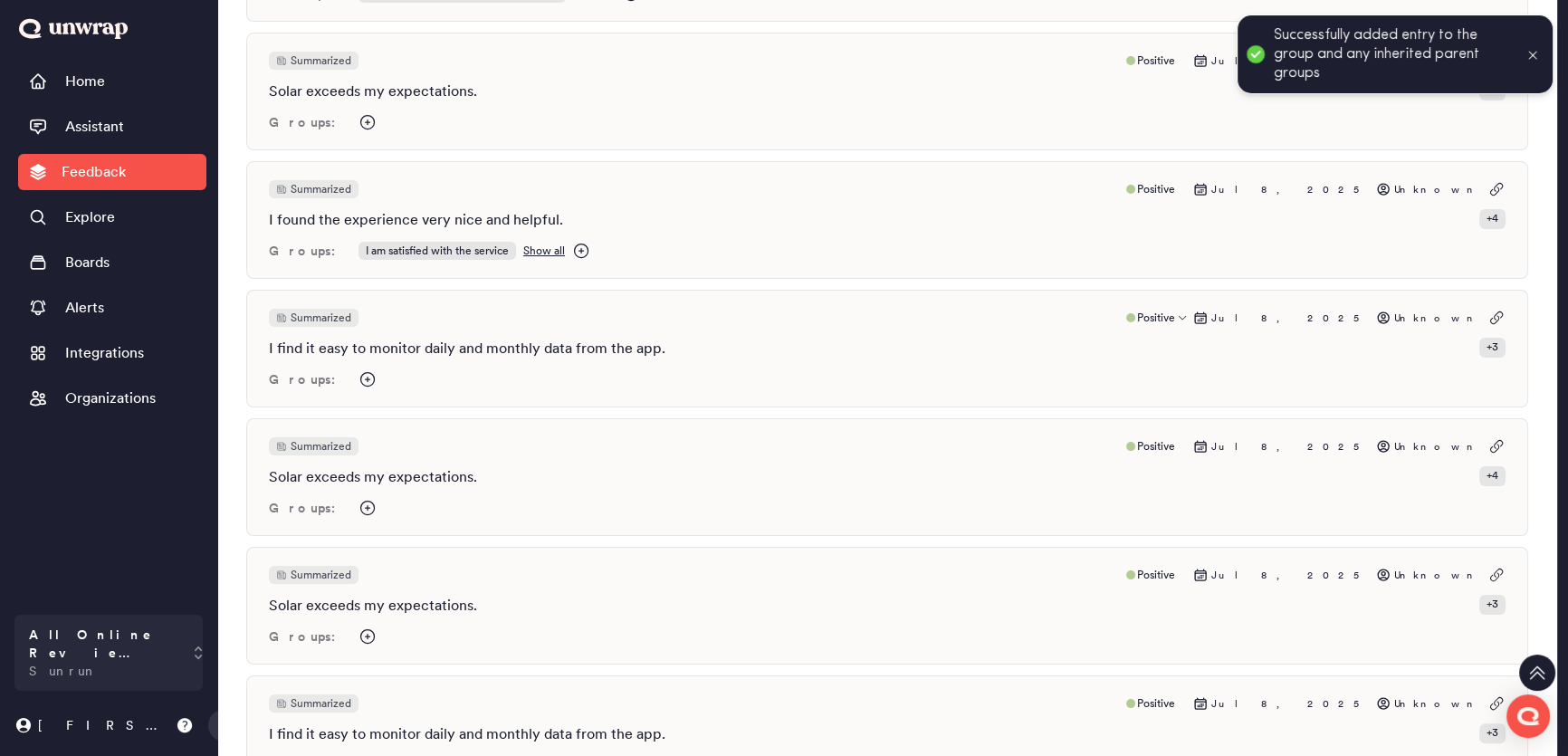 click 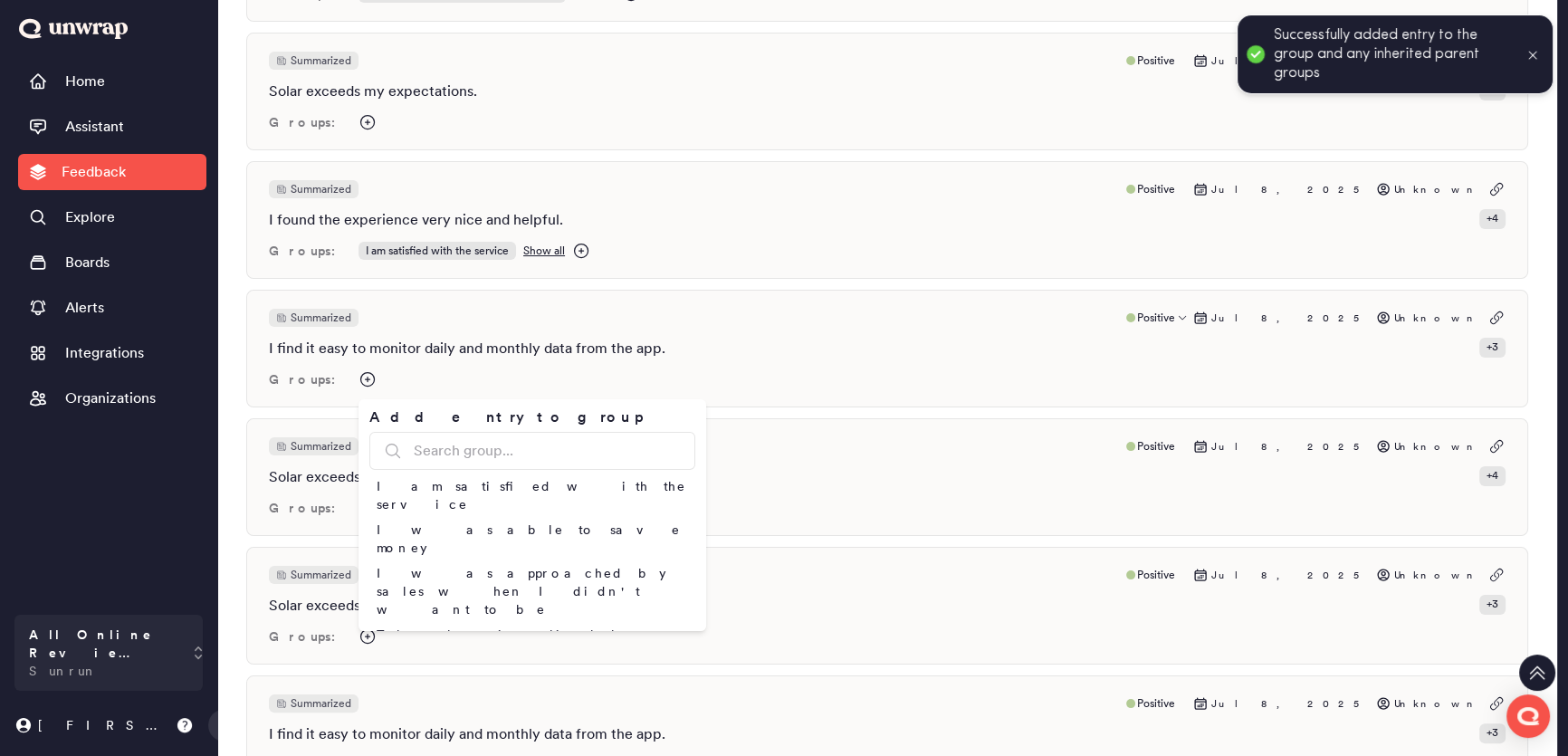 click on "Add entry to group I am satisfied with the service I was able to save money I was approached by sales when I didn't want to be The solar is reliable The representative was knowledgeable The representative was awesome I had a bad customer experience with Sunrun I had a great experience with Sales I highly recommend Sunrun The representative was professional The representative lied to me I am satisfied with the system The representative was communicative Sunrun is awesome I am not saving money My equipment is damaged The installation was efficient I experienced delays with my project I am saving money with Sunrun The installation went really well Sunrun is trustworthy I had a bad experience with Sales Salespeople are pushy" at bounding box center [532, 515] 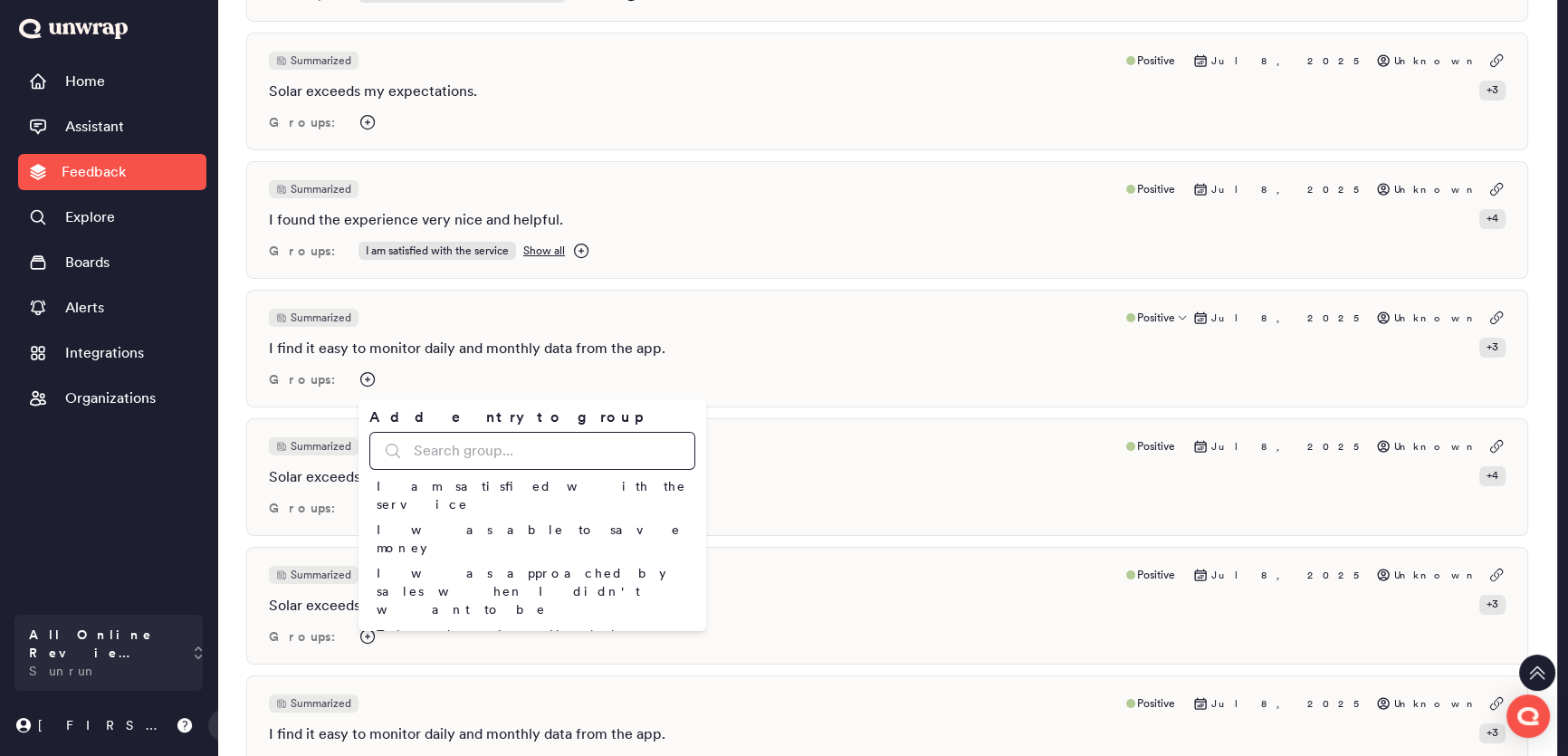 click at bounding box center (532, 451) 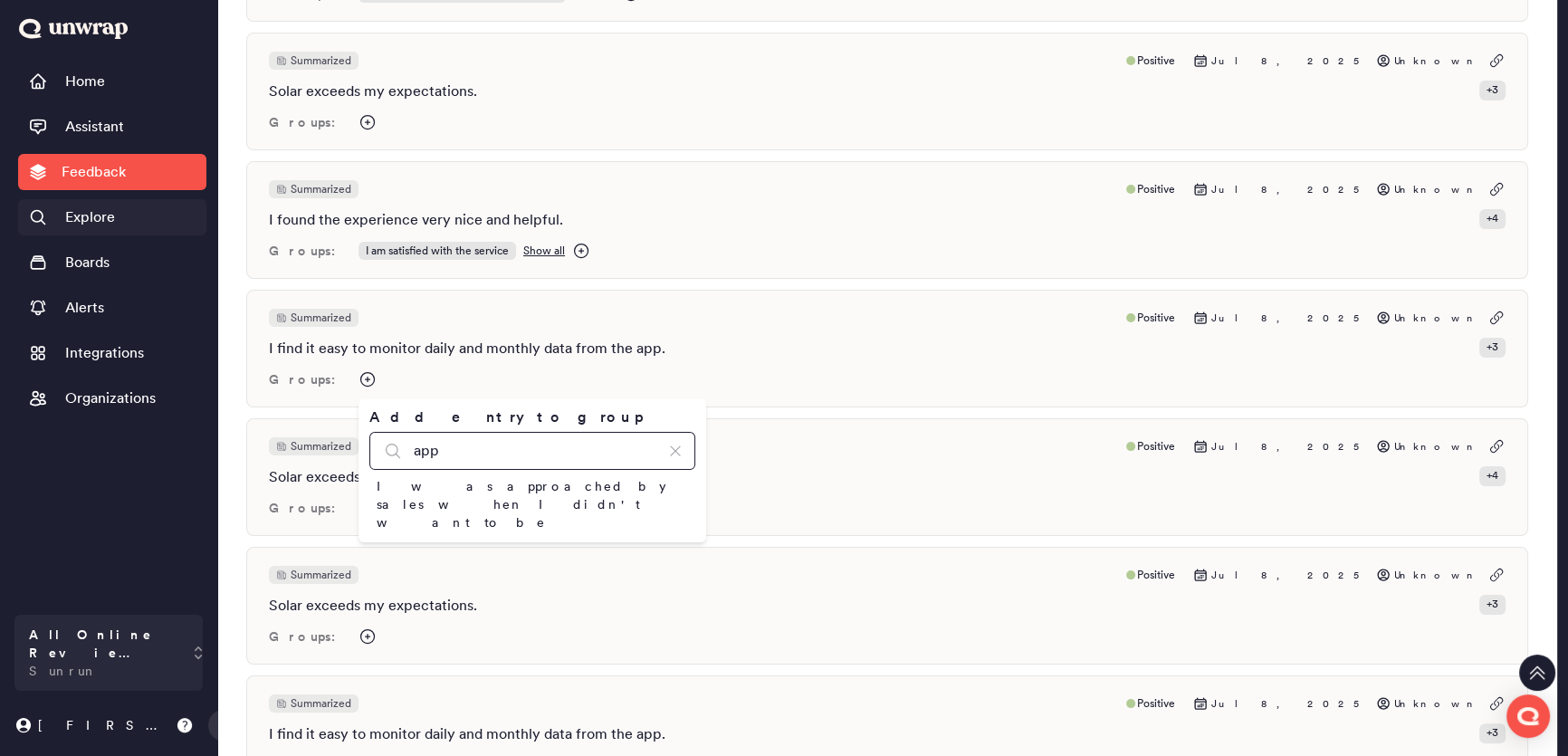 type on "app" 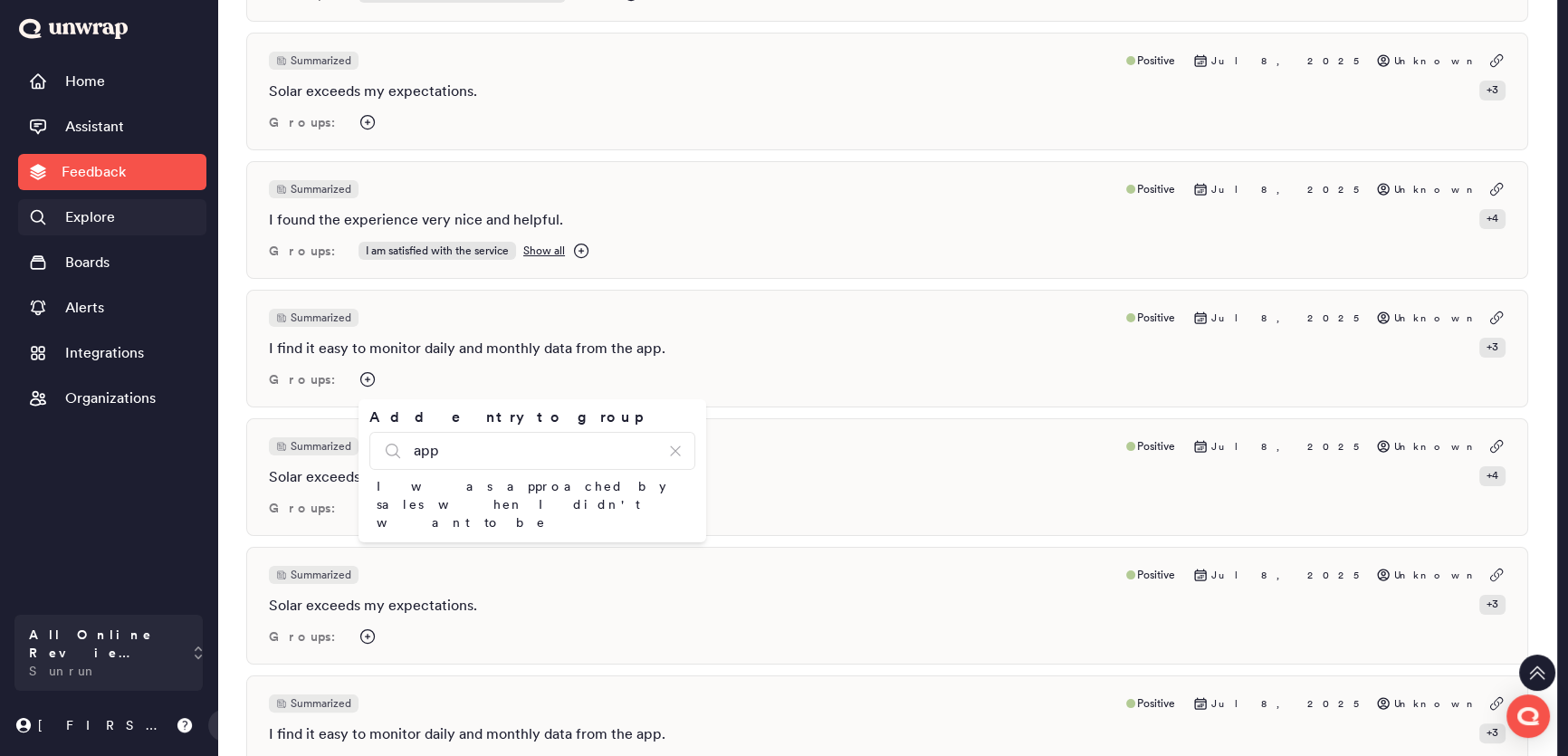click on "Explore" at bounding box center (90, 217) 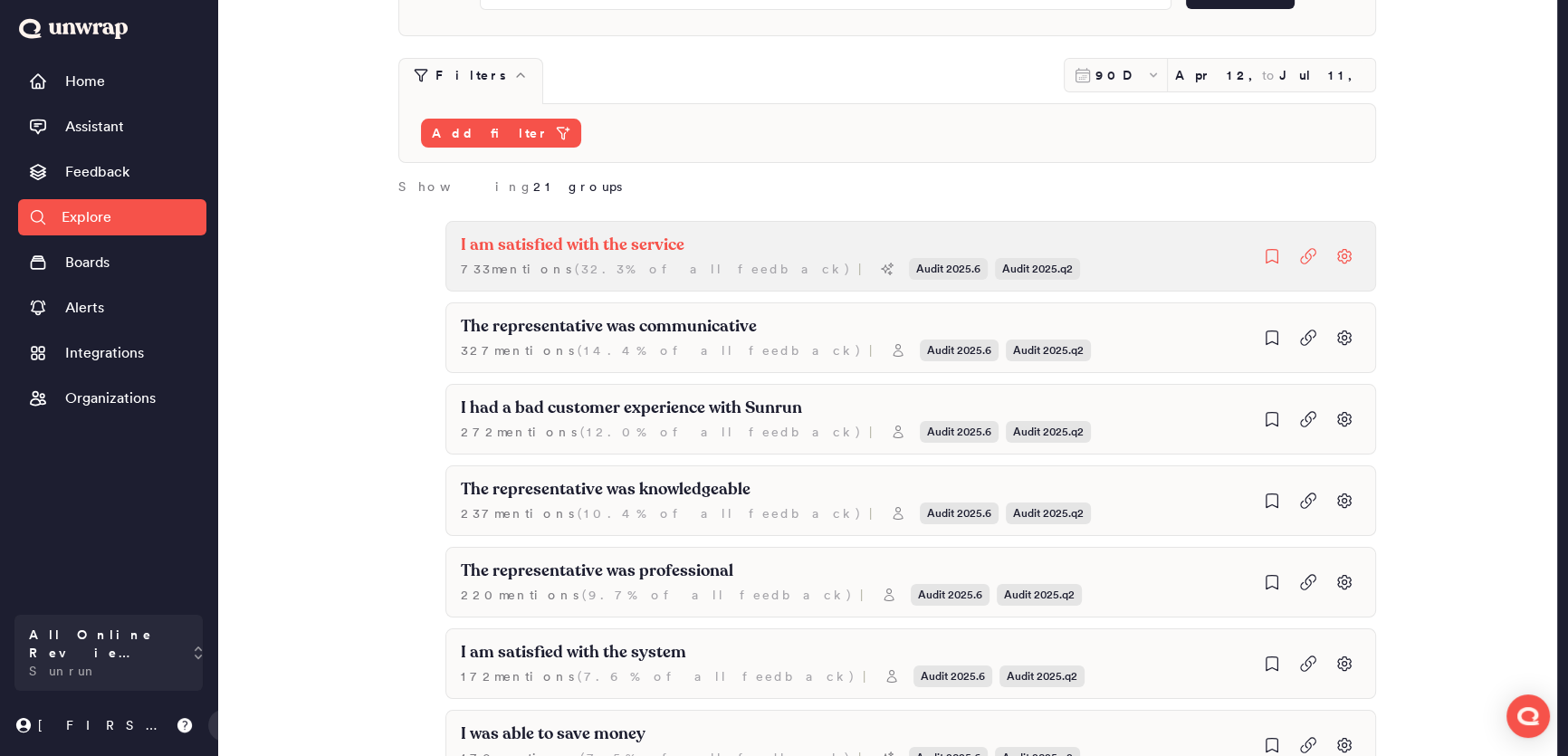 scroll, scrollTop: 0, scrollLeft: 0, axis: both 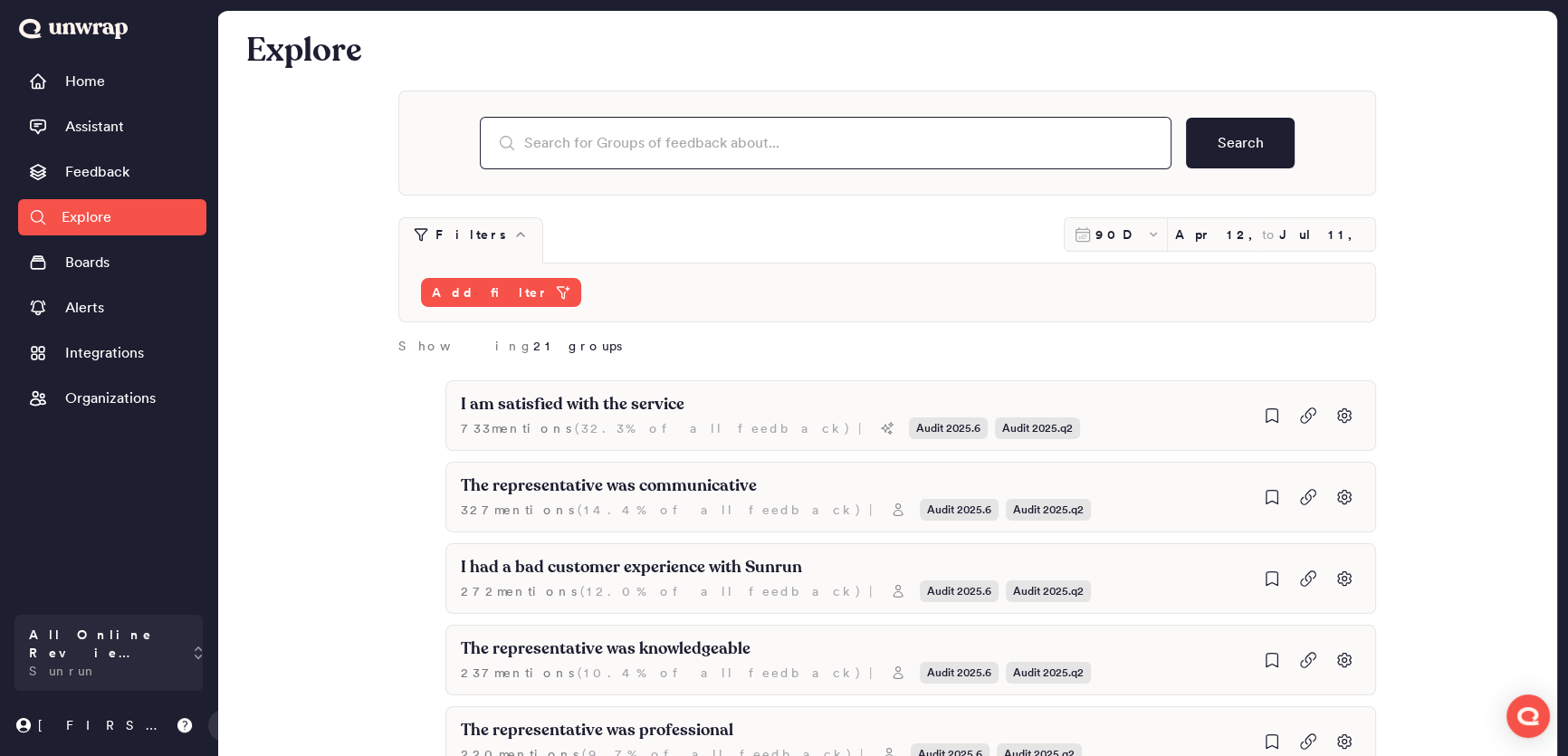 click at bounding box center (826, 143) 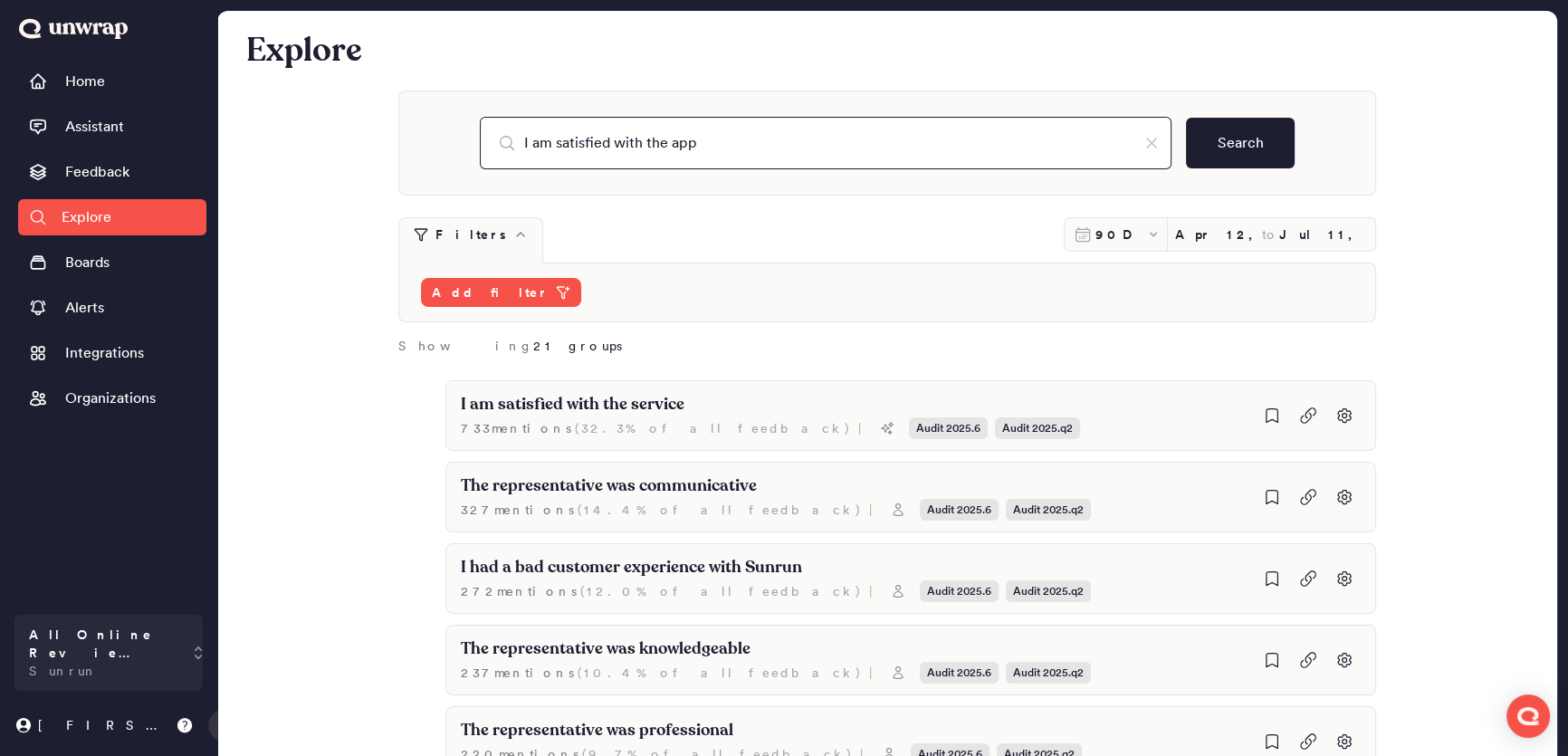 type on "I am satisfied with the app" 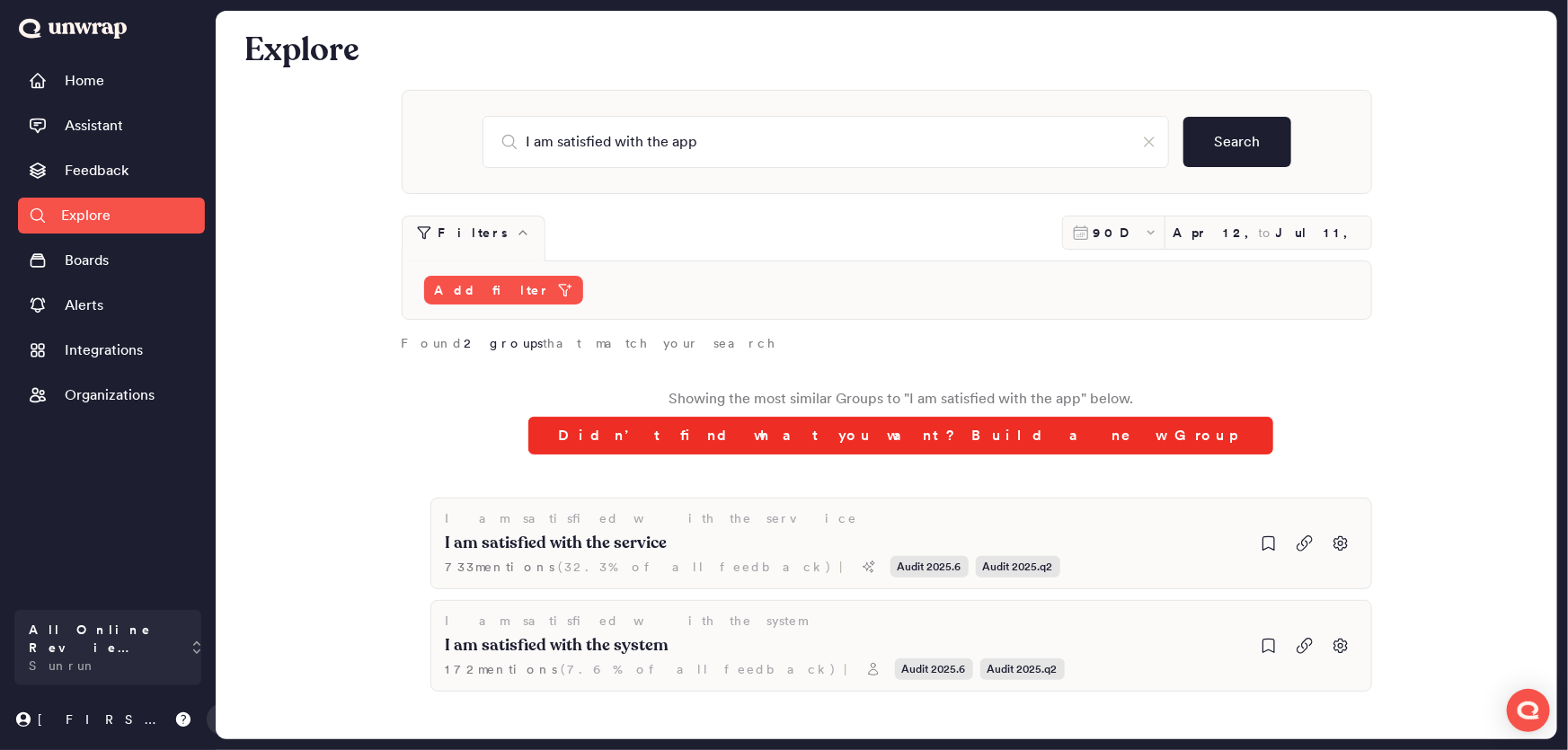 click on "Didn’t find what you want? Build a new Group" at bounding box center (900, 436) 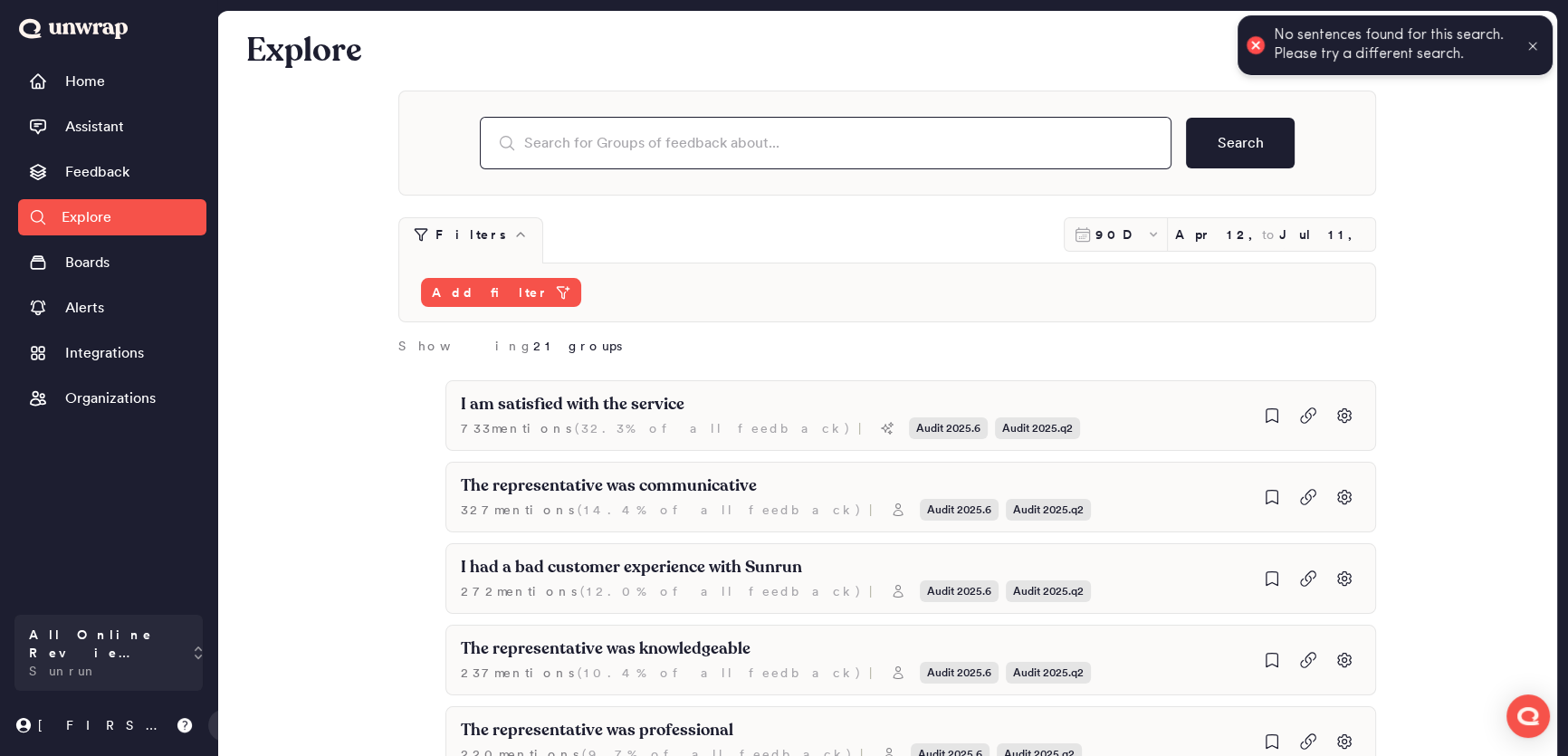 click at bounding box center (826, 143) 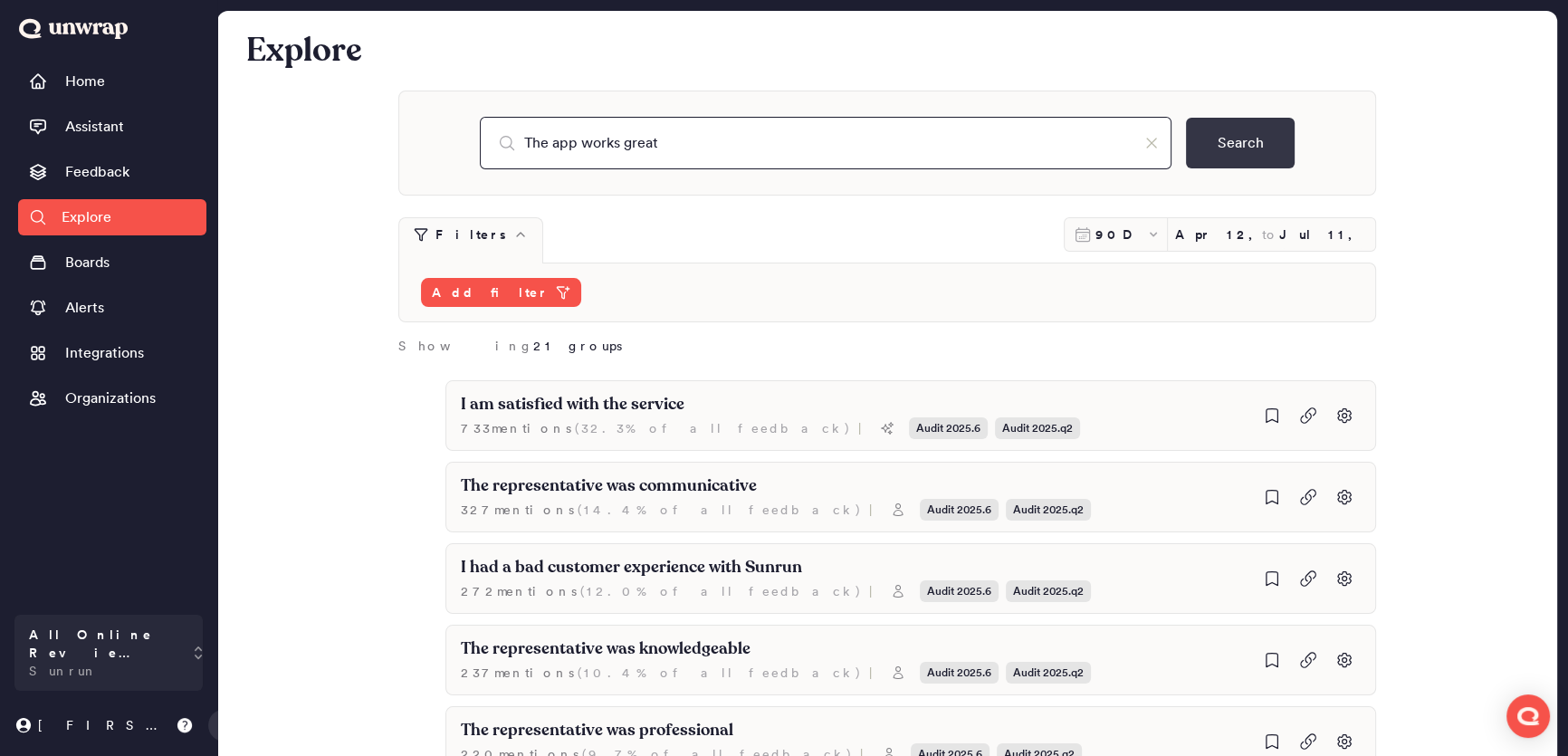 type on "The app works great" 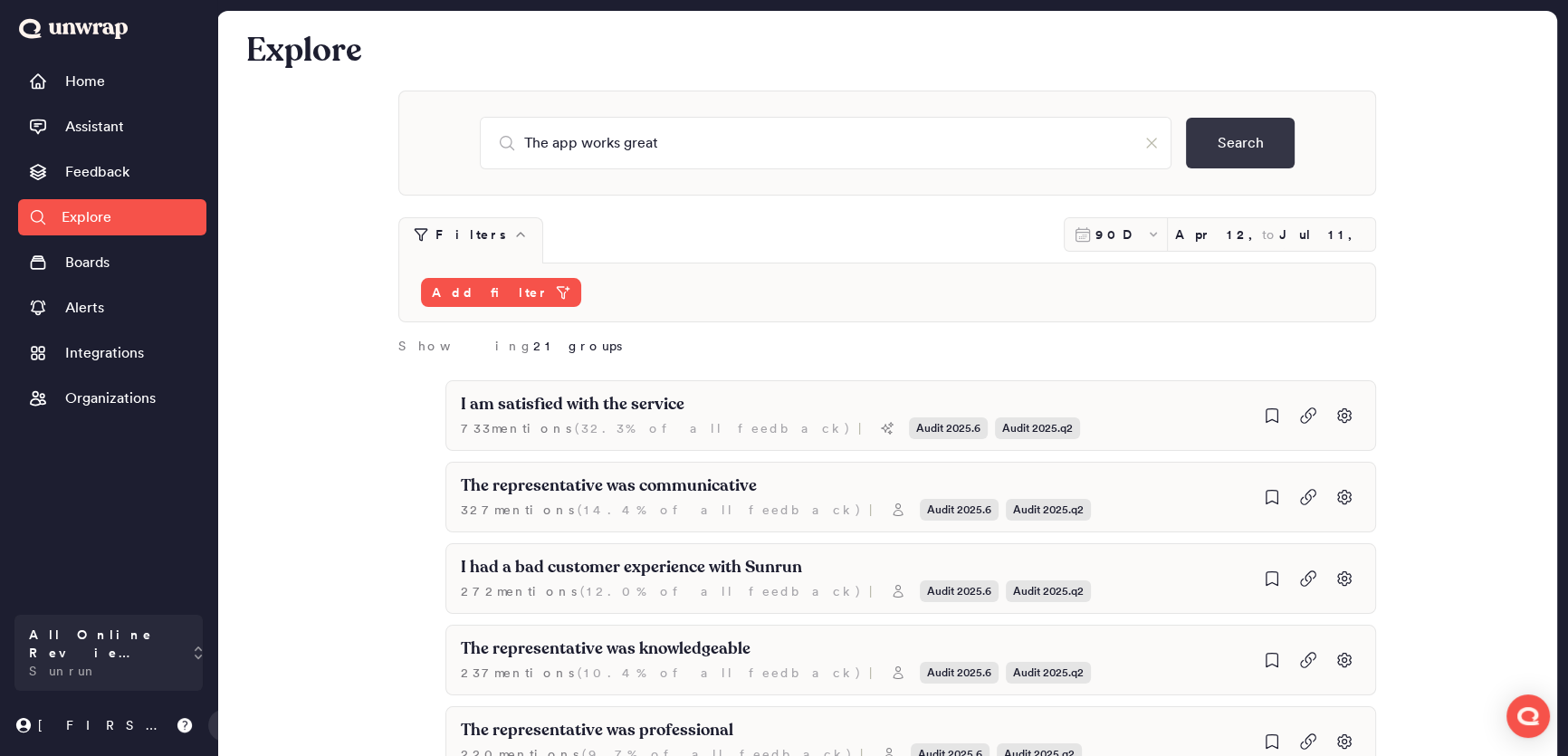 click on "Search" at bounding box center (1240, 143) 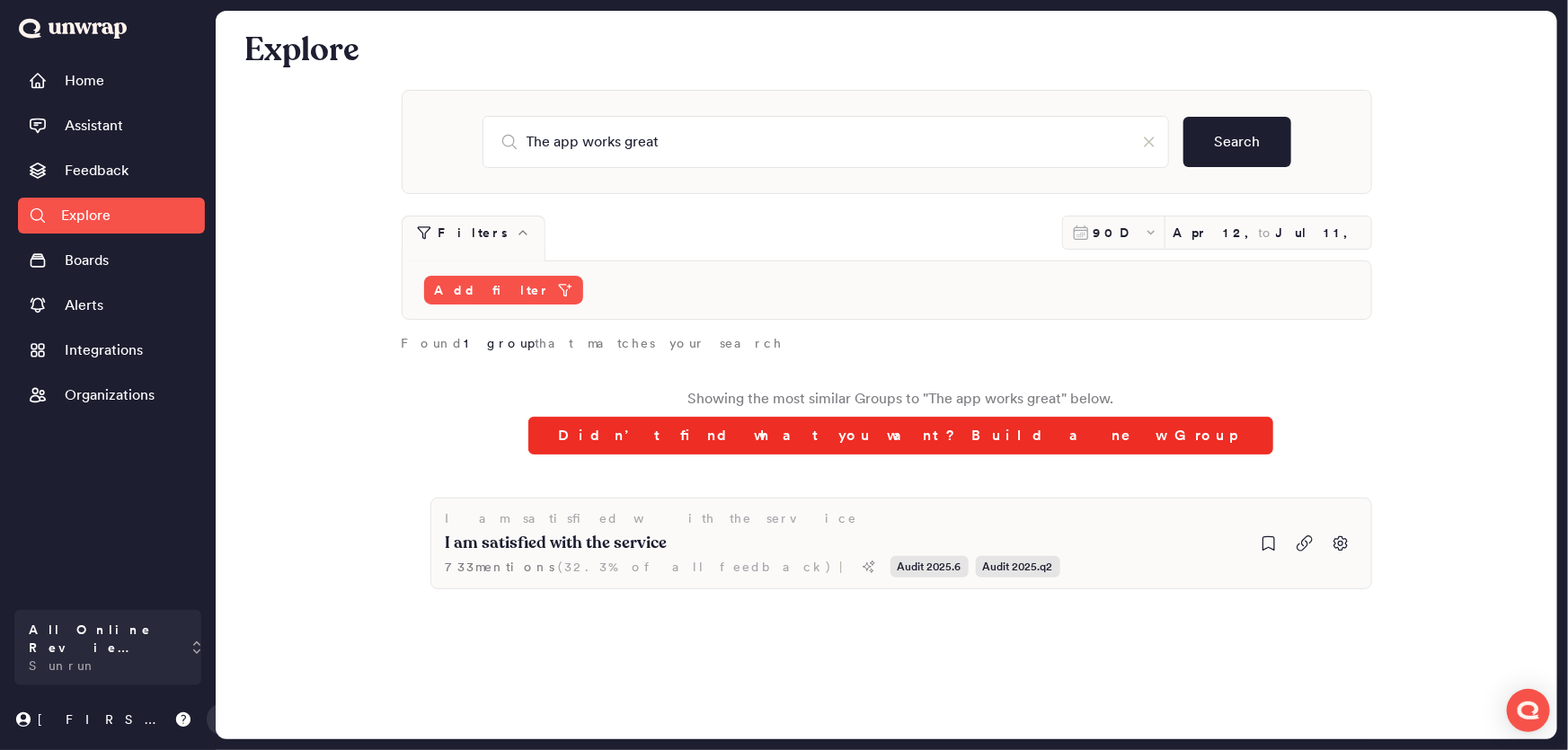 click on "Didn’t find what you want? Build a new Group" at bounding box center (900, 436) 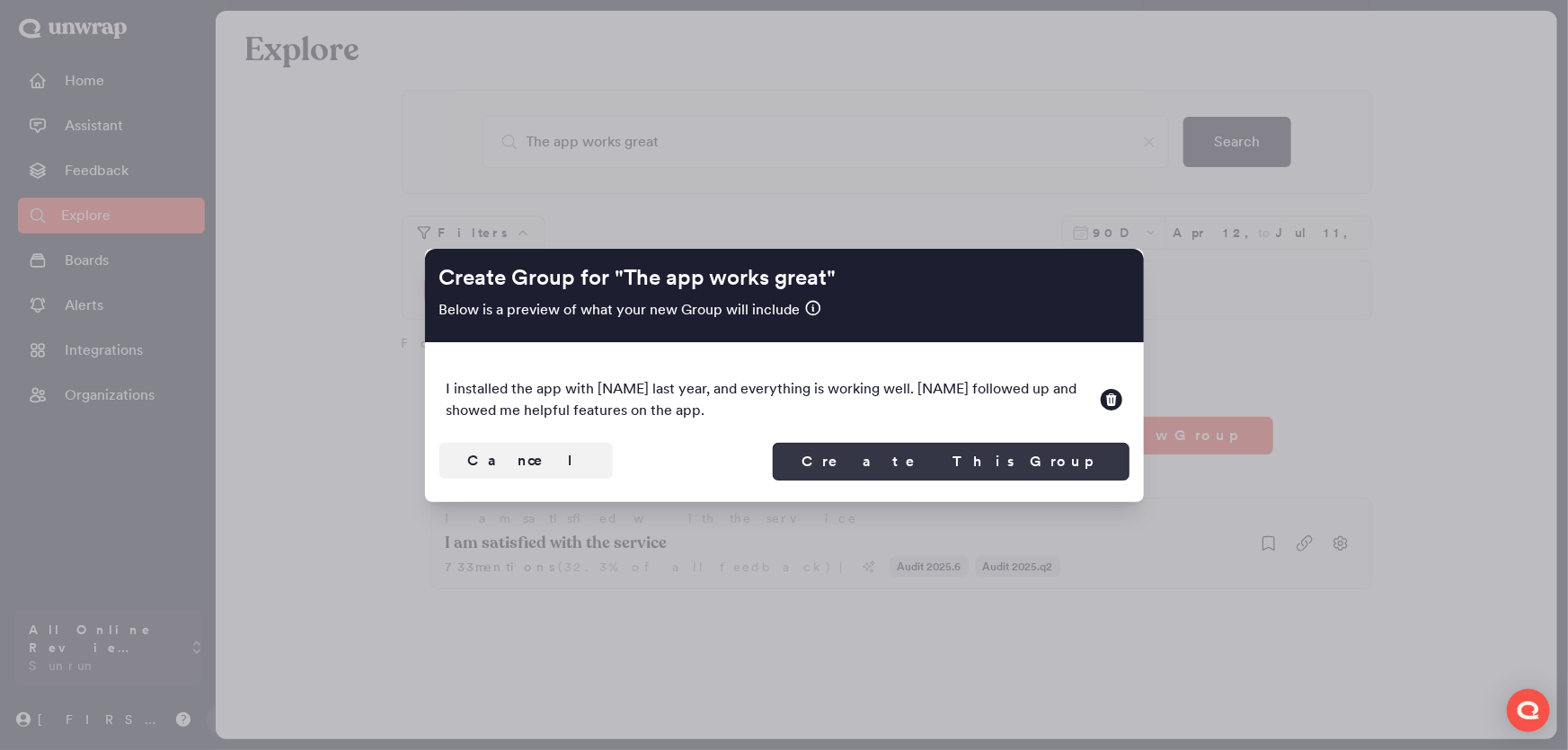click on "Create This Group" at bounding box center (951, 462) 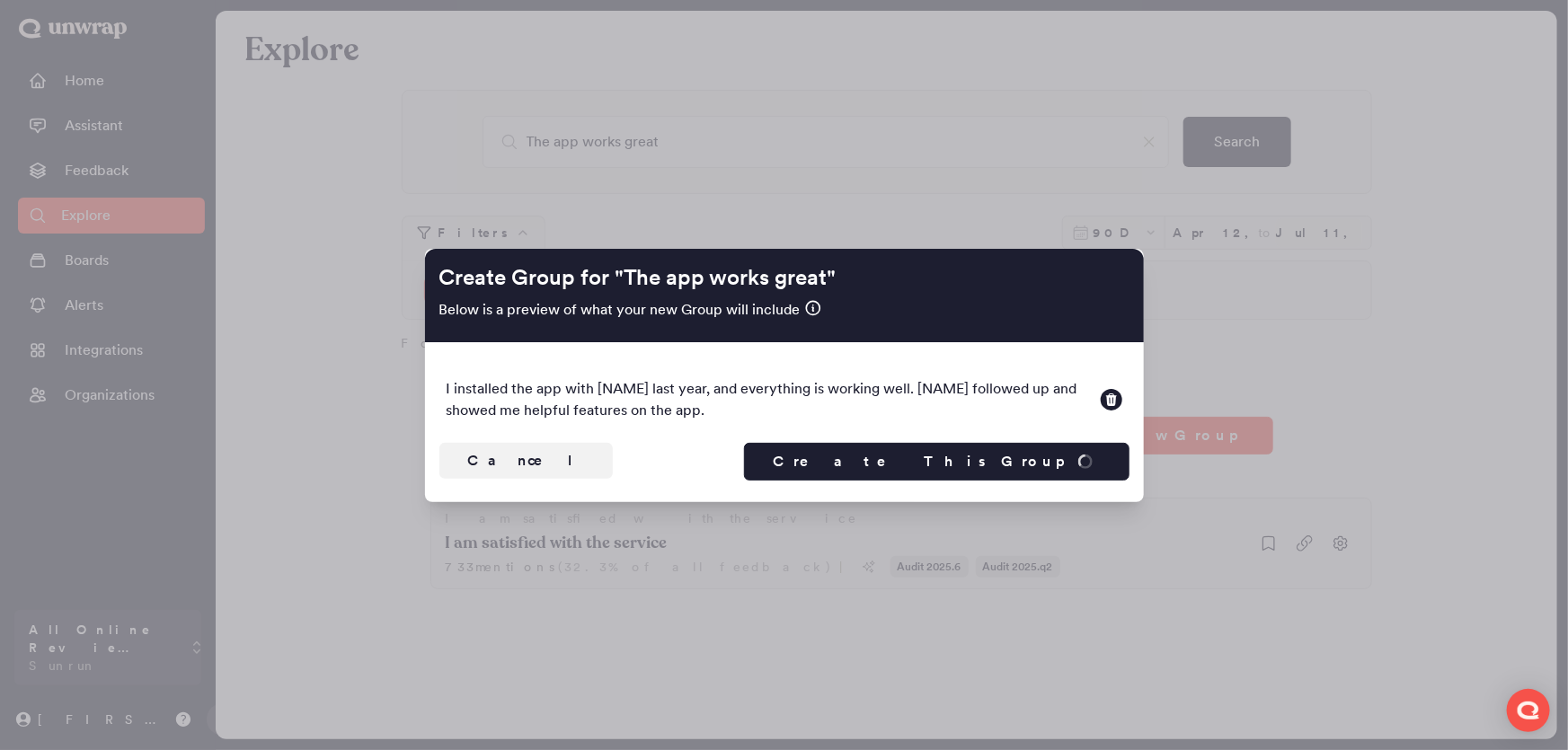 type 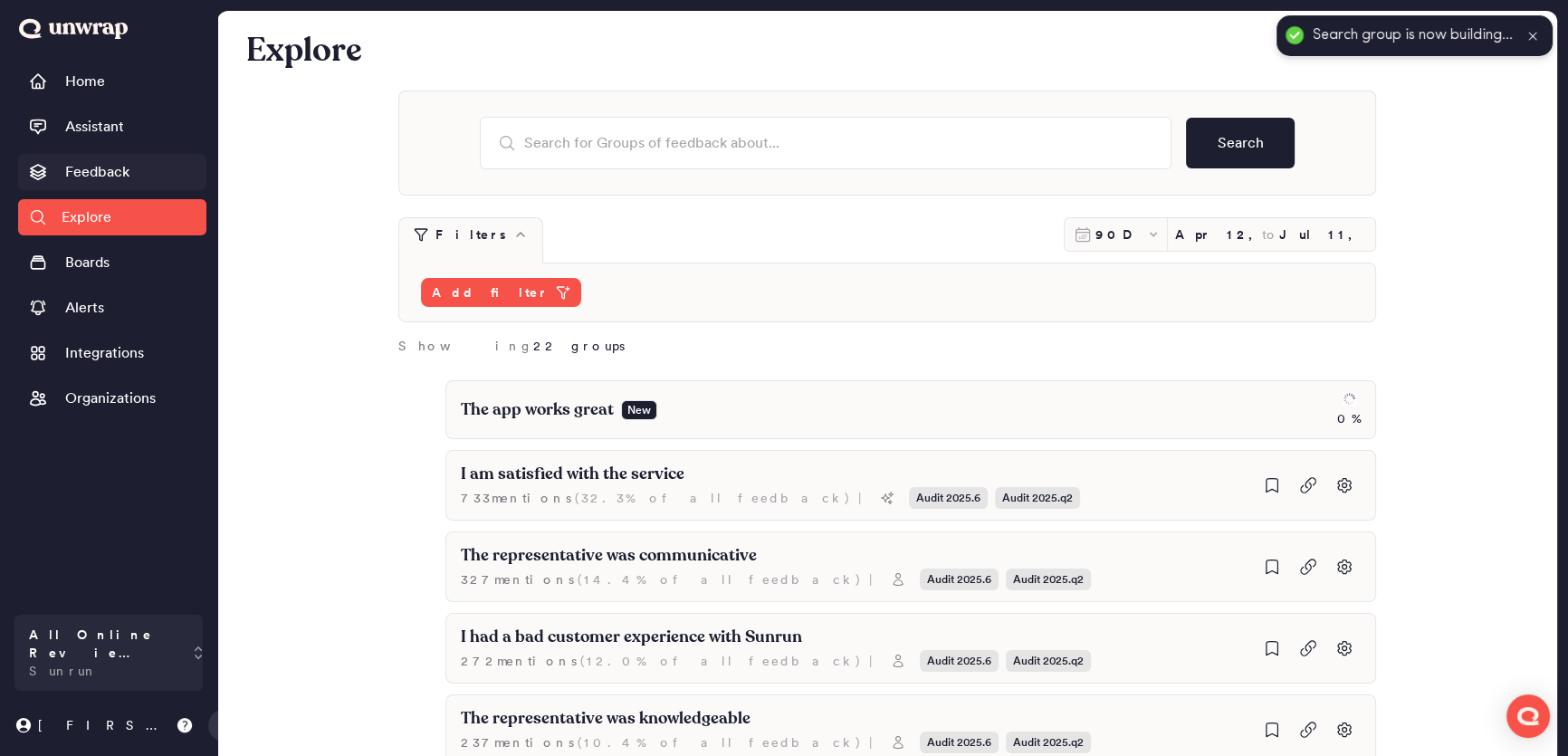 click on "Feedback" at bounding box center (97, 172) 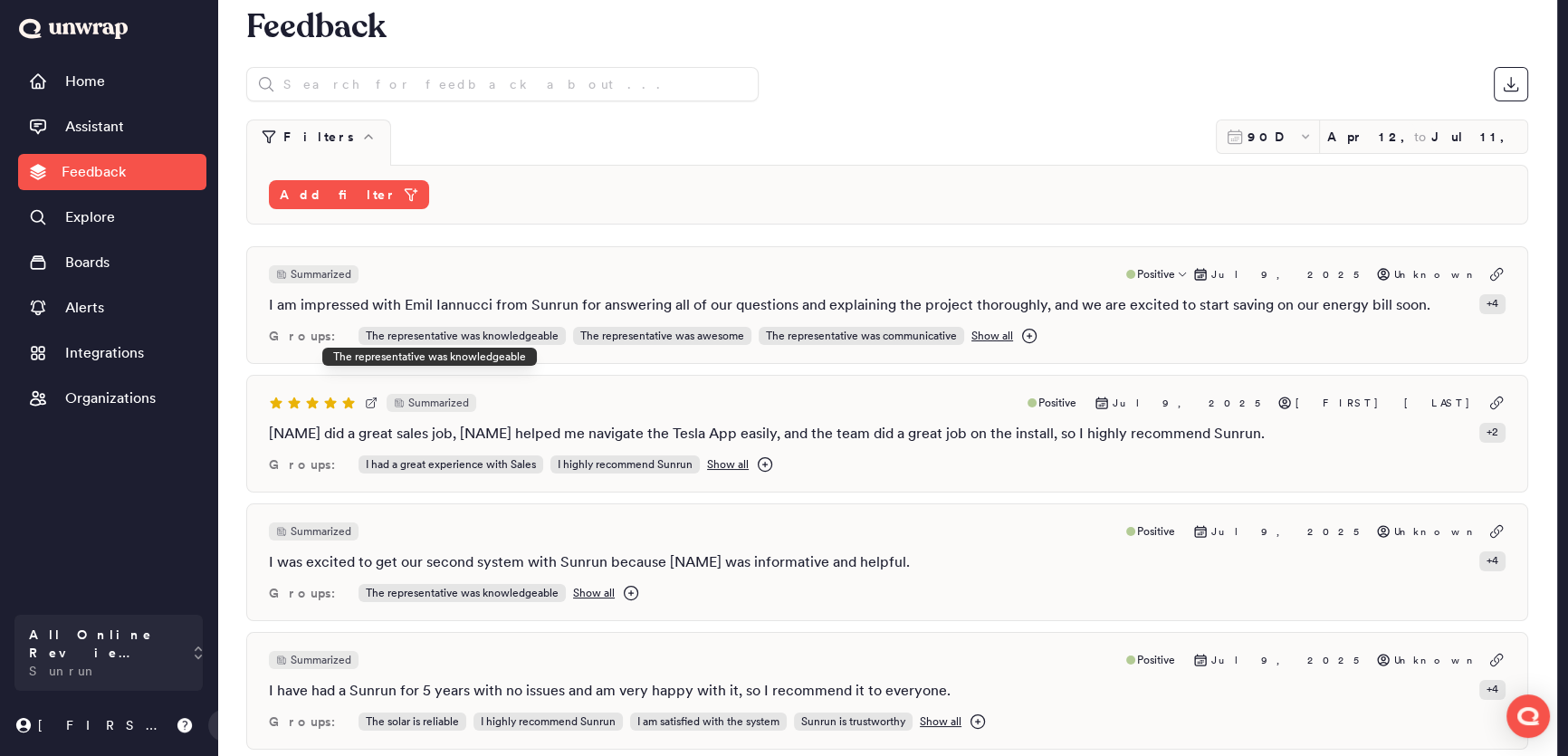 scroll, scrollTop: 0, scrollLeft: 0, axis: both 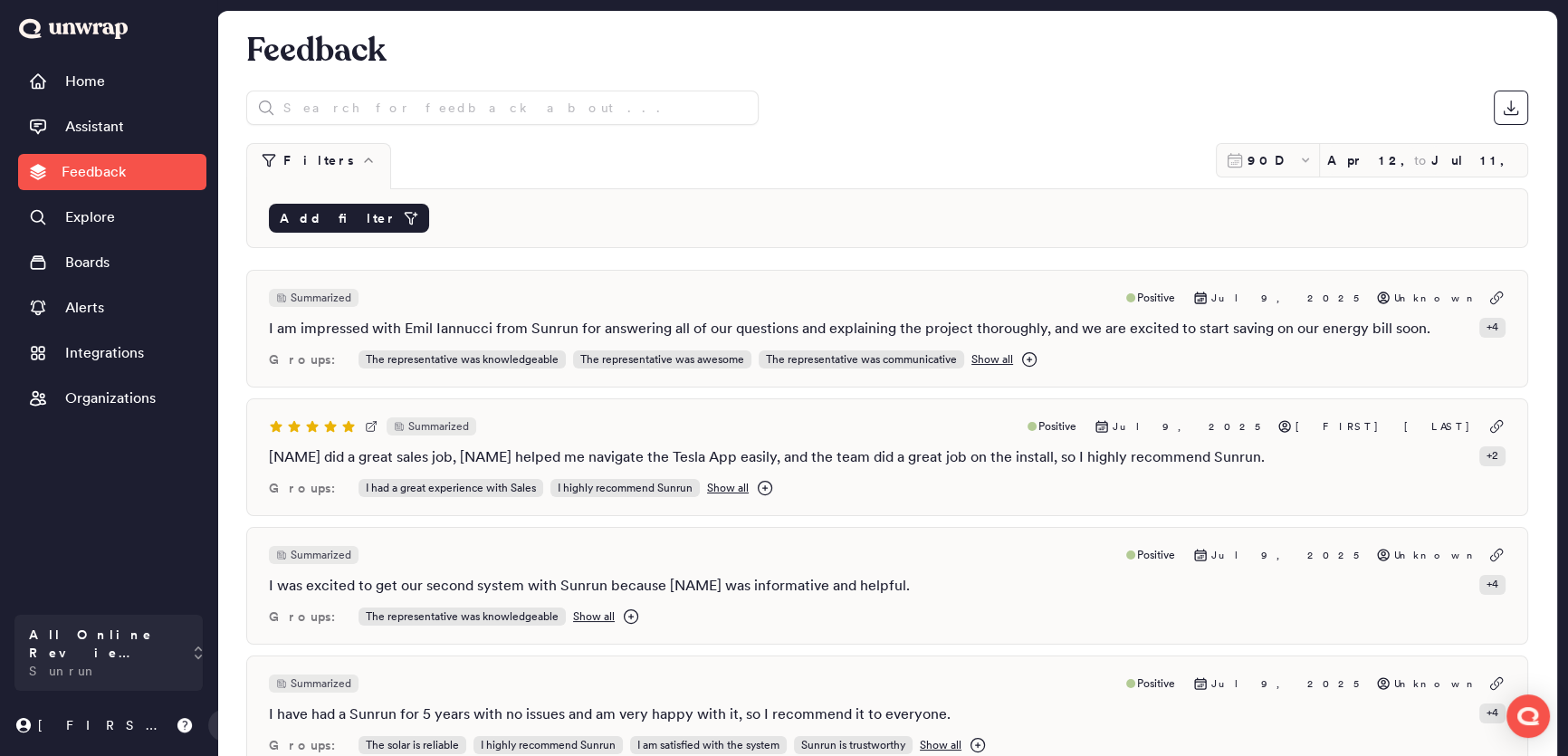 click on "Add filter" at bounding box center [349, 218] 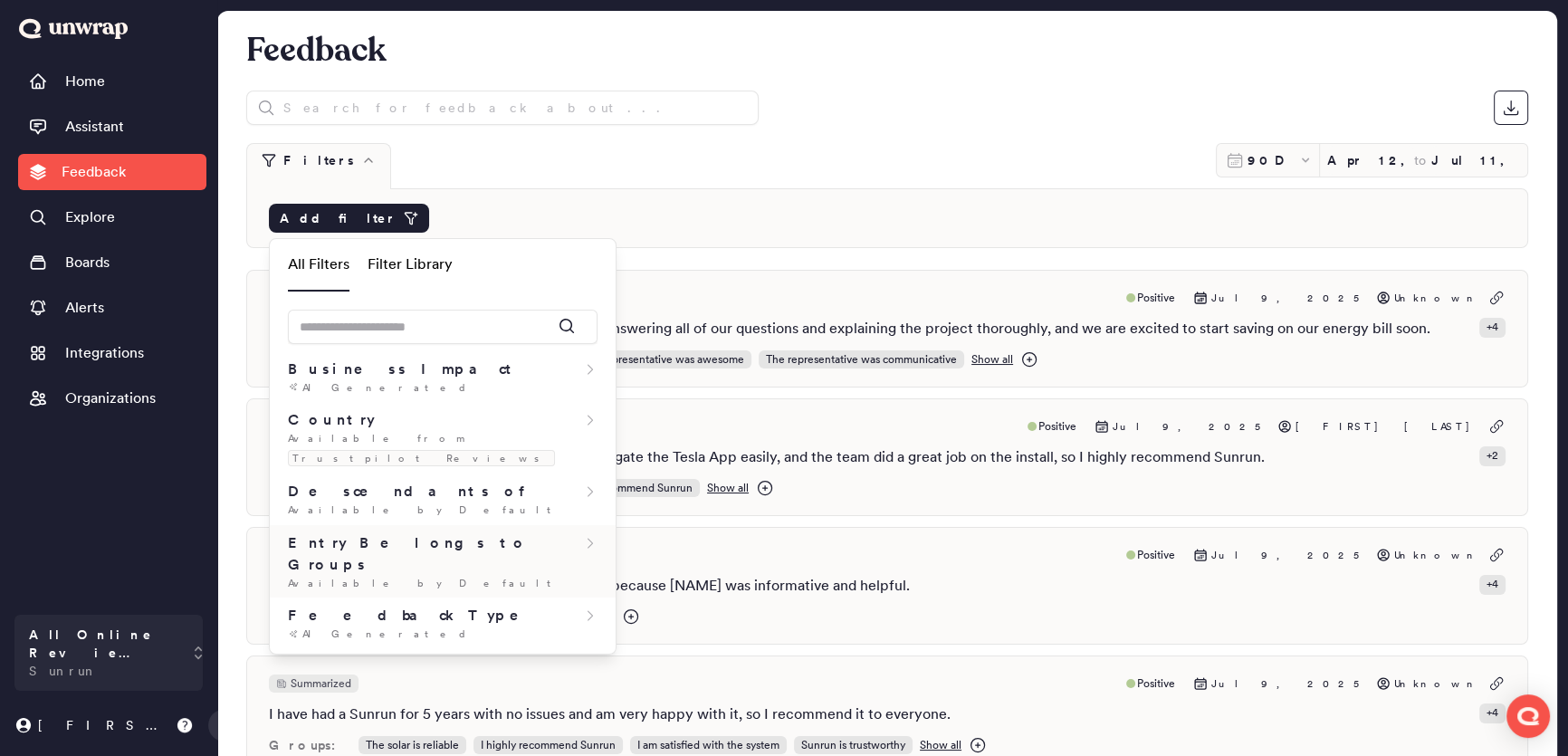 click on "Entry Belongs to Groups Available by Default" at bounding box center [443, 561] 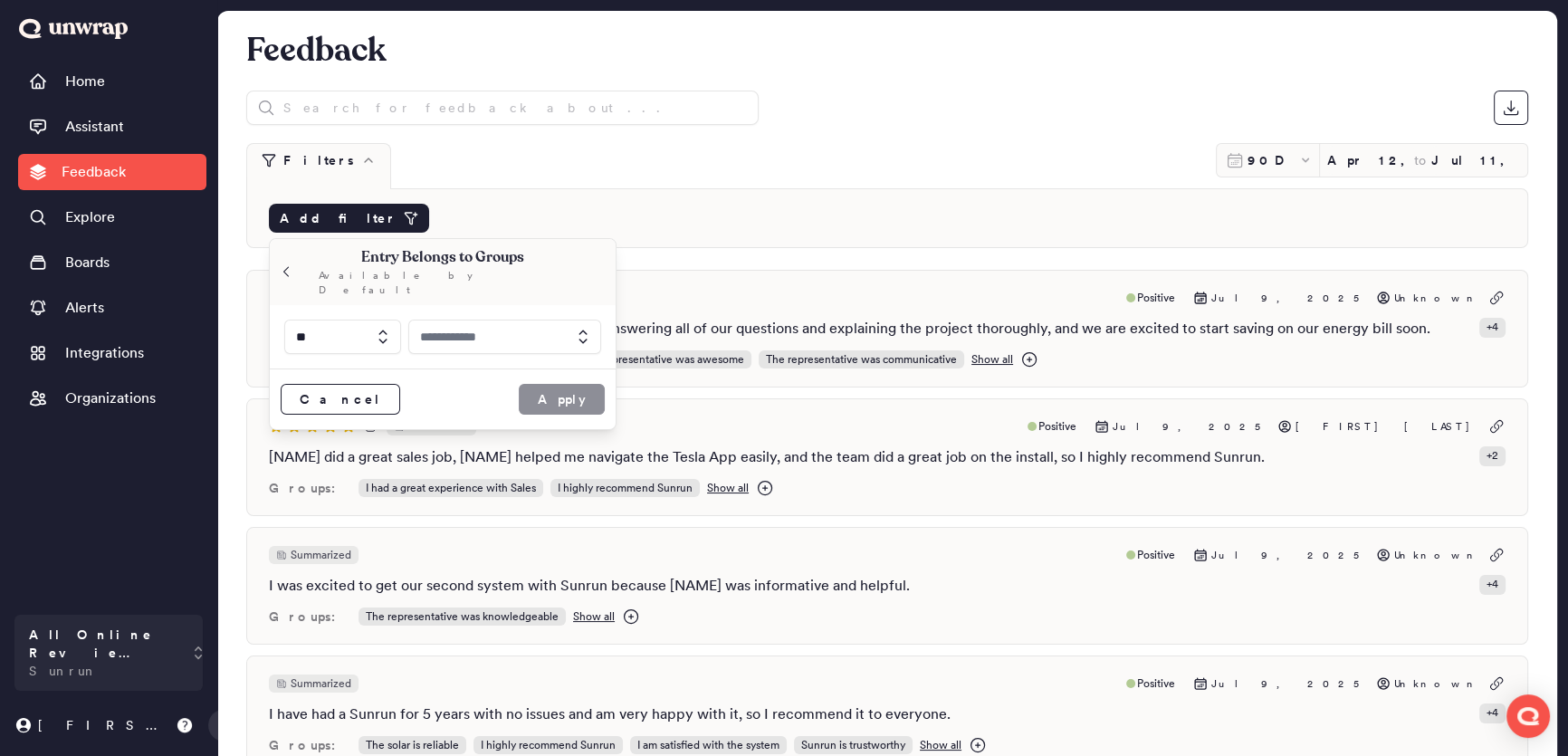 click at bounding box center [505, 337] 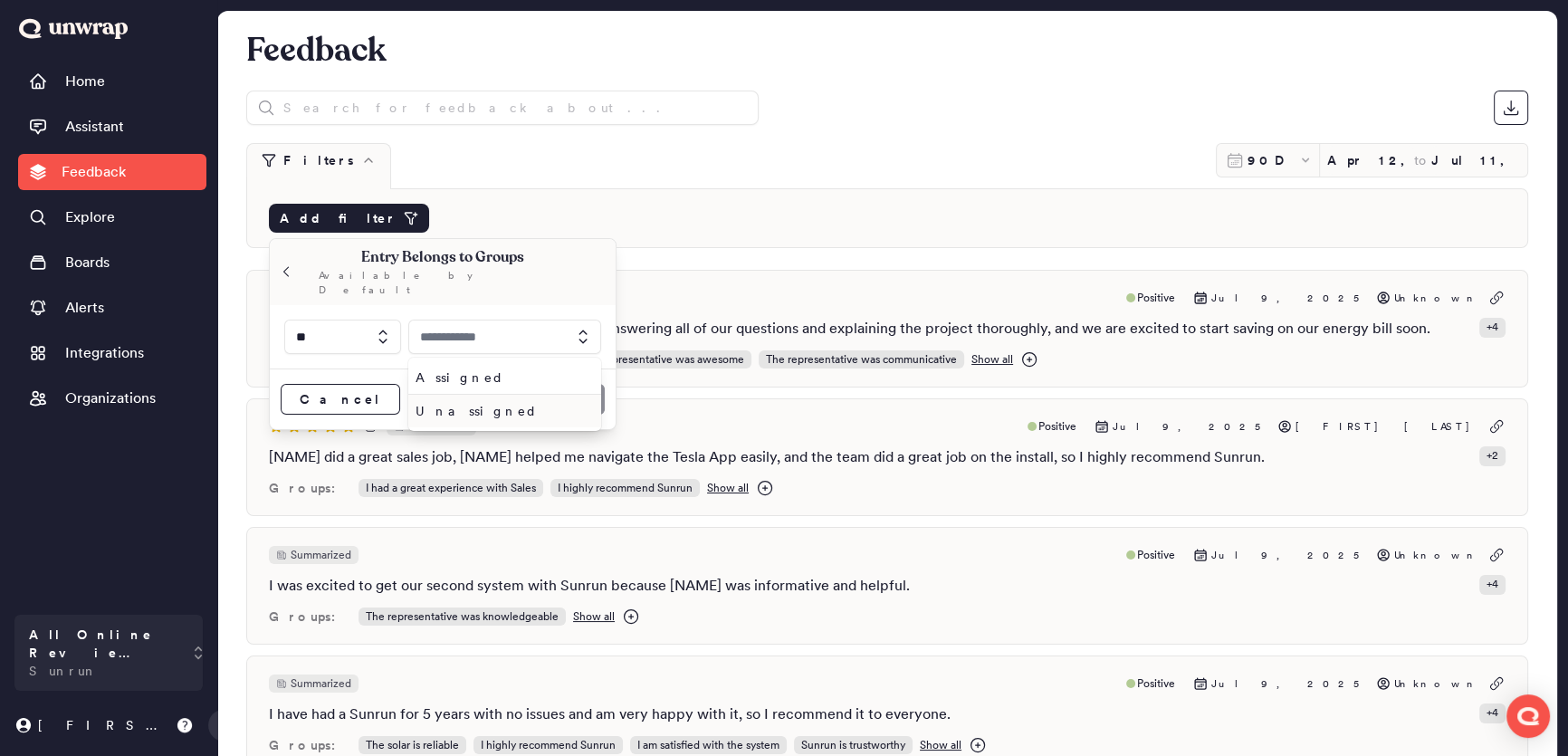 click on "Unassigned" at bounding box center [502, 411] 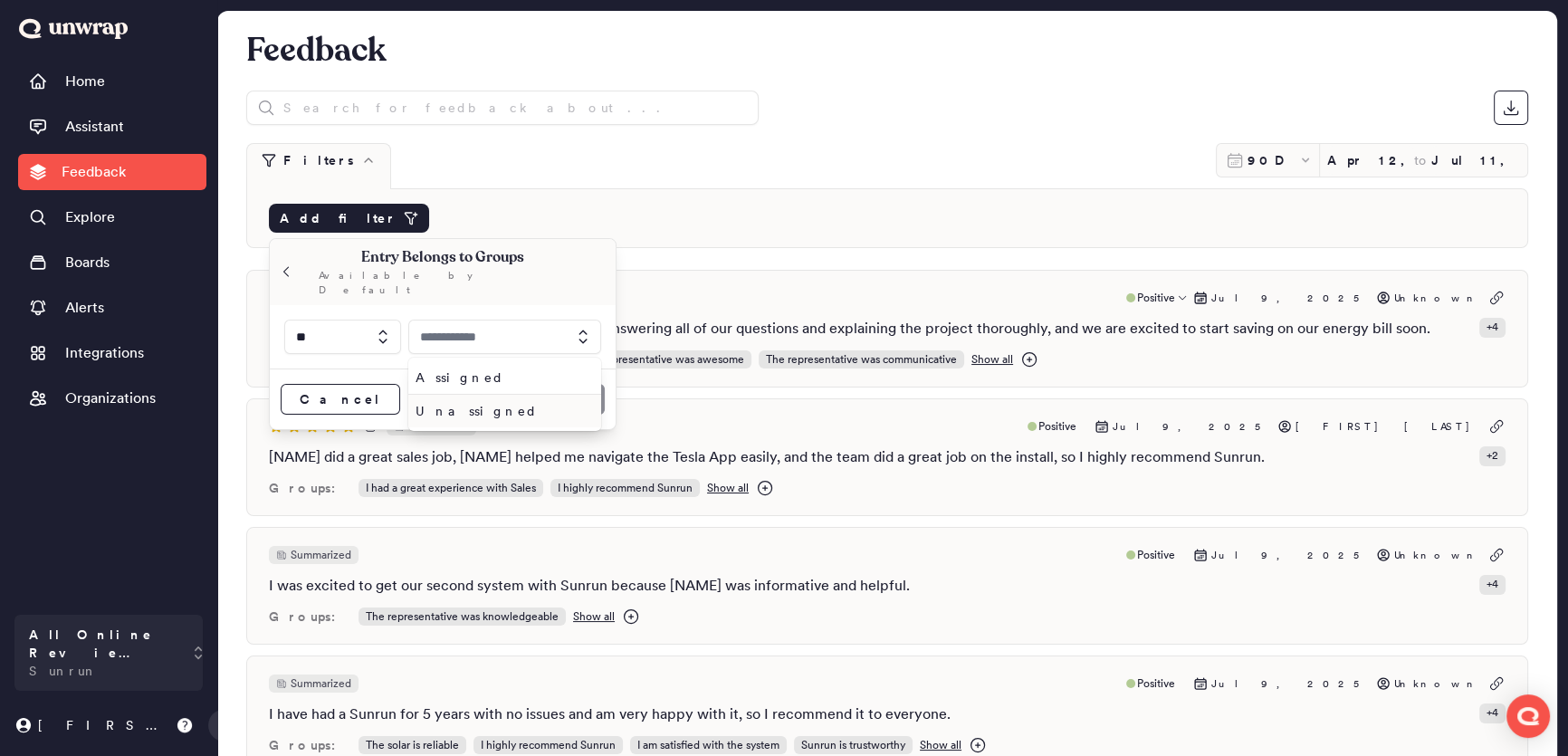 type on "**********" 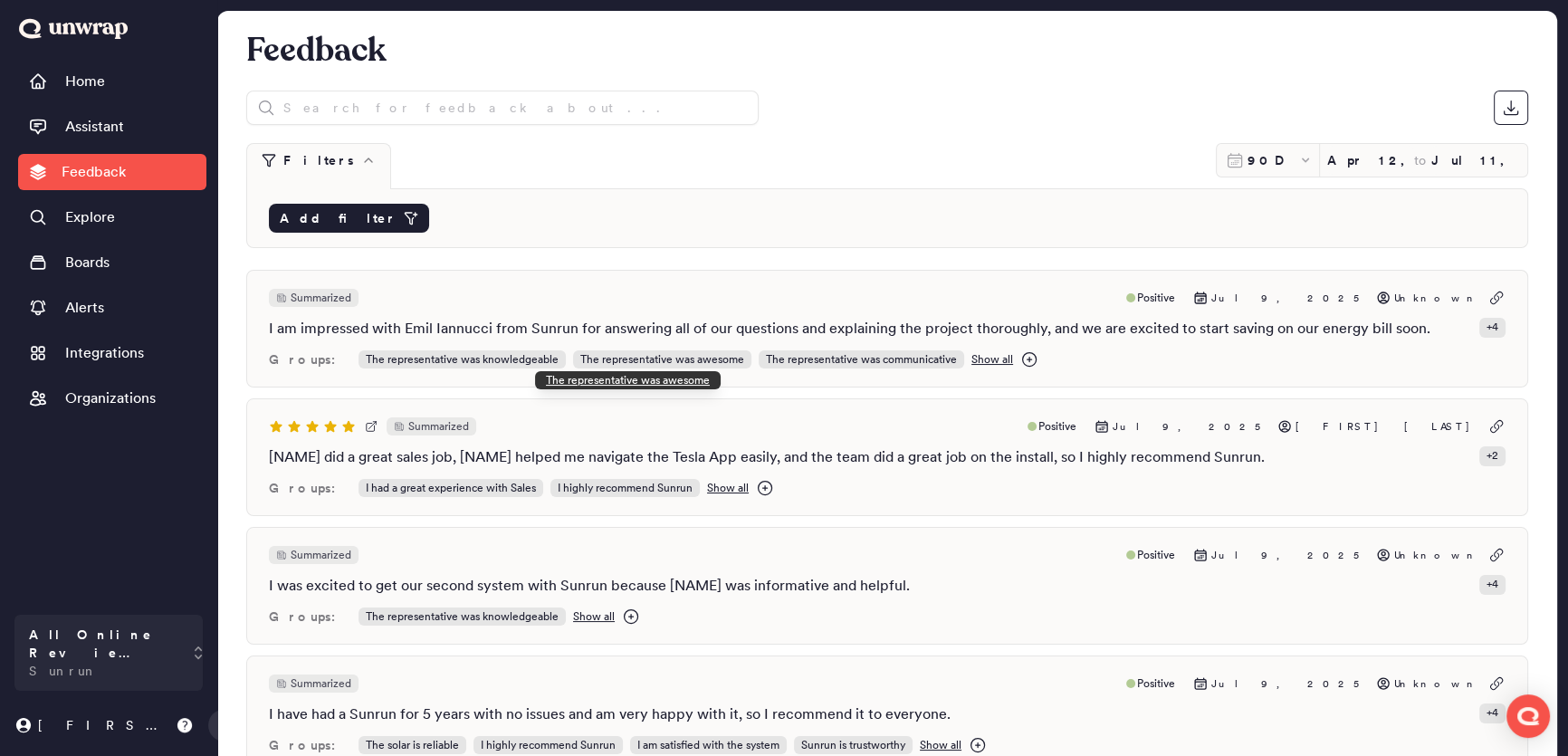 click on "The representative was awesome" at bounding box center (627, 380) 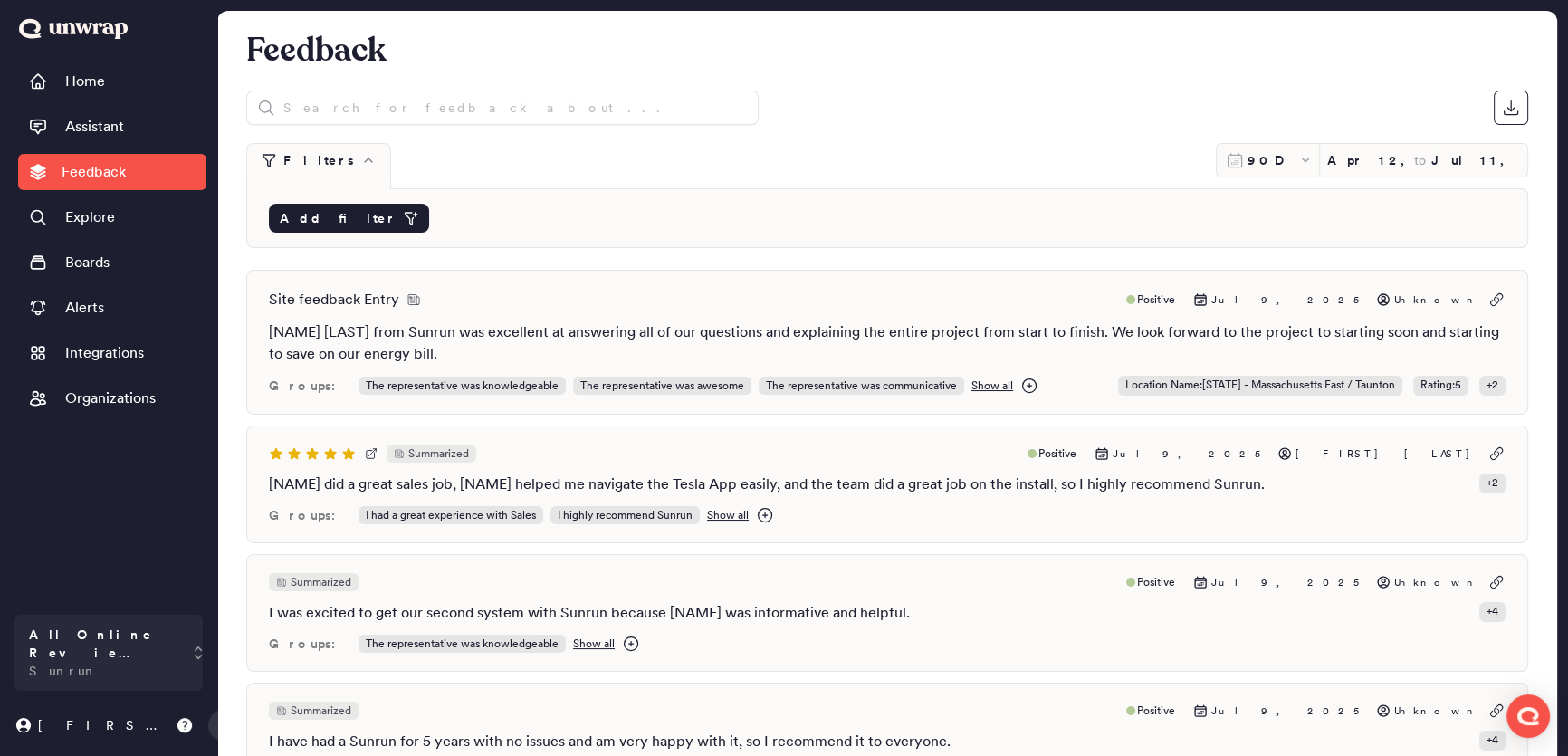 click on "Add filter" at bounding box center [887, 218] 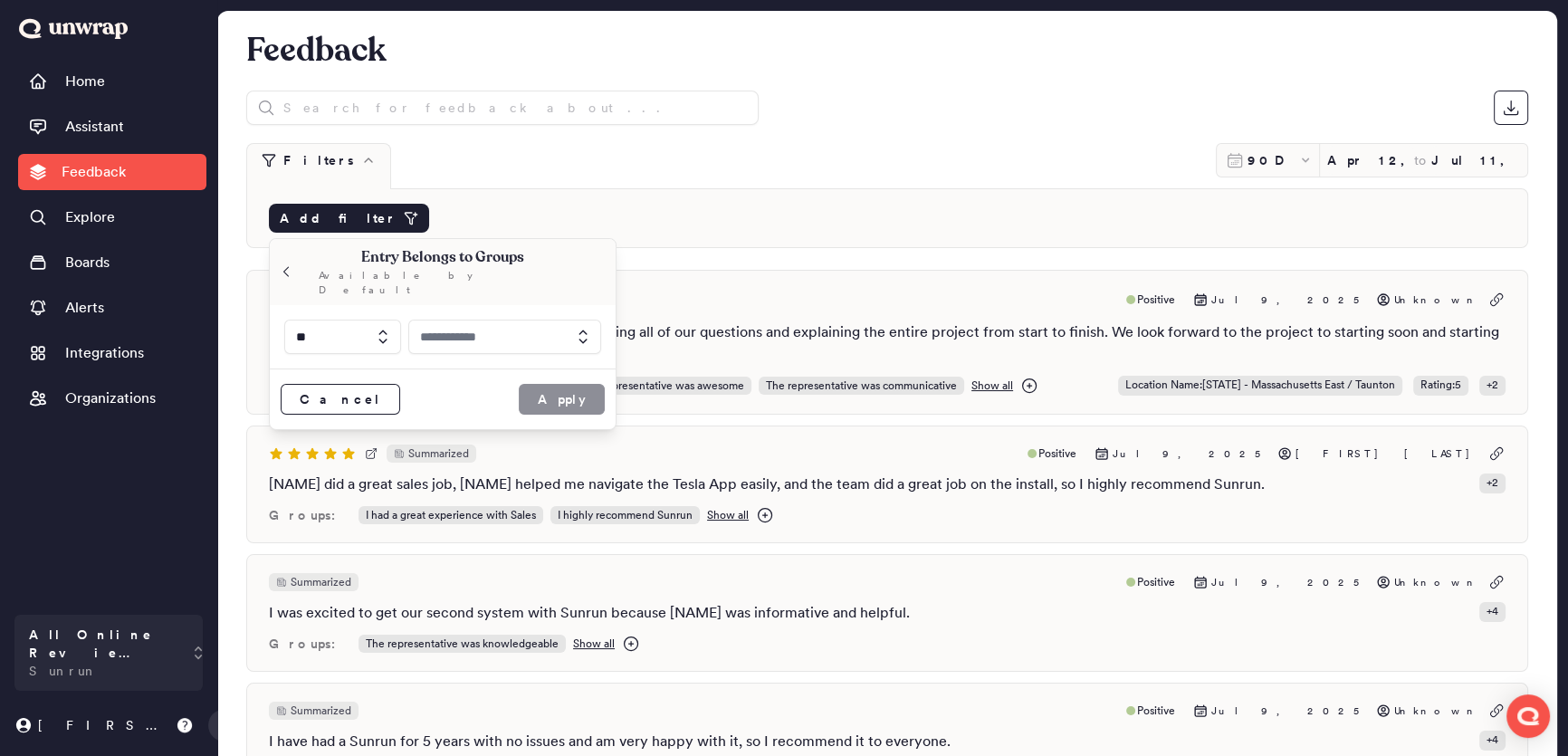 click at bounding box center [505, 337] 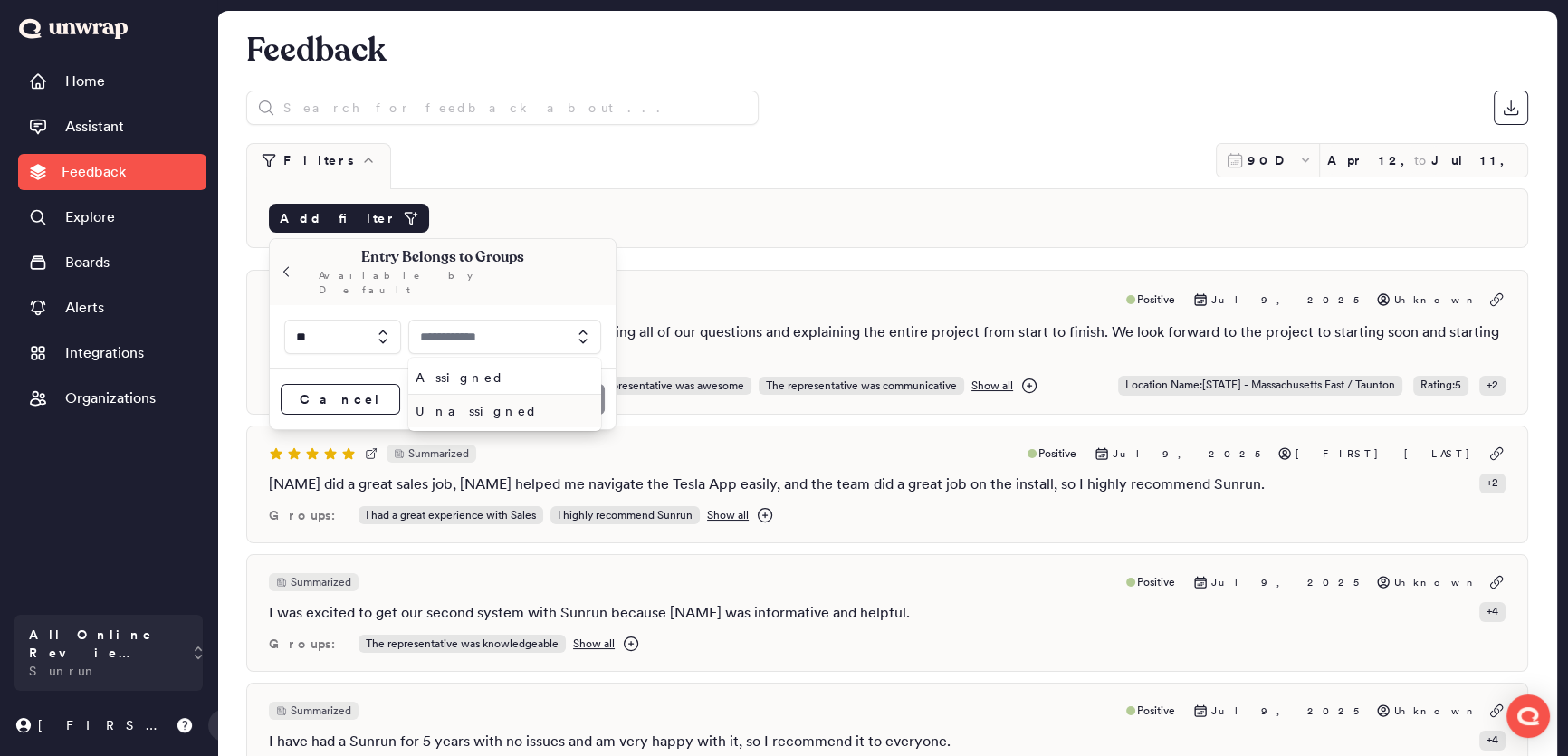 click on "Unassigned" at bounding box center [502, 411] 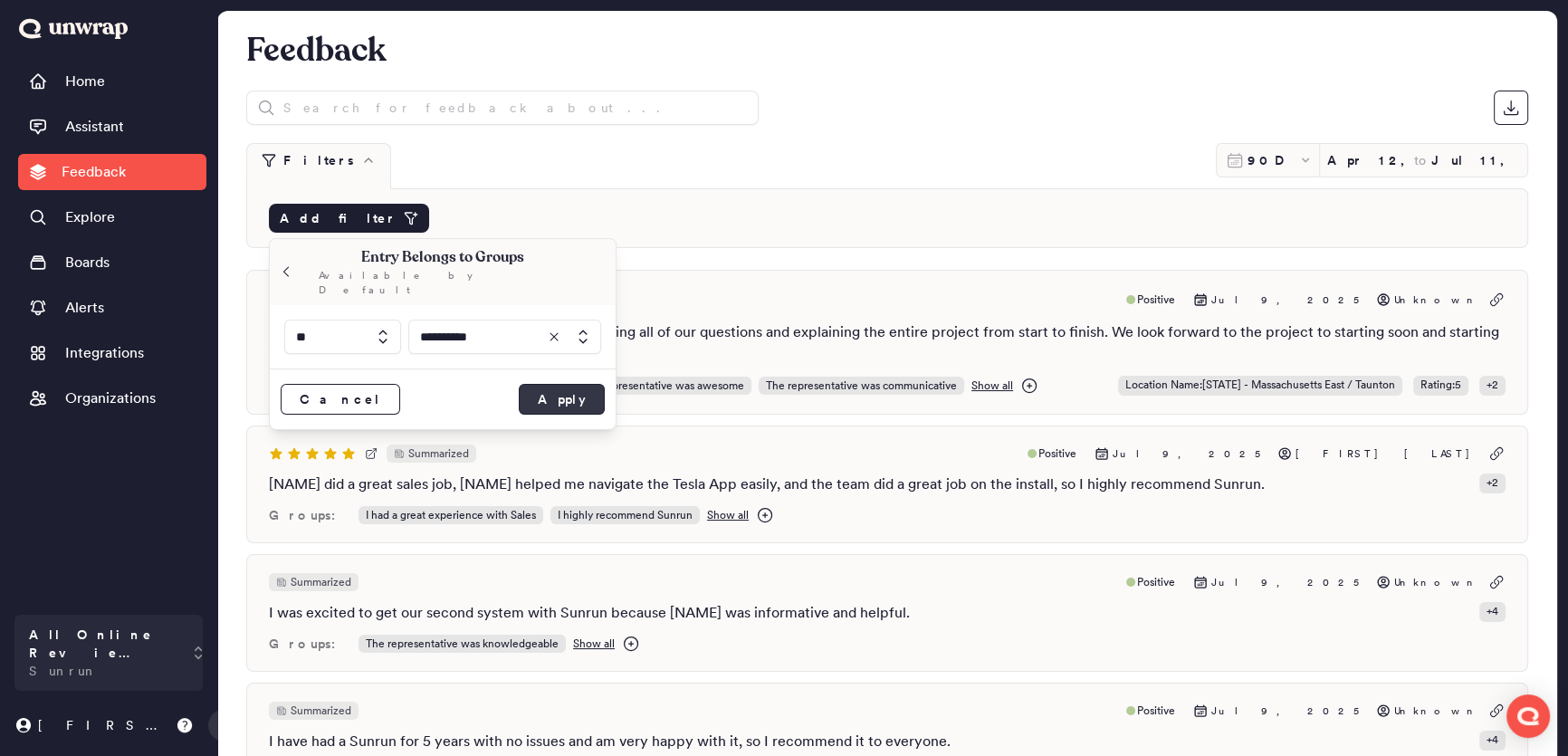 click on "Apply" at bounding box center [561, 399] 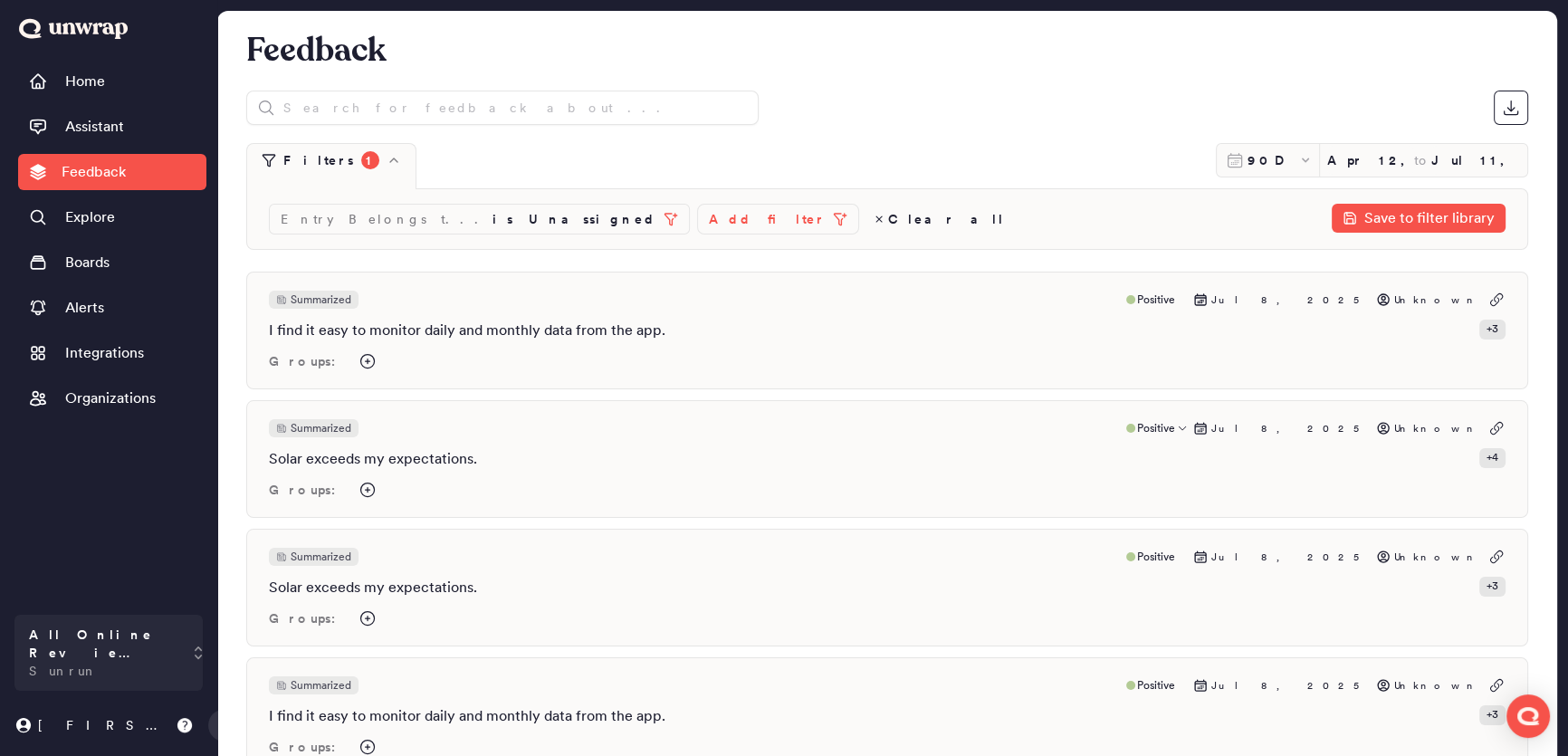 click 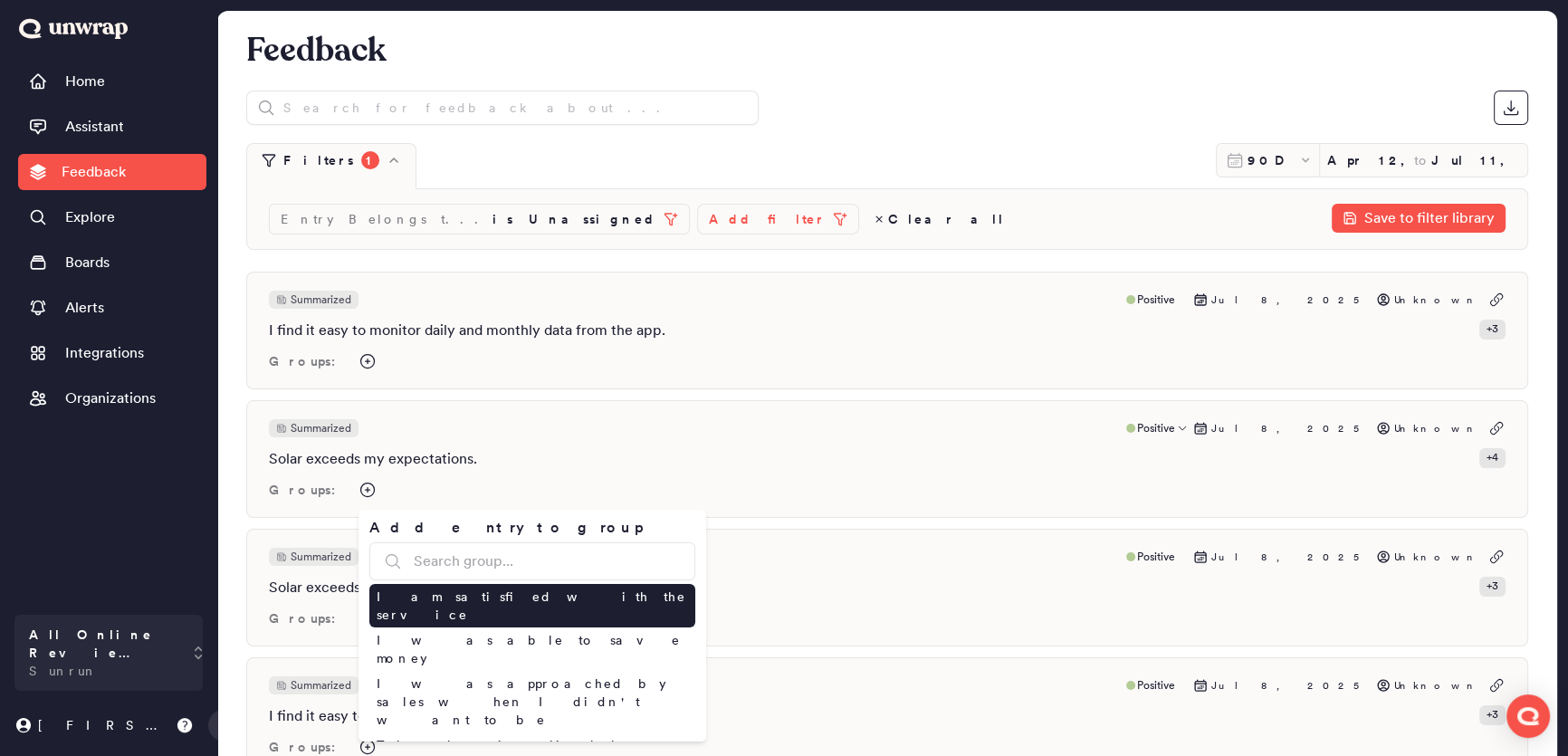 click on "I am satisfied with the service" at bounding box center [532, 606] 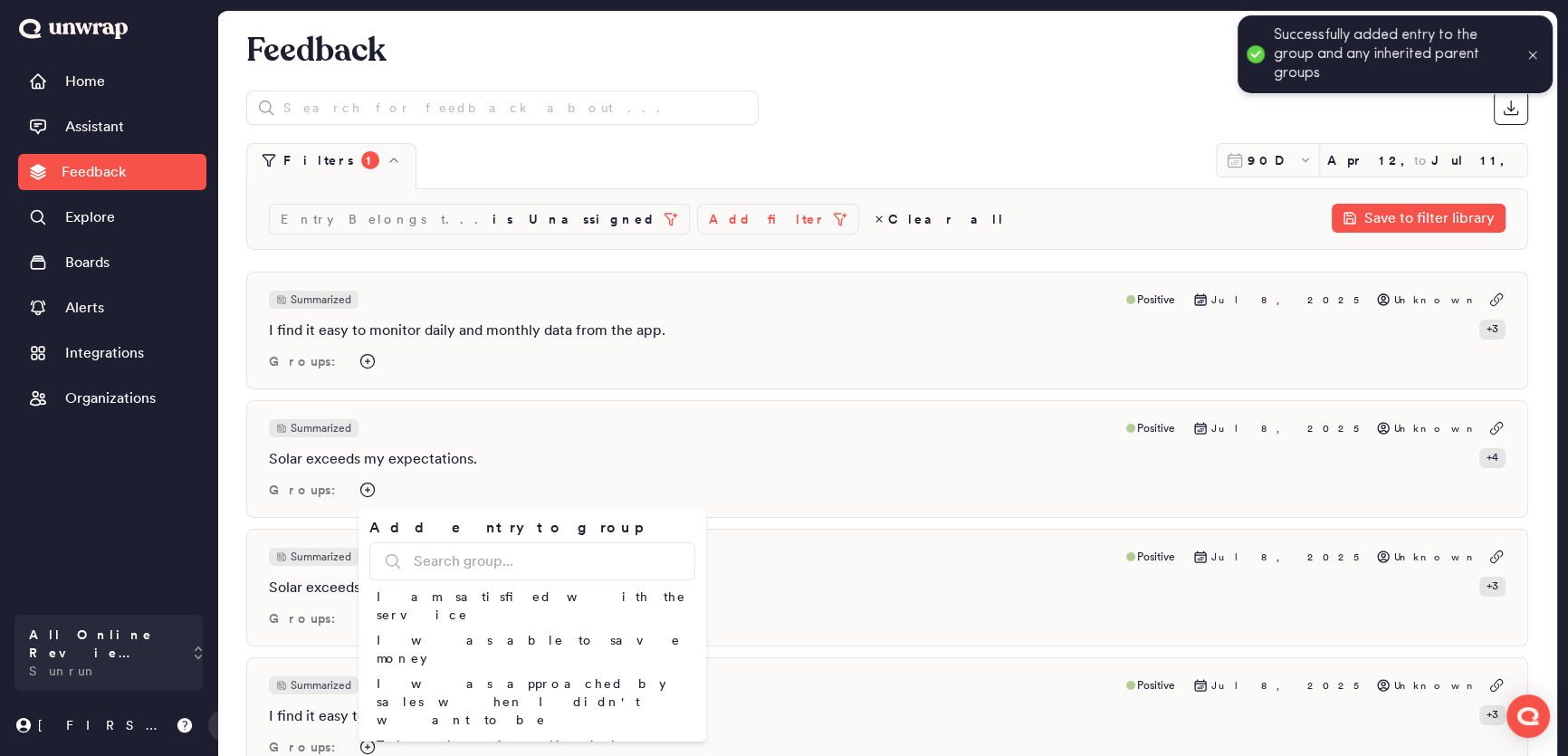 click on "Home Assistant Feedback Explore Boards Alerts Integrations Organizations" at bounding box center [112, 334] 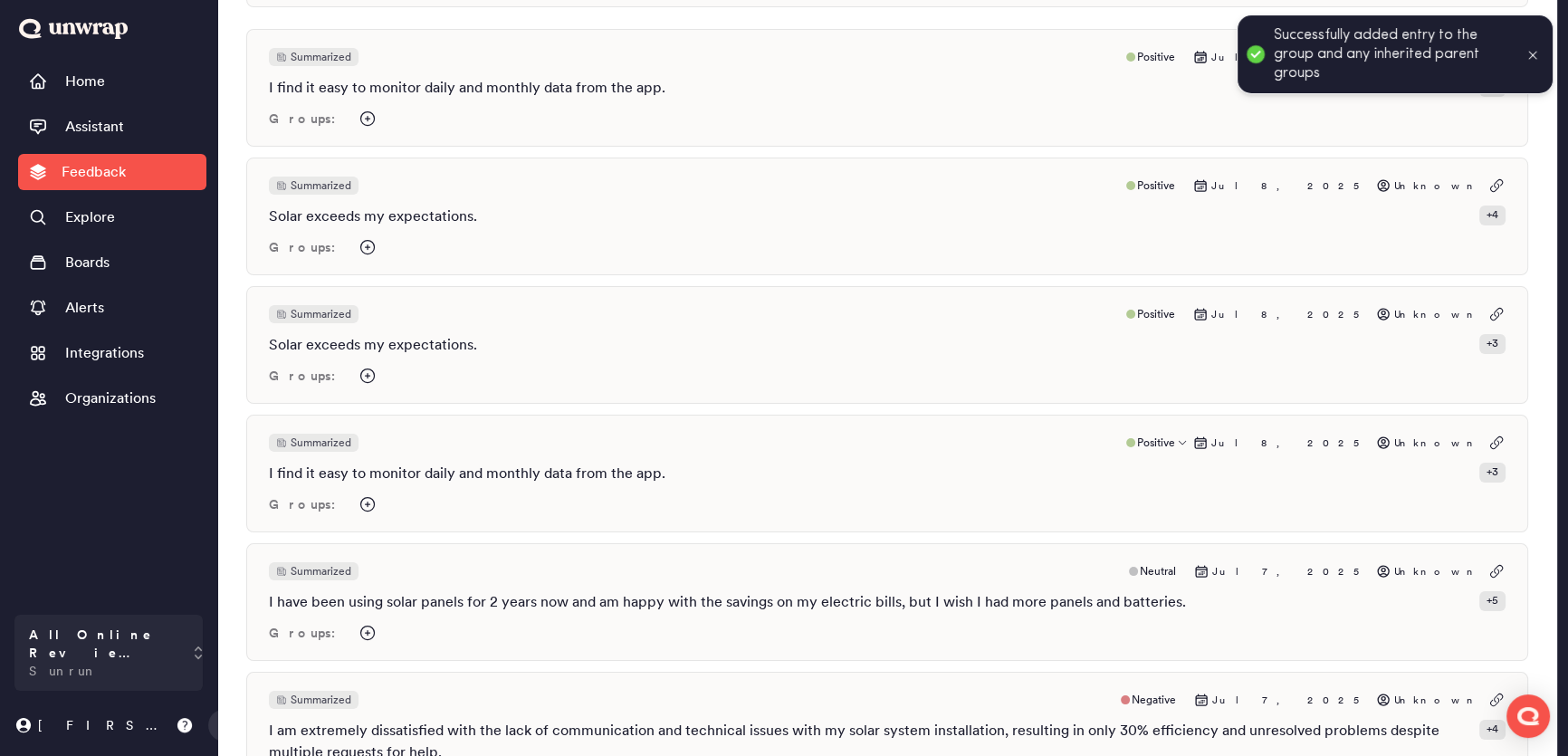 scroll, scrollTop: 246, scrollLeft: 0, axis: vertical 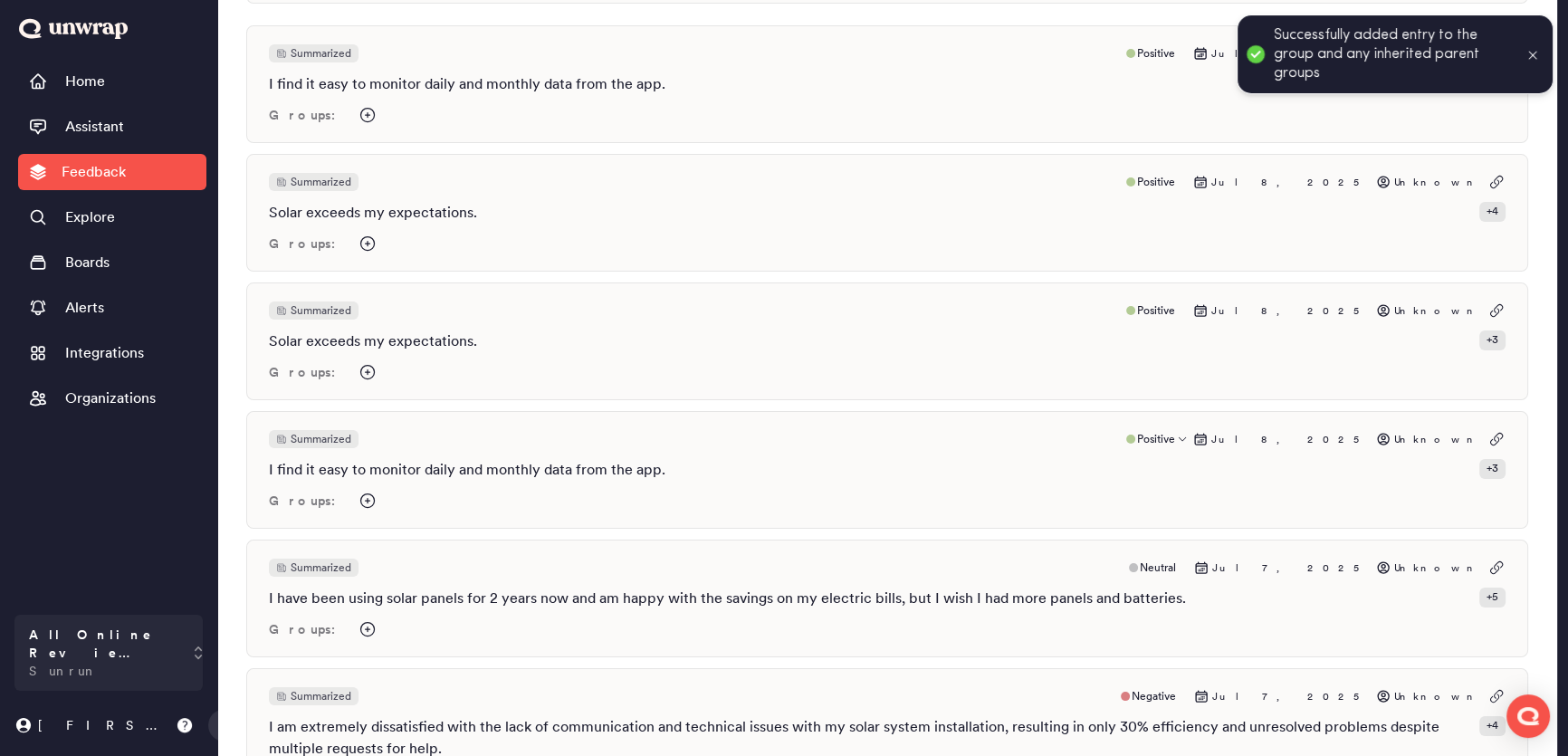 click 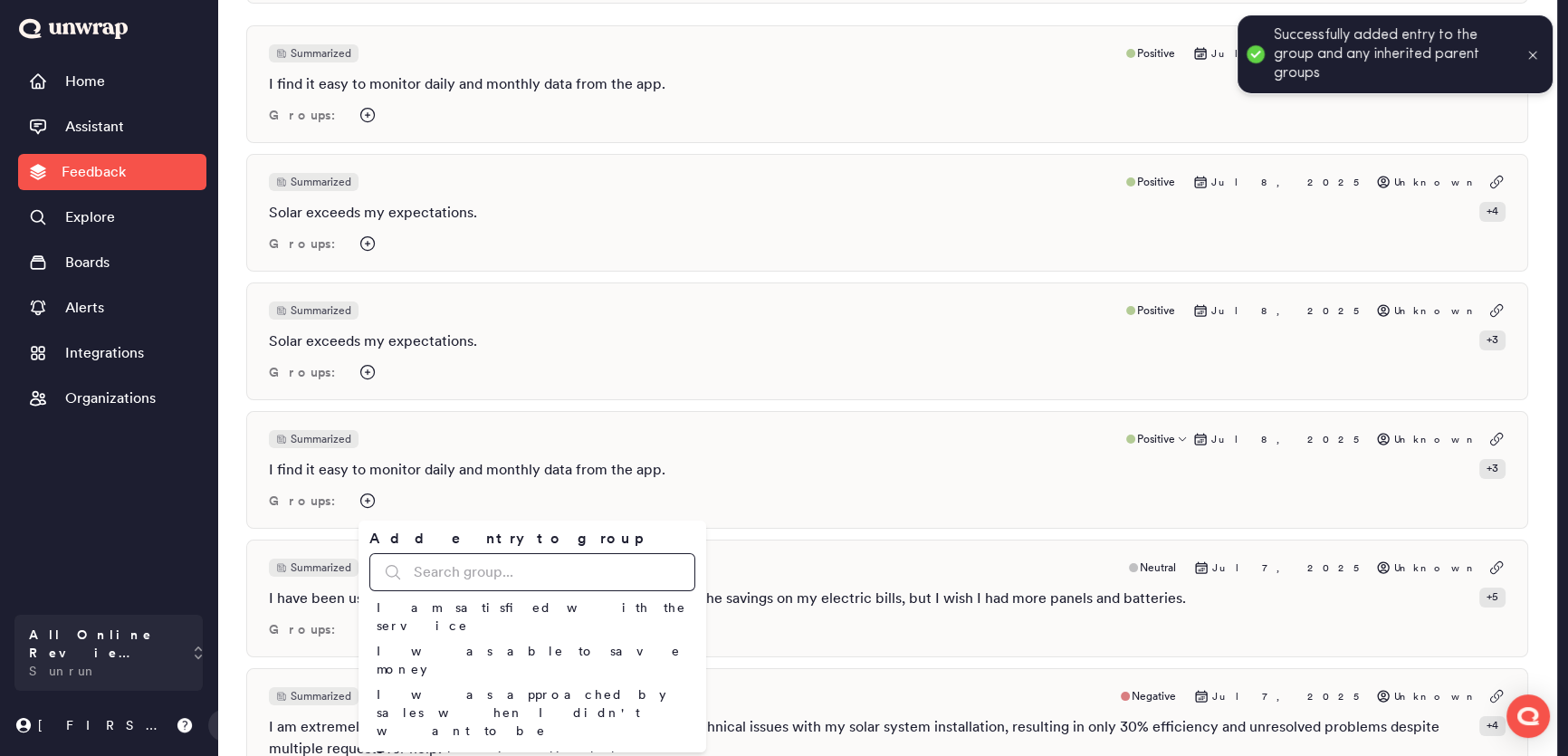 click at bounding box center [532, 572] 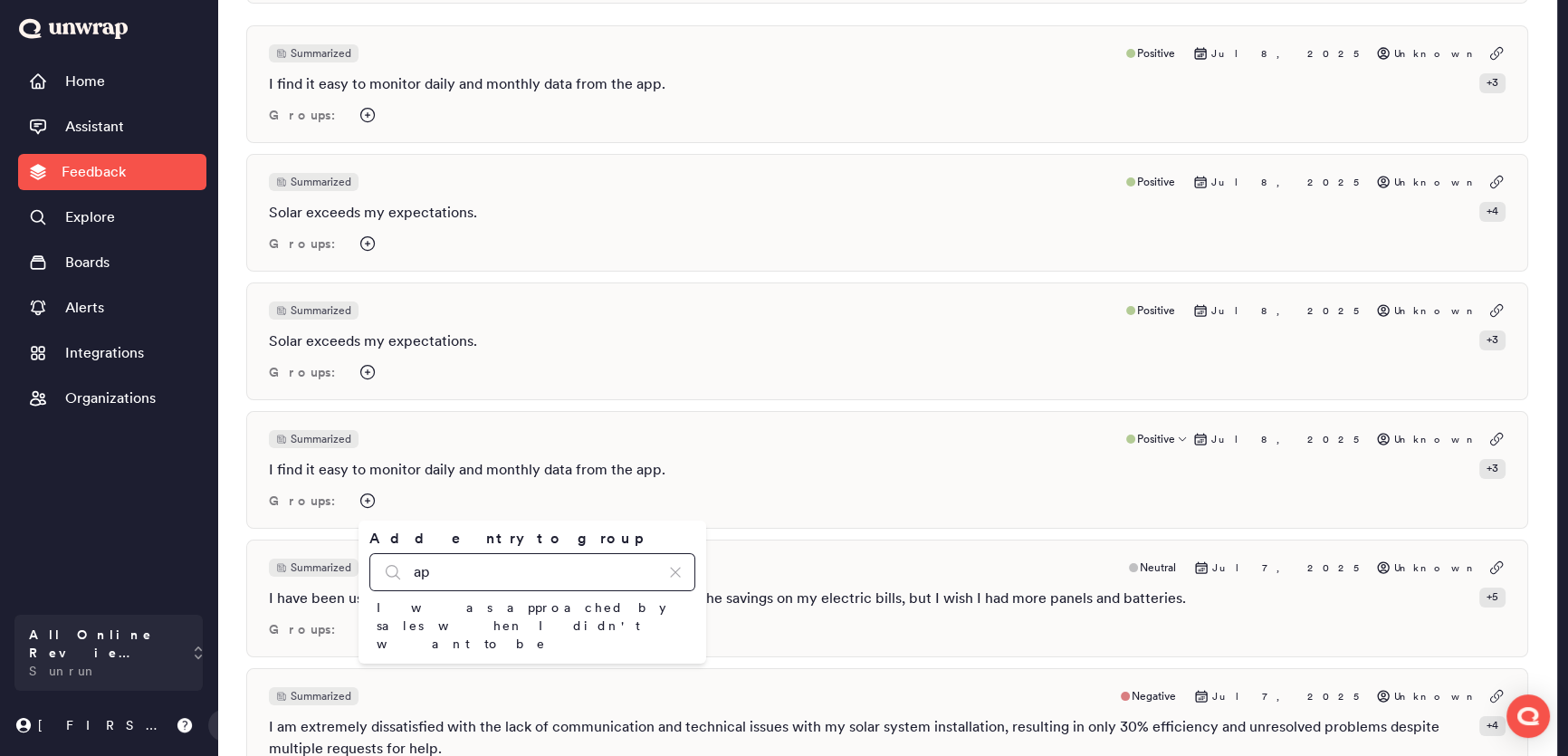 type on "app" 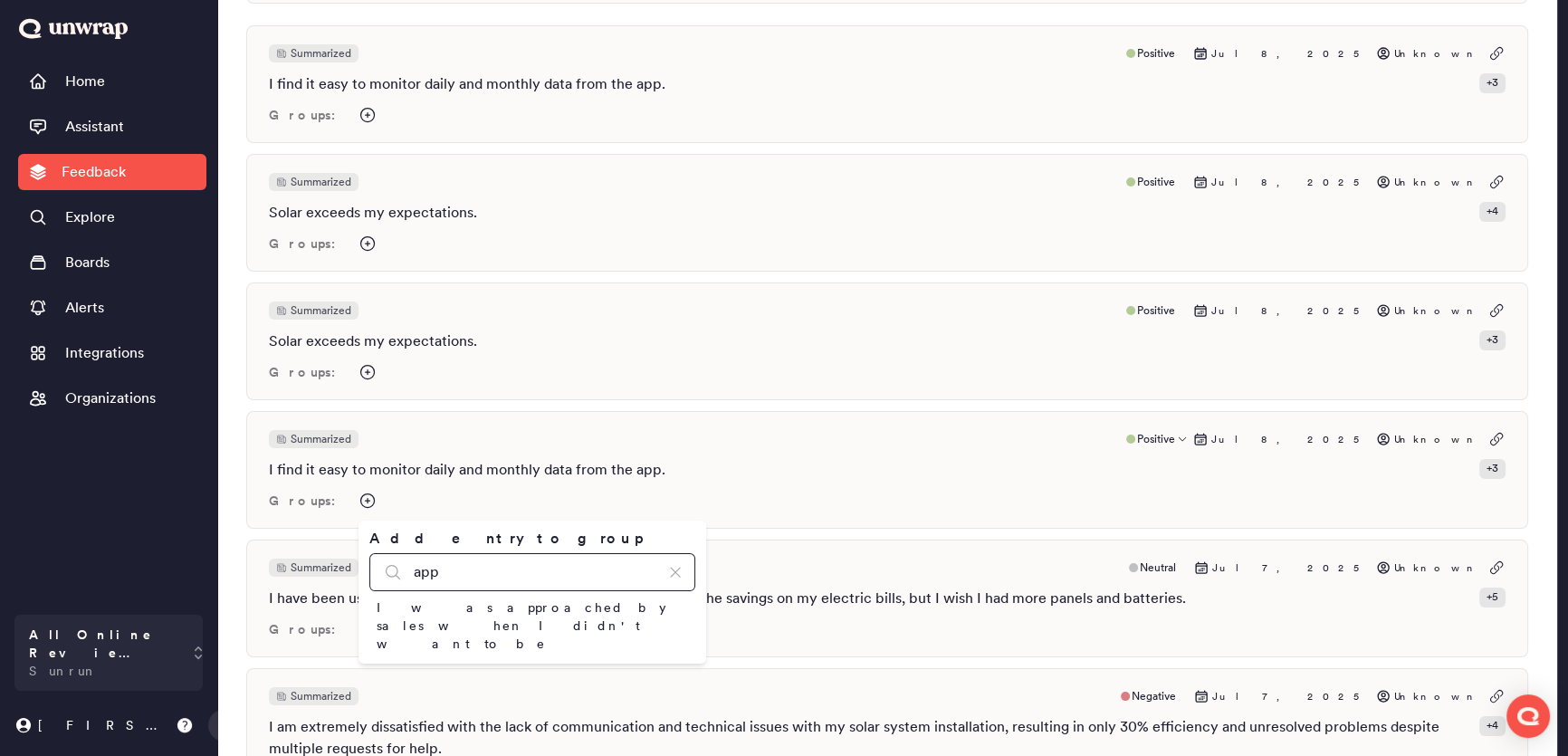 type 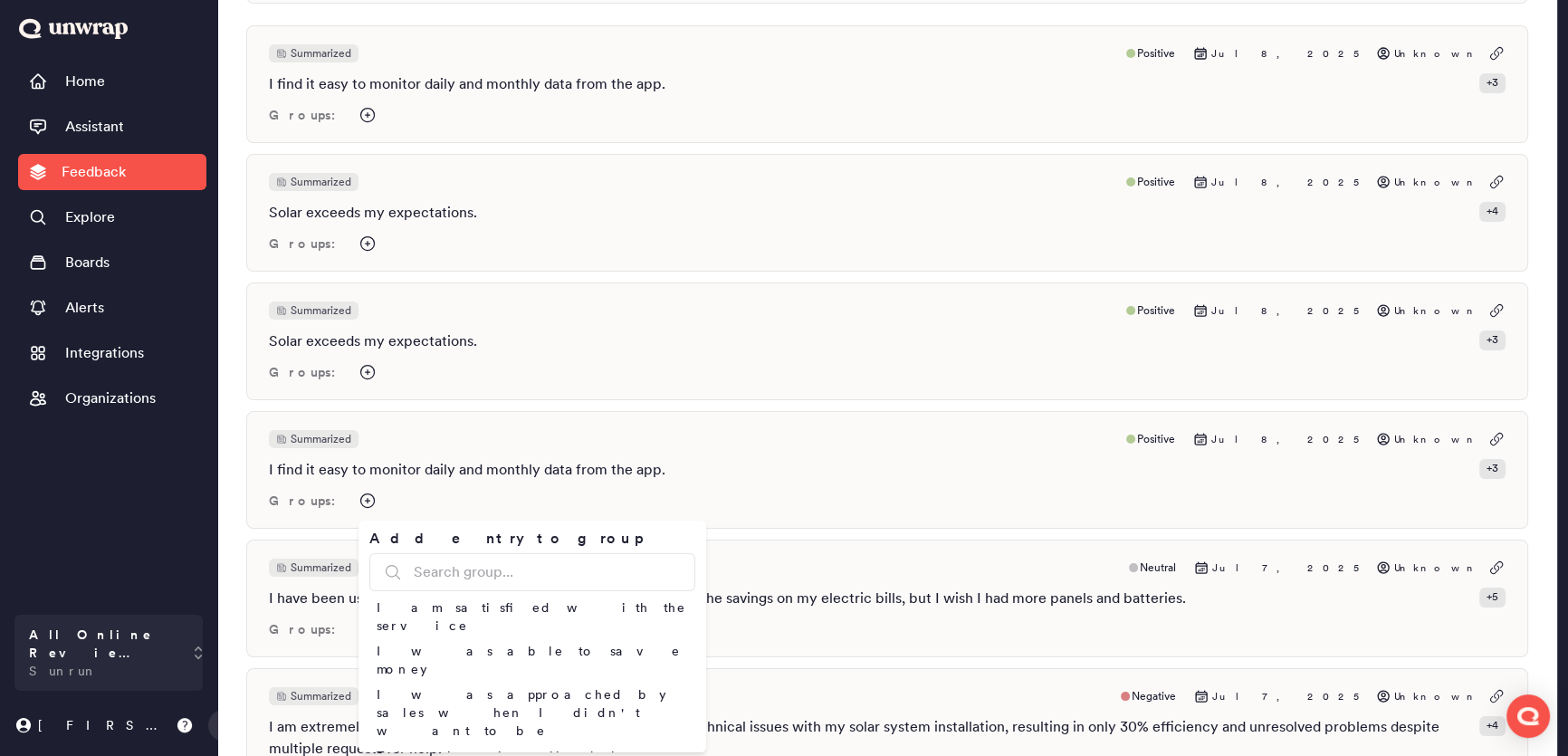 click on "Home Assistant Feedback Explore Boards Alerts Integrations Organizations" at bounding box center (112, 334) 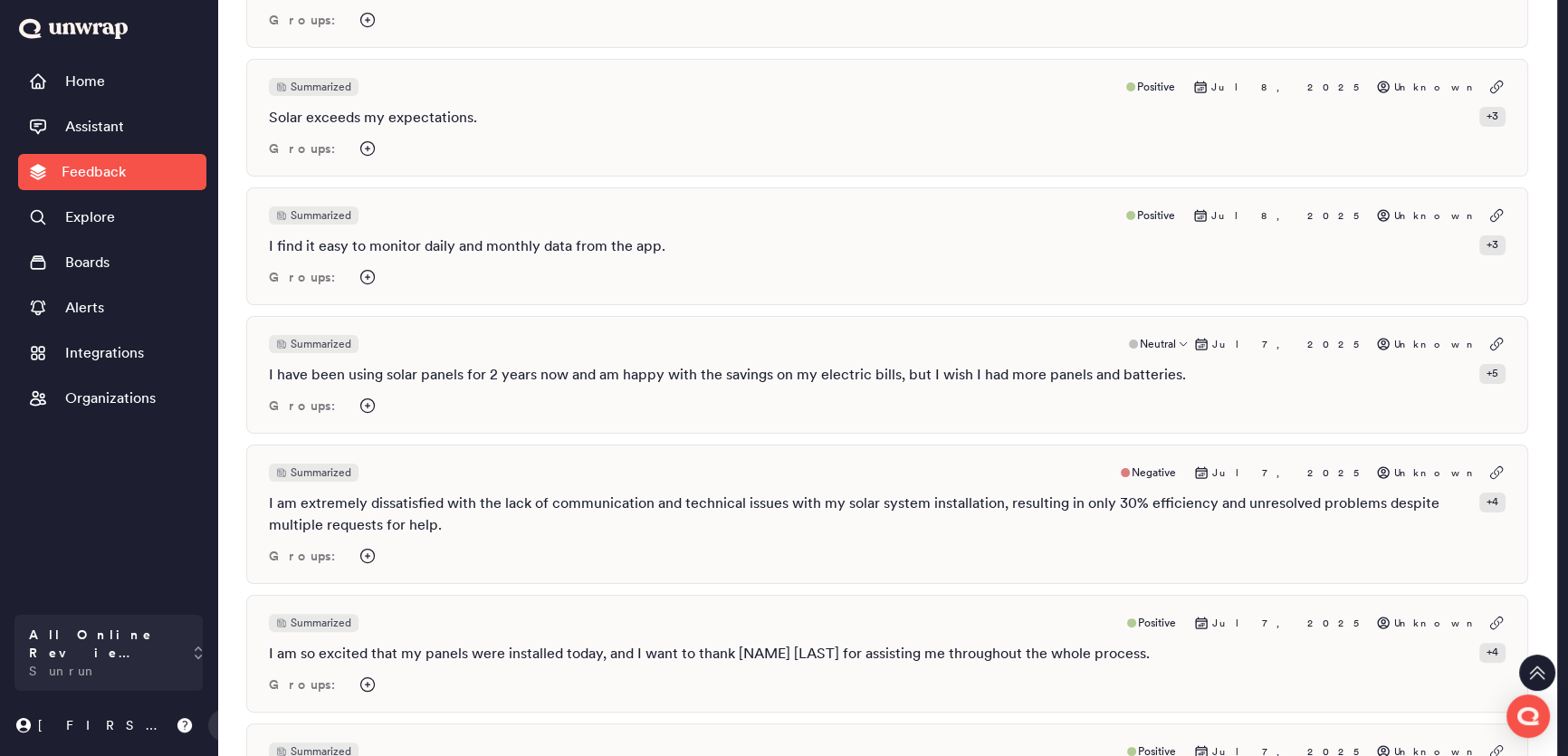 scroll, scrollTop: 493, scrollLeft: 0, axis: vertical 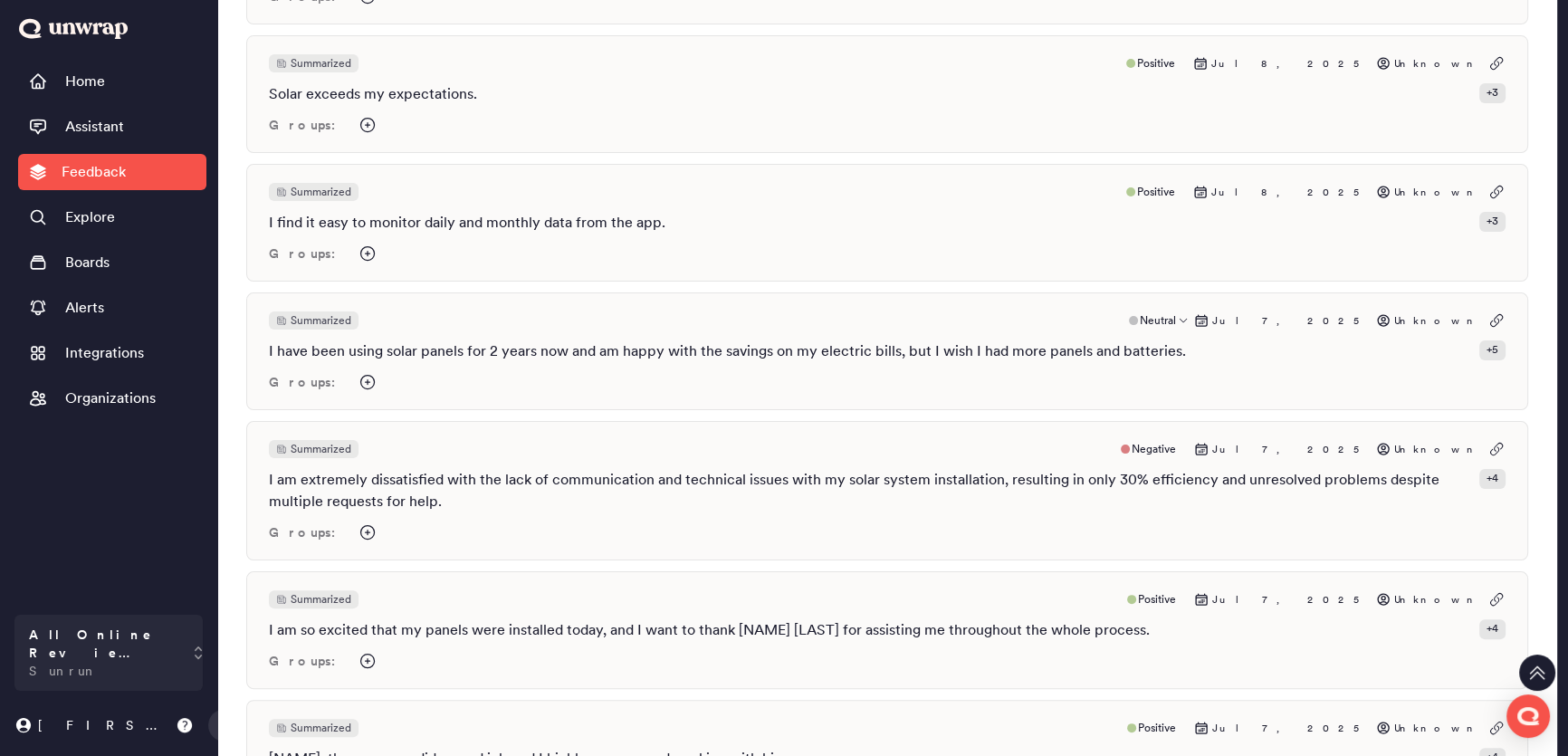 click 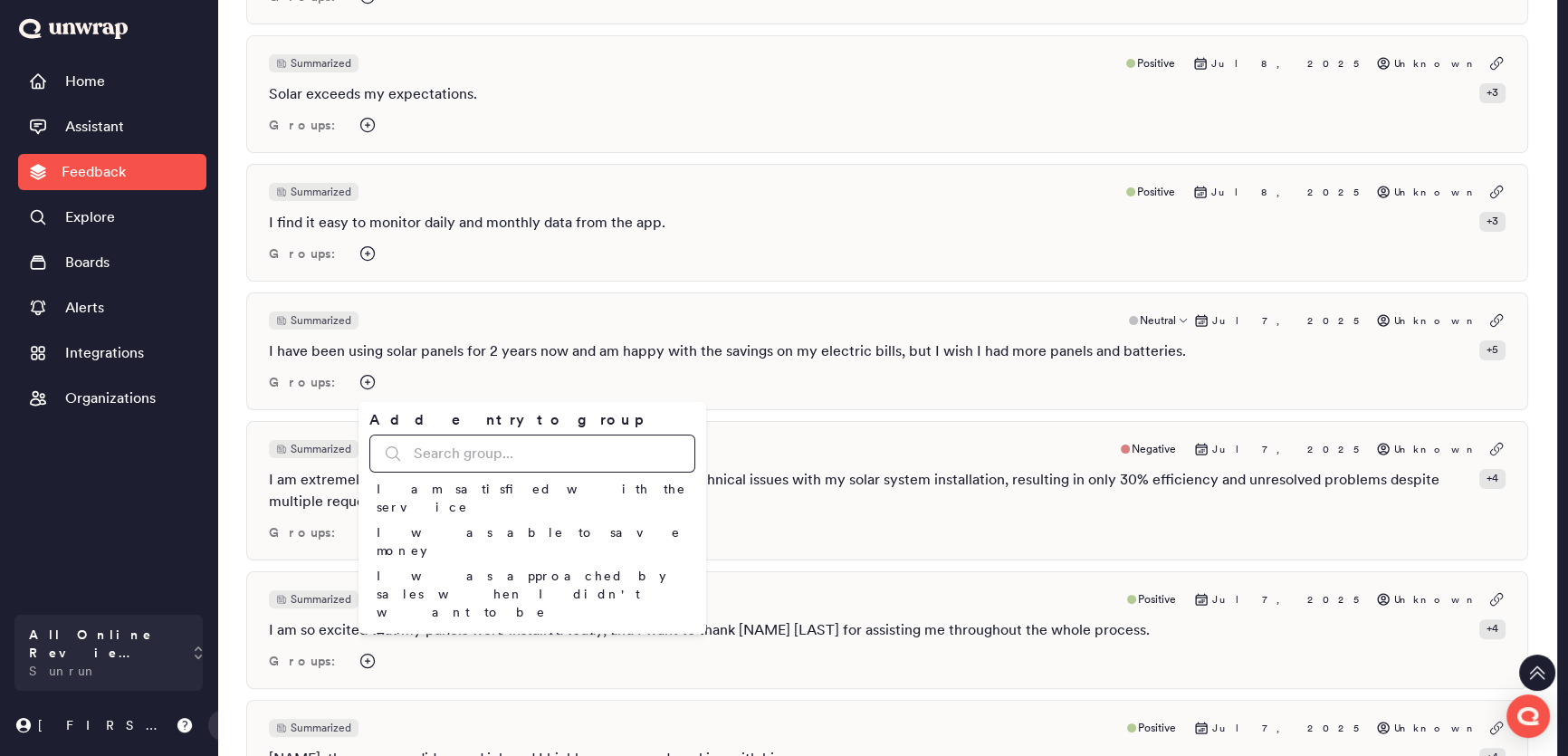 click at bounding box center [532, 454] 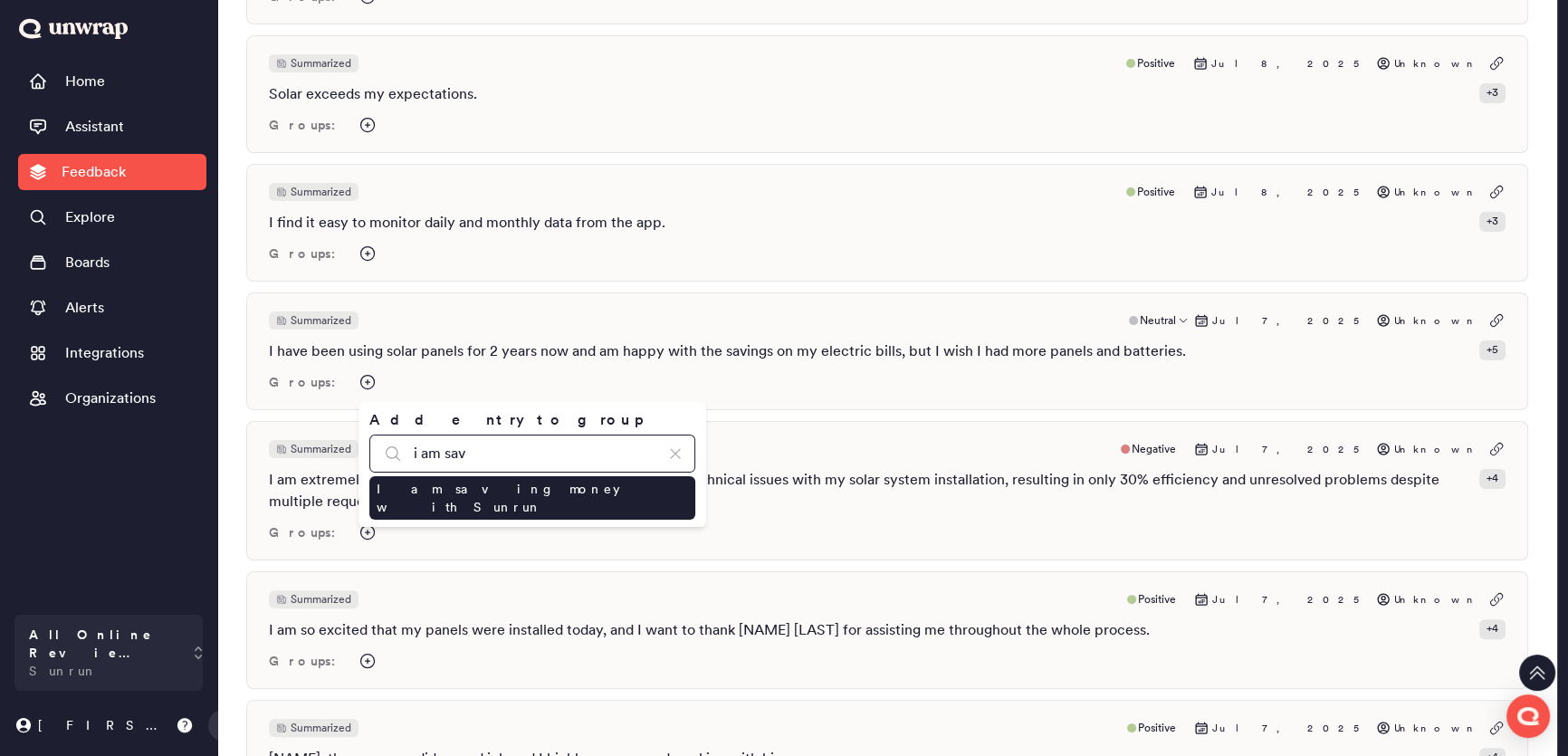 type on "i am sav" 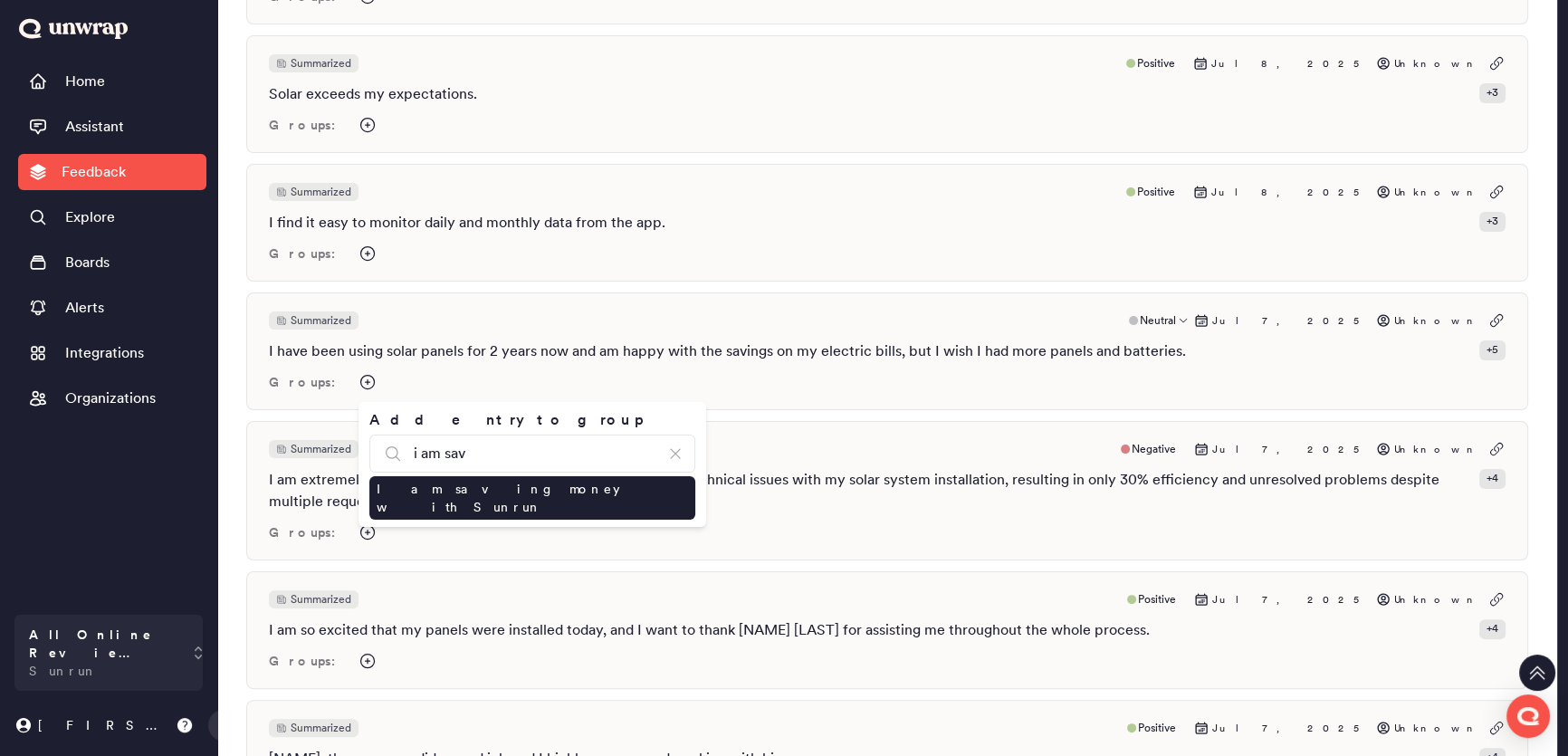 click on "I am saving money with Sunrun" at bounding box center (532, 498) 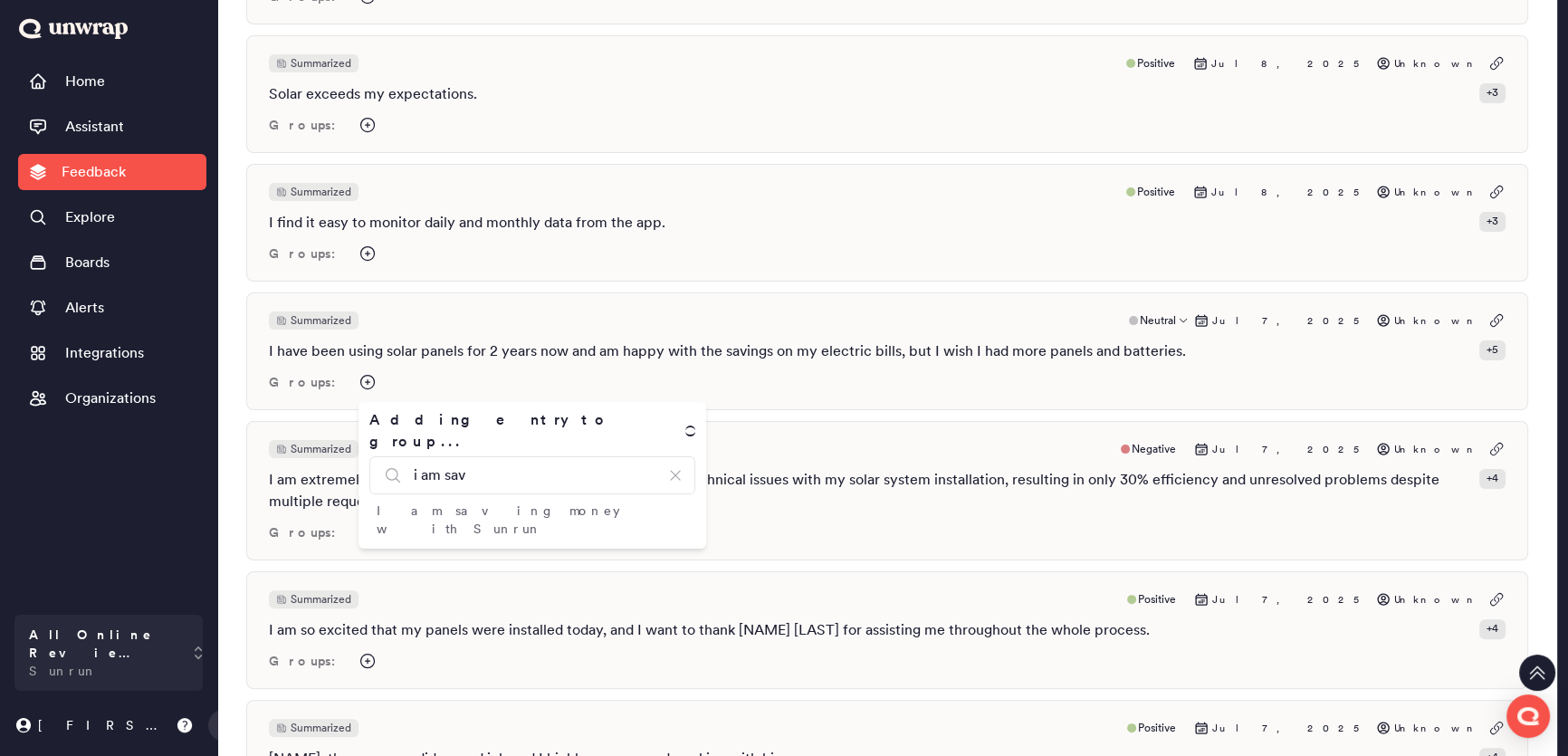 type 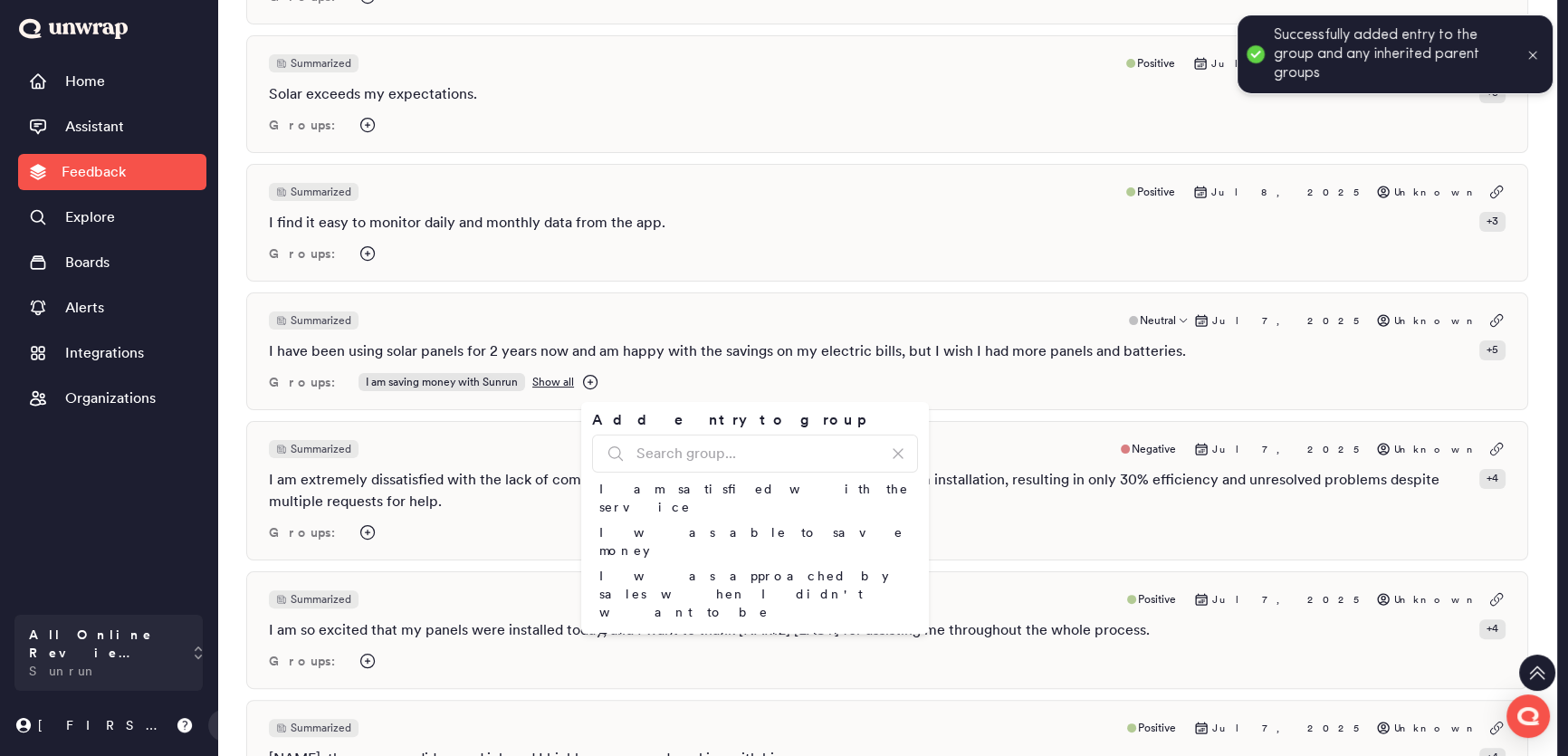 click 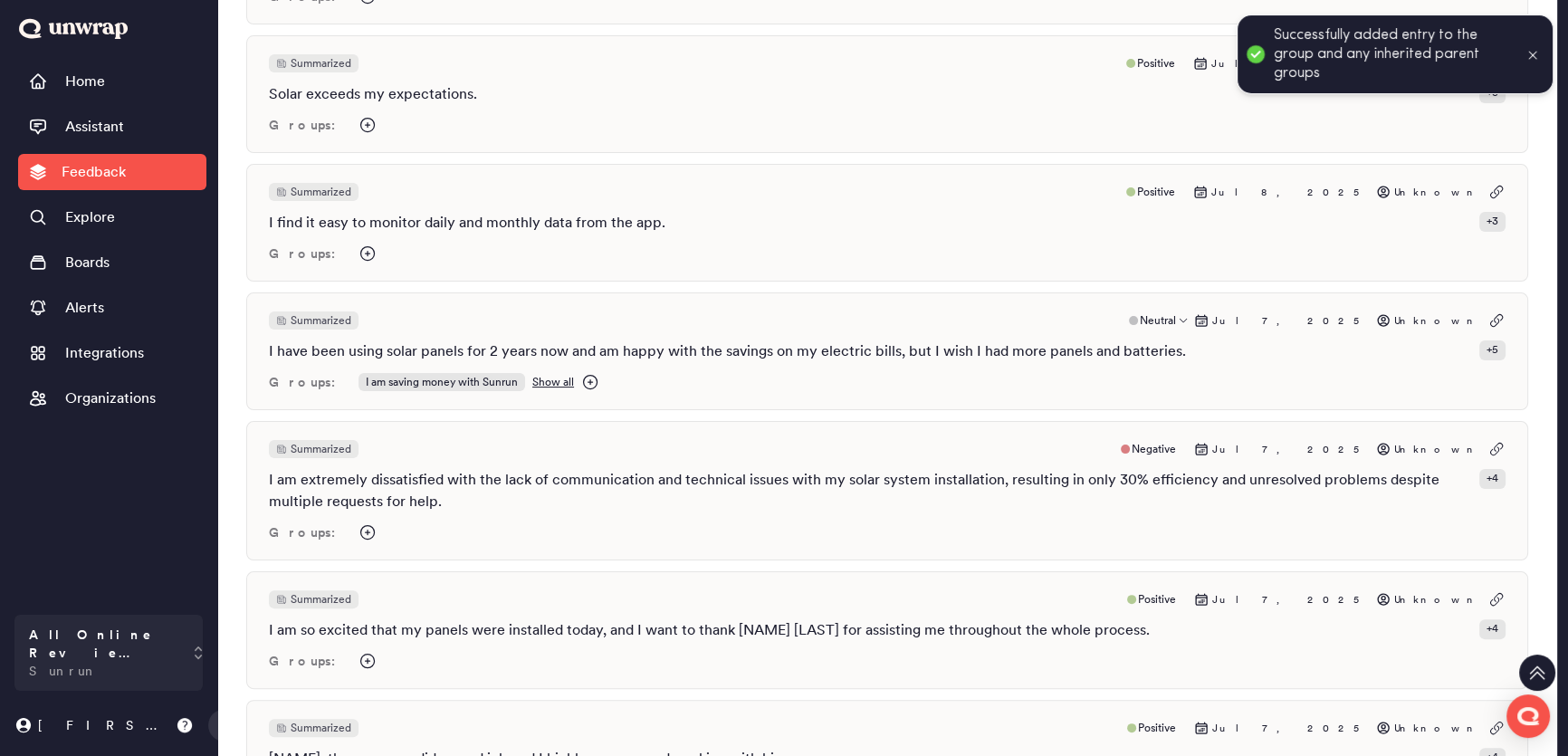 click 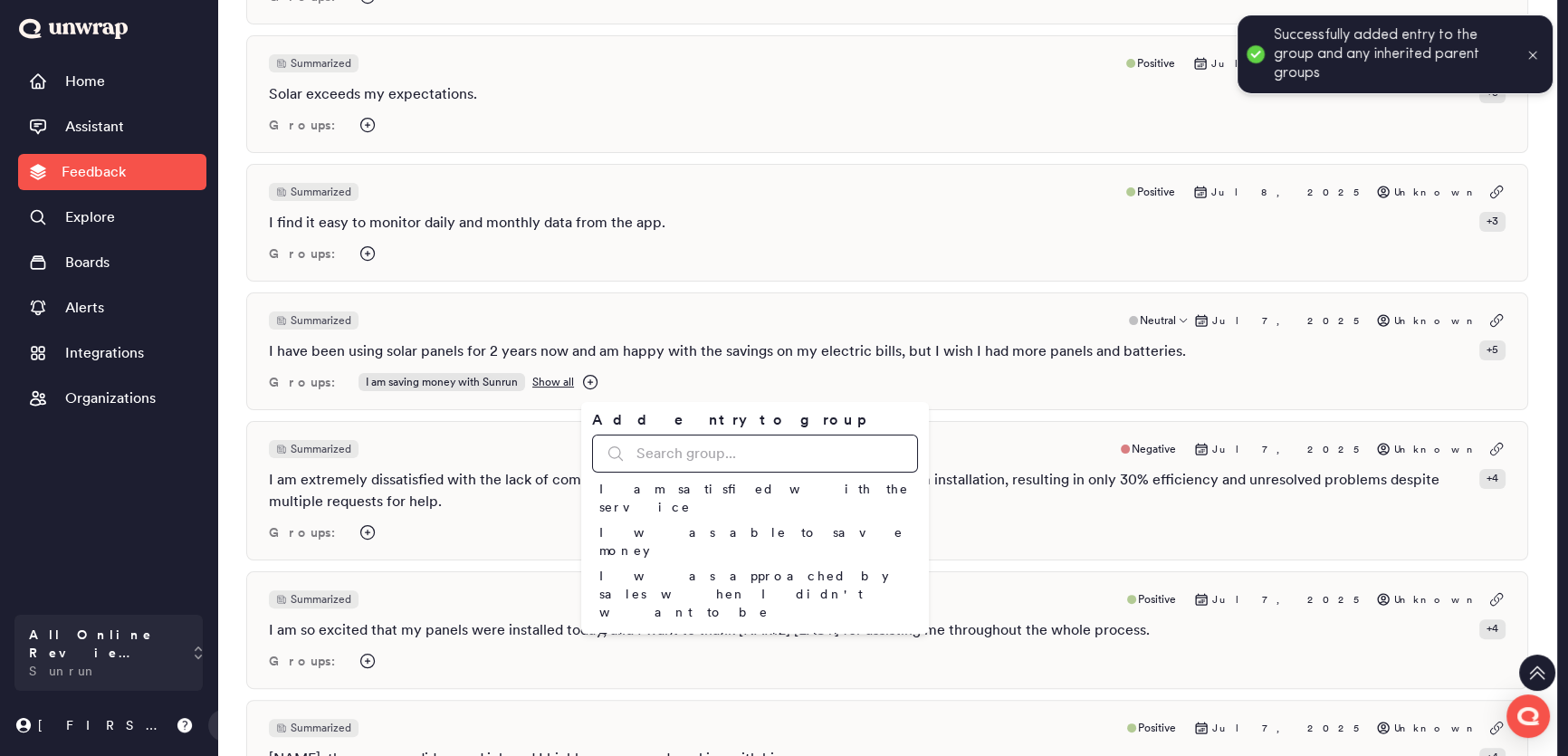 click at bounding box center (755, 454) 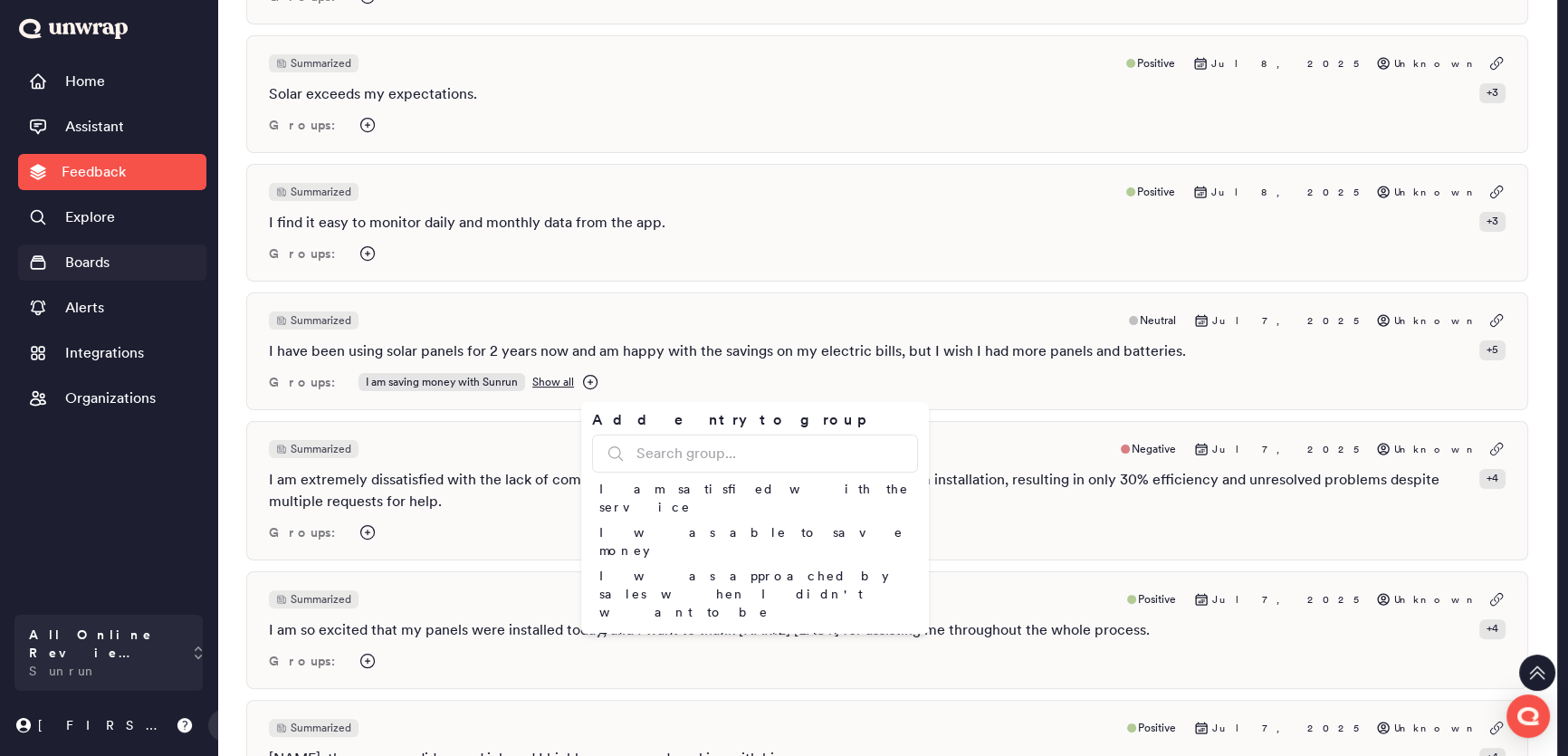 click on "Boards" at bounding box center [87, 263] 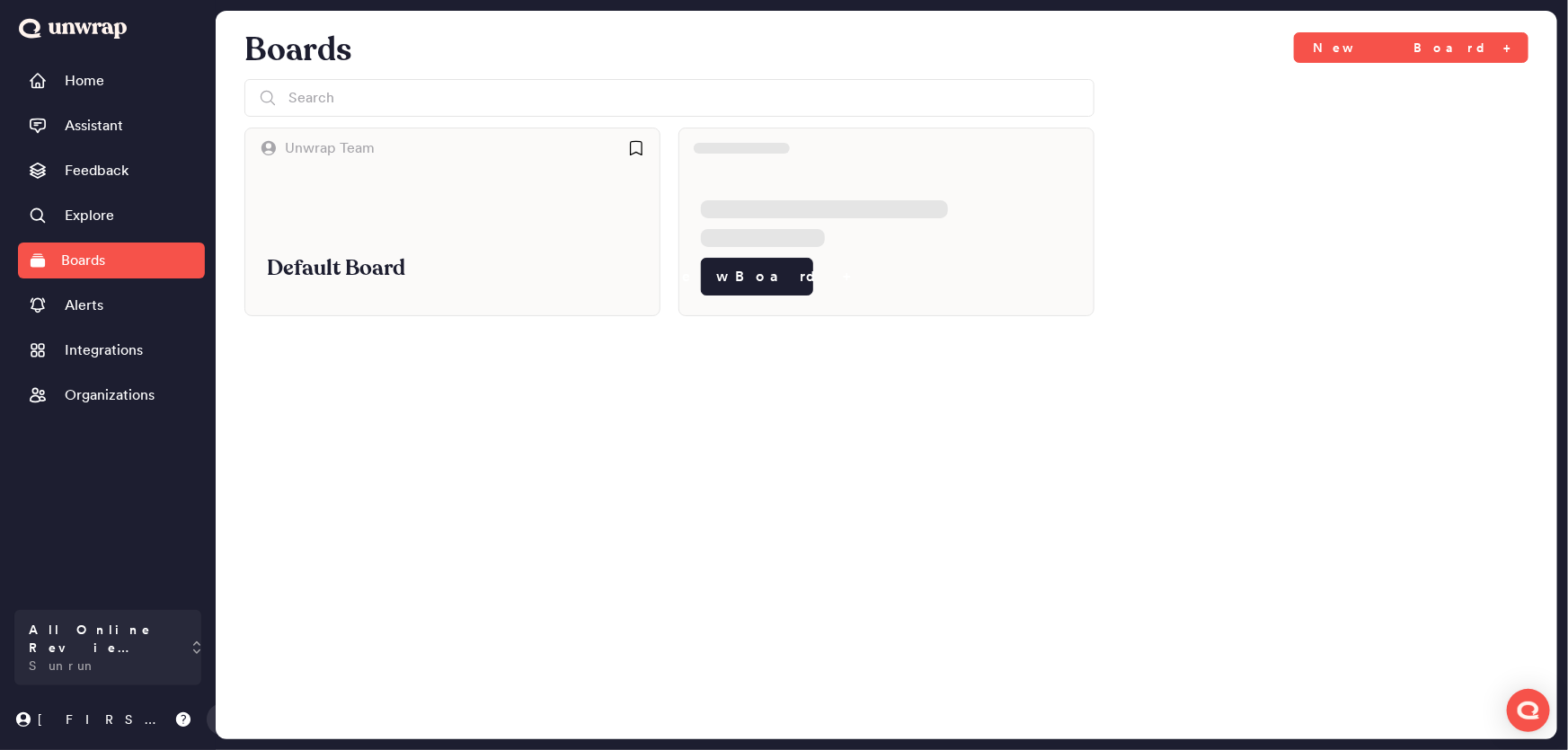click on "Home Assistant Feedback Explore Boards Alerts Integrations Organizations" at bounding box center (111, 331) 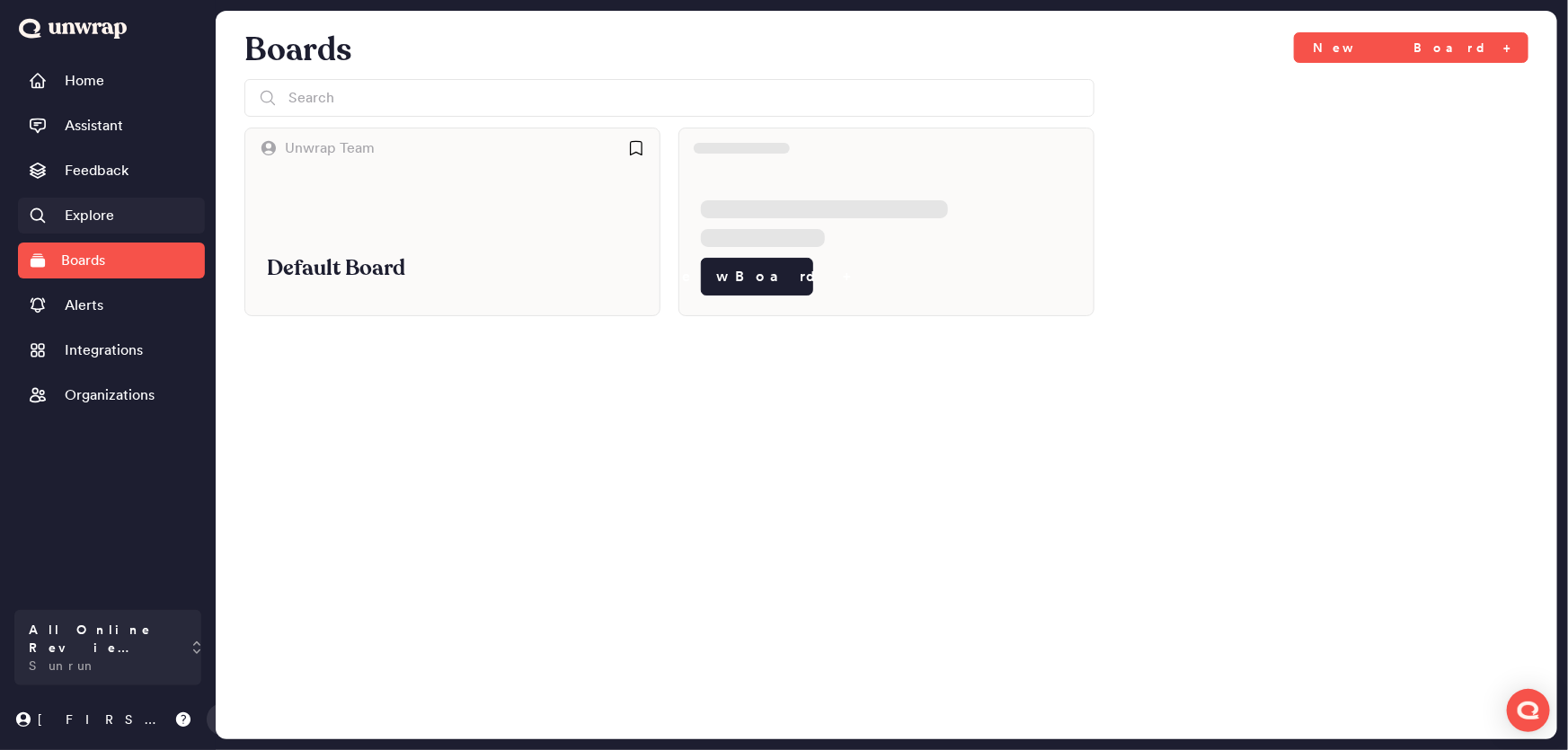 click on "Explore" at bounding box center [111, 216] 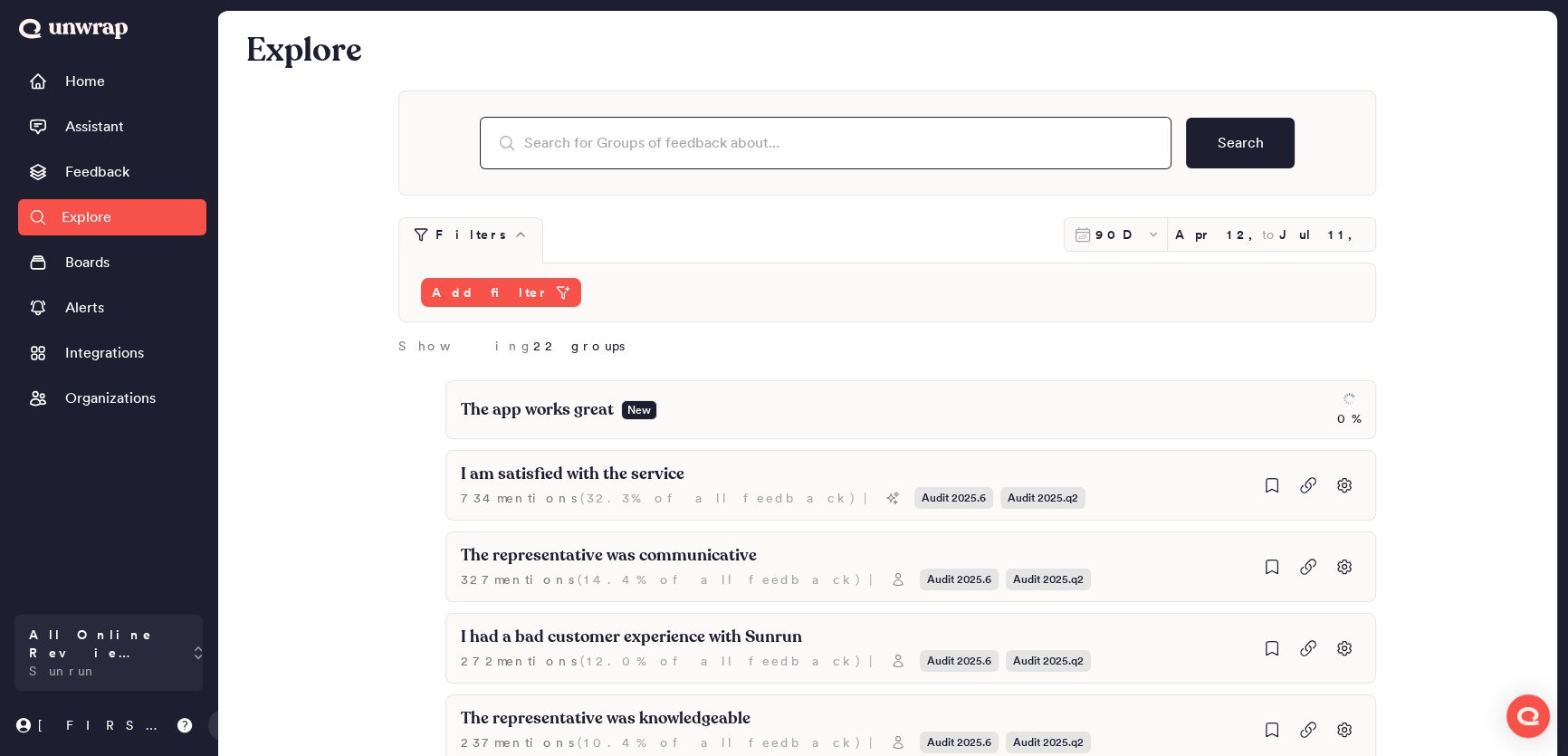 click at bounding box center (826, 143) 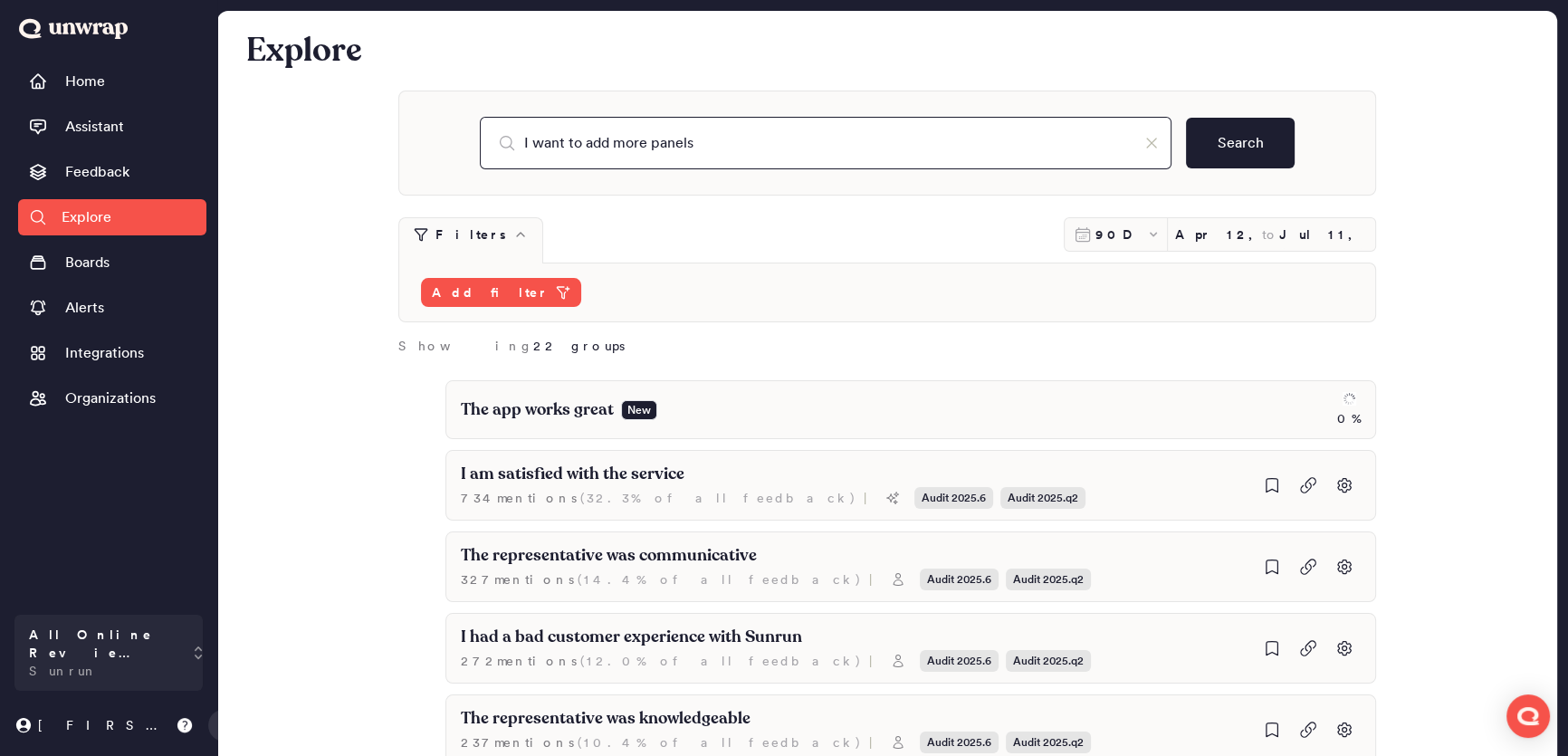 type on "I want to add more panels" 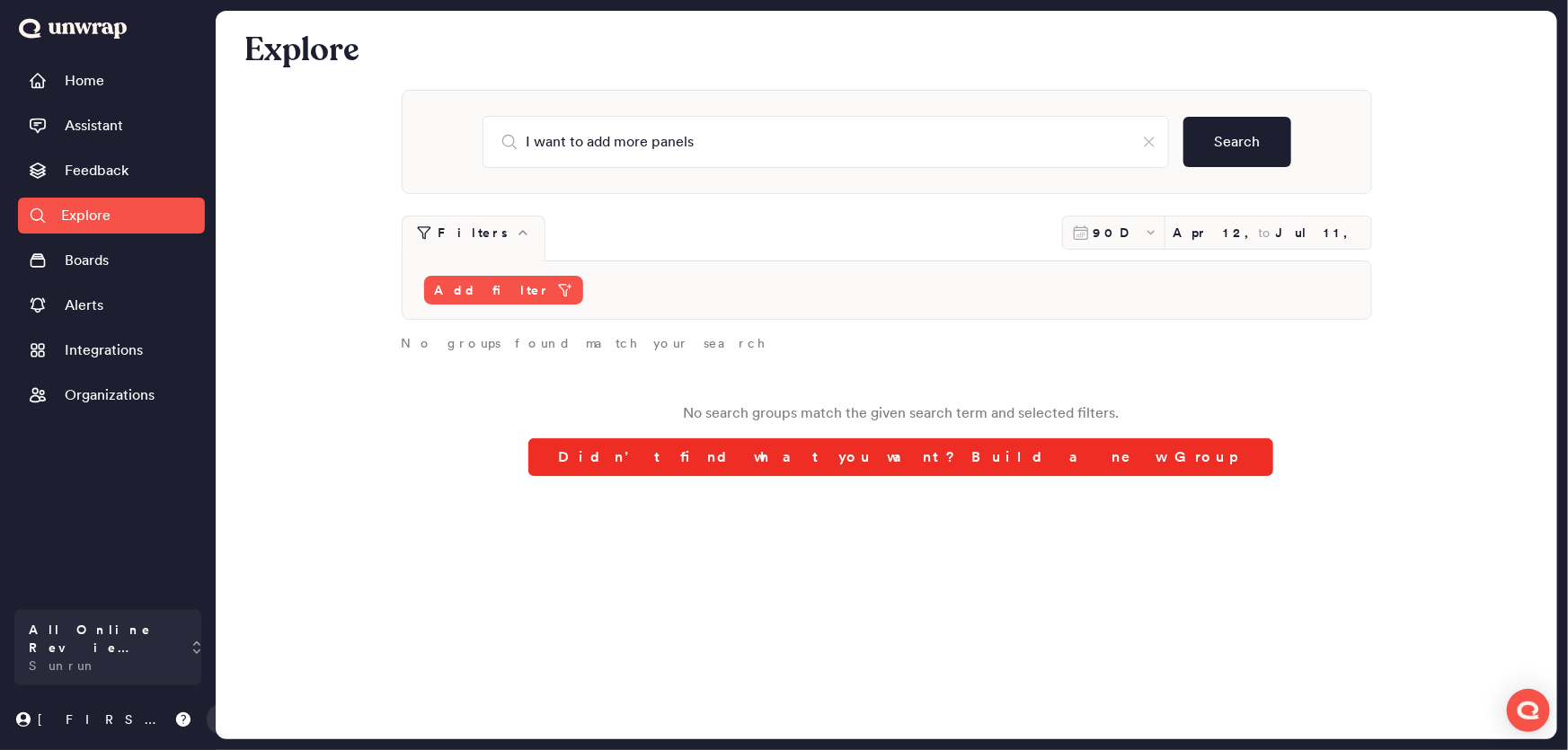 click on "Didn’t find what you want? Build a new Group" at bounding box center (900, 457) 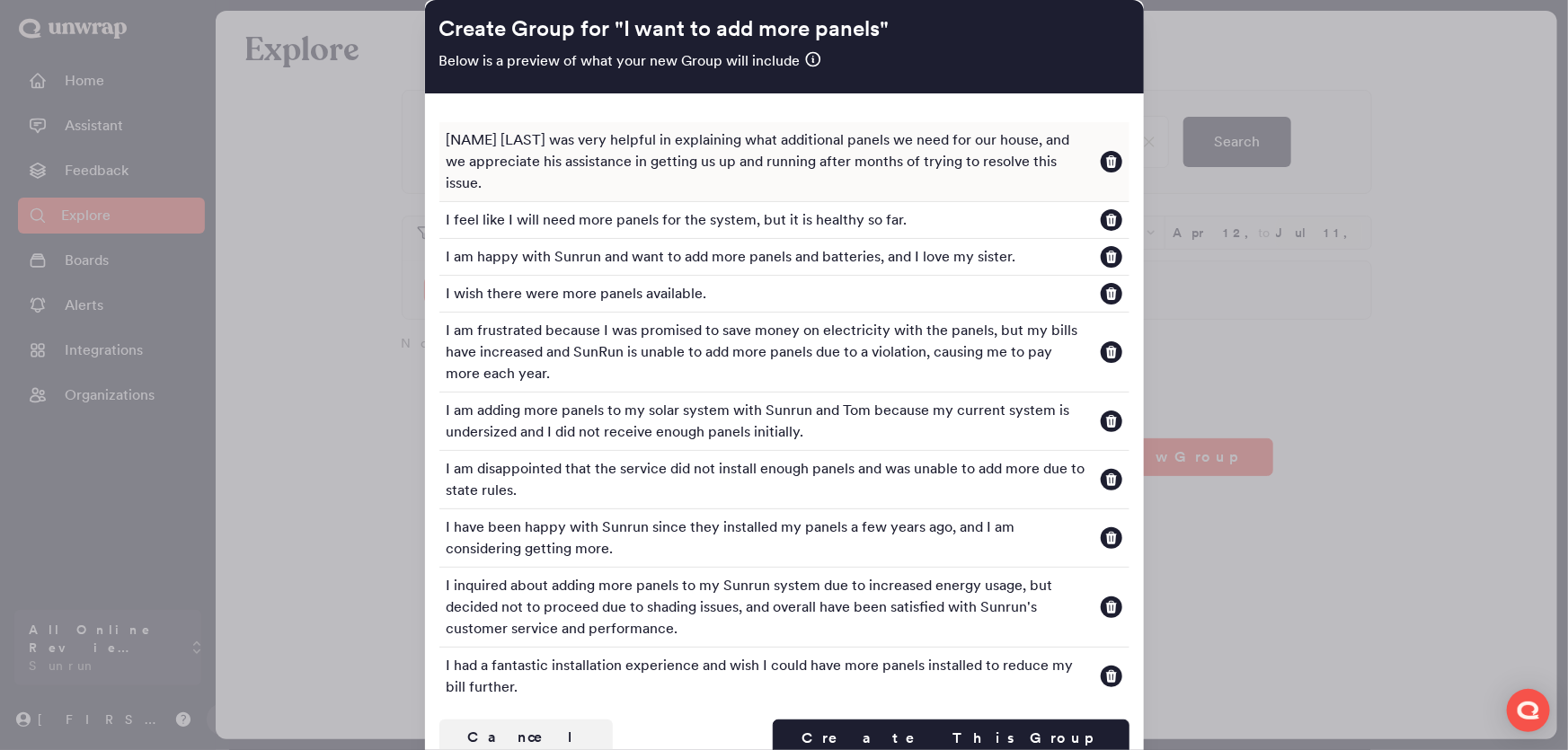 click at bounding box center [1112, 162] 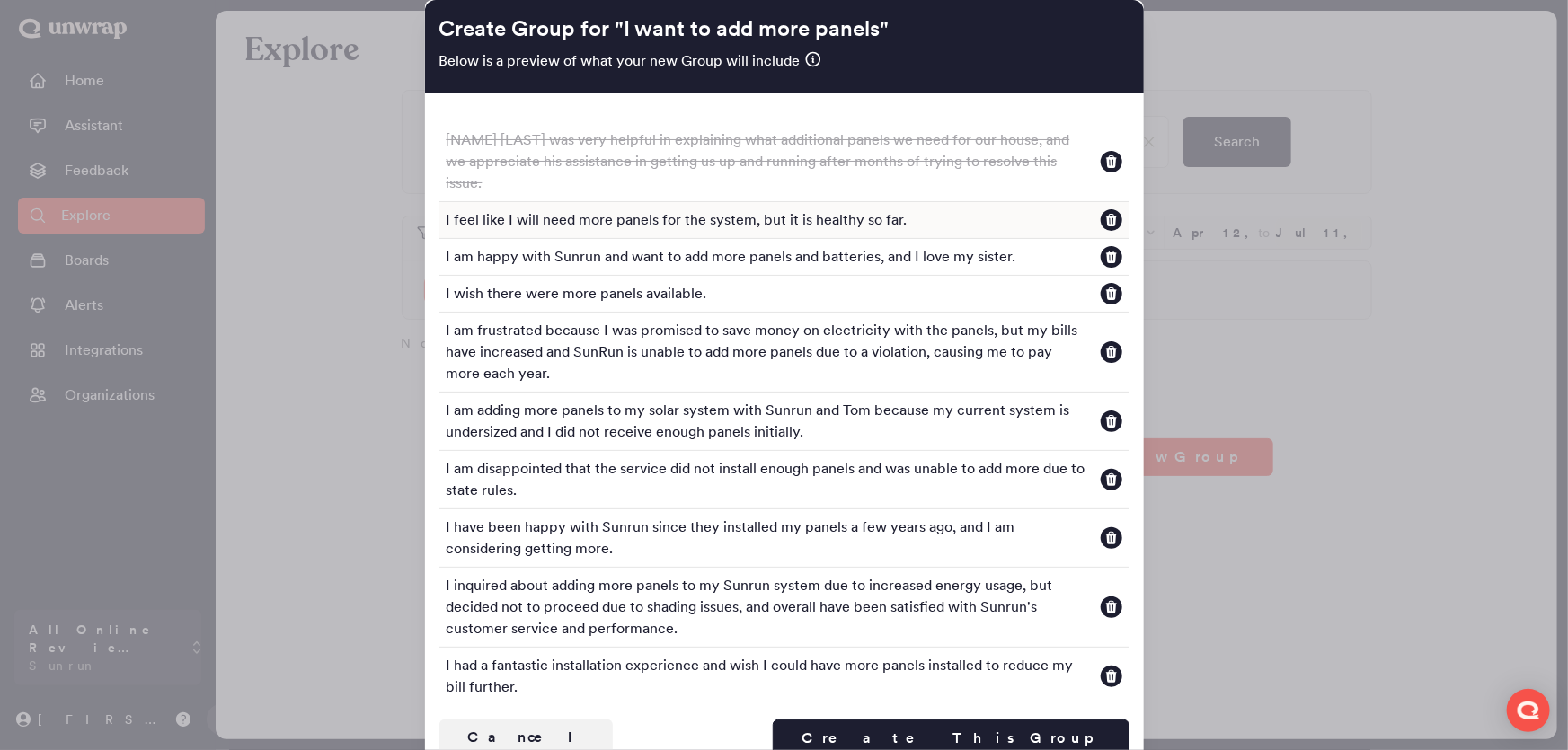 click 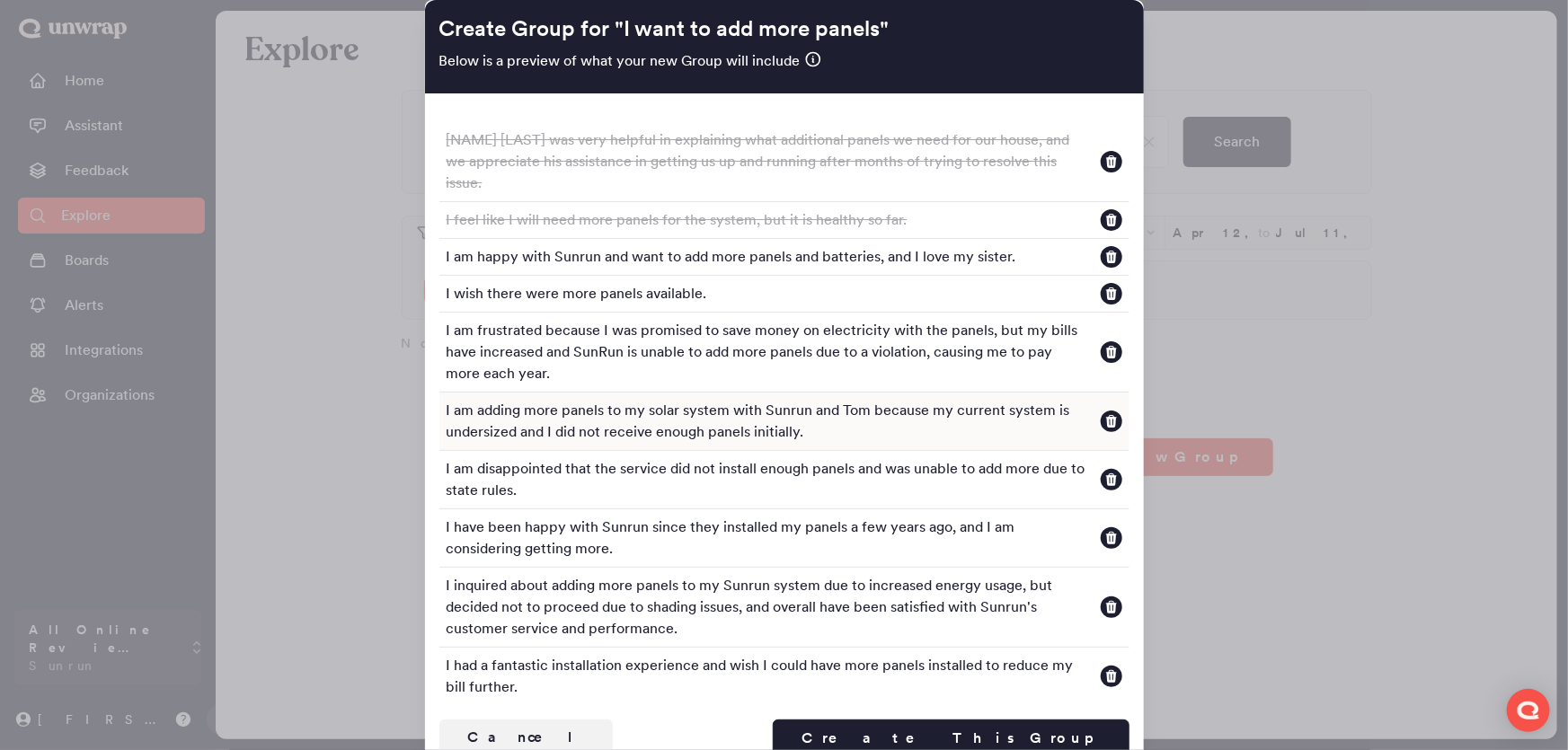 click 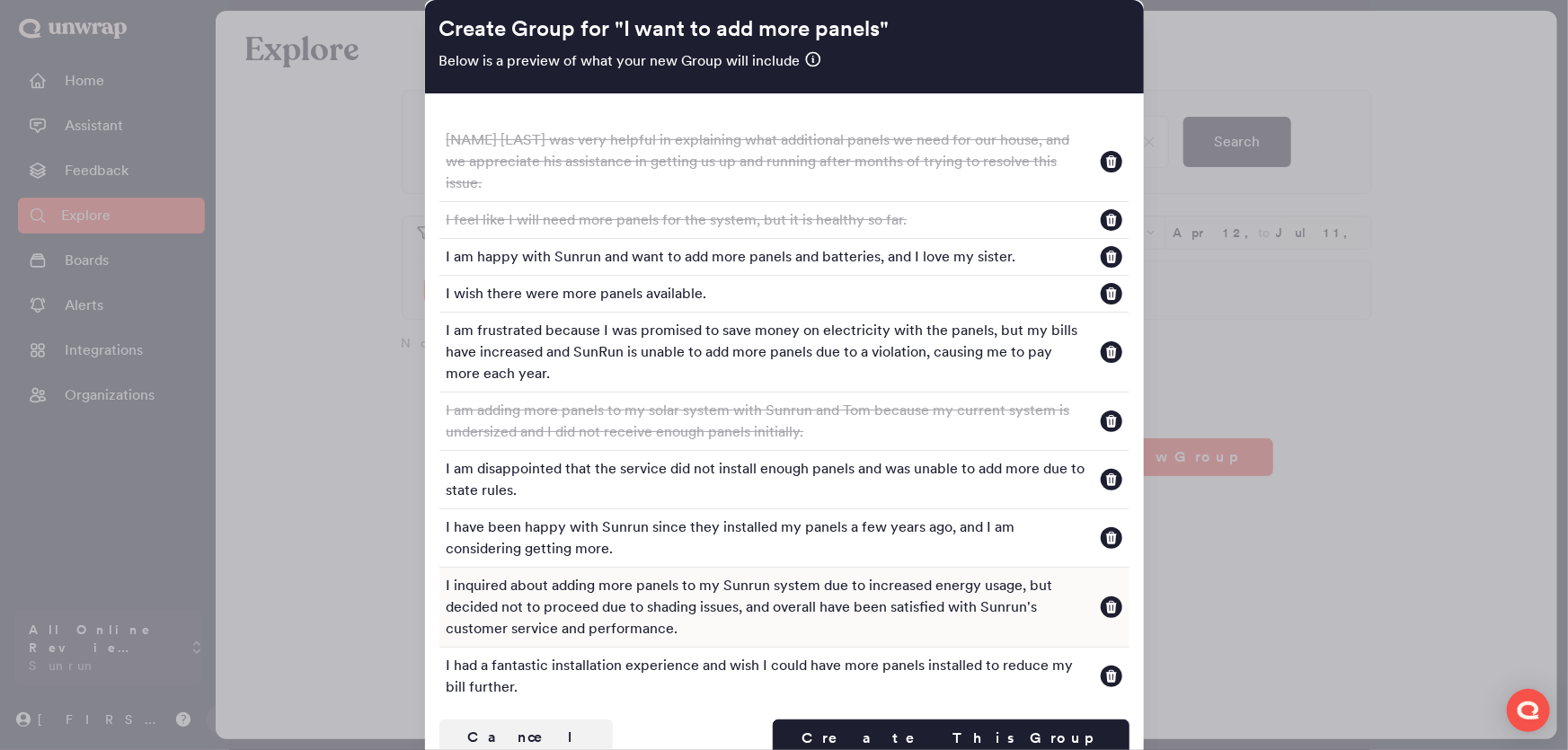 click on "I inquired about adding more panels to my Sunrun system due to increased energy usage, but decided not to proceed due to shading issues, and overall have been satisfied with Sunrun's customer service and performance." at bounding box center (784, 606) 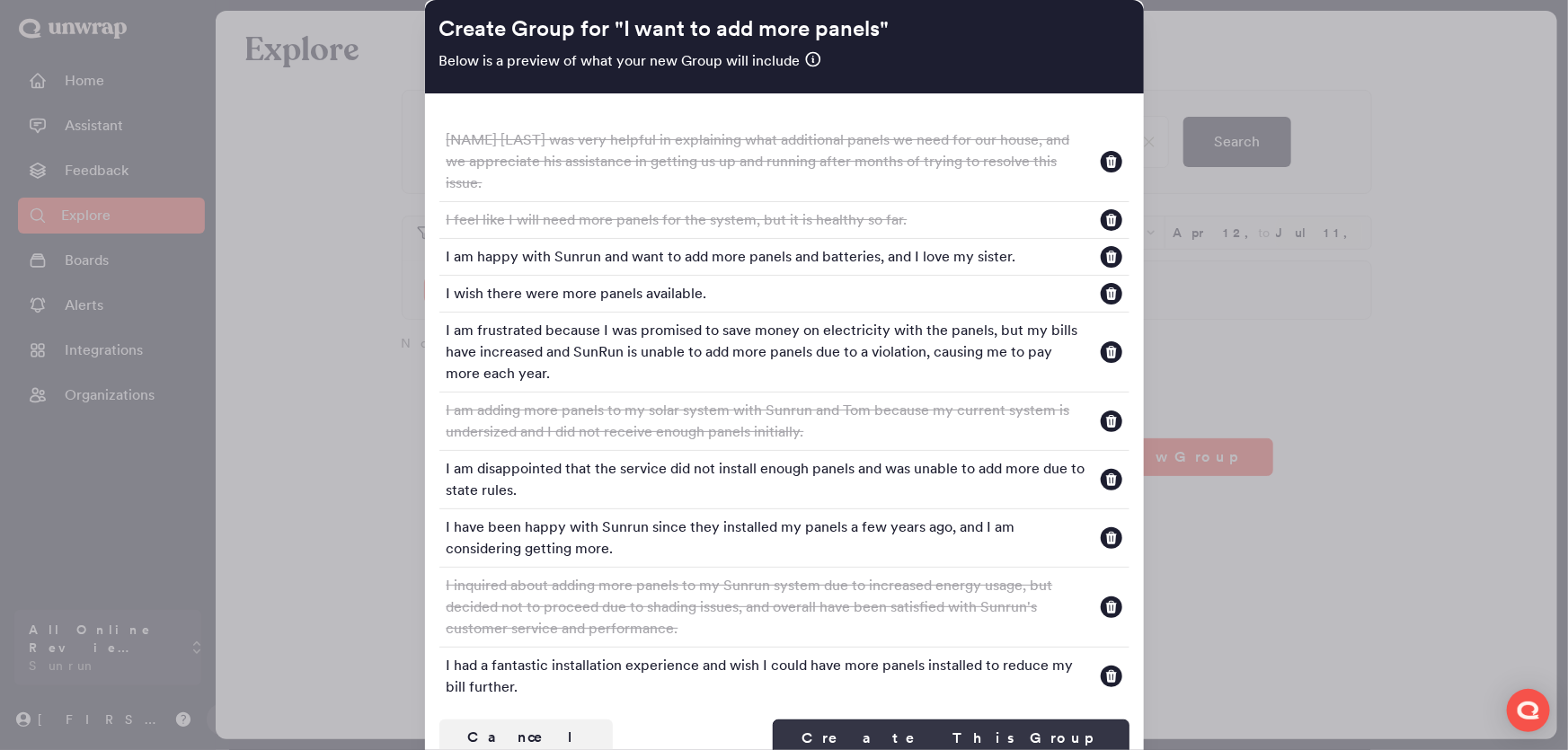 click on "Create This Group" at bounding box center (951, 738) 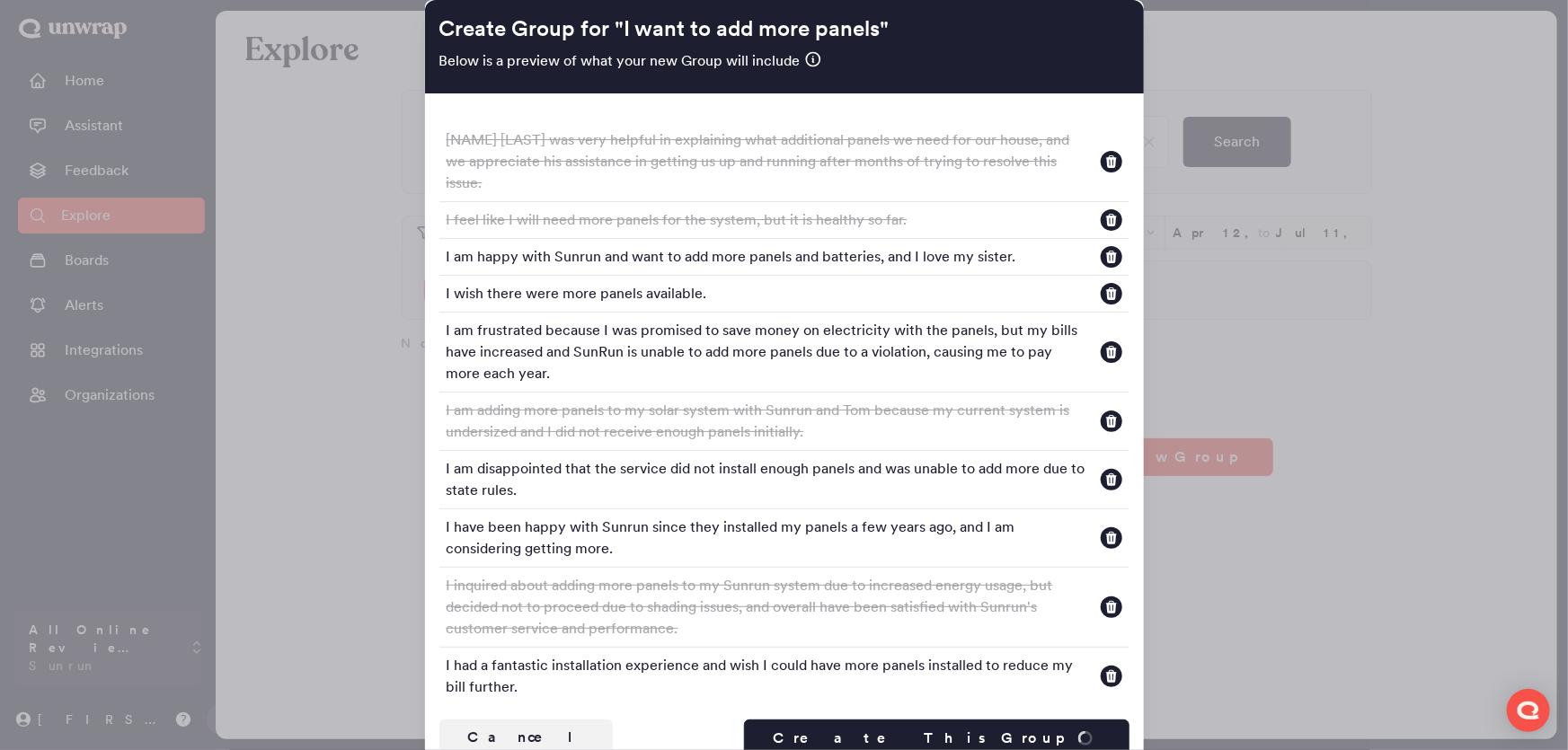 type 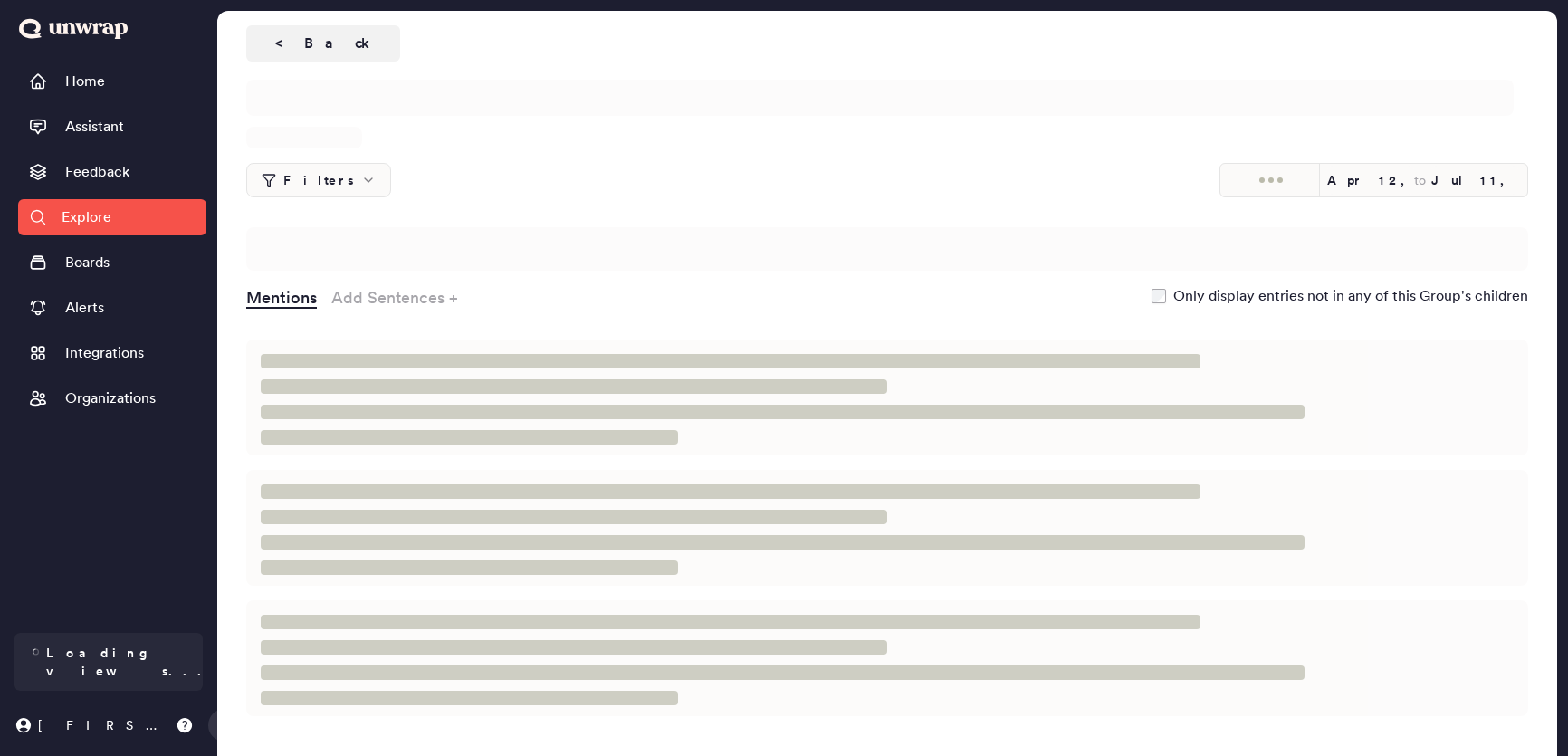 scroll, scrollTop: 0, scrollLeft: 0, axis: both 